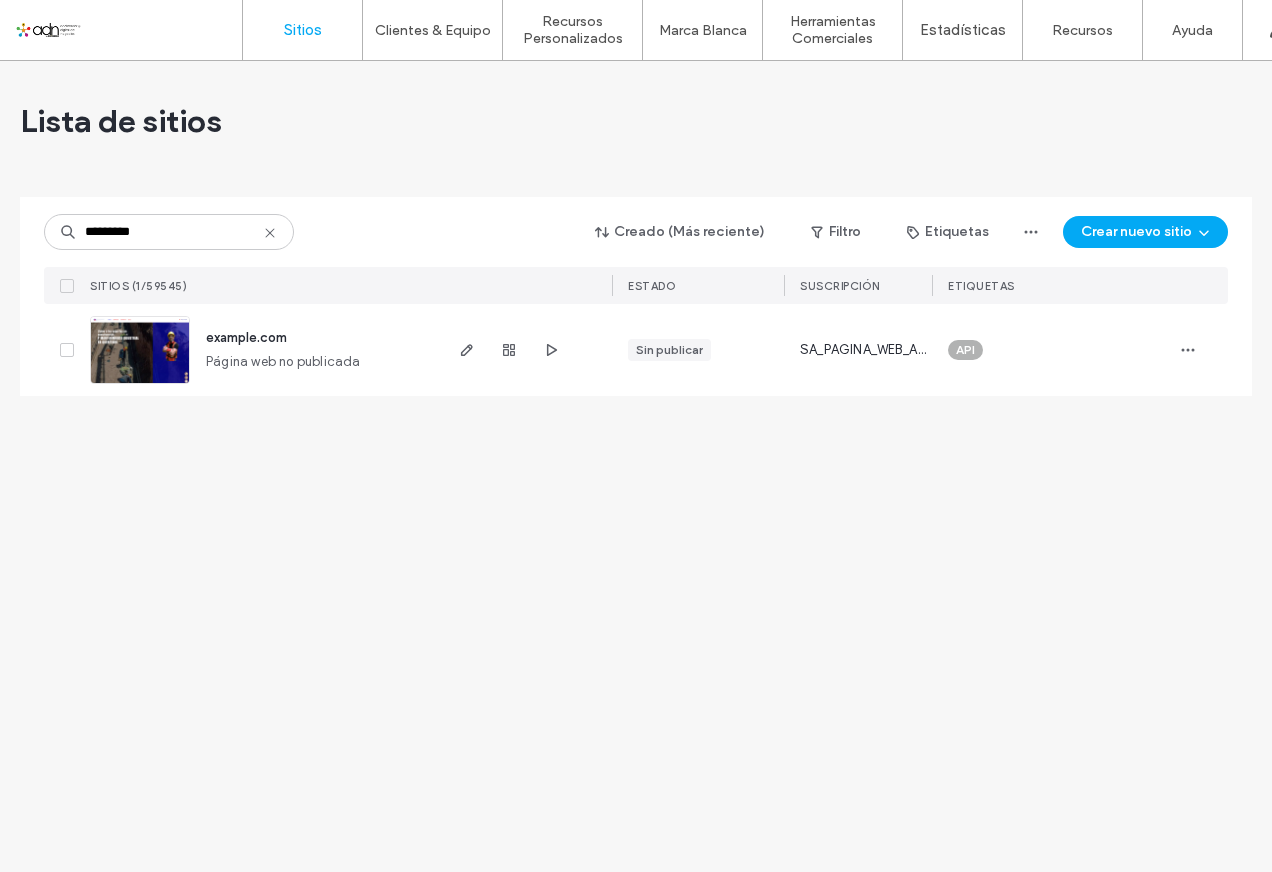 scroll, scrollTop: 0, scrollLeft: 0, axis: both 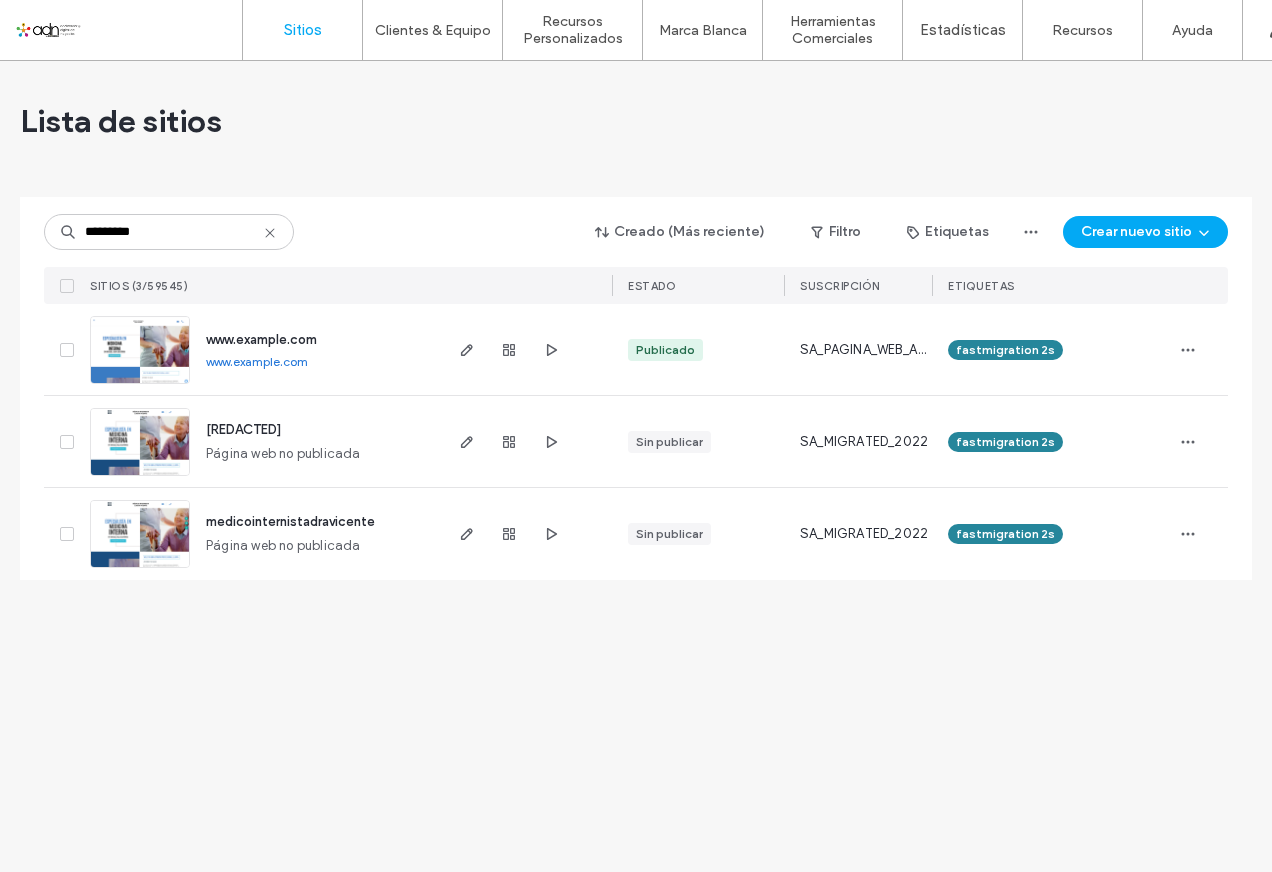 drag, startPoint x: 204, startPoint y: 367, endPoint x: 420, endPoint y: 367, distance: 216 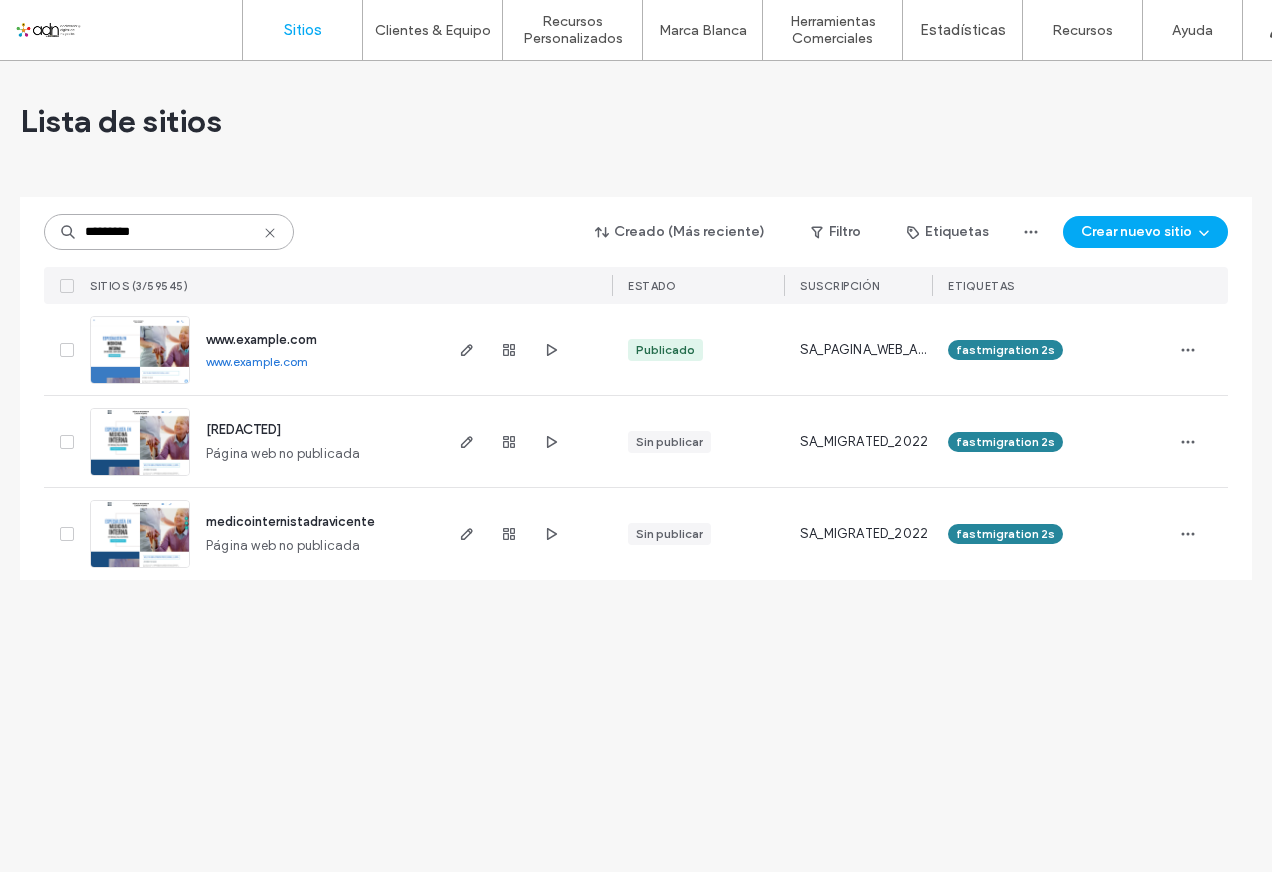 click on "*********" at bounding box center [169, 232] 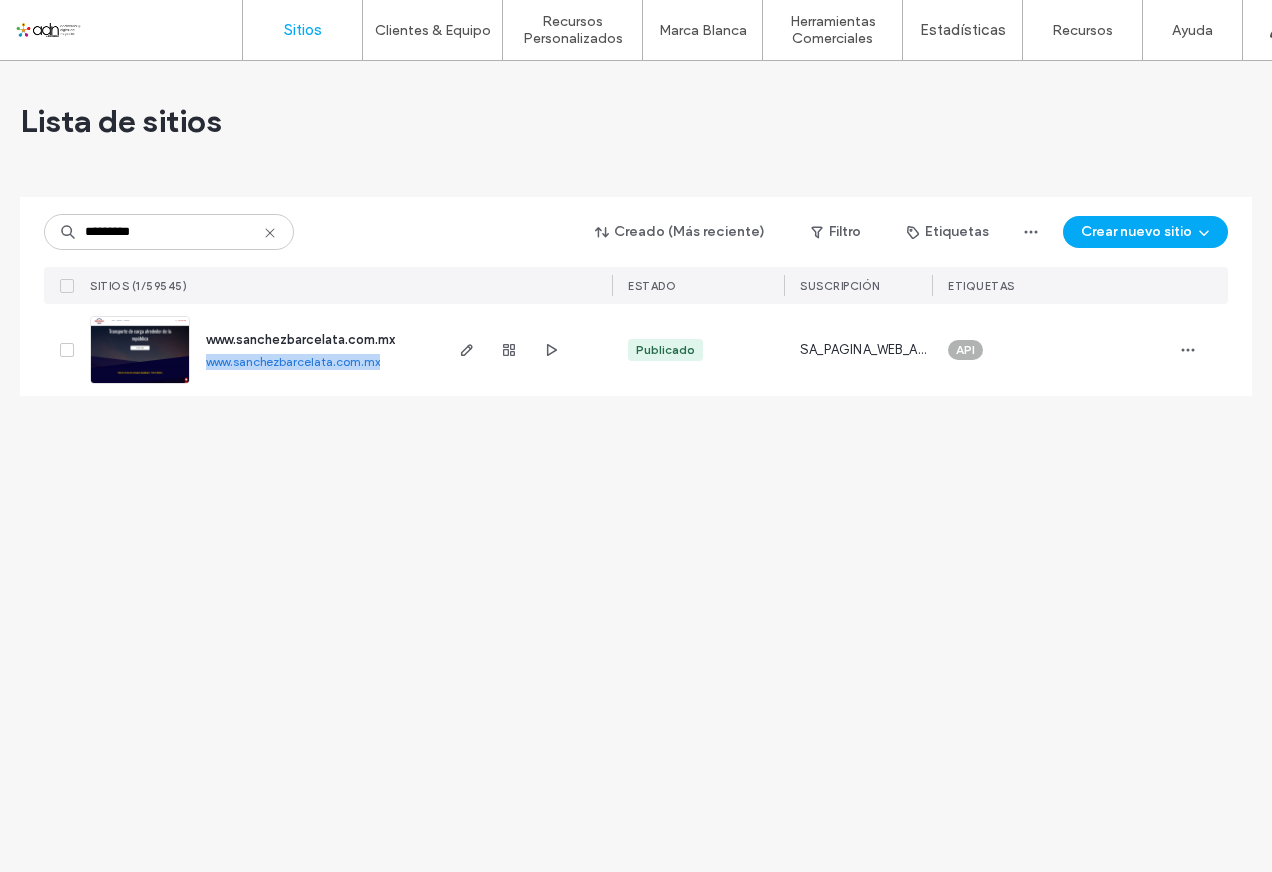 drag, startPoint x: 200, startPoint y: 364, endPoint x: 383, endPoint y: 364, distance: 183 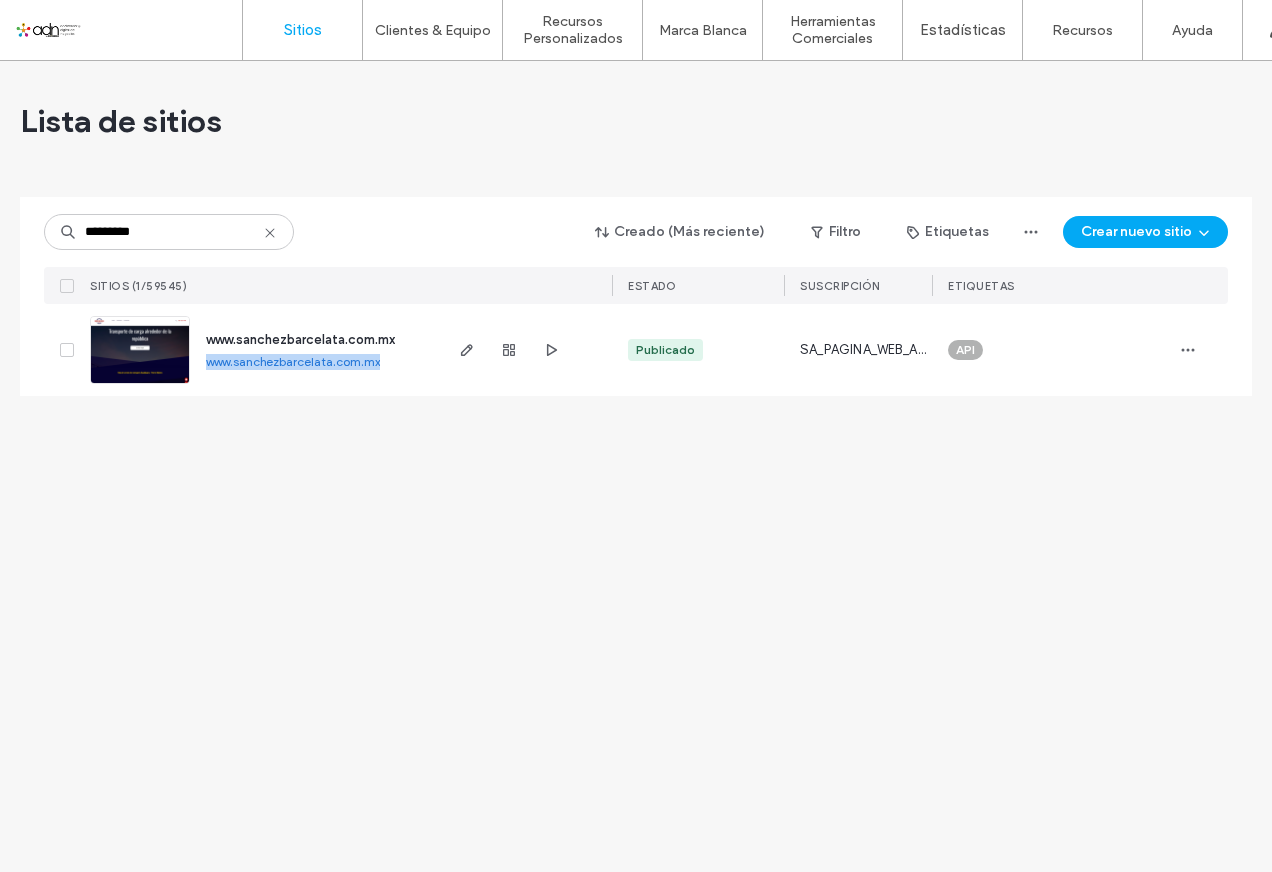 click on "www.sanchezbarcelata.com.mx www.sanchezbarcelata.com.mx" at bounding box center (314, 350) 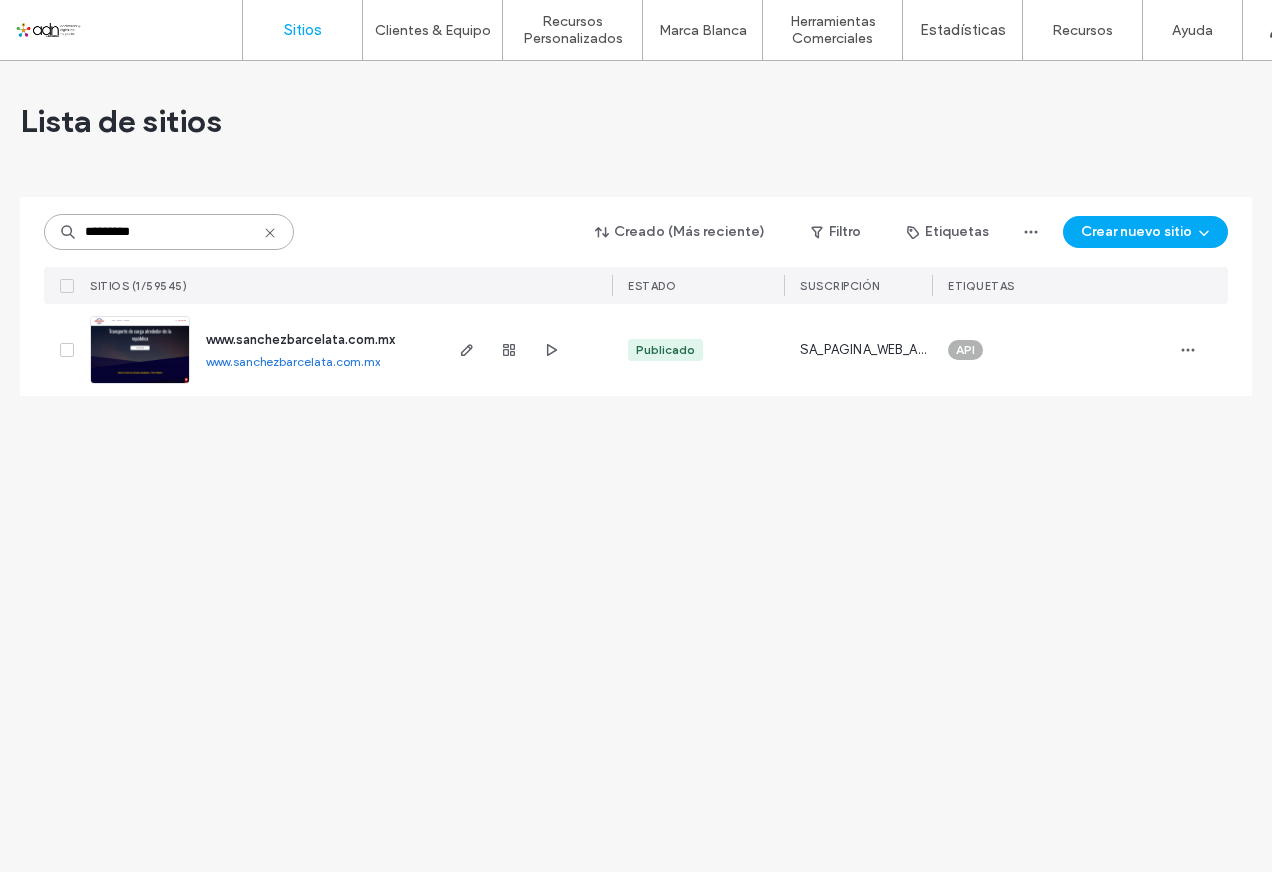 click on "*********" at bounding box center [169, 232] 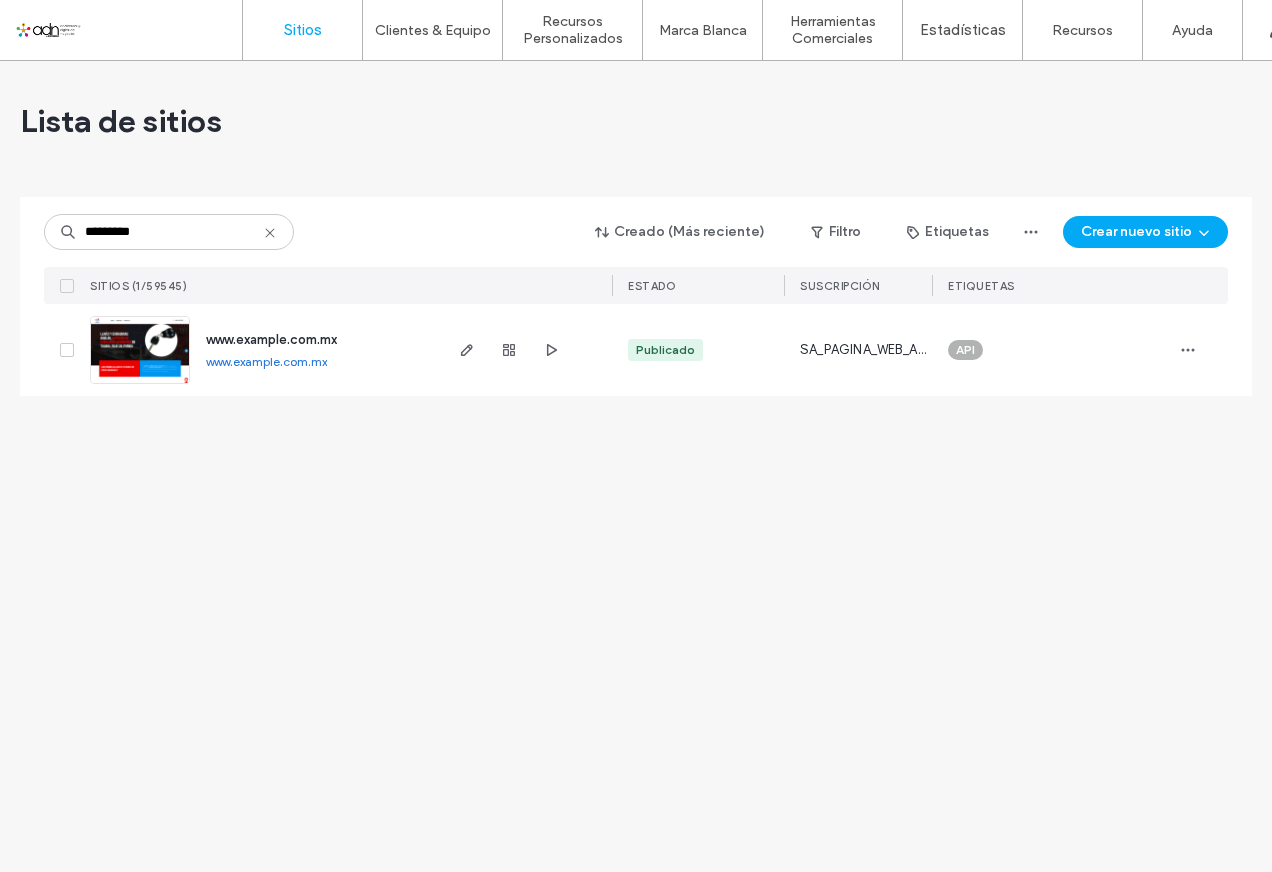 drag, startPoint x: 201, startPoint y: 365, endPoint x: 429, endPoint y: 365, distance: 228 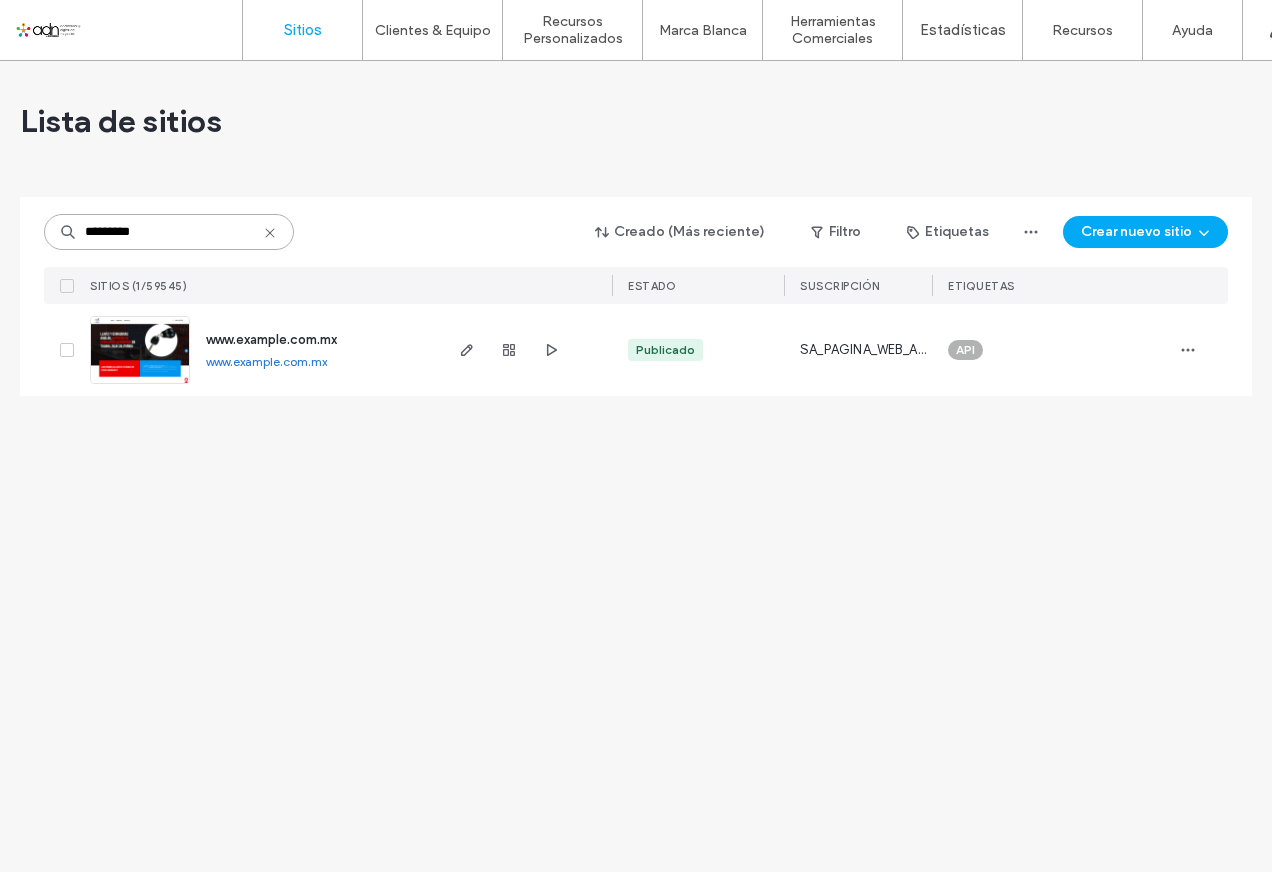 click on "*********" at bounding box center (169, 232) 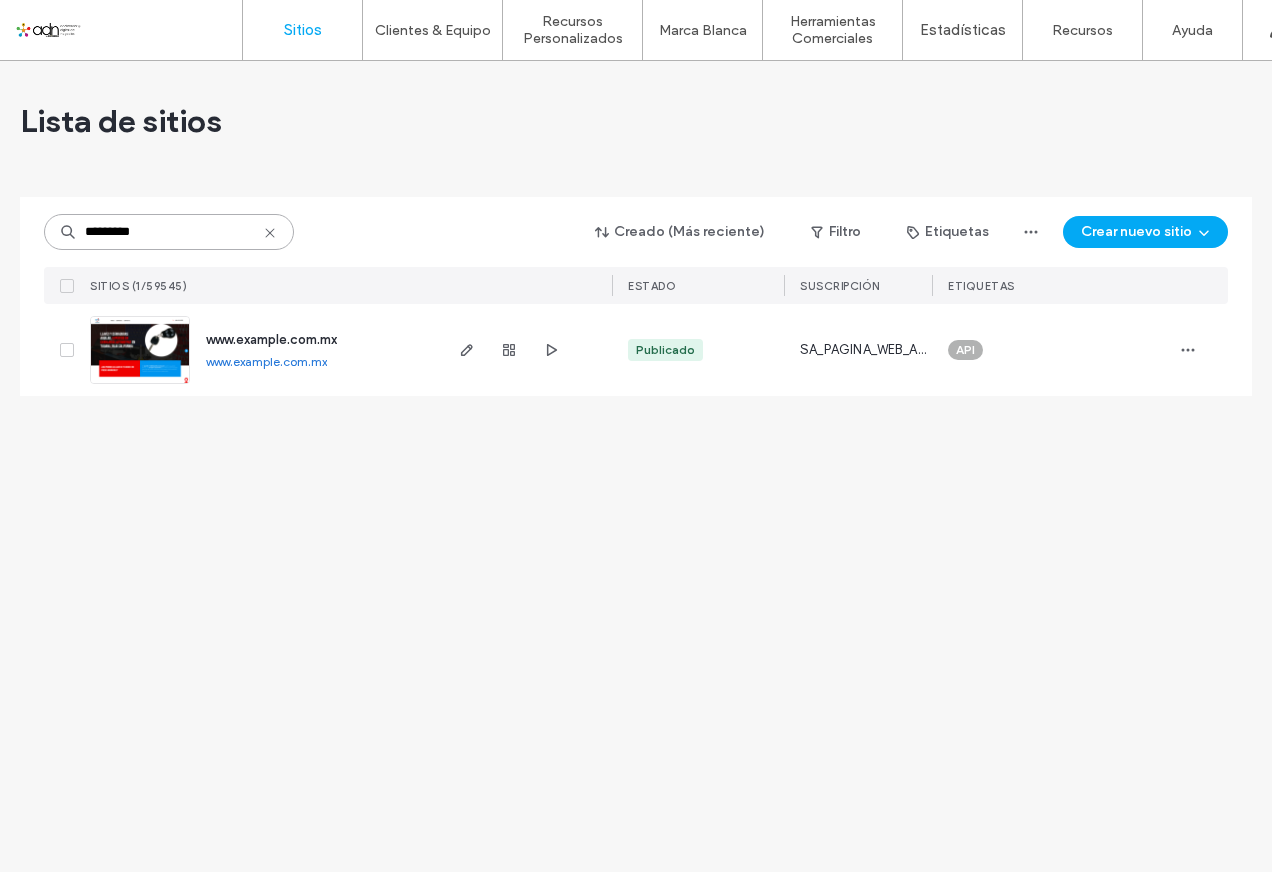 click on "*********" at bounding box center (169, 232) 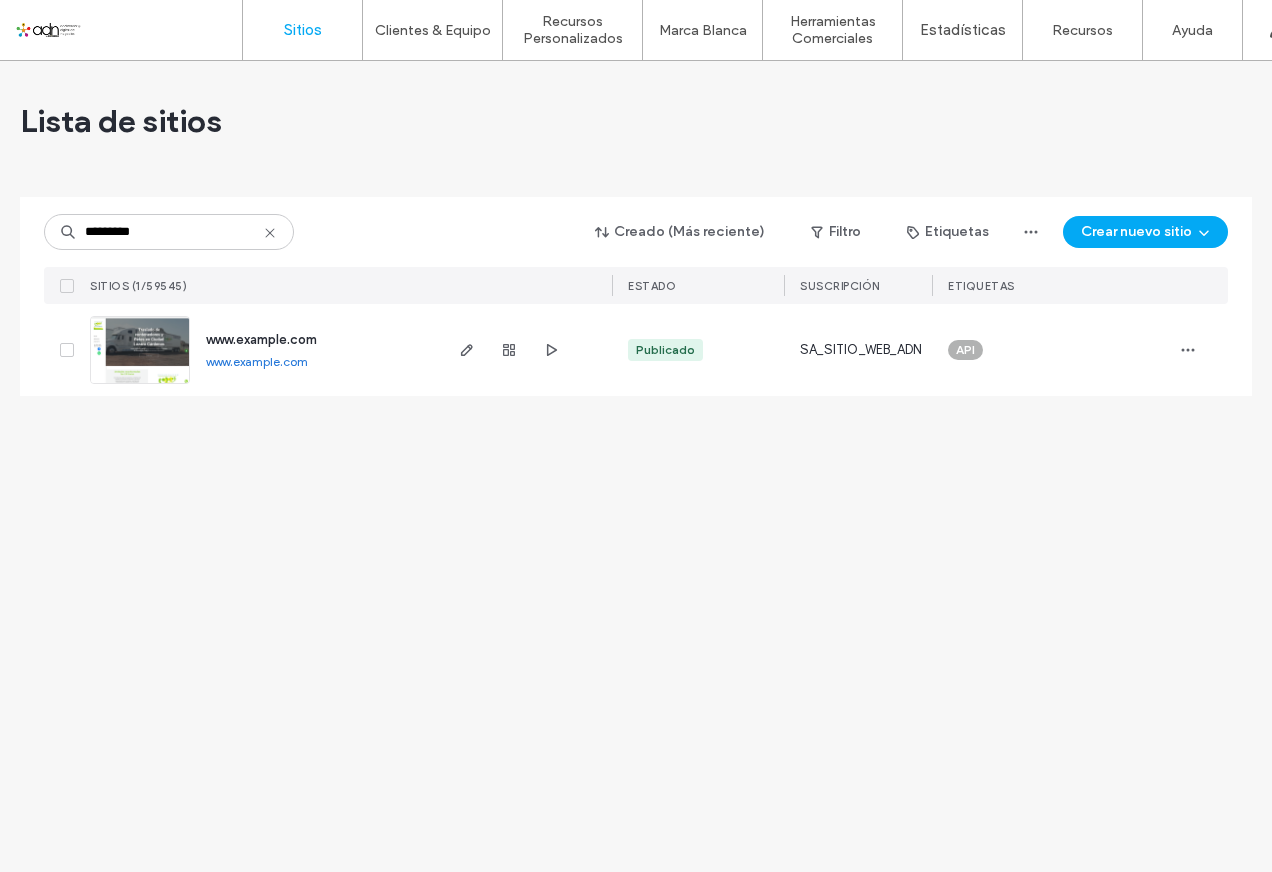 click on "www.fletesymudanzasmileniolazarocardenas.com" at bounding box center [257, 361] 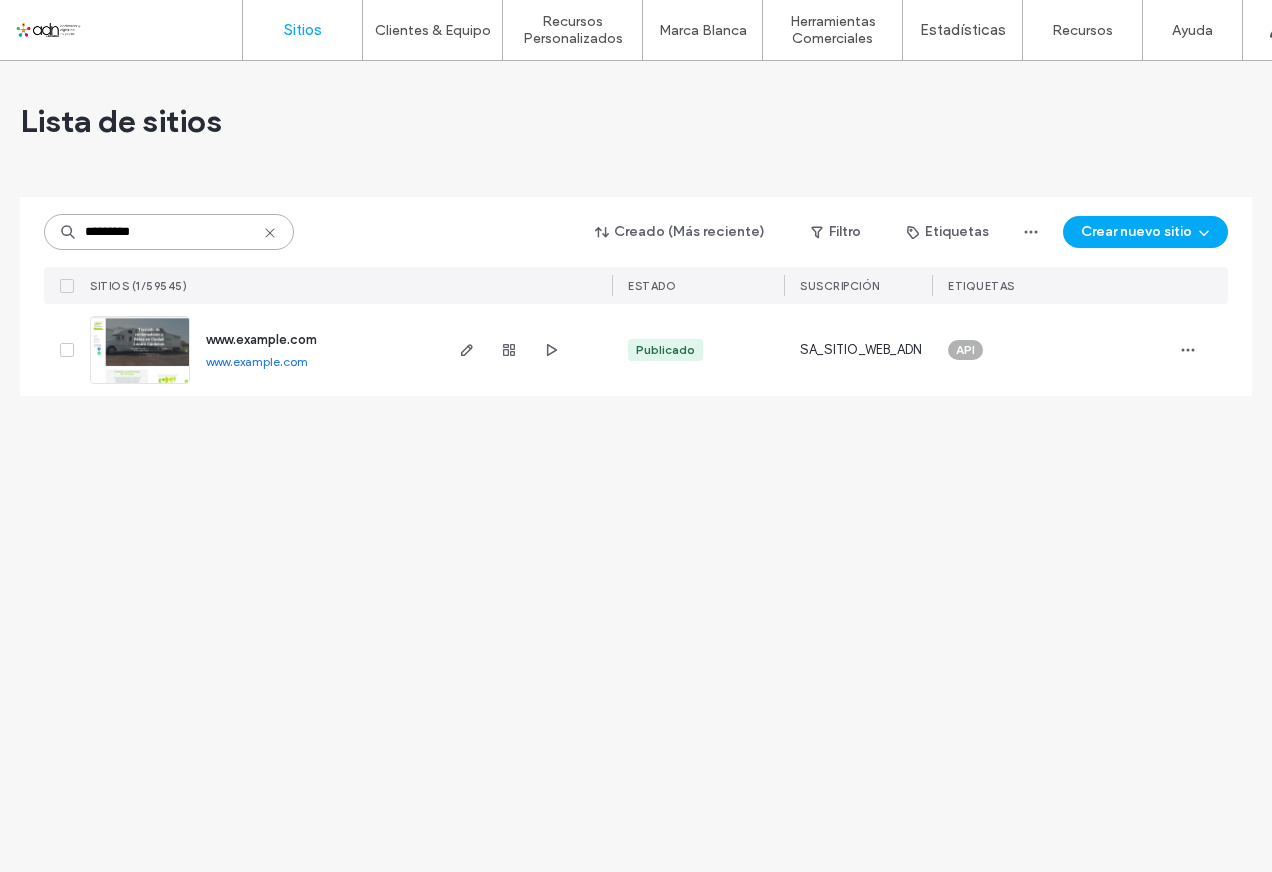 click on "*********" at bounding box center [169, 232] 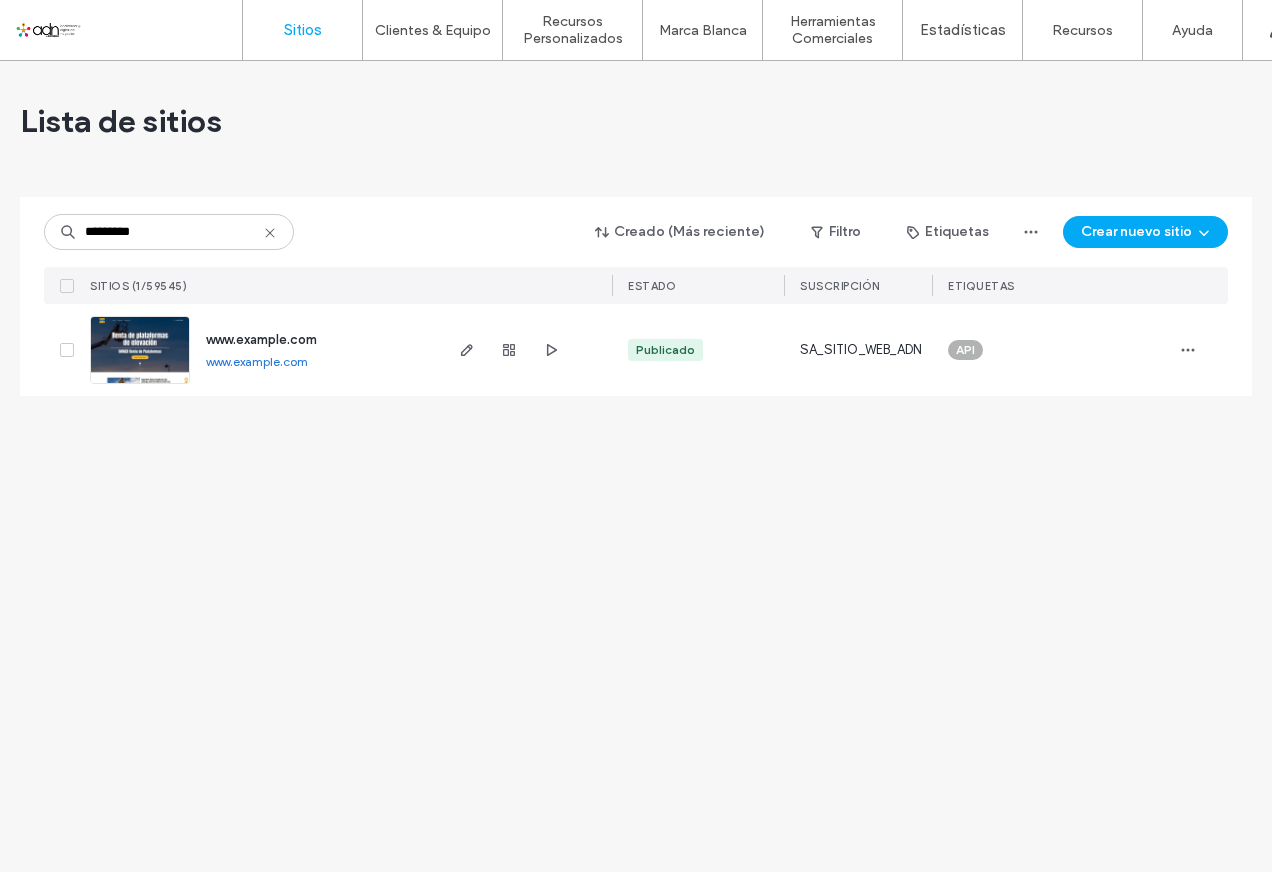 drag, startPoint x: 204, startPoint y: 364, endPoint x: 408, endPoint y: 371, distance: 204.12006 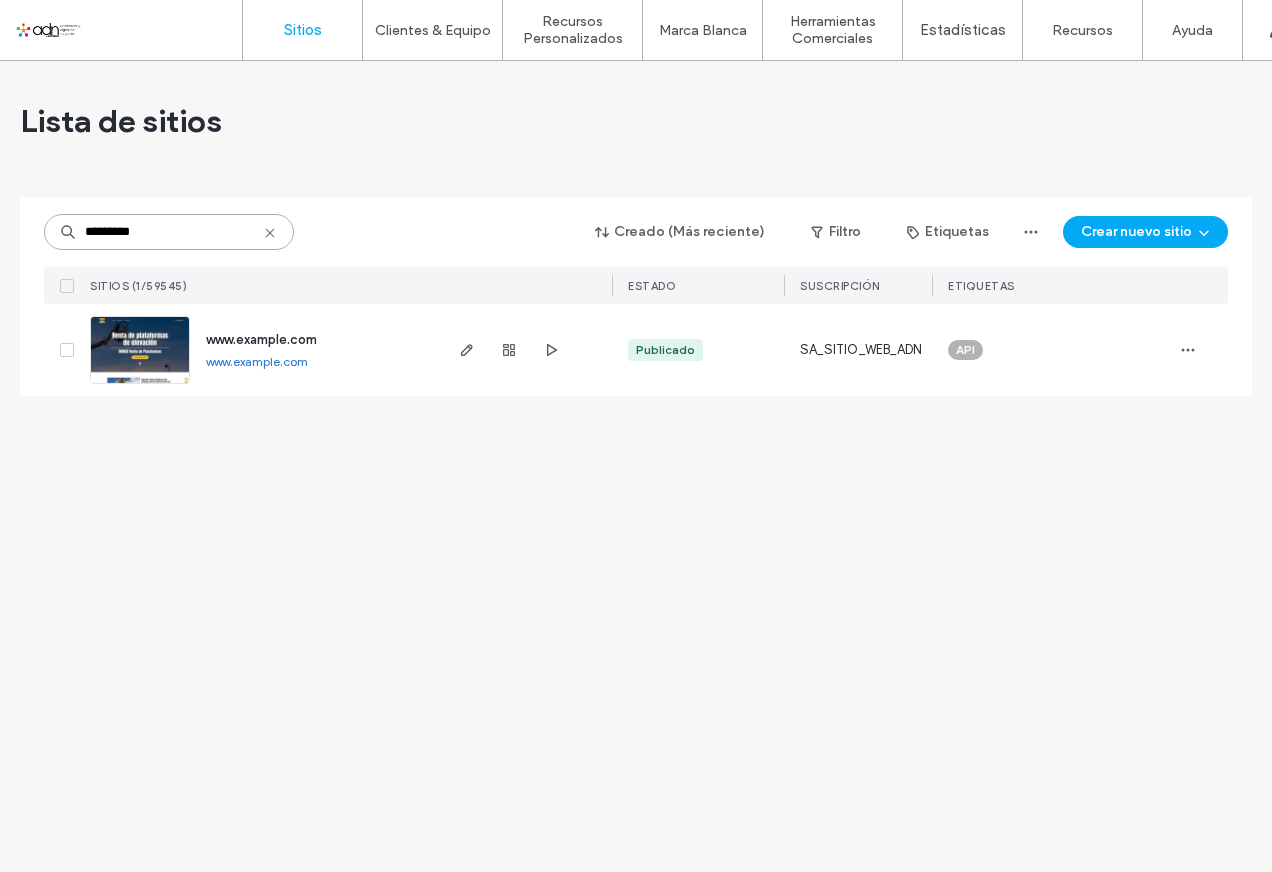 click on "*********" at bounding box center [169, 232] 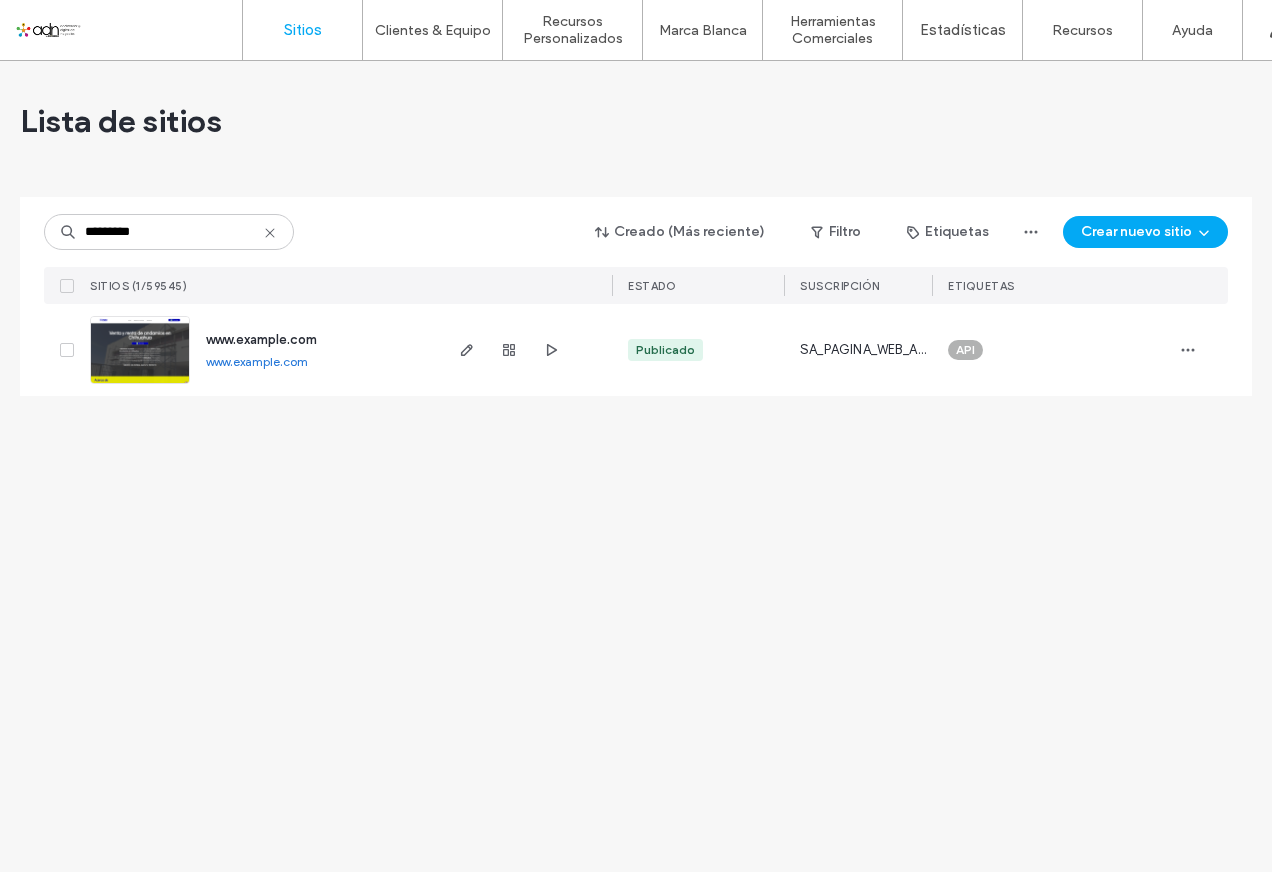 drag, startPoint x: 200, startPoint y: 364, endPoint x: 363, endPoint y: 375, distance: 163.37074 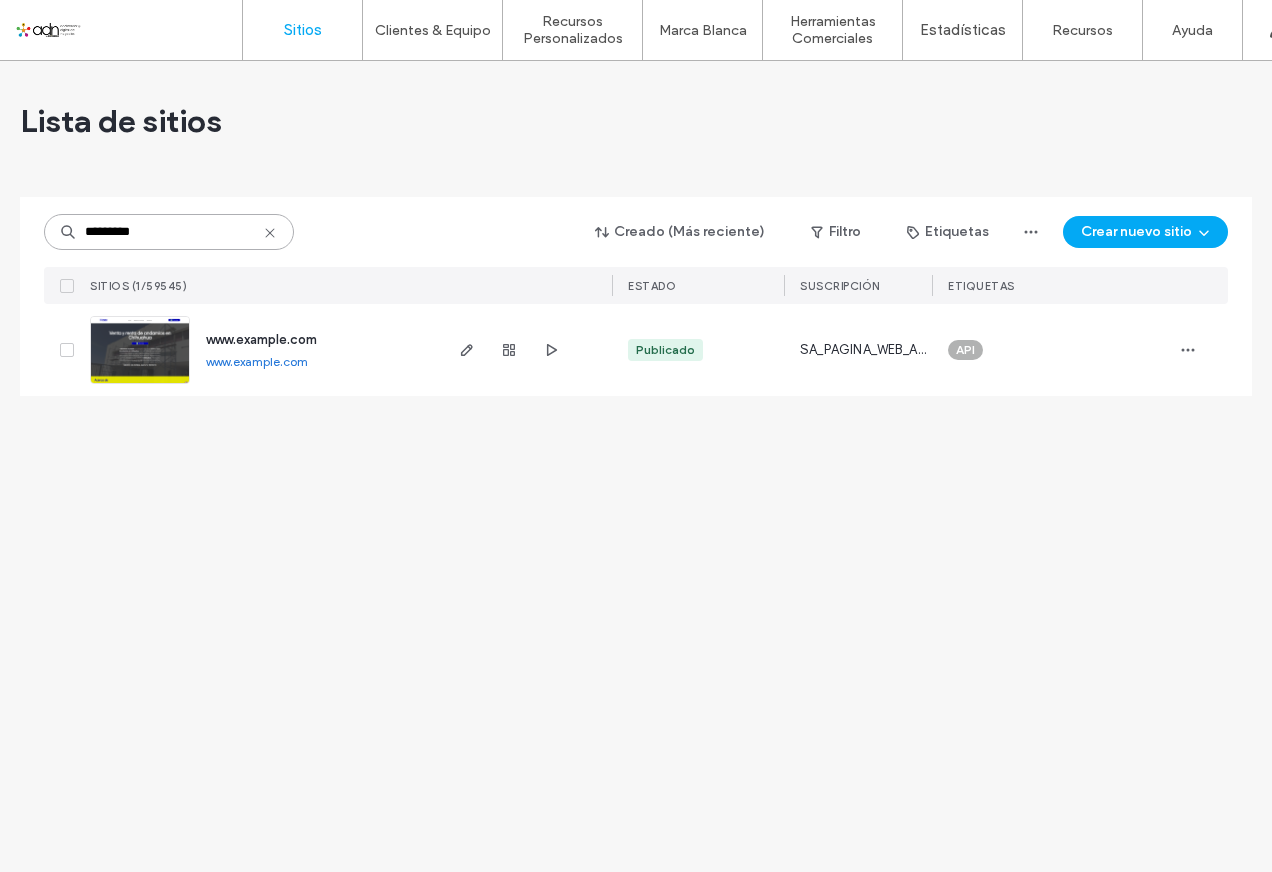 click on "*********" at bounding box center (169, 232) 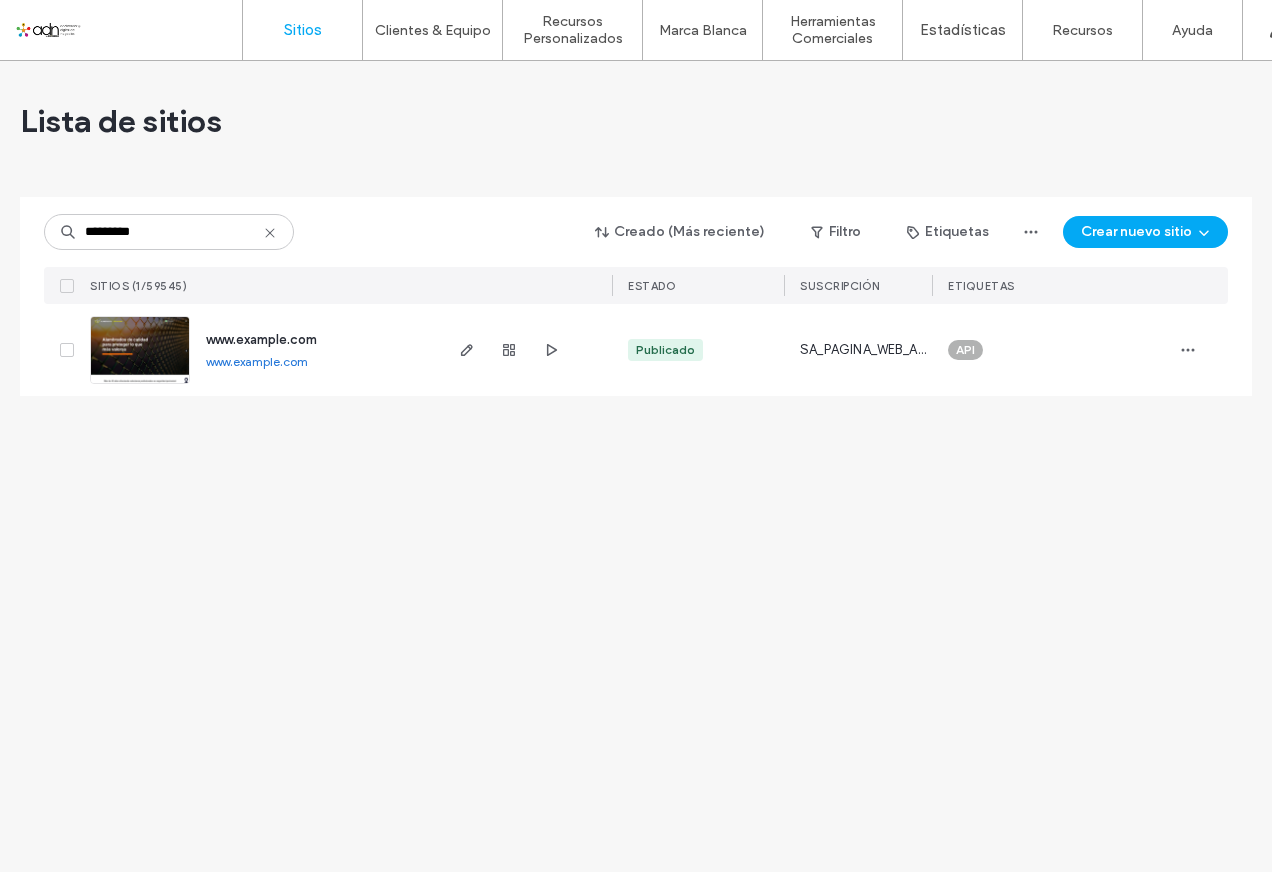 drag, startPoint x: 202, startPoint y: 365, endPoint x: 381, endPoint y: 362, distance: 179.02513 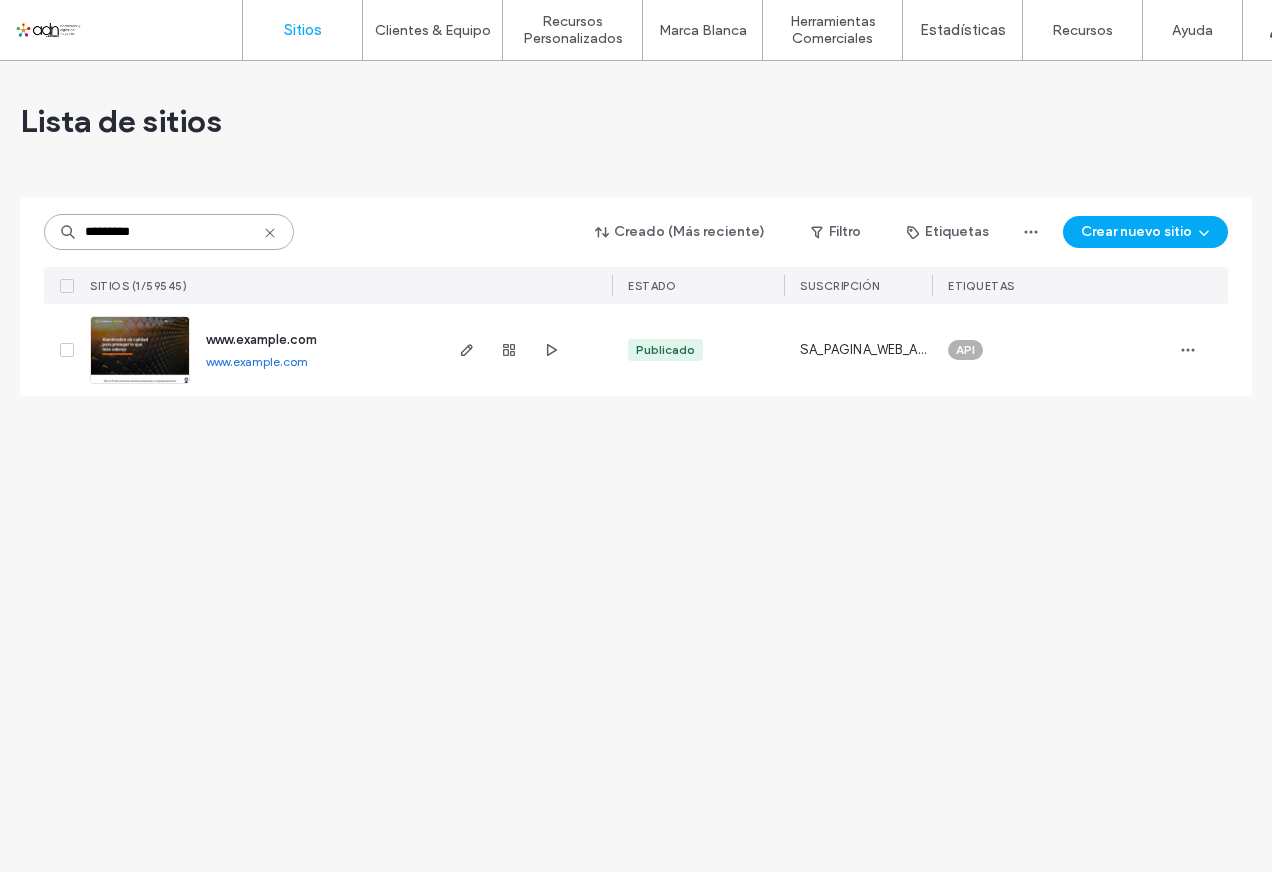 click on "*********" at bounding box center (169, 232) 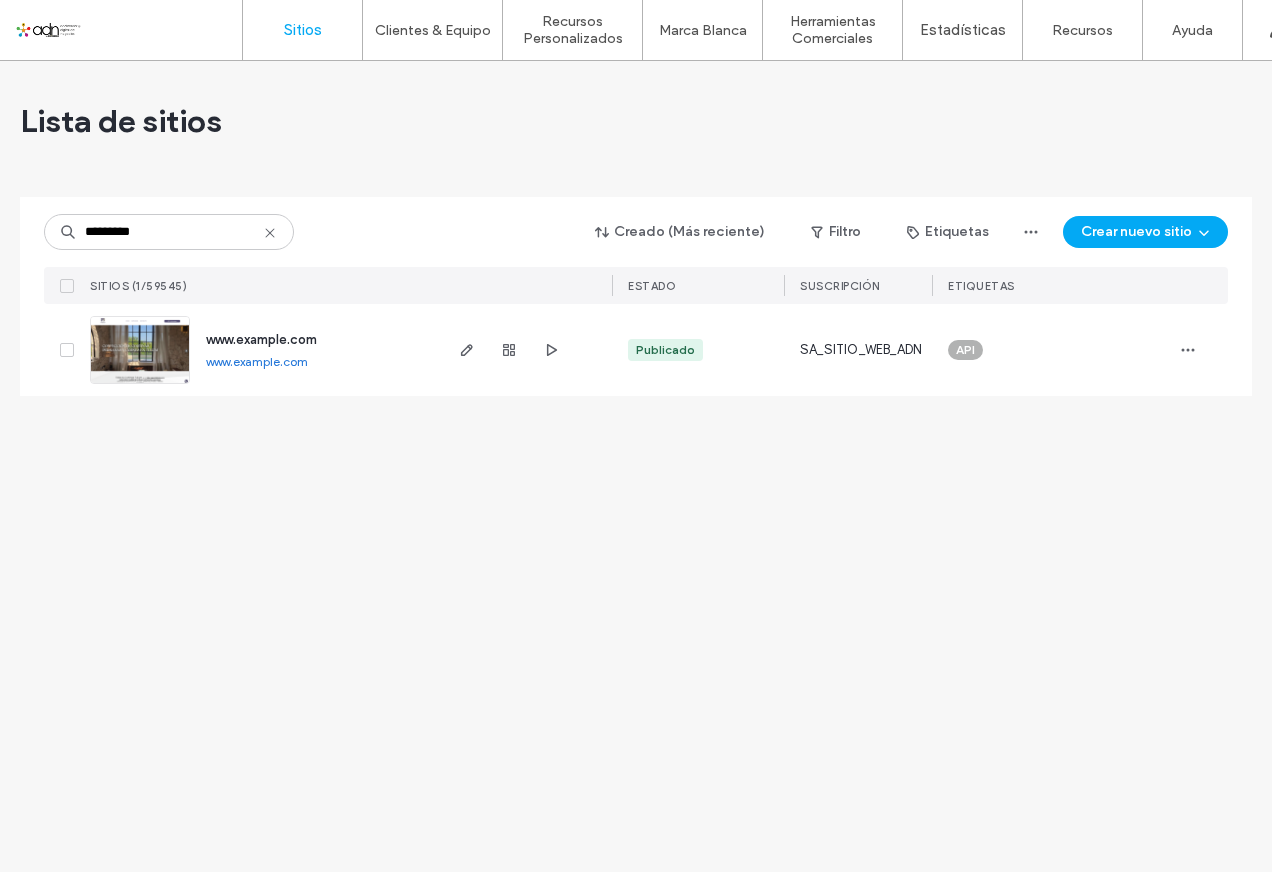 drag, startPoint x: 200, startPoint y: 363, endPoint x: 381, endPoint y: 376, distance: 181.46625 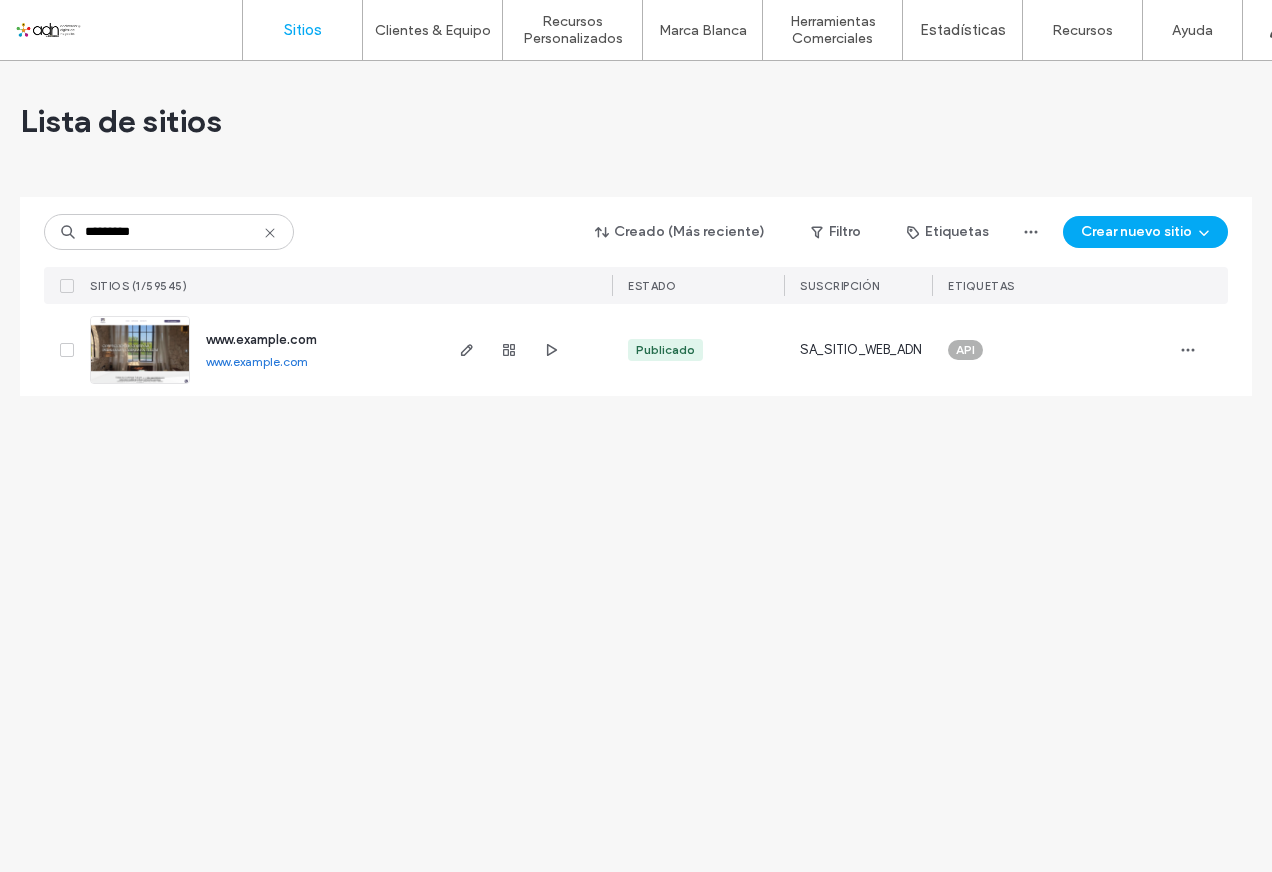 click on "www.telasycortinastulum.com www.telasycortinastulum.com" at bounding box center [314, 350] 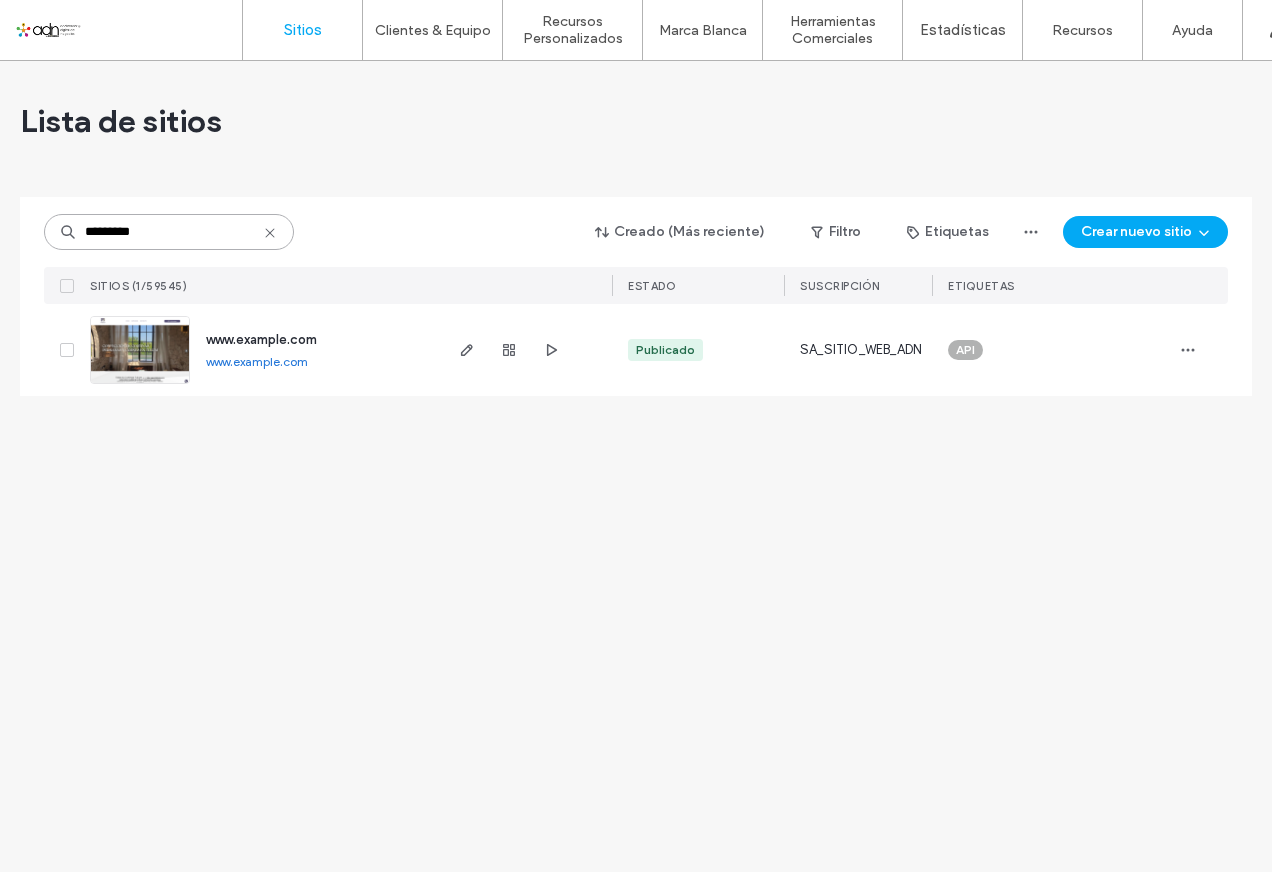 click on "*********" at bounding box center [169, 232] 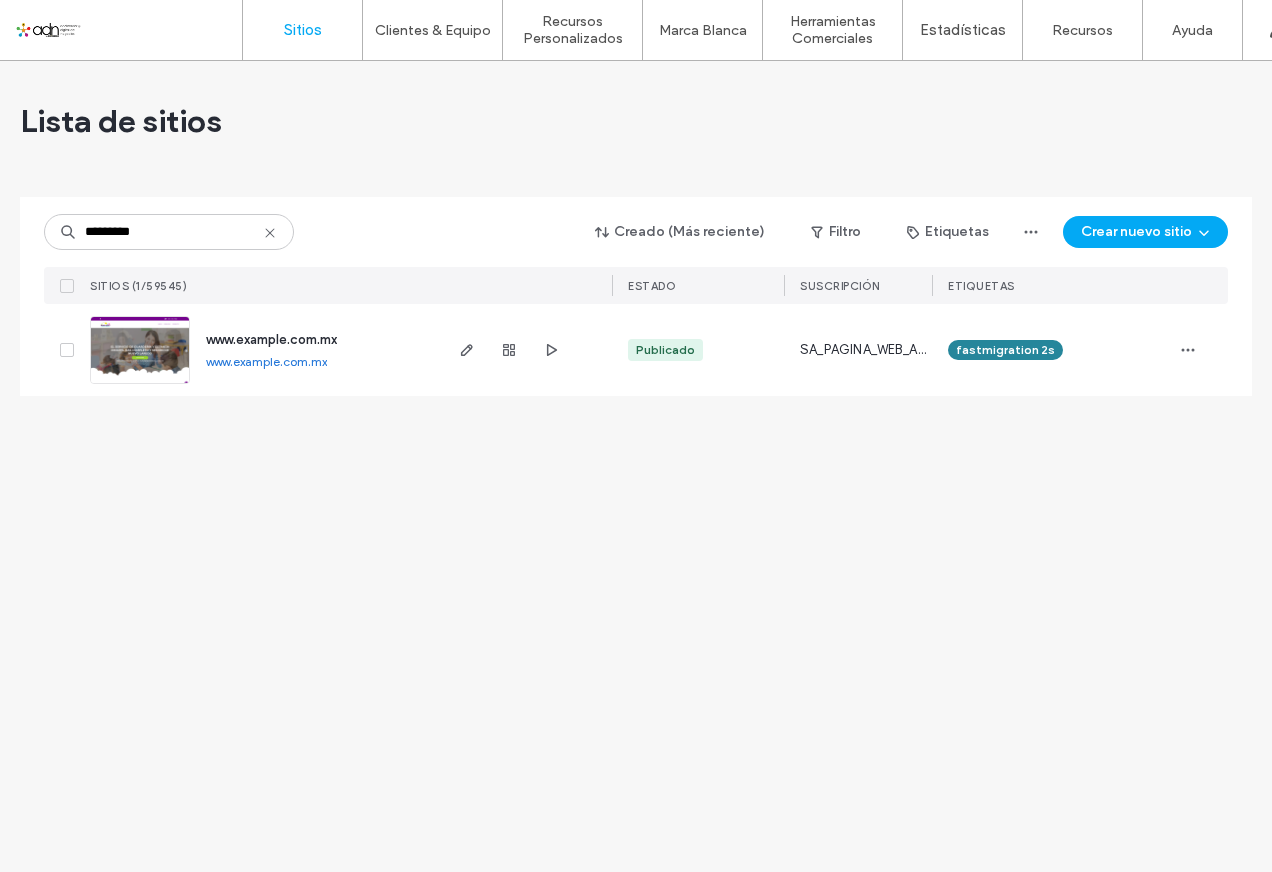 drag, startPoint x: 201, startPoint y: 369, endPoint x: 373, endPoint y: 364, distance: 172.07266 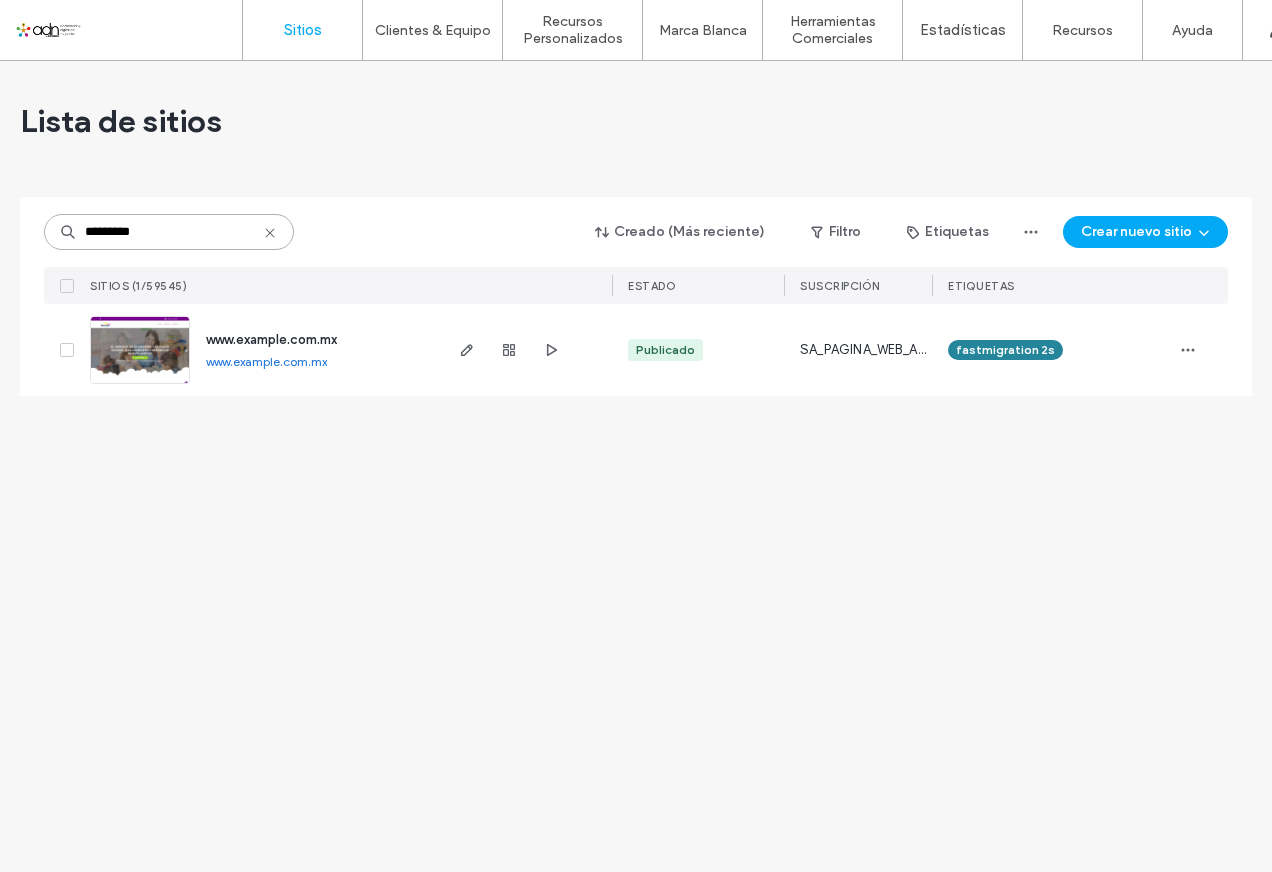 click on "*********" at bounding box center (169, 232) 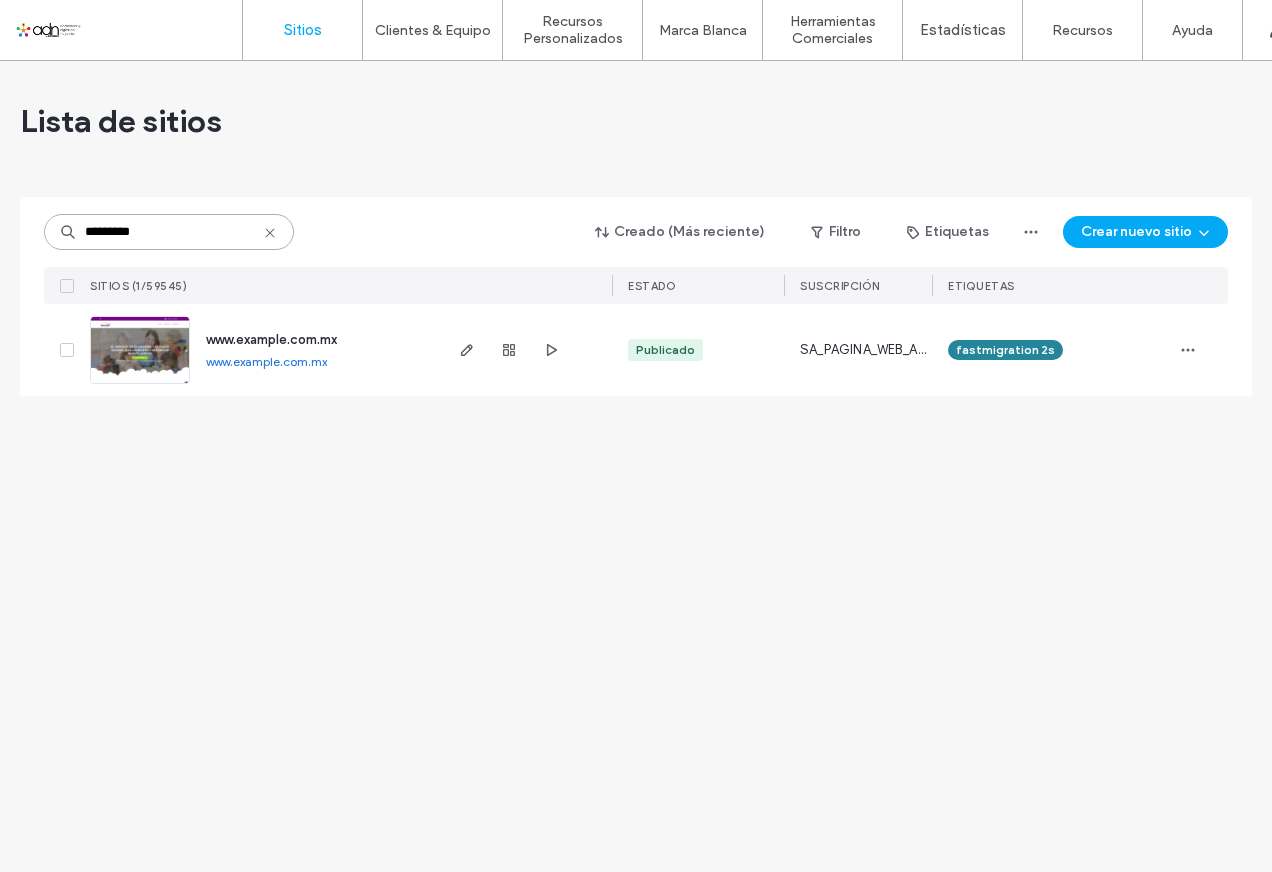 click on "*********" at bounding box center [169, 232] 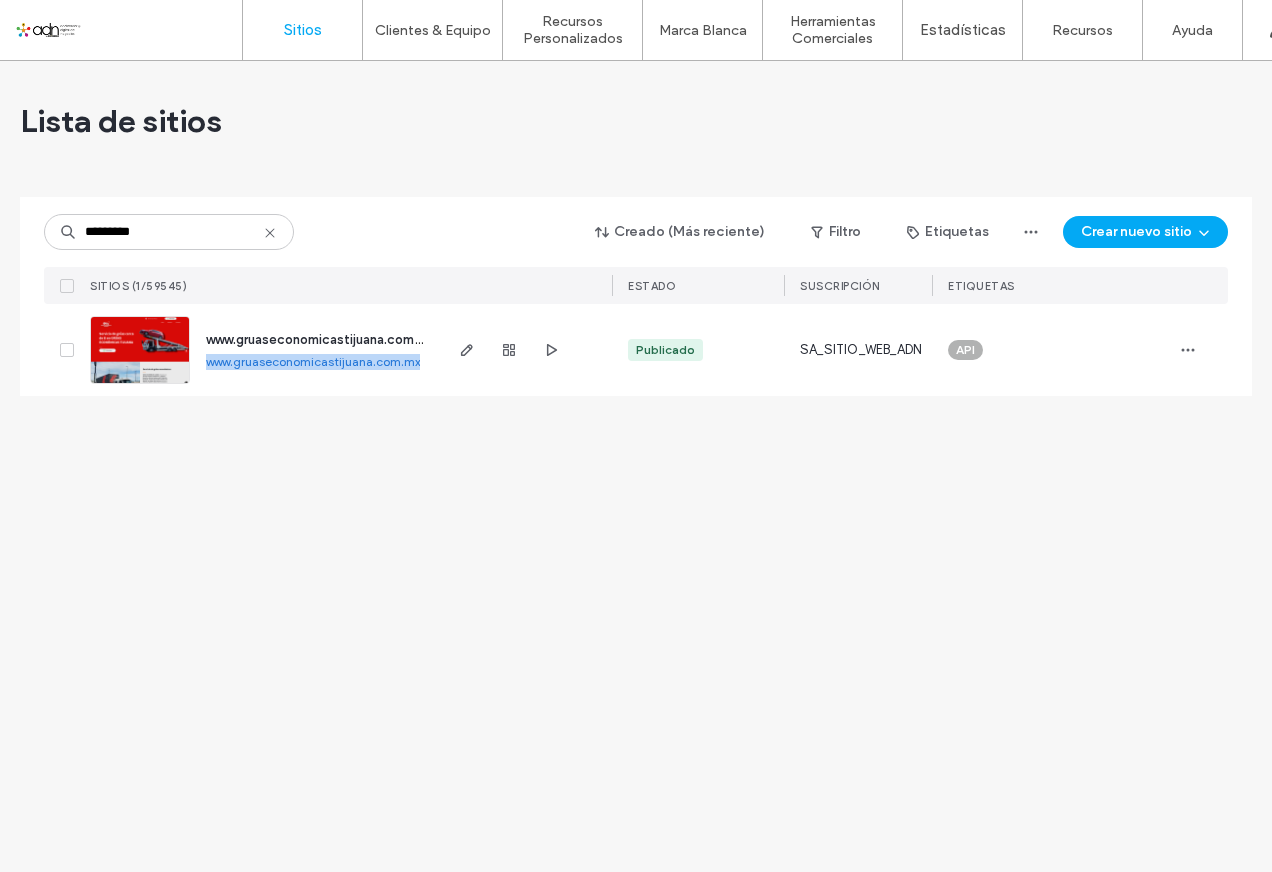 drag, startPoint x: 202, startPoint y: 365, endPoint x: 423, endPoint y: 380, distance: 221.50847 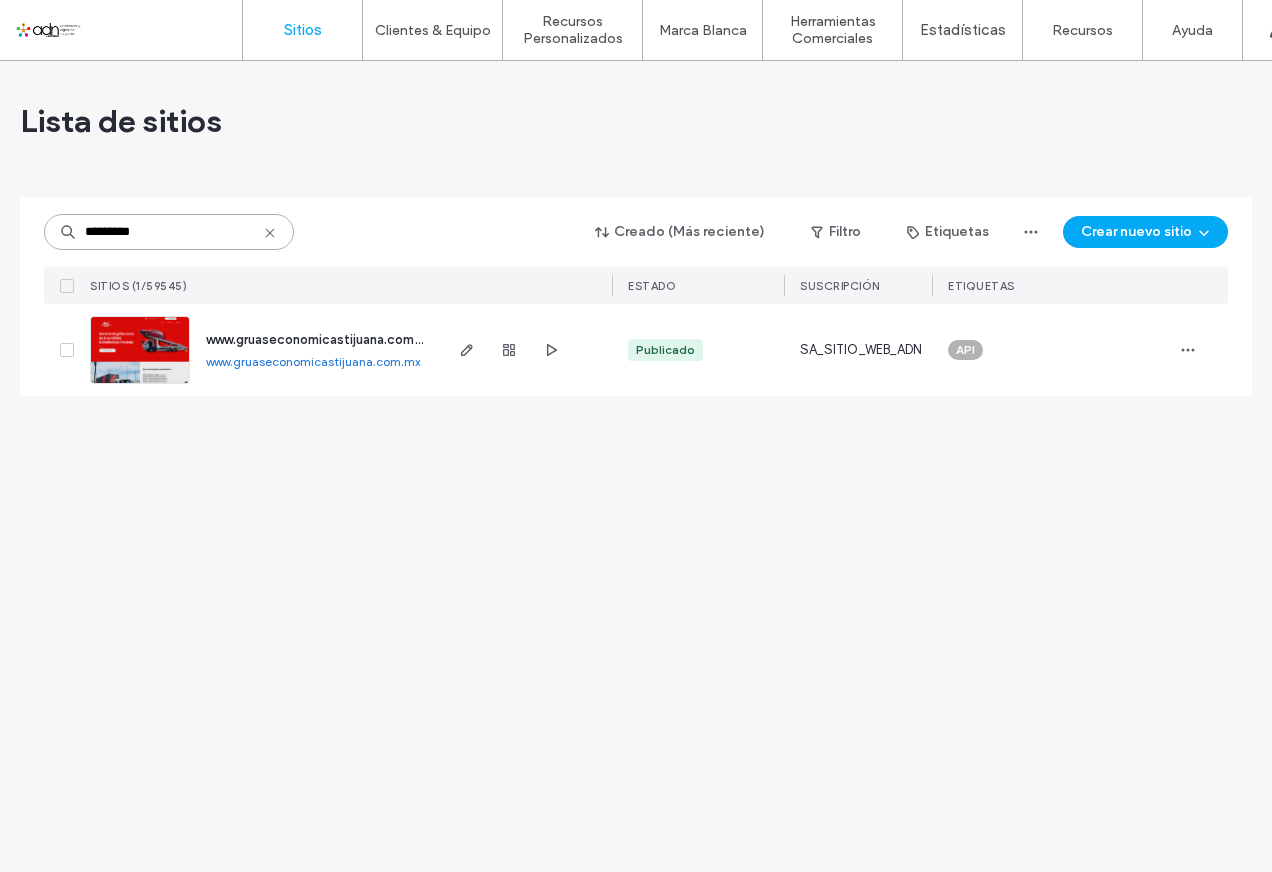 click on "*********" at bounding box center (169, 232) 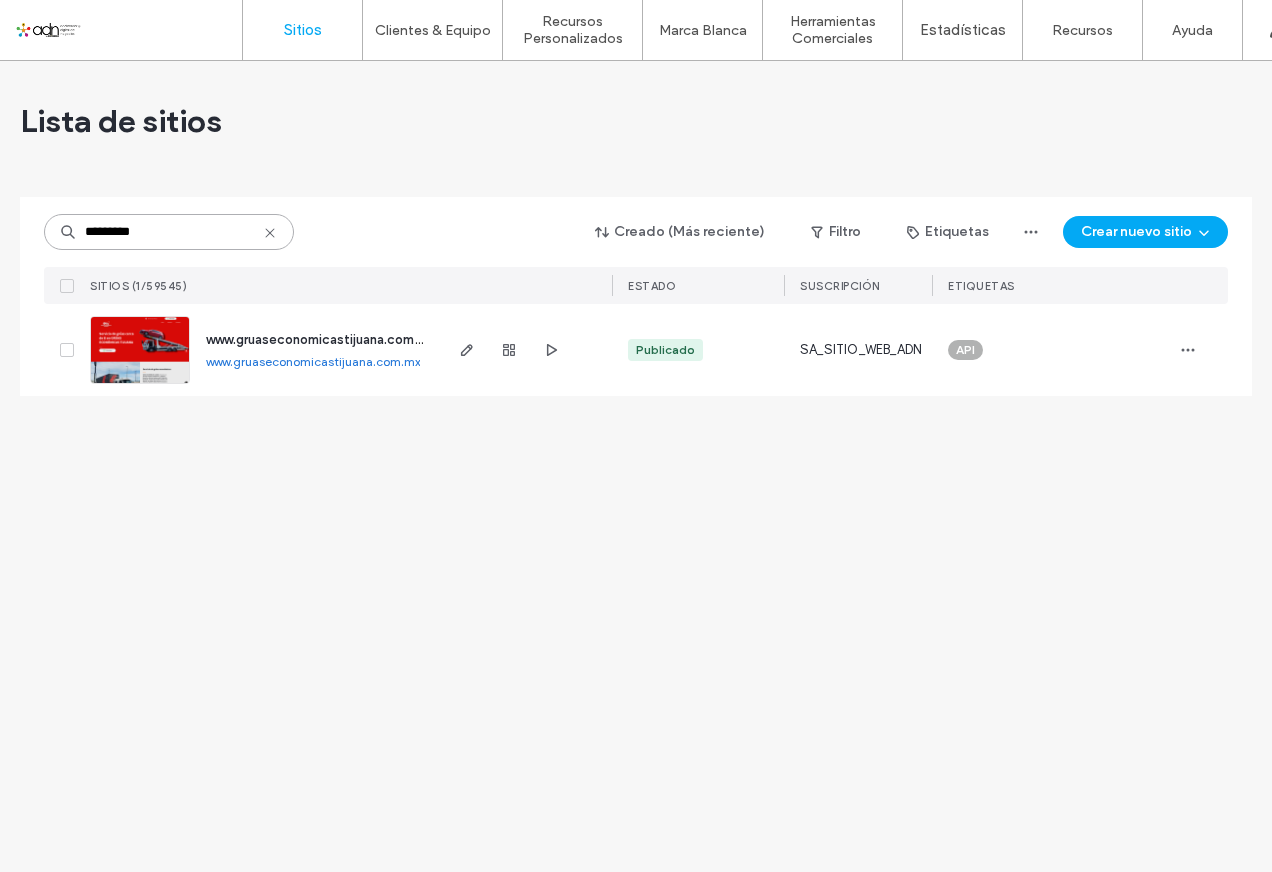 click on "*********" at bounding box center [169, 232] 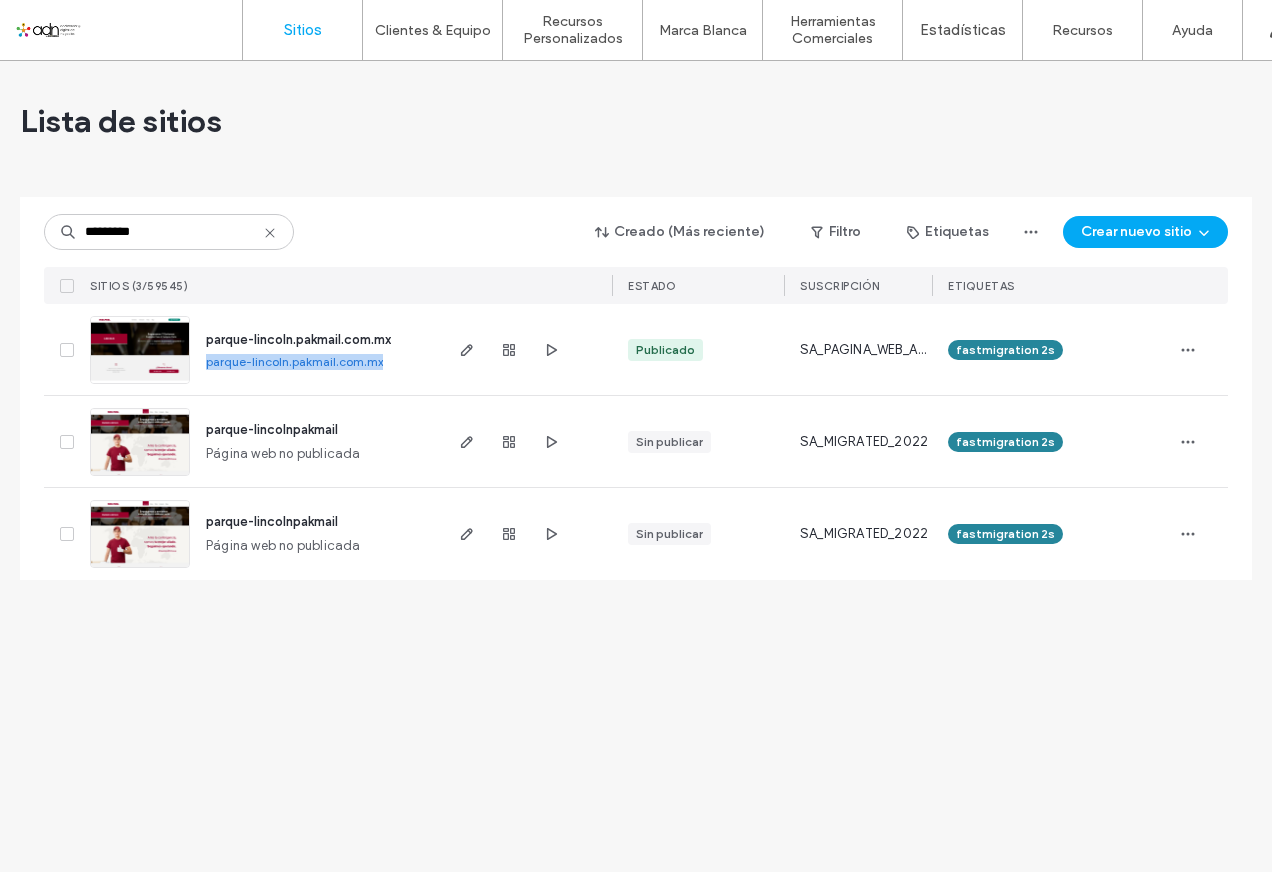 drag, startPoint x: 203, startPoint y: 367, endPoint x: 384, endPoint y: 367, distance: 181 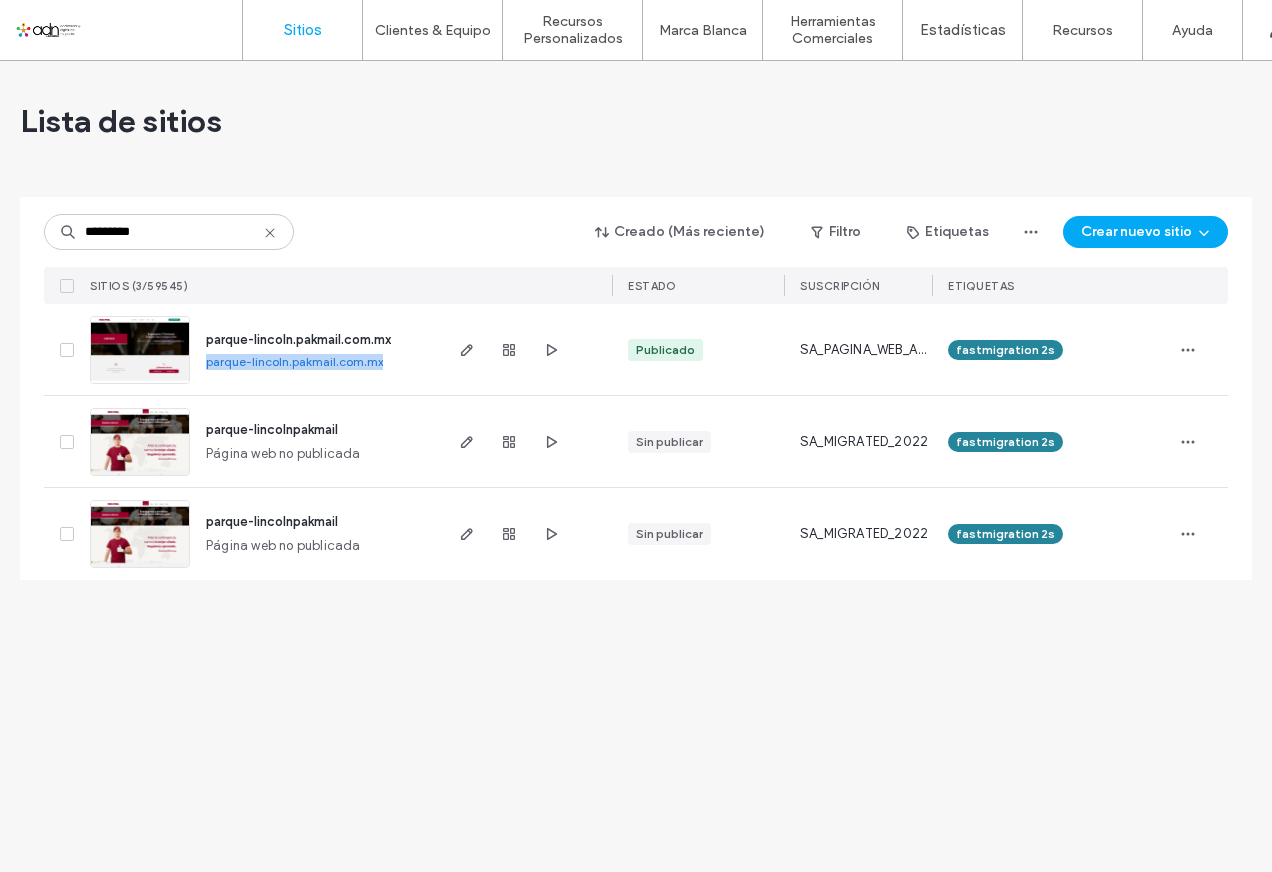 copy on "parque-lincoln.pakmail.com.mx" 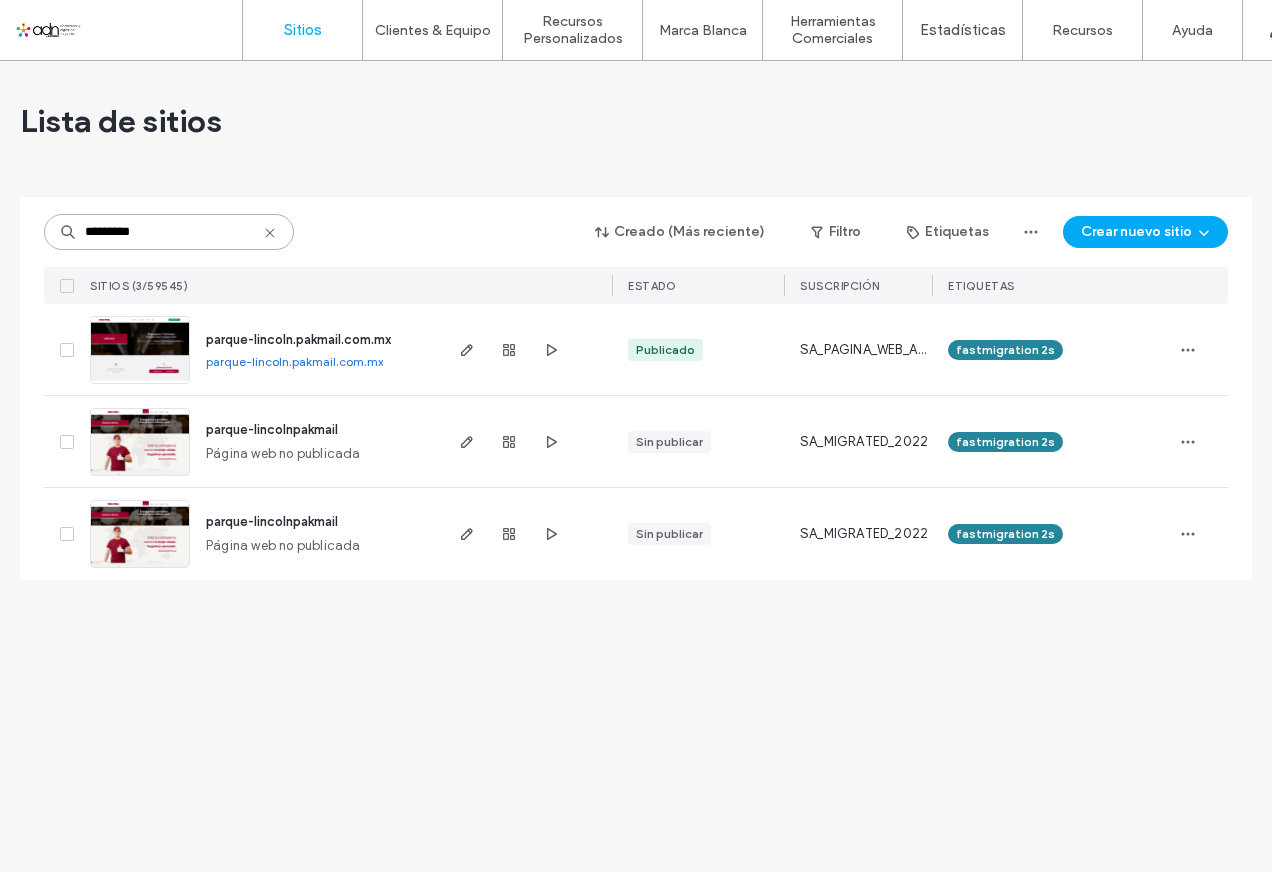 click on "*********" at bounding box center [169, 232] 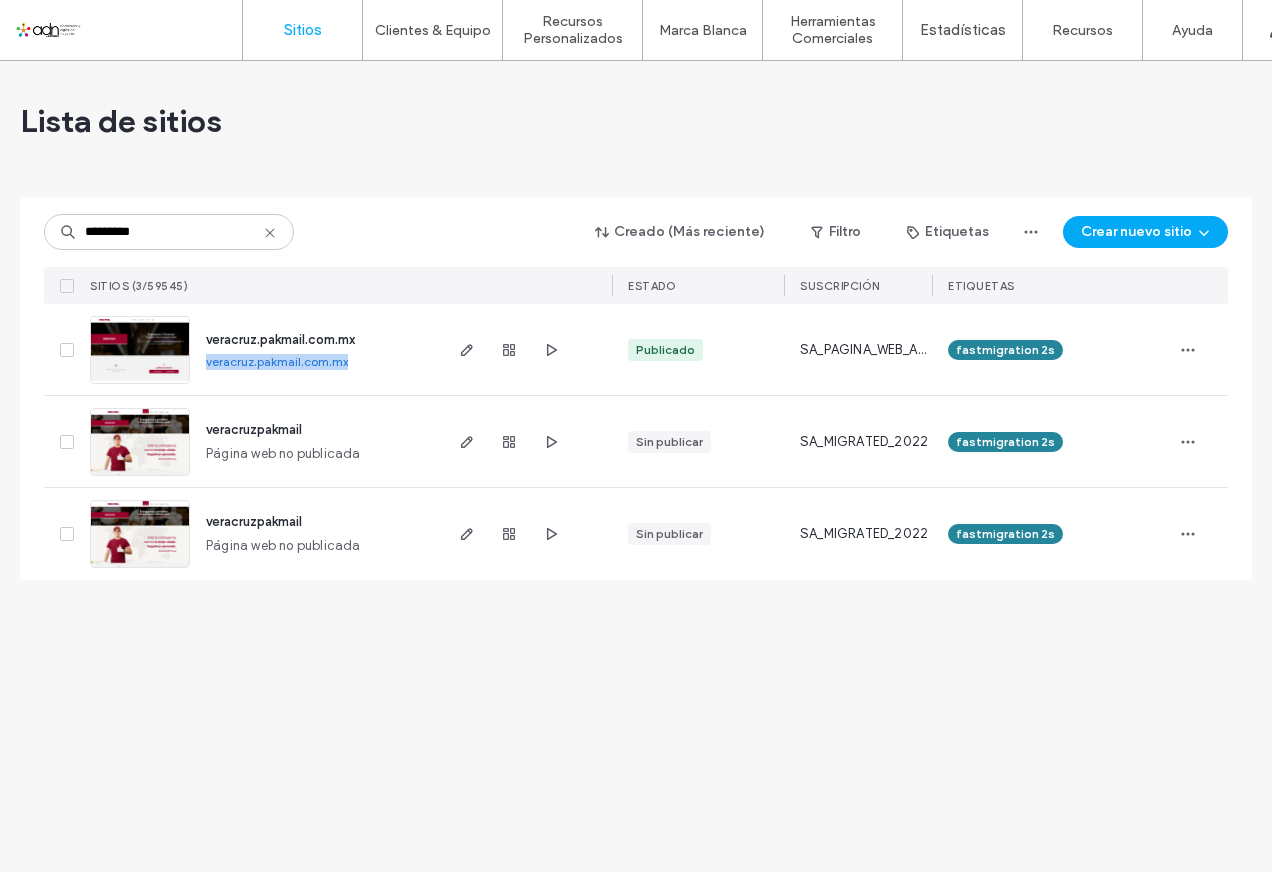 drag, startPoint x: 204, startPoint y: 365, endPoint x: 356, endPoint y: 367, distance: 152.01315 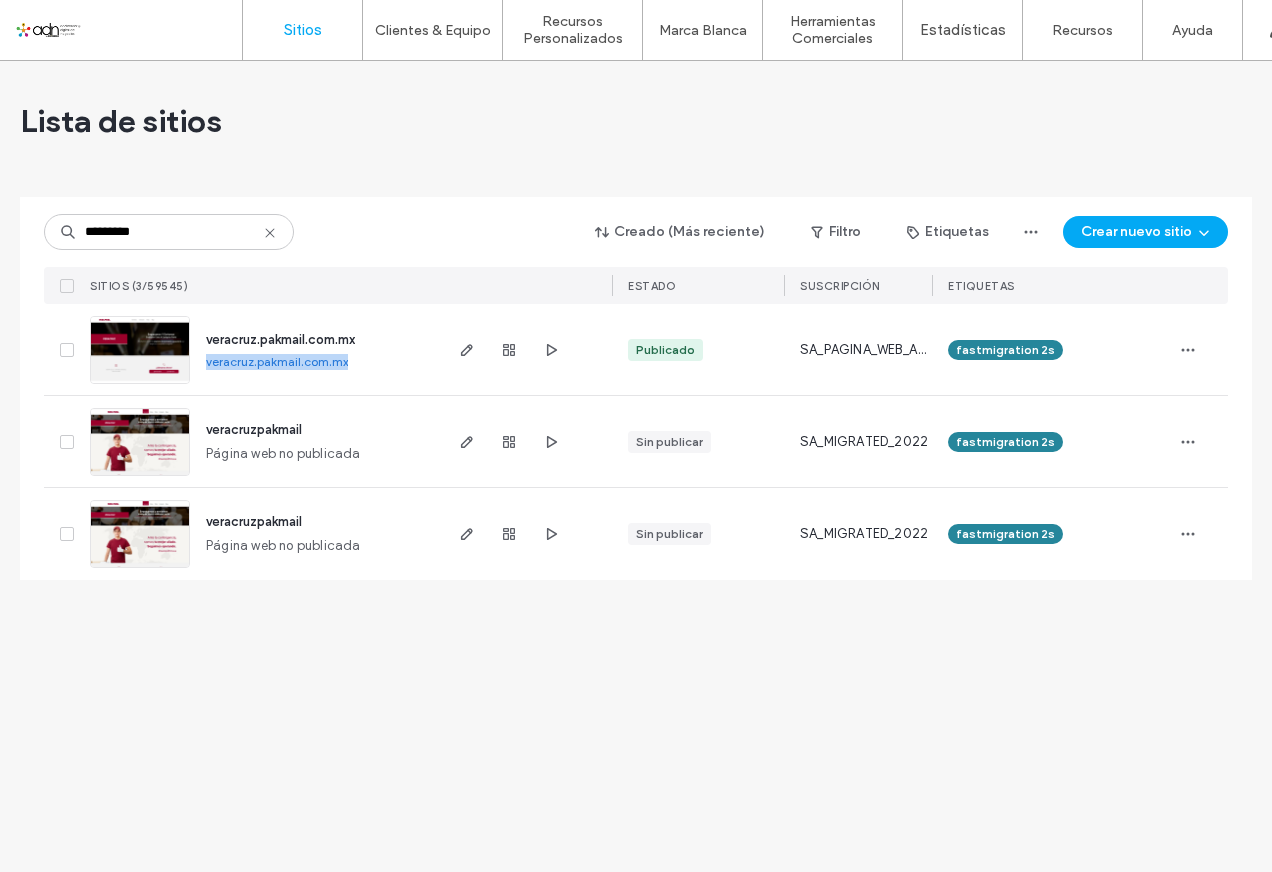 click on "veracruz.pakmail.com.mx" at bounding box center (277, 361) 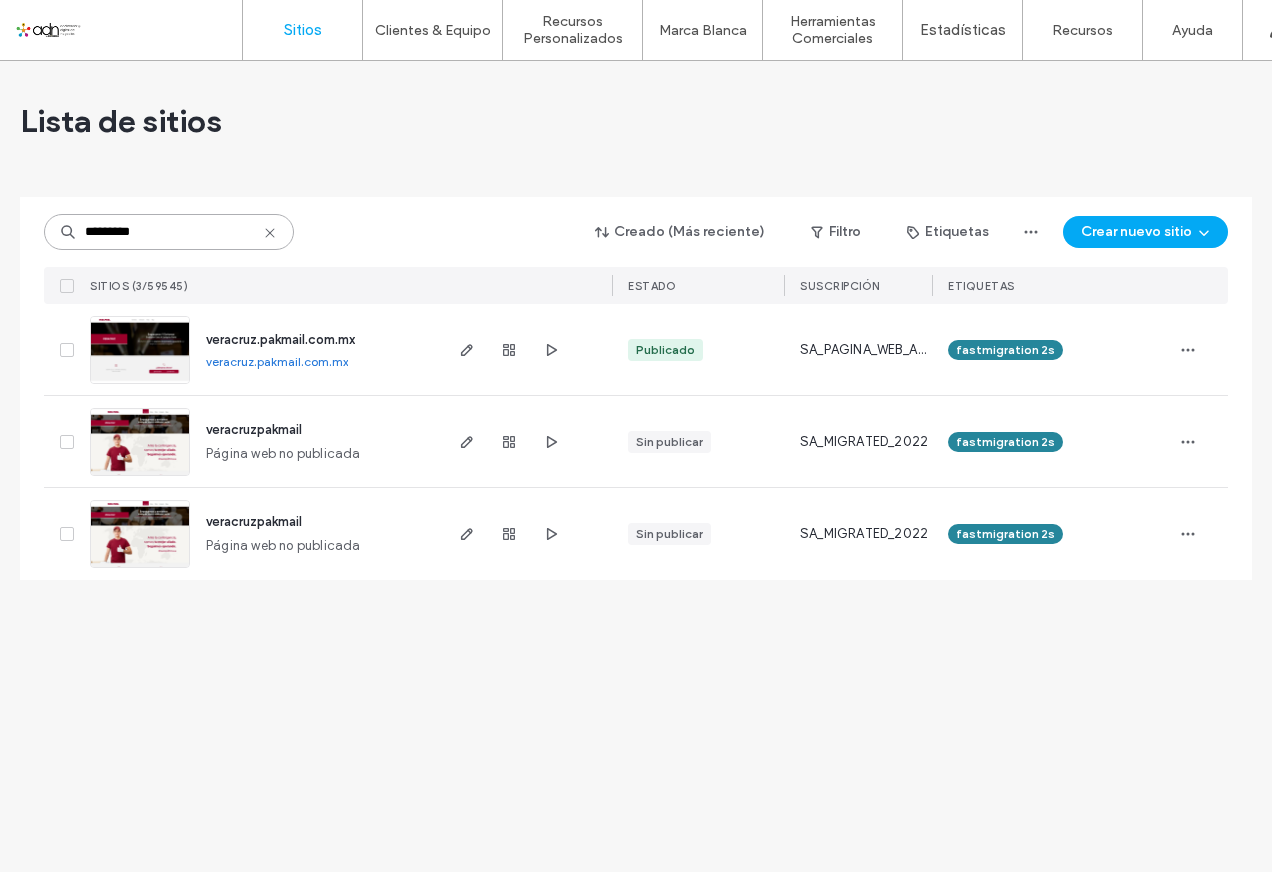 click on "*********" at bounding box center (169, 232) 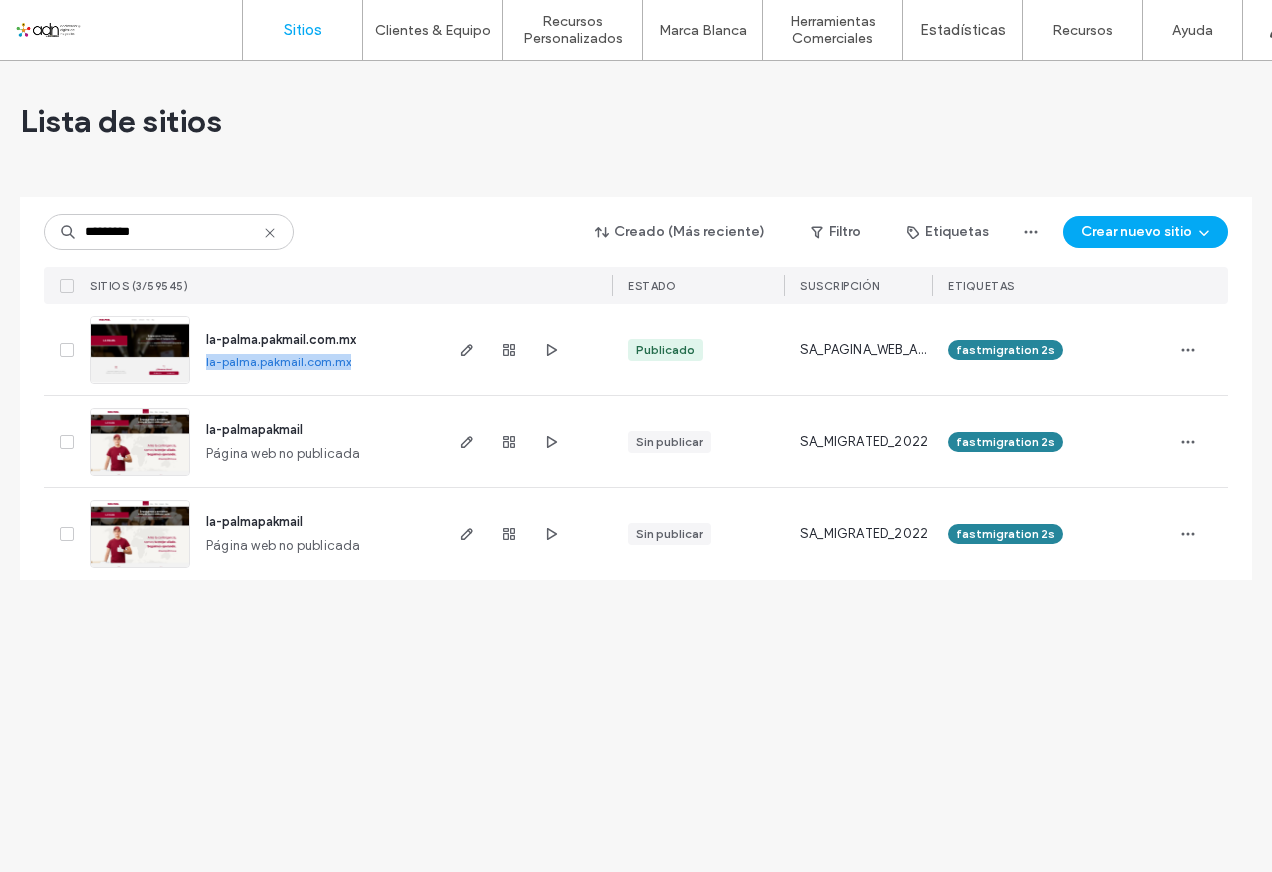 drag, startPoint x: 203, startPoint y: 367, endPoint x: 350, endPoint y: 366, distance: 147.0034 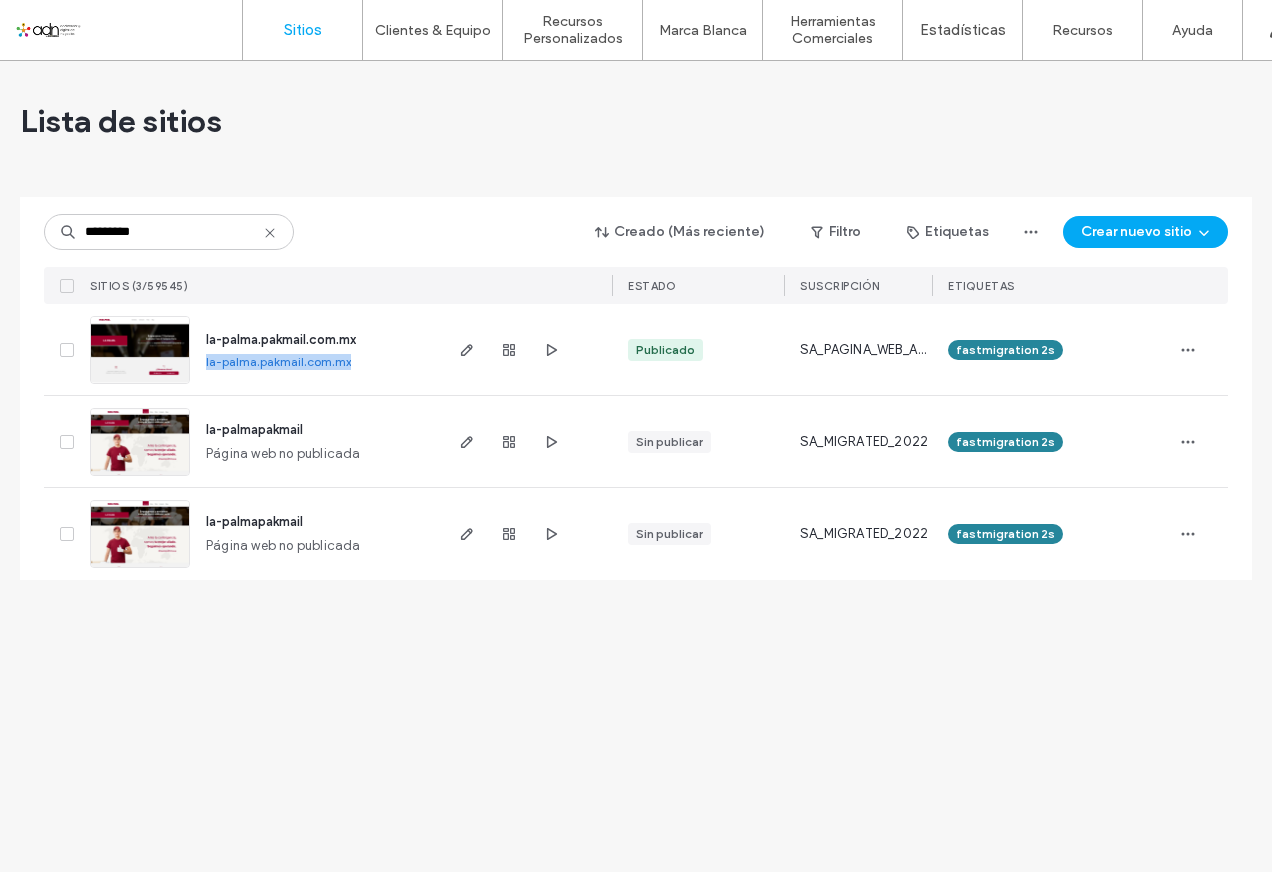 drag, startPoint x: 350, startPoint y: 366, endPoint x: 311, endPoint y: 362, distance: 39.20459 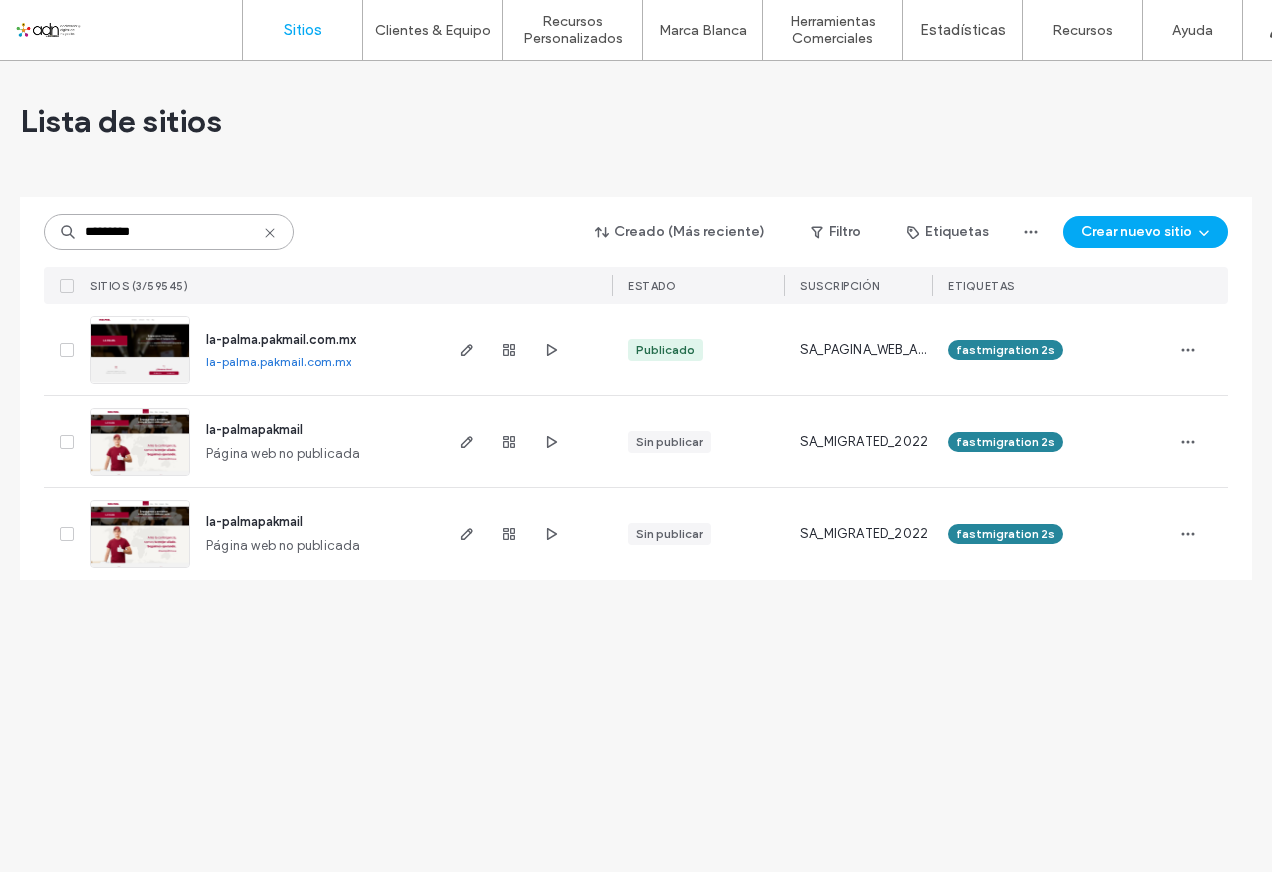click on "*********" at bounding box center (169, 232) 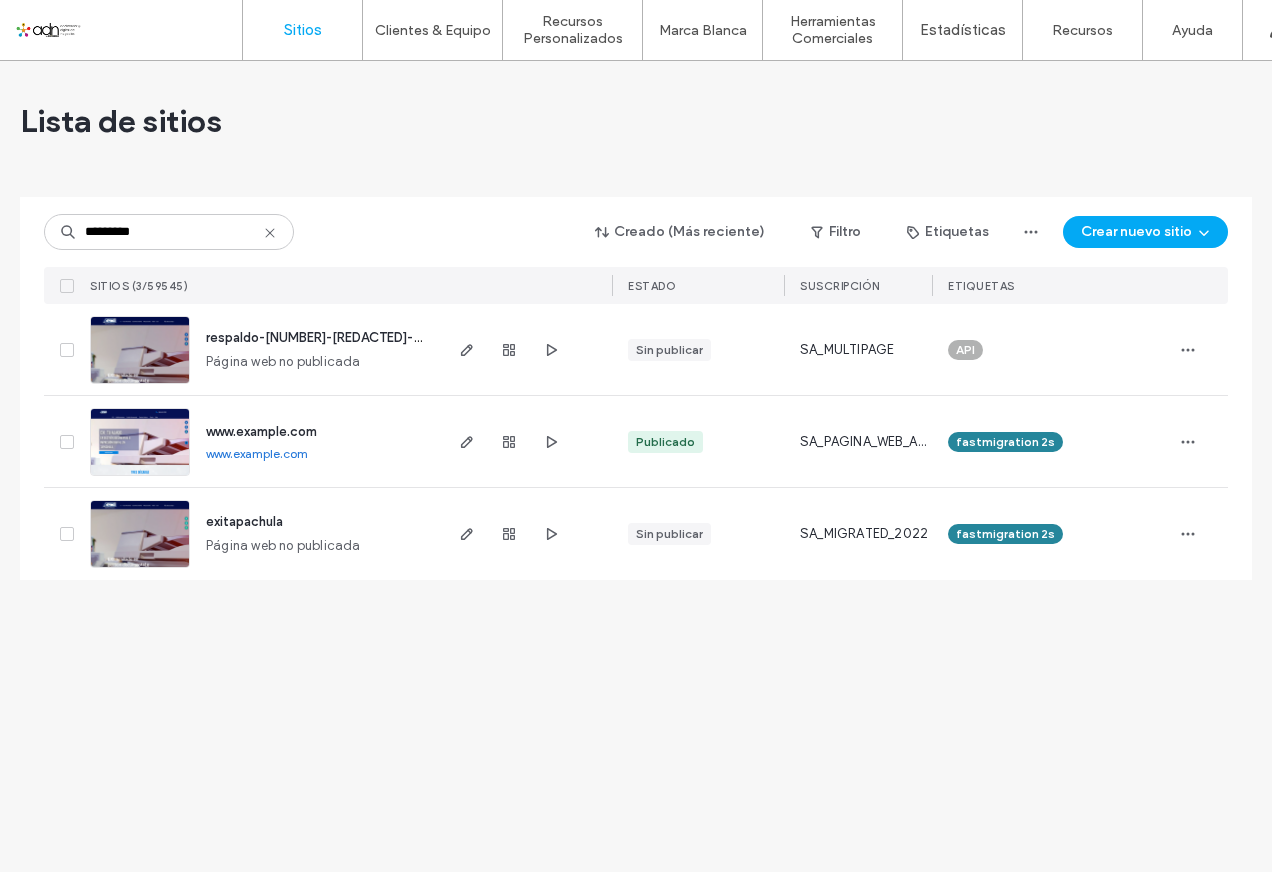 click on "www.exitapachula.com" at bounding box center [257, 453] 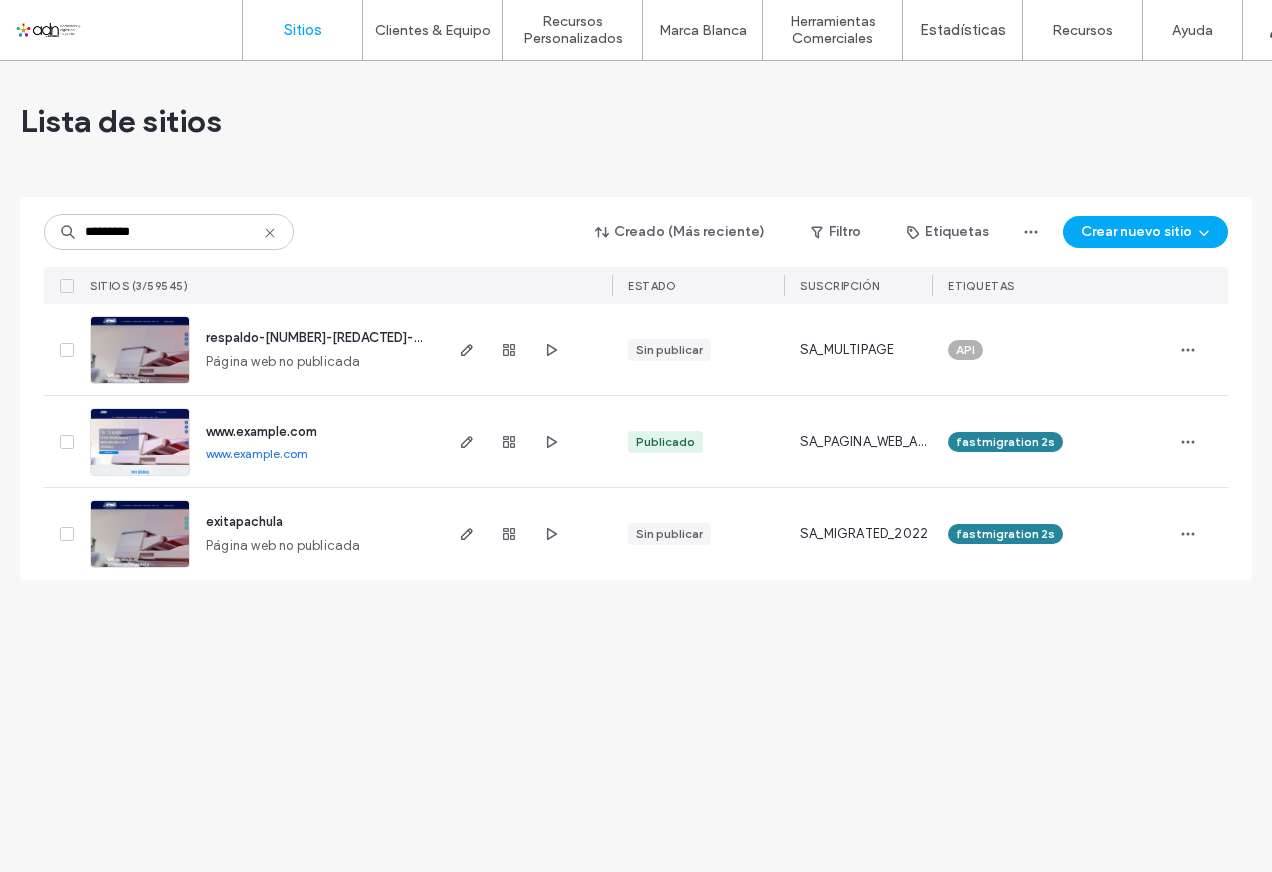 drag, startPoint x: 201, startPoint y: 455, endPoint x: 336, endPoint y: 453, distance: 135.01482 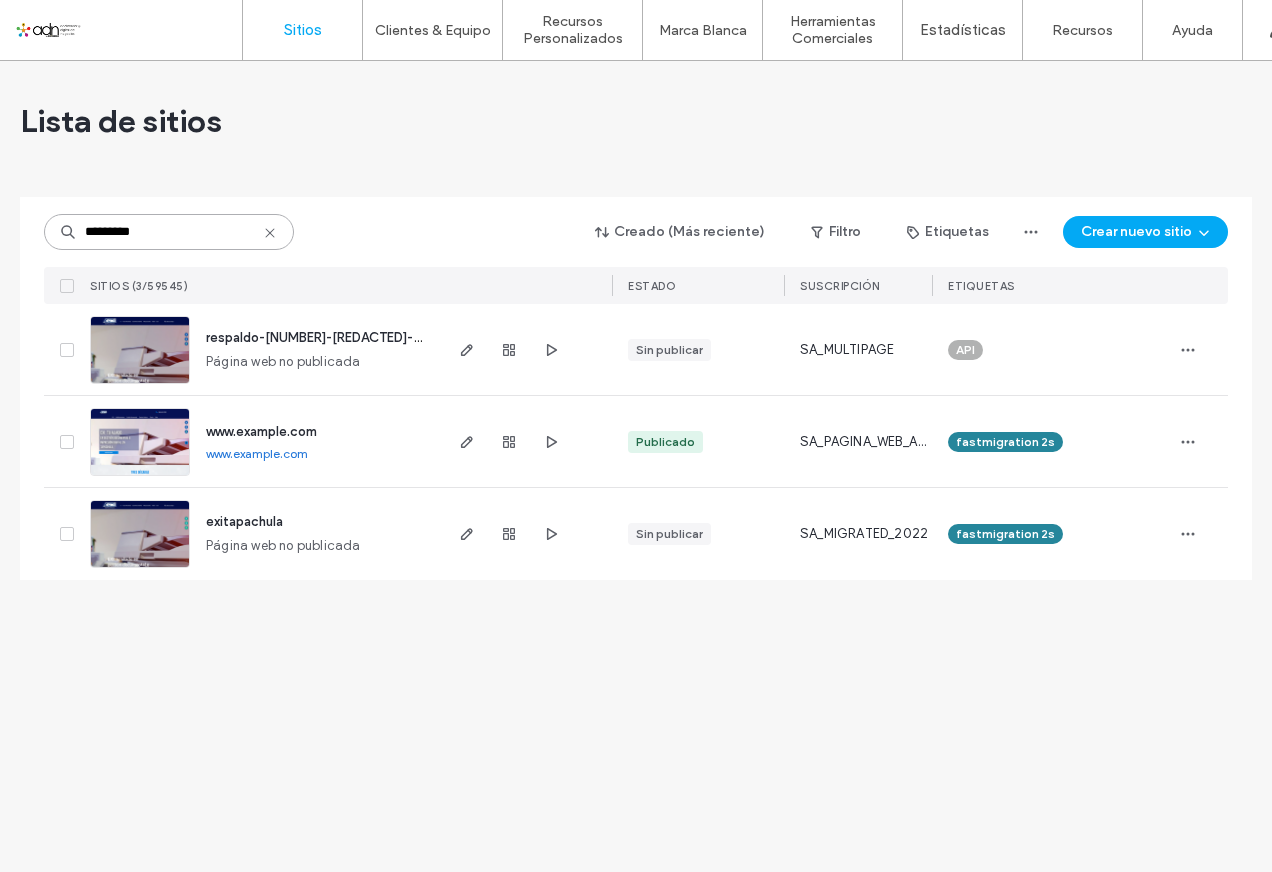 click on "*********" at bounding box center [169, 232] 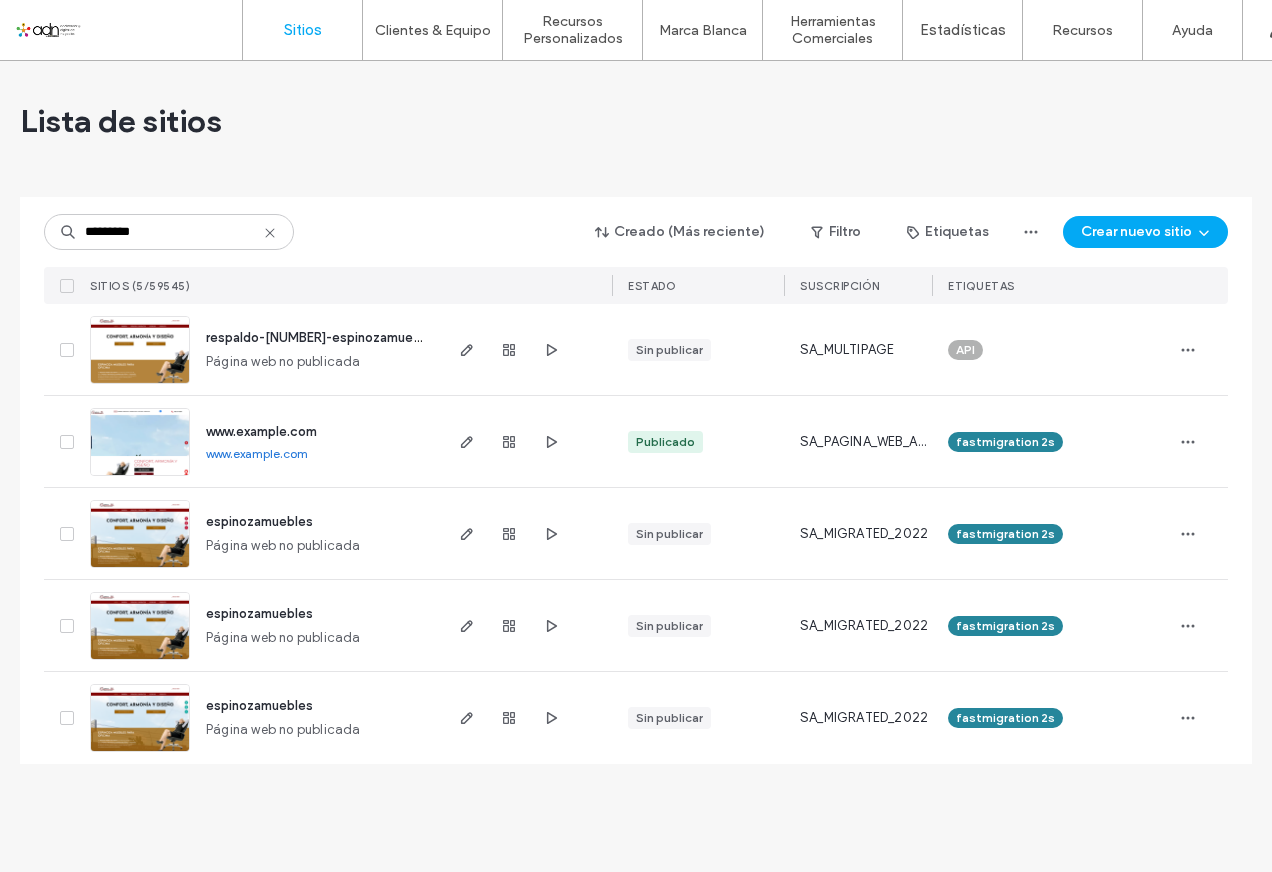 drag, startPoint x: 202, startPoint y: 454, endPoint x: 368, endPoint y: 454, distance: 166 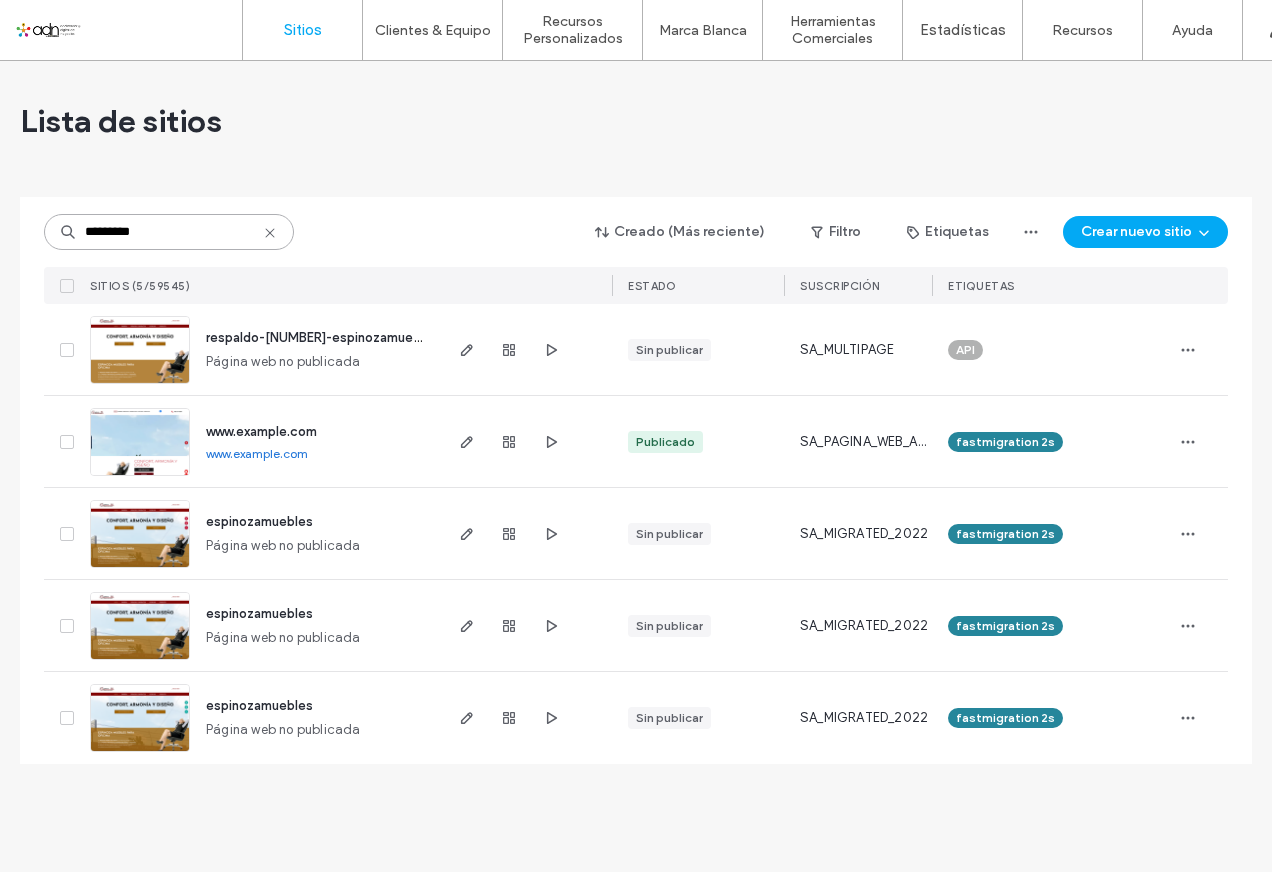 click on "*********" at bounding box center (169, 232) 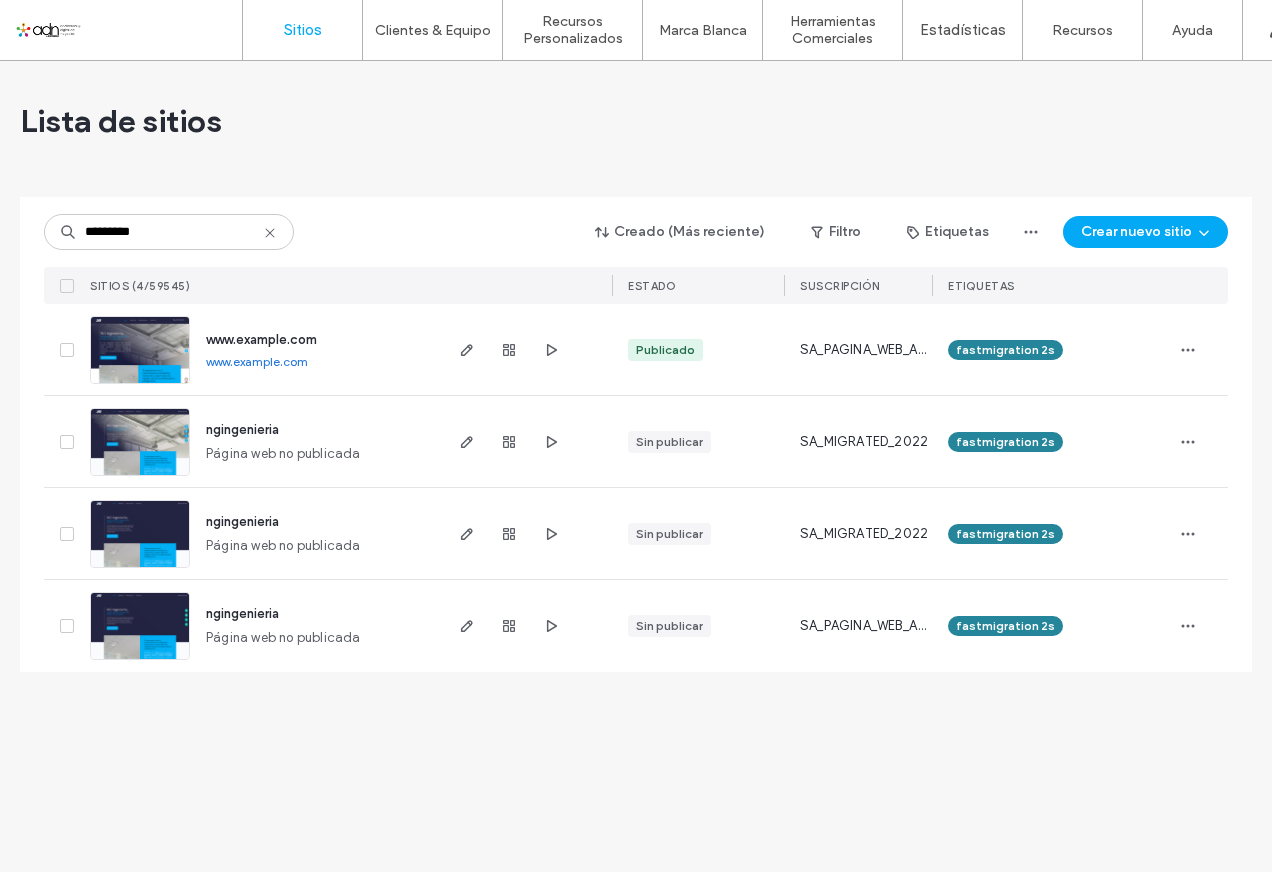 drag, startPoint x: 204, startPoint y: 364, endPoint x: 362, endPoint y: 364, distance: 158 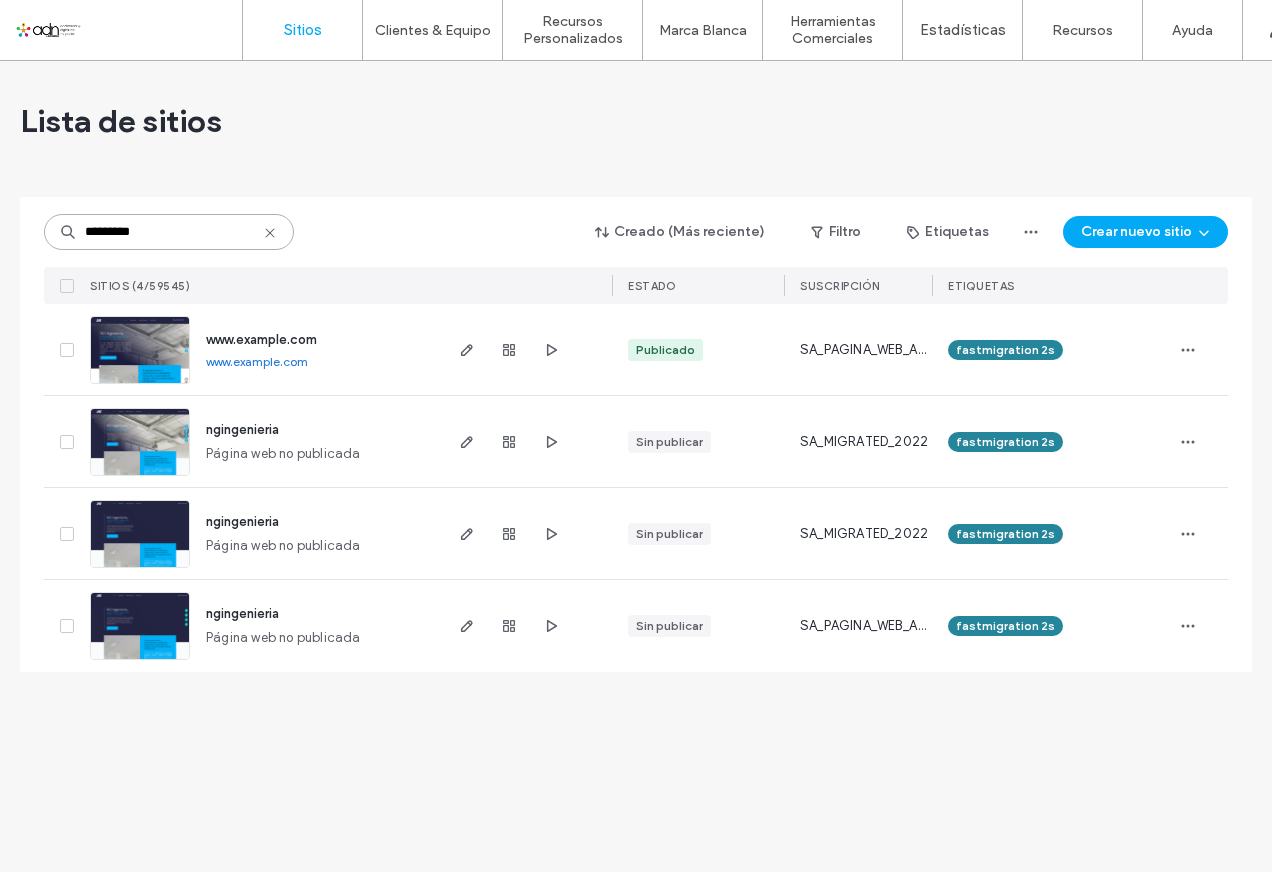 click on "*********" at bounding box center (169, 232) 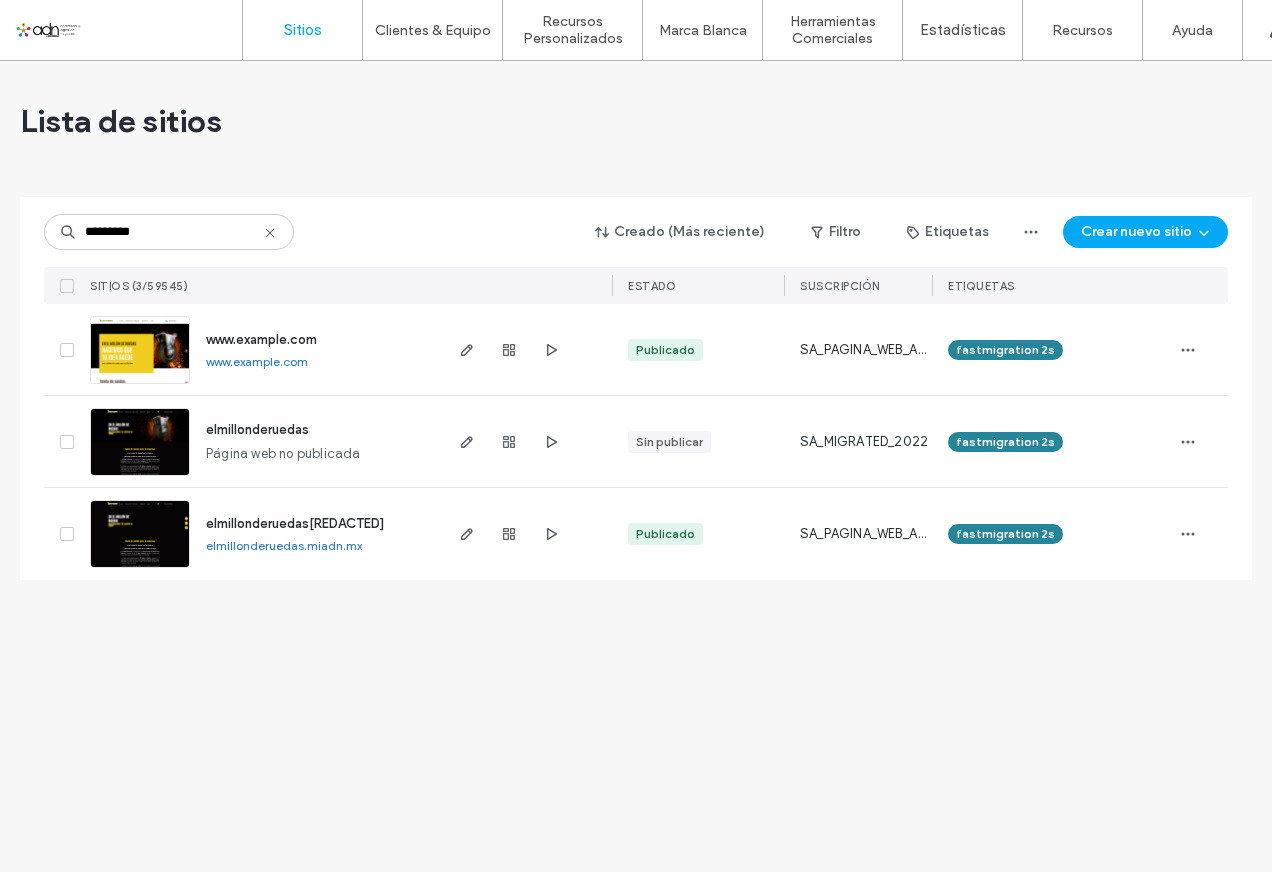 drag, startPoint x: 204, startPoint y: 365, endPoint x: 368, endPoint y: 367, distance: 164.01219 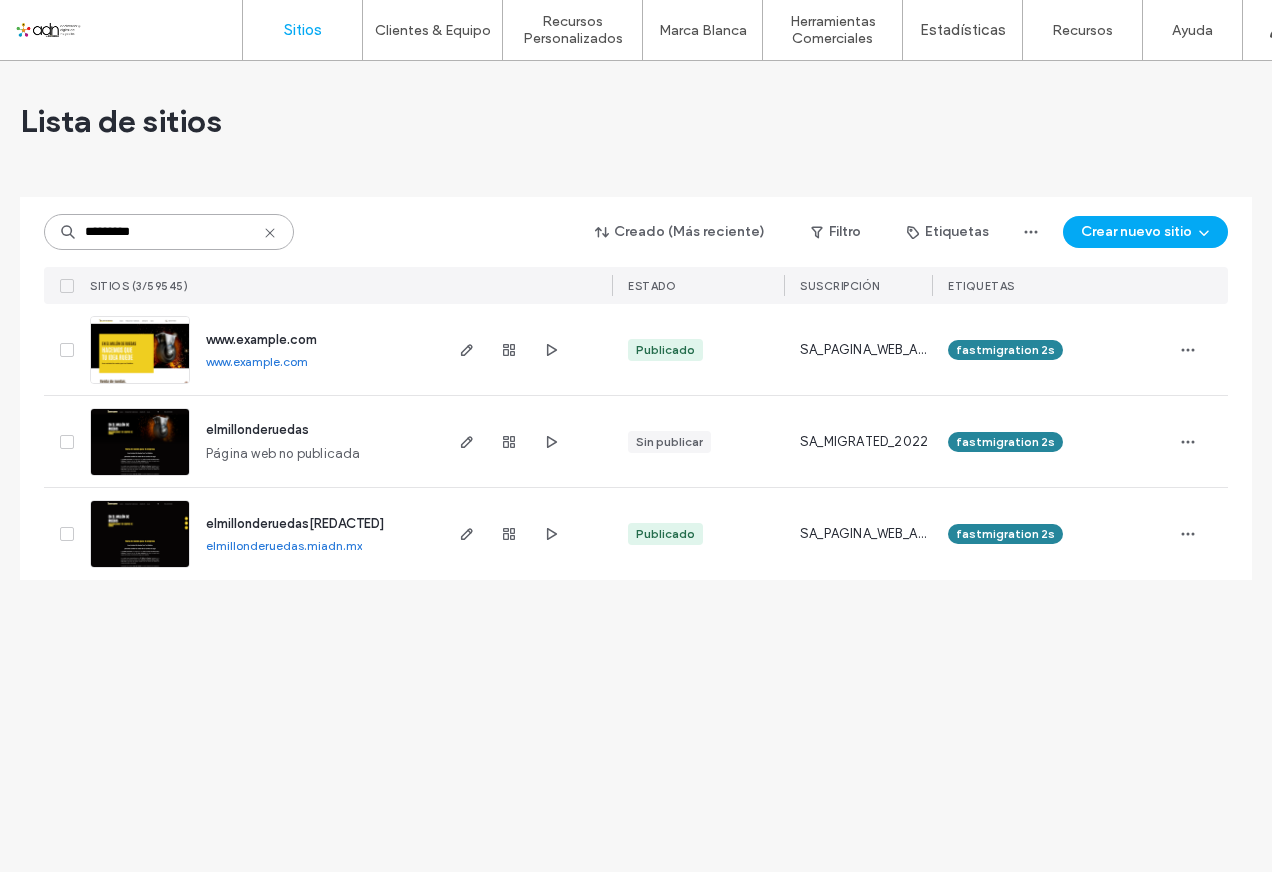 click on "*********" at bounding box center [169, 232] 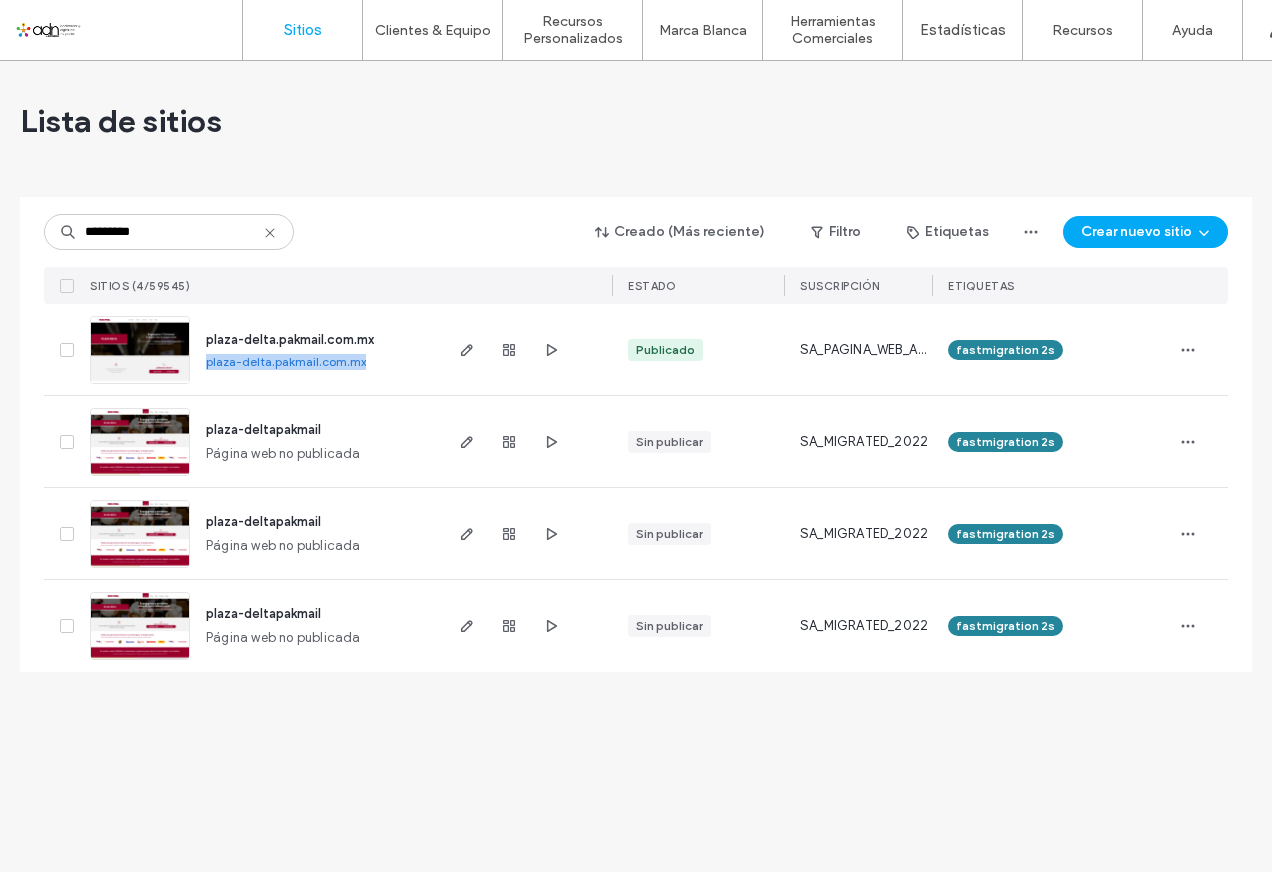 drag, startPoint x: 204, startPoint y: 363, endPoint x: 368, endPoint y: 365, distance: 164.01219 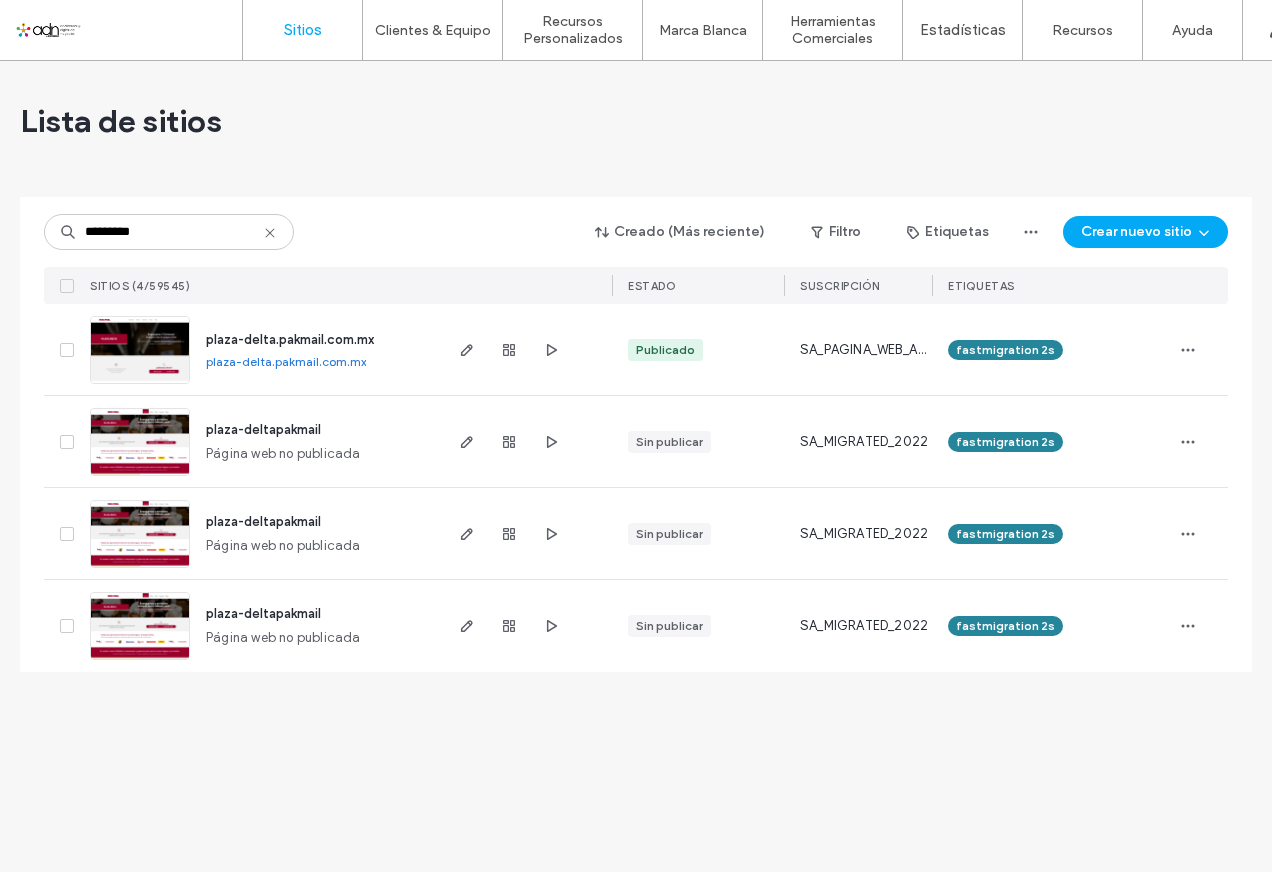 click on "********* Creado (Más reciente) Filtro Etiquetas Crear nuevo sitio SITIOS (4/59545) ESTADO Suscripción ETIQUETAS" at bounding box center [636, 250] 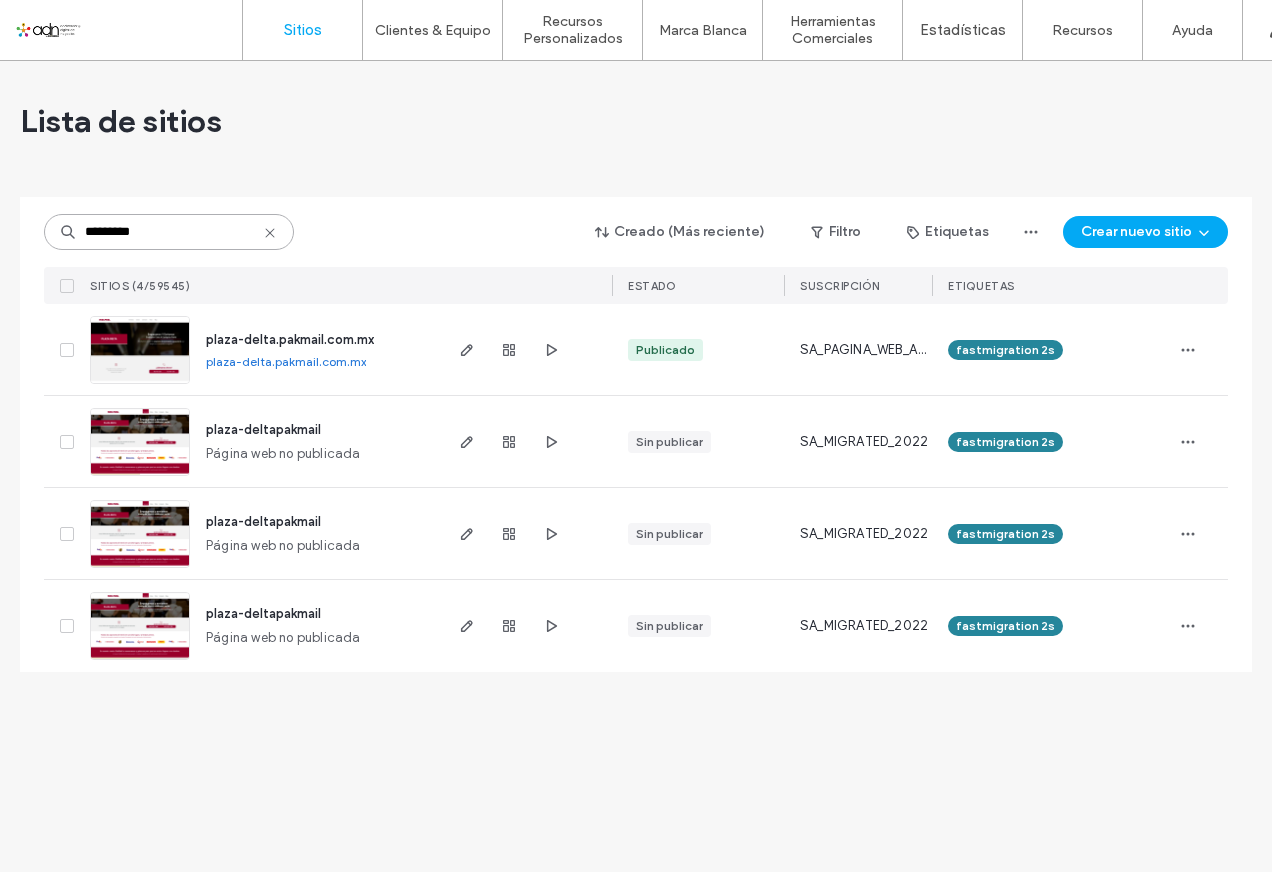 click on "*********" at bounding box center (169, 232) 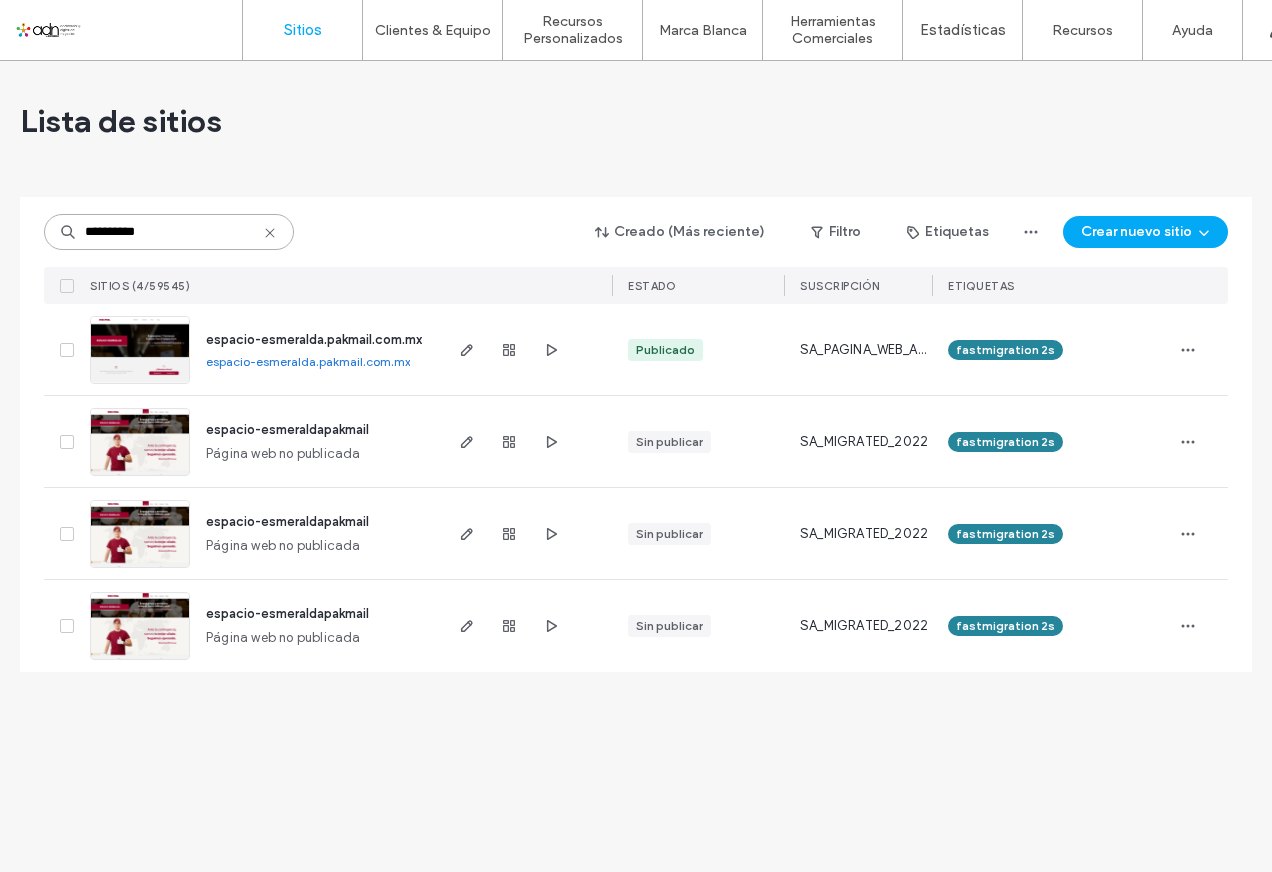 type on "*********" 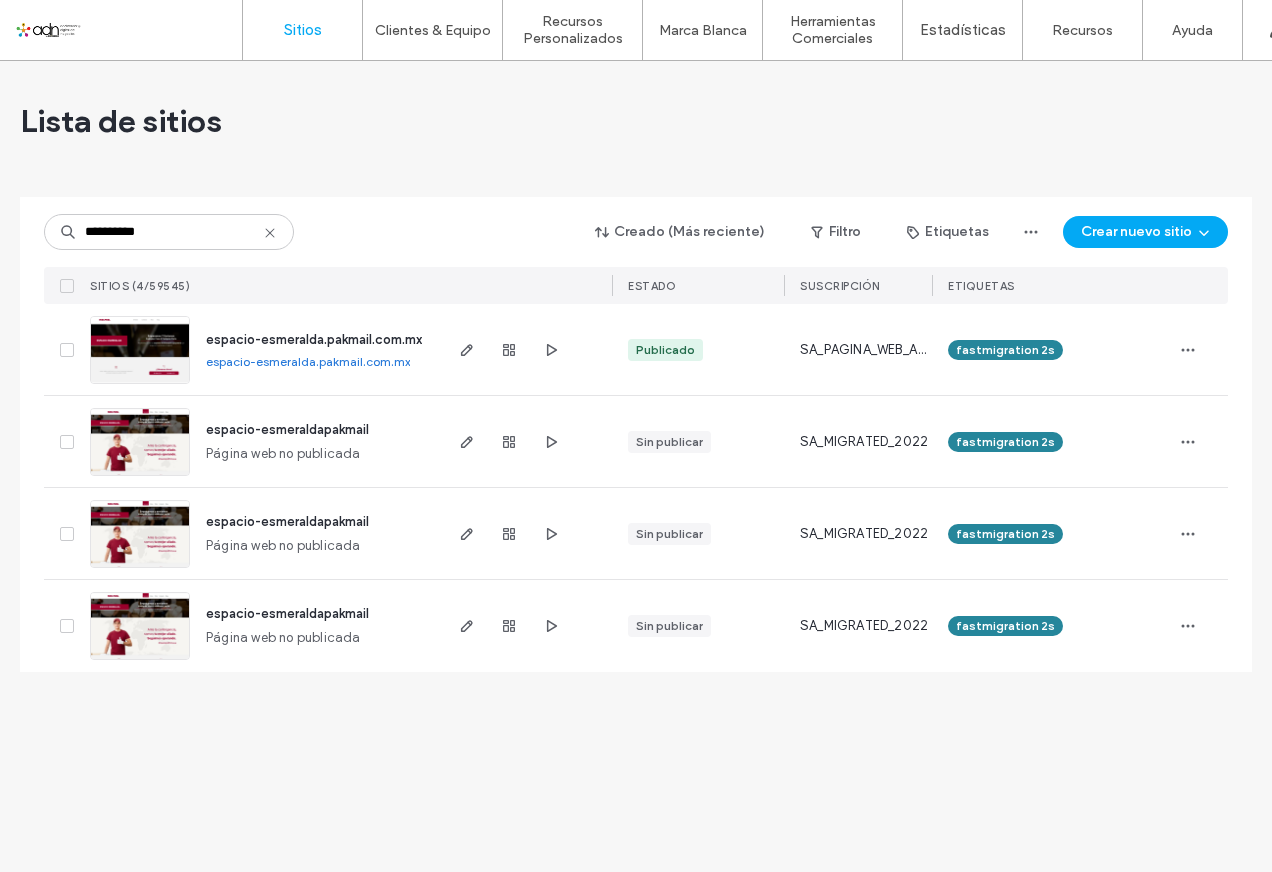 type 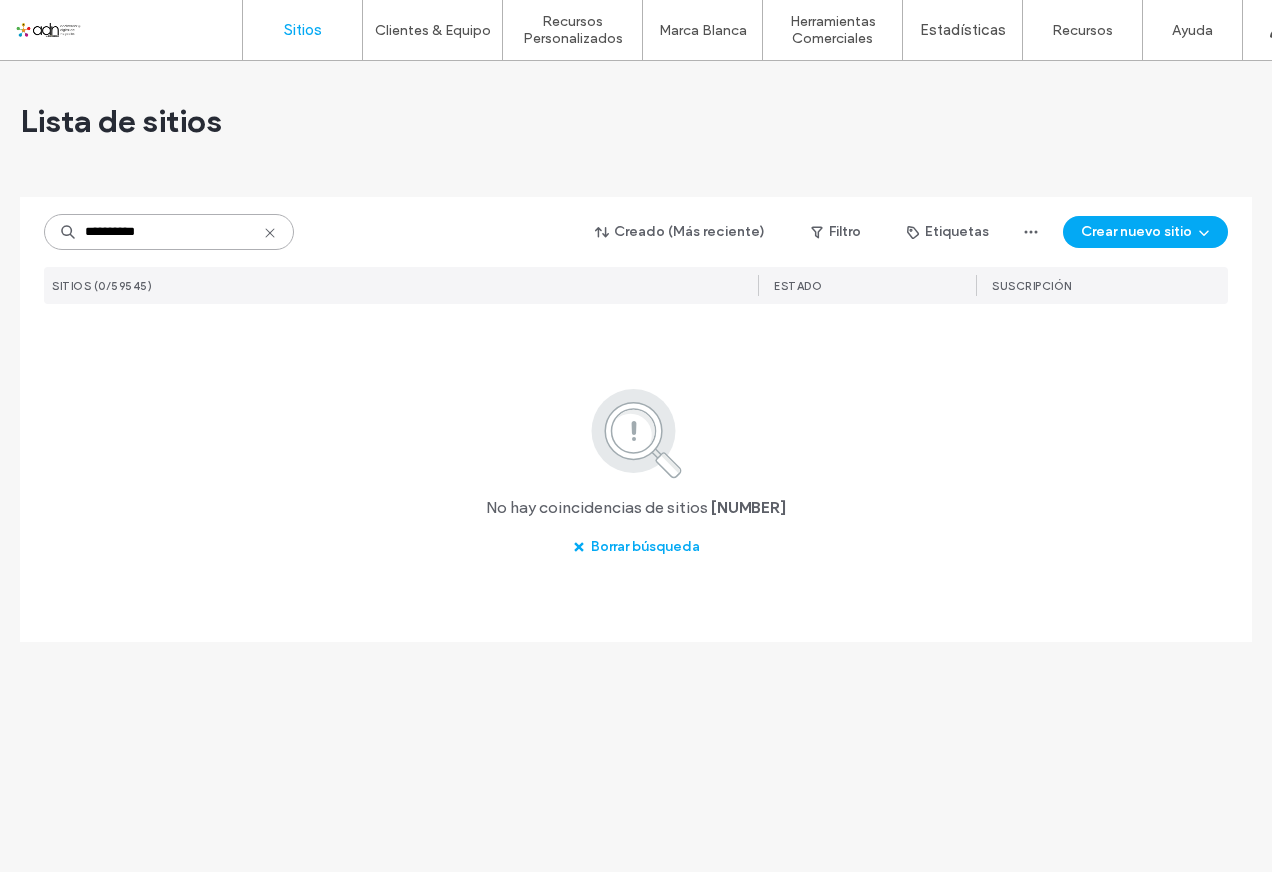 click on "*********" at bounding box center (169, 232) 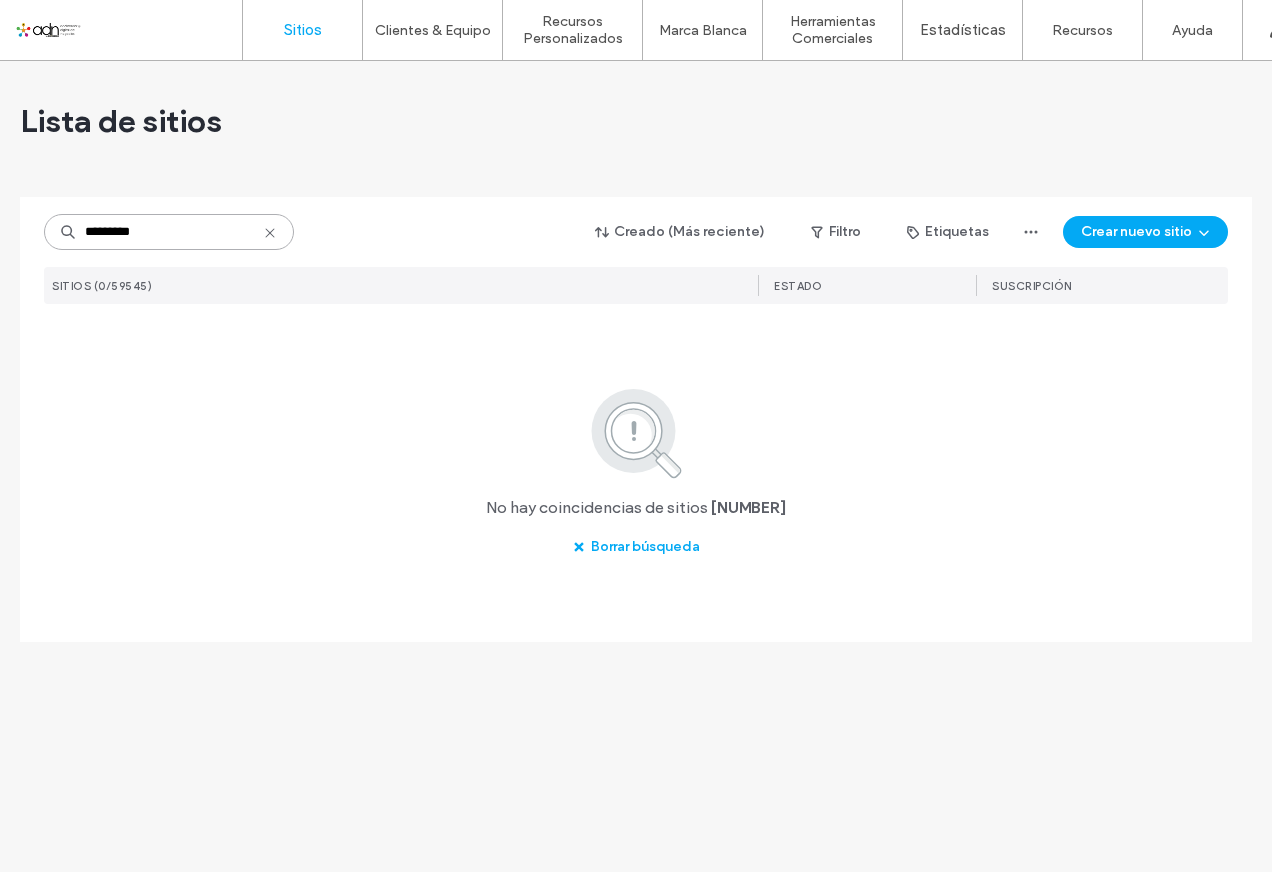 type on "*********" 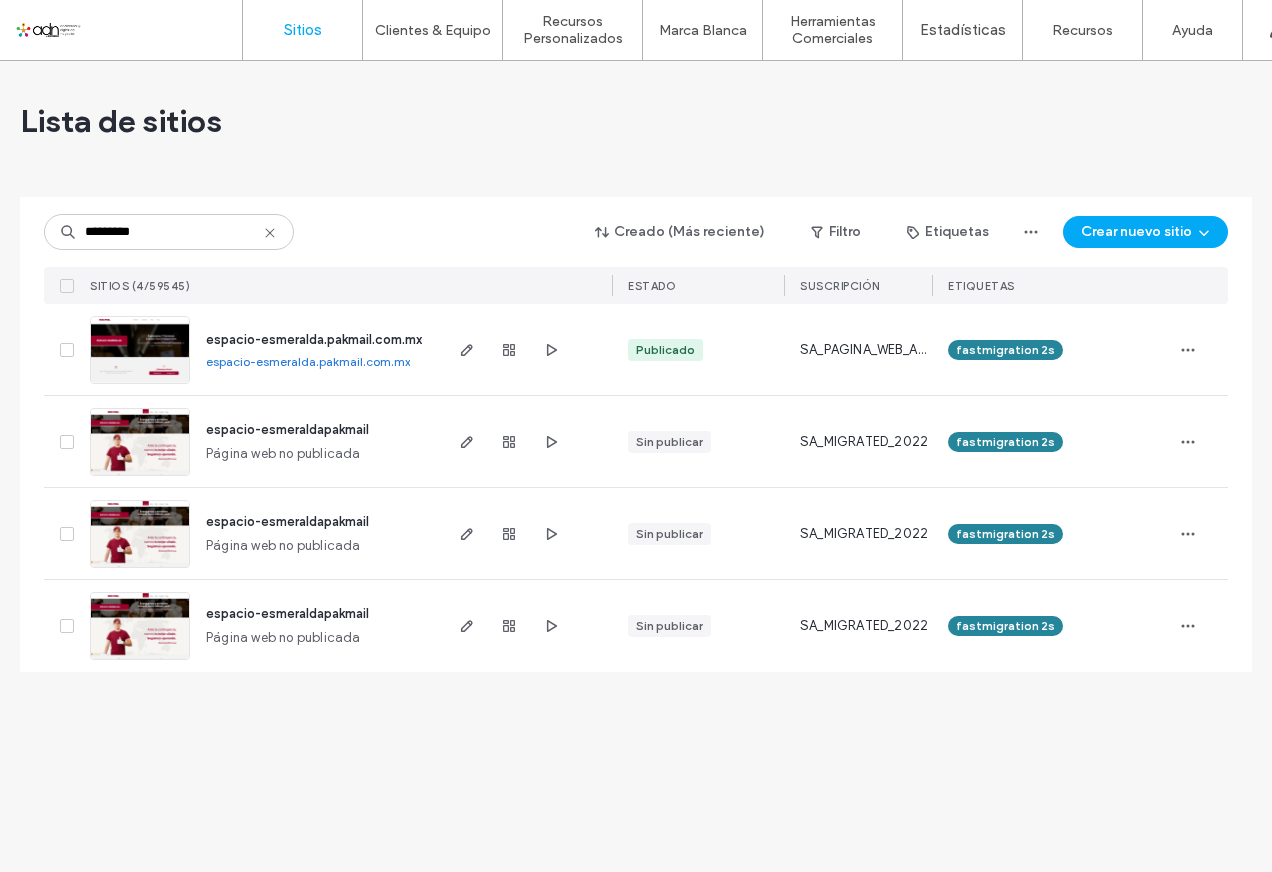 click on "espacio-esmeralda.pakmail.com.mx espacio-esmeralda.pakmail.com.mx" at bounding box center (314, 349) 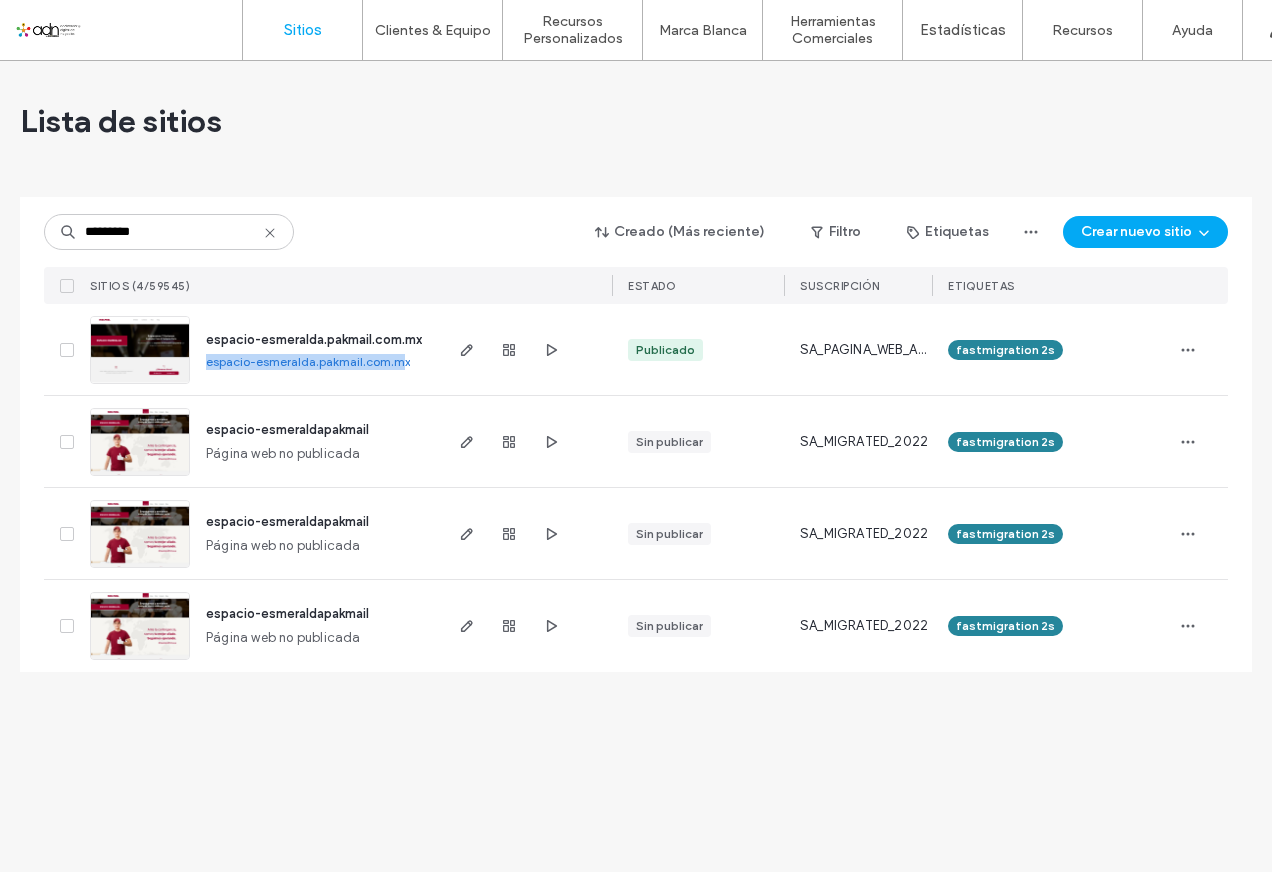 drag, startPoint x: 201, startPoint y: 361, endPoint x: 397, endPoint y: 358, distance: 196.02296 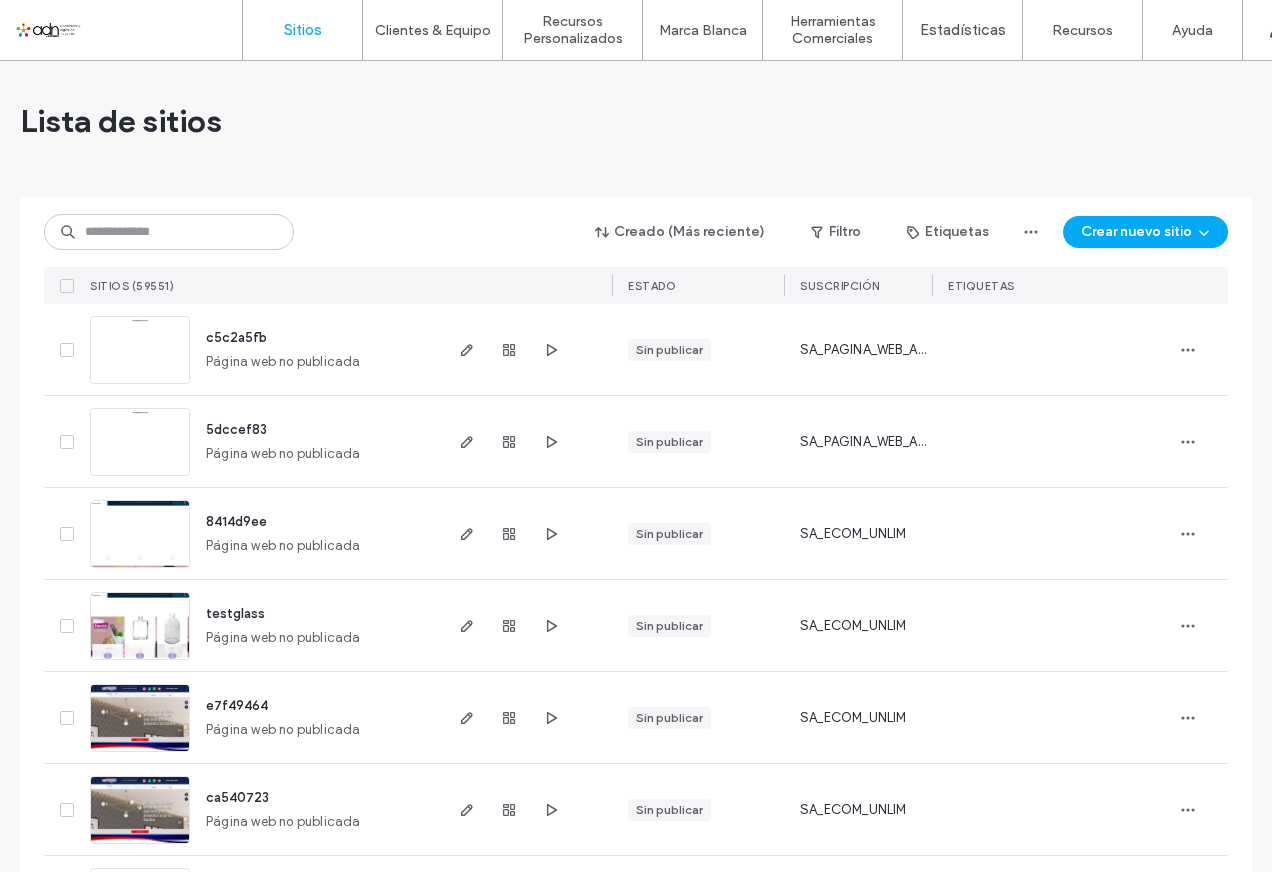 scroll, scrollTop: 0, scrollLeft: 0, axis: both 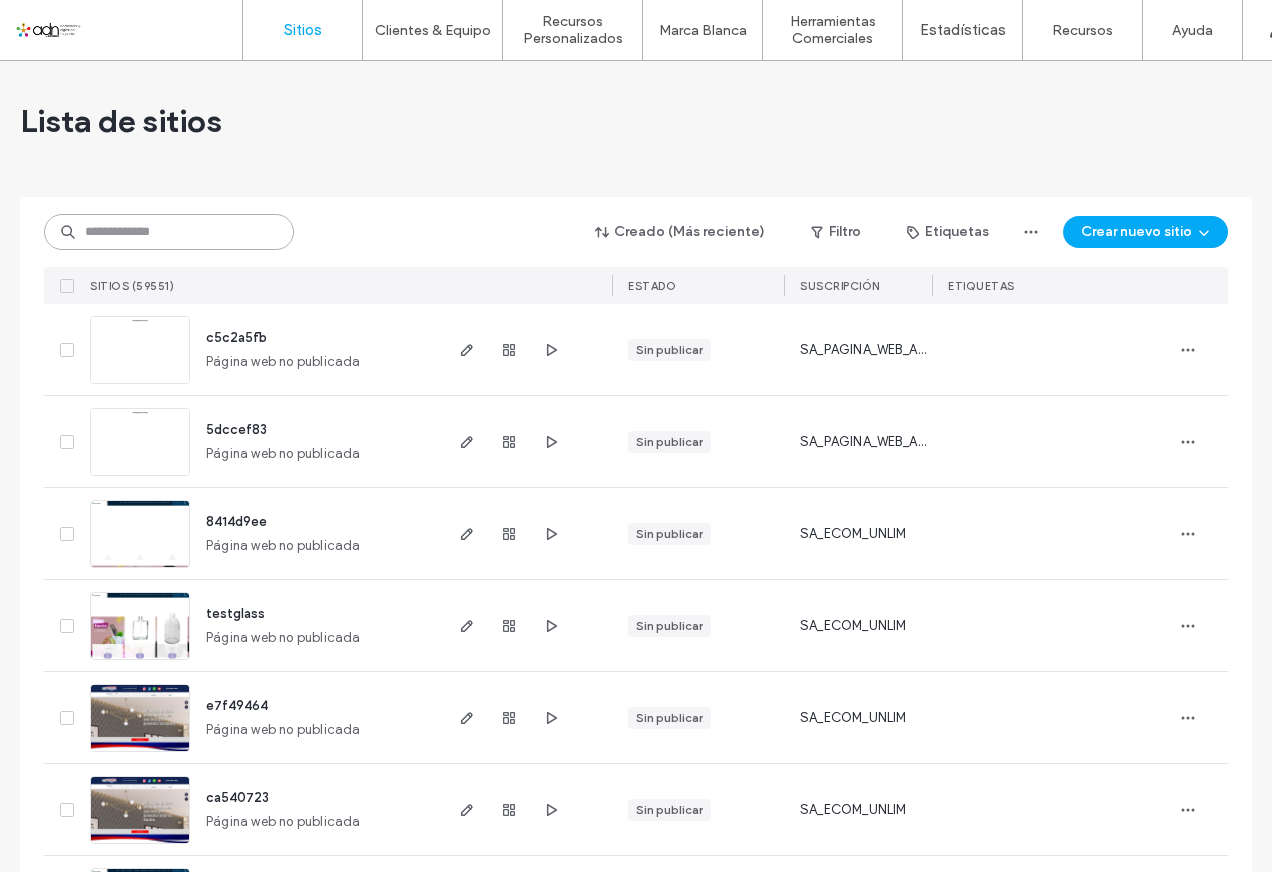 click at bounding box center [169, 232] 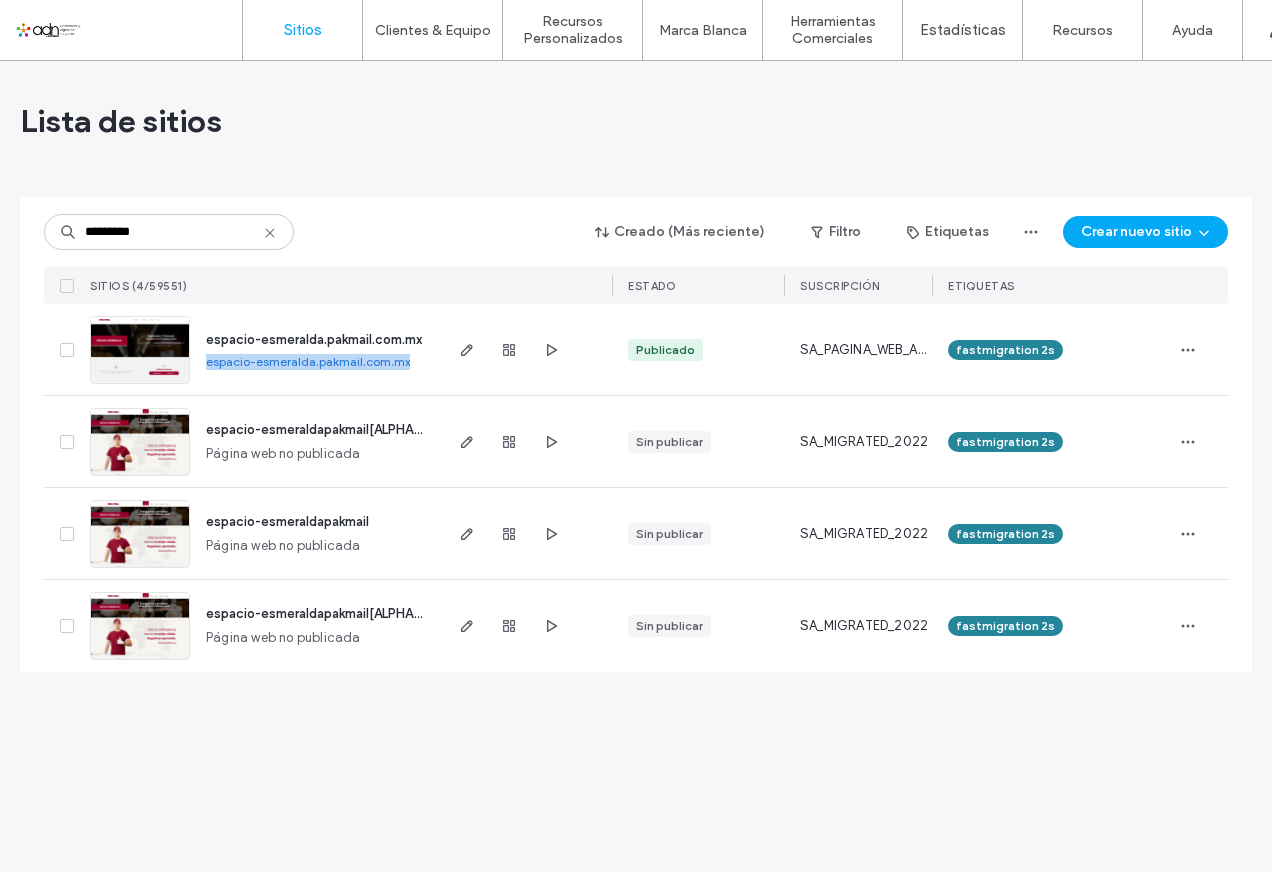 drag, startPoint x: 205, startPoint y: 361, endPoint x: 428, endPoint y: 377, distance: 223.57326 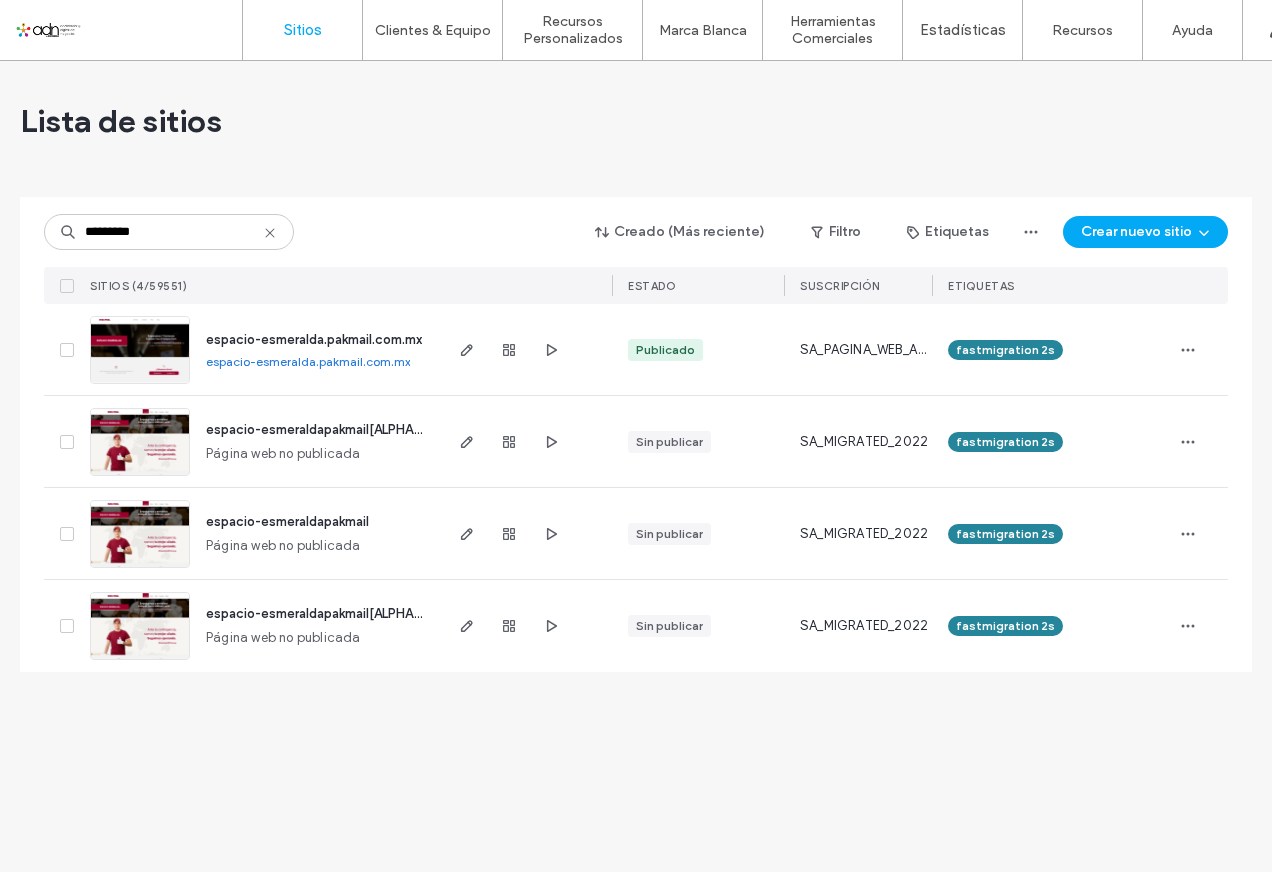 drag, startPoint x: 470, startPoint y: 263, endPoint x: 11, endPoint y: 9, distance: 524.5922 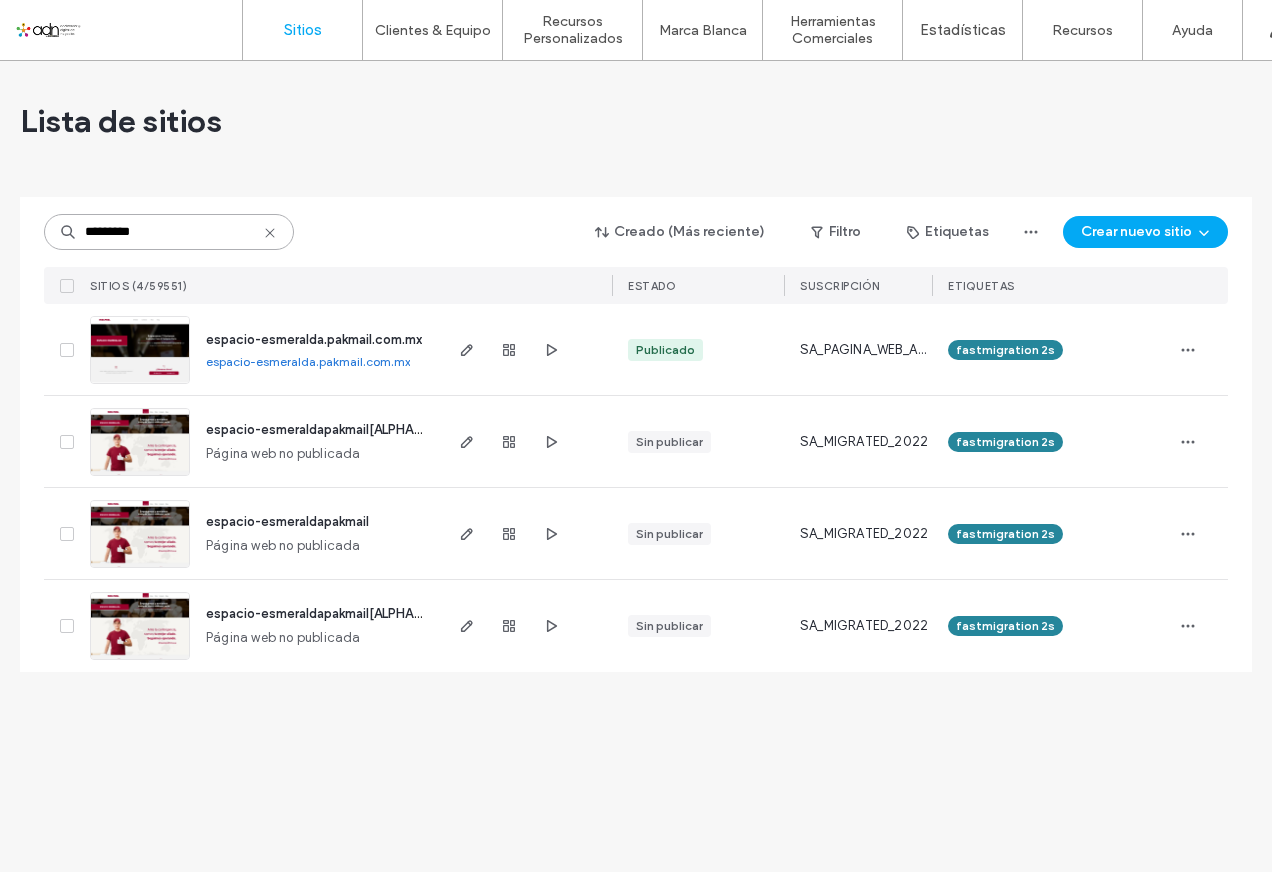 click on "*********" at bounding box center [169, 232] 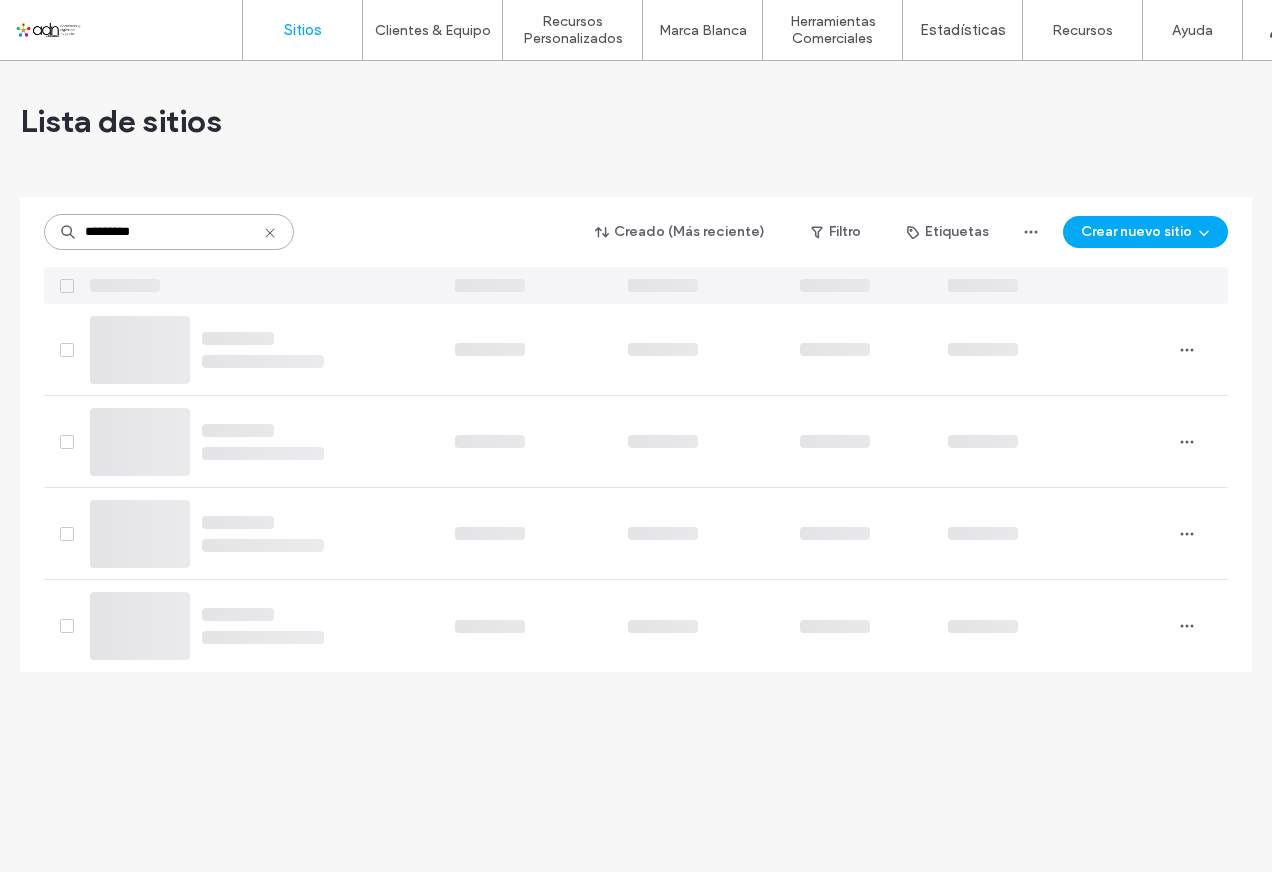 scroll, scrollTop: 0, scrollLeft: 0, axis: both 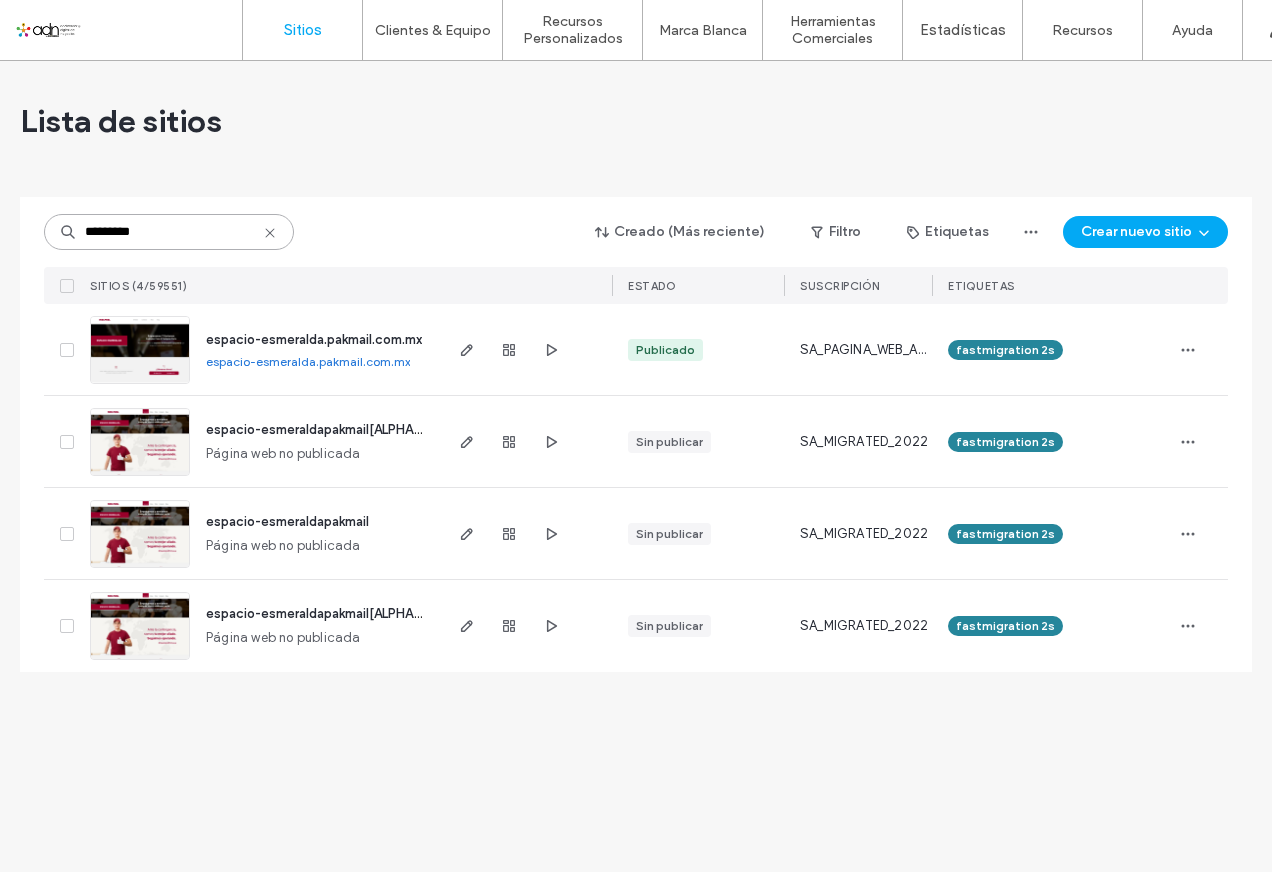 paste 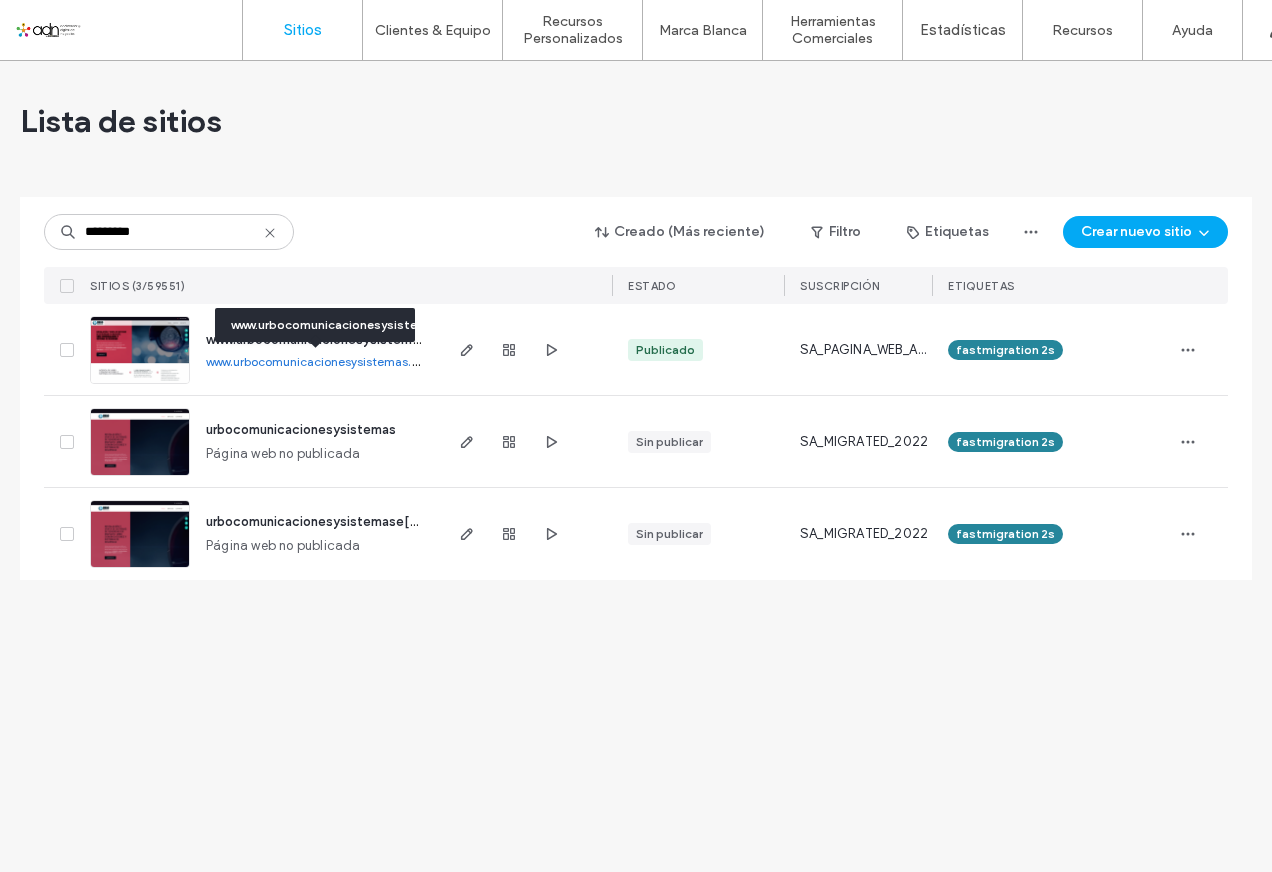 click on "www.urbocomunicacionesysistemas.com.mx" at bounding box center (330, 361) 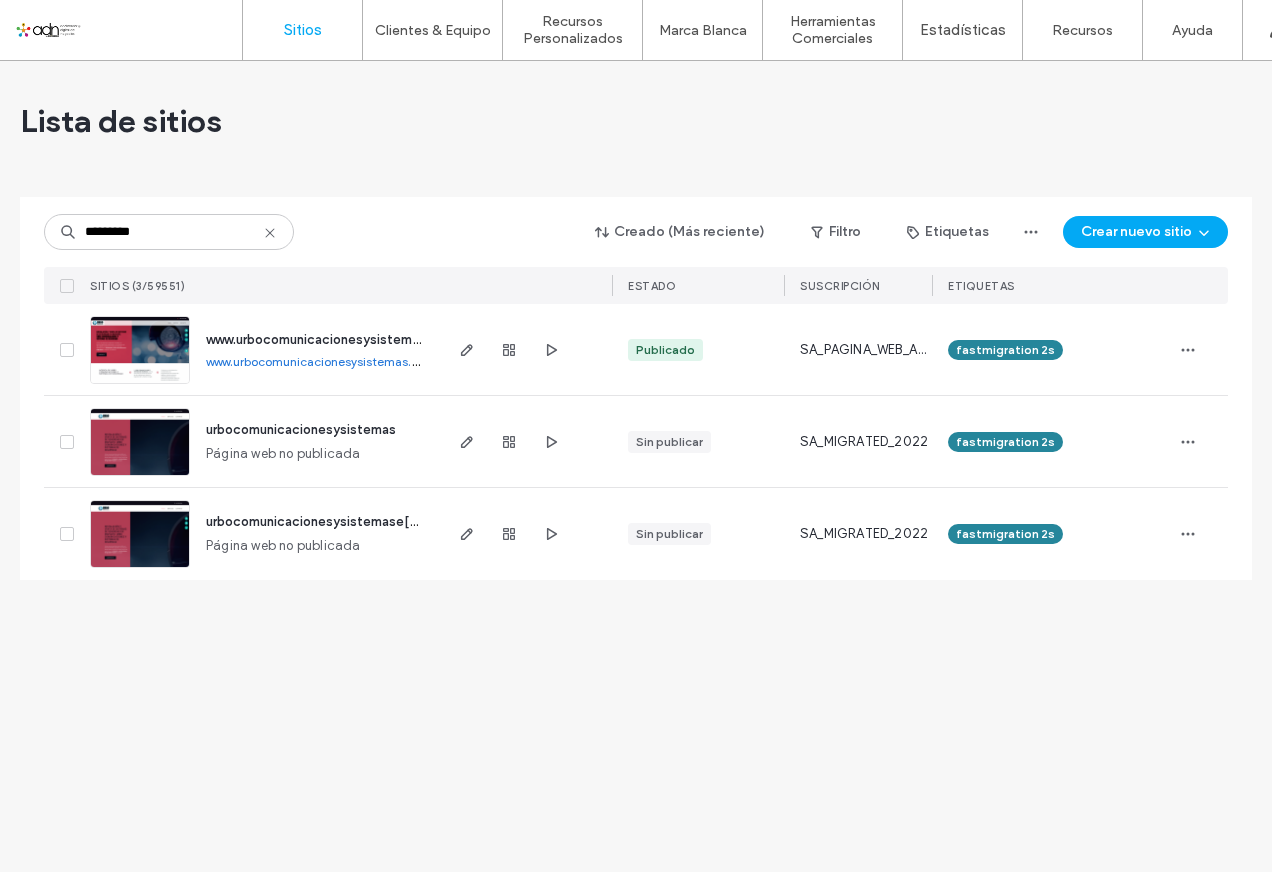 click on "www.urbocomunicacionesysistemas.com.mx" at bounding box center [330, 361] 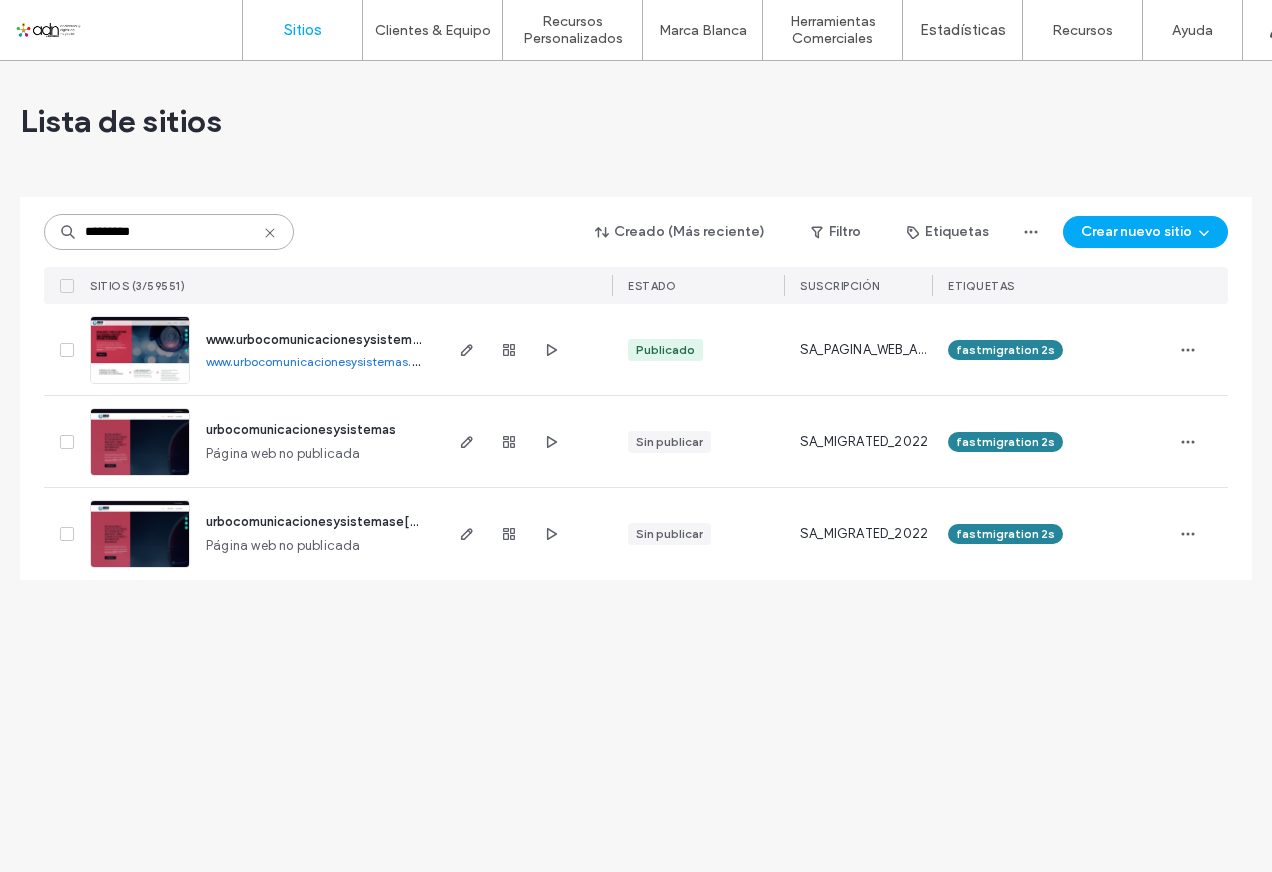 click on "*********" at bounding box center [169, 232] 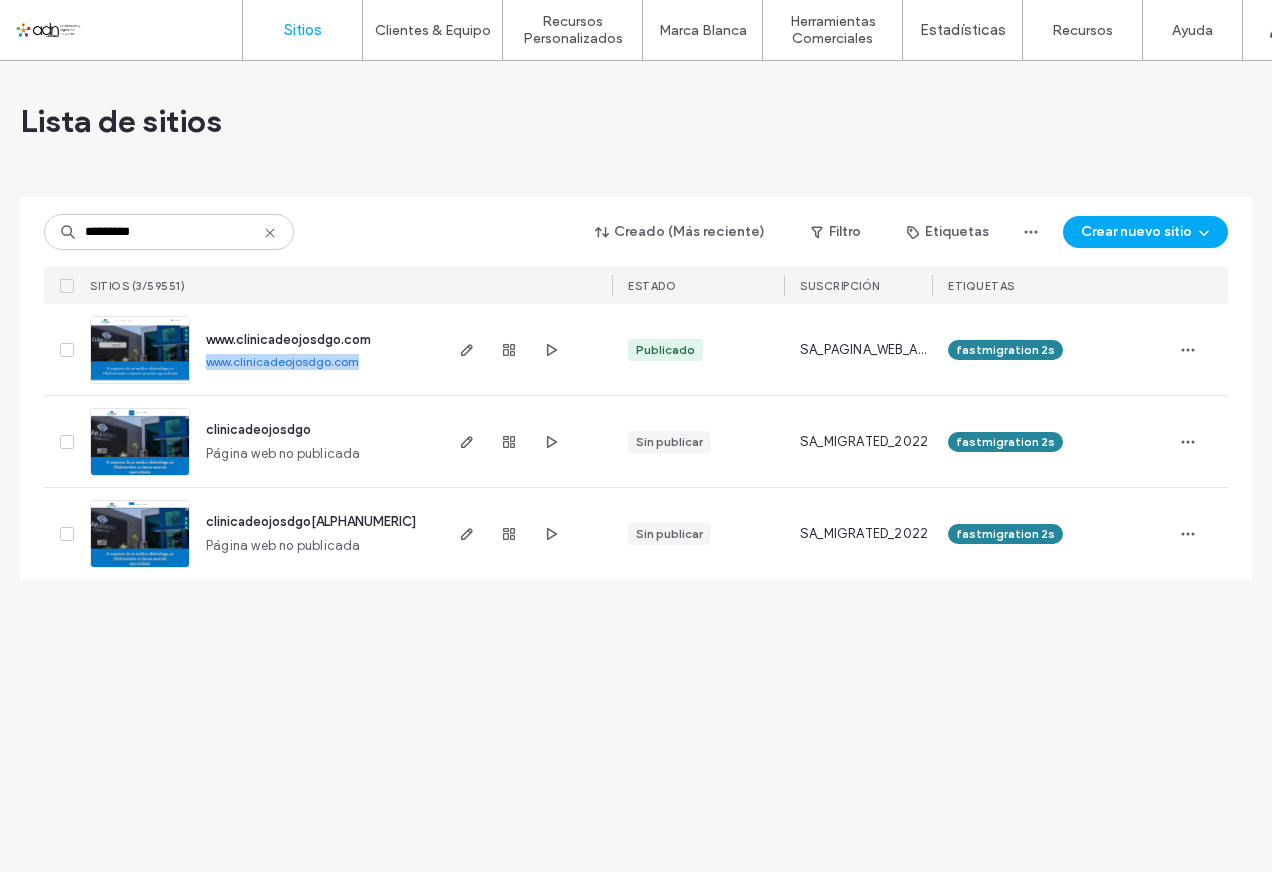 drag, startPoint x: 201, startPoint y: 362, endPoint x: 364, endPoint y: 364, distance: 163.01227 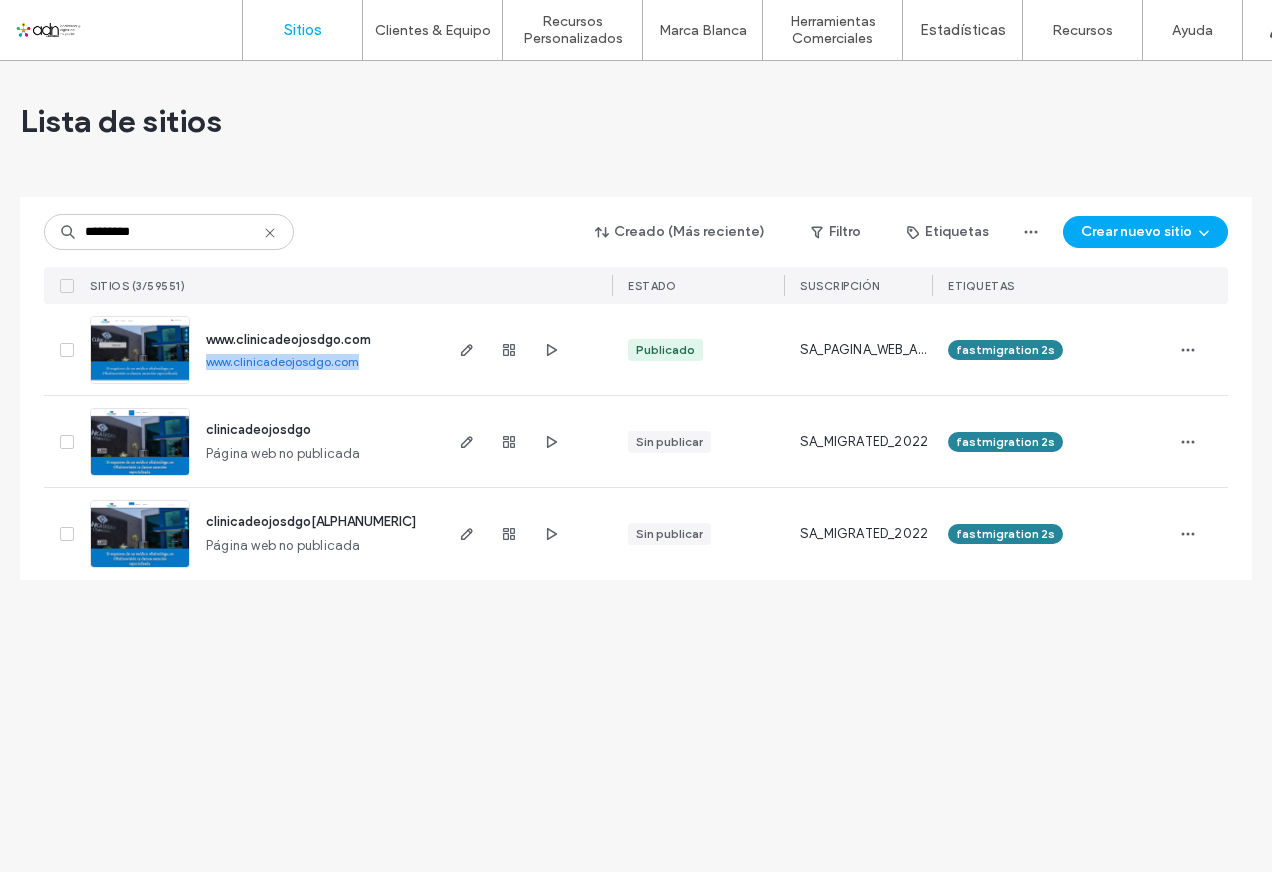 click on "www.clinicadeojosdgo.com www.clinicadeojosdgo.com" at bounding box center (314, 349) 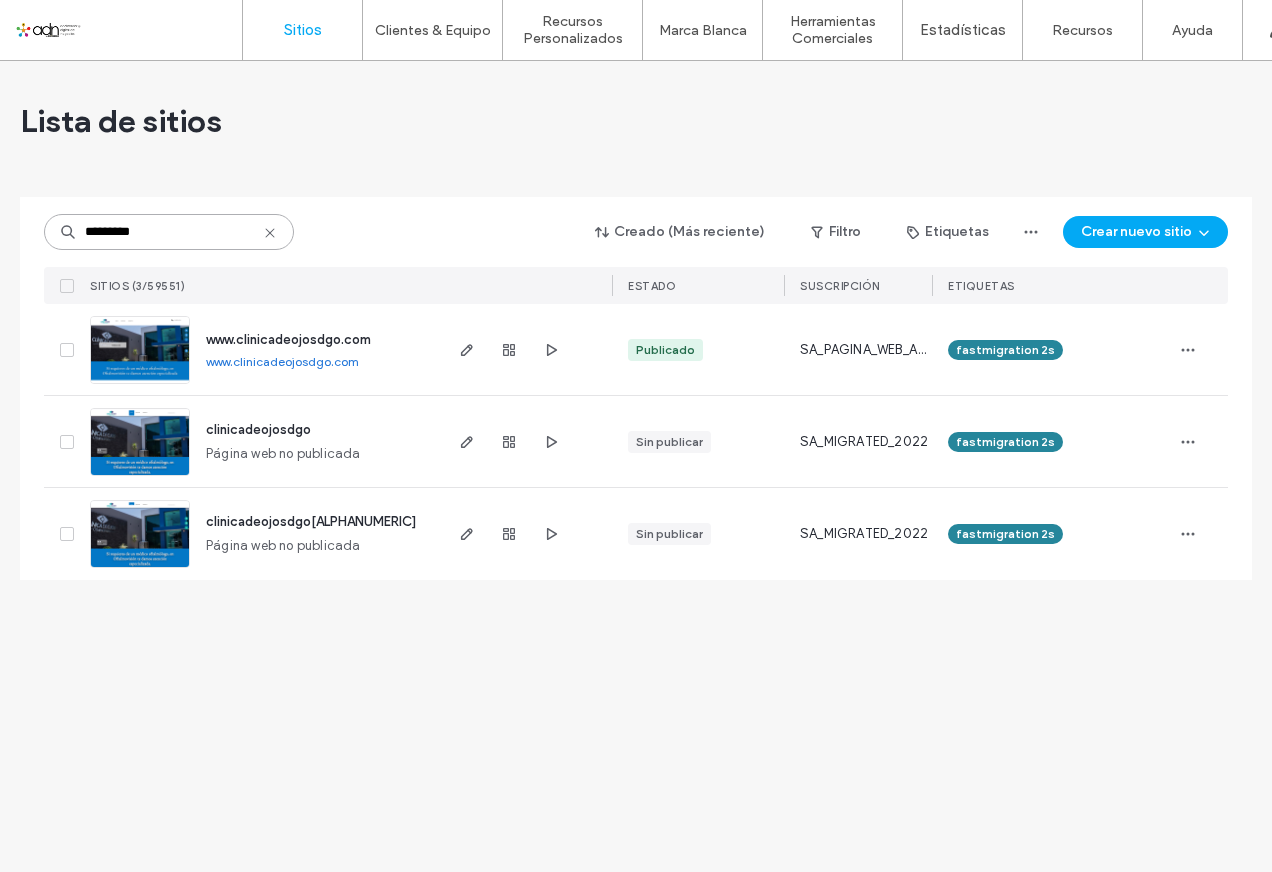 click on "*********" at bounding box center (169, 232) 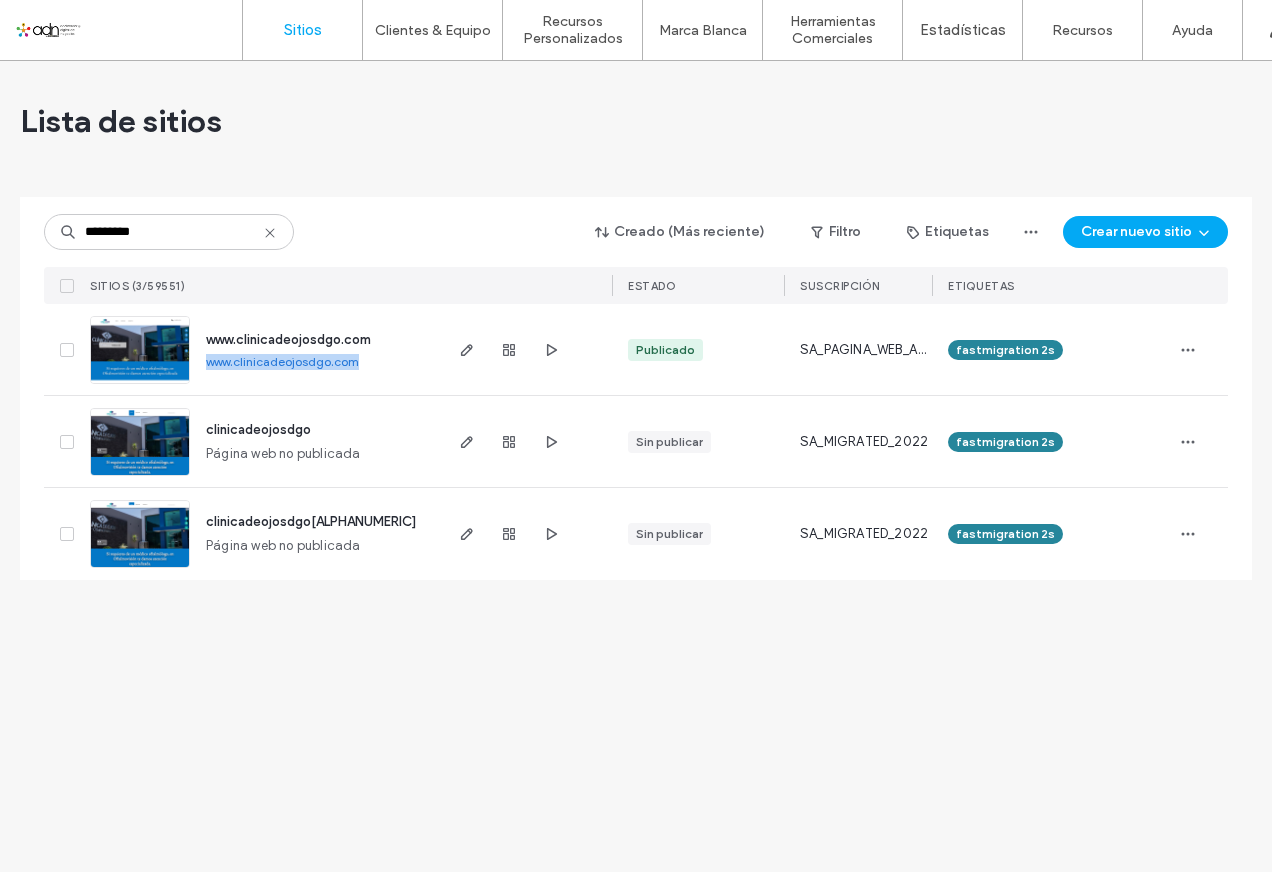 drag, startPoint x: 203, startPoint y: 368, endPoint x: 392, endPoint y: 378, distance: 189.26436 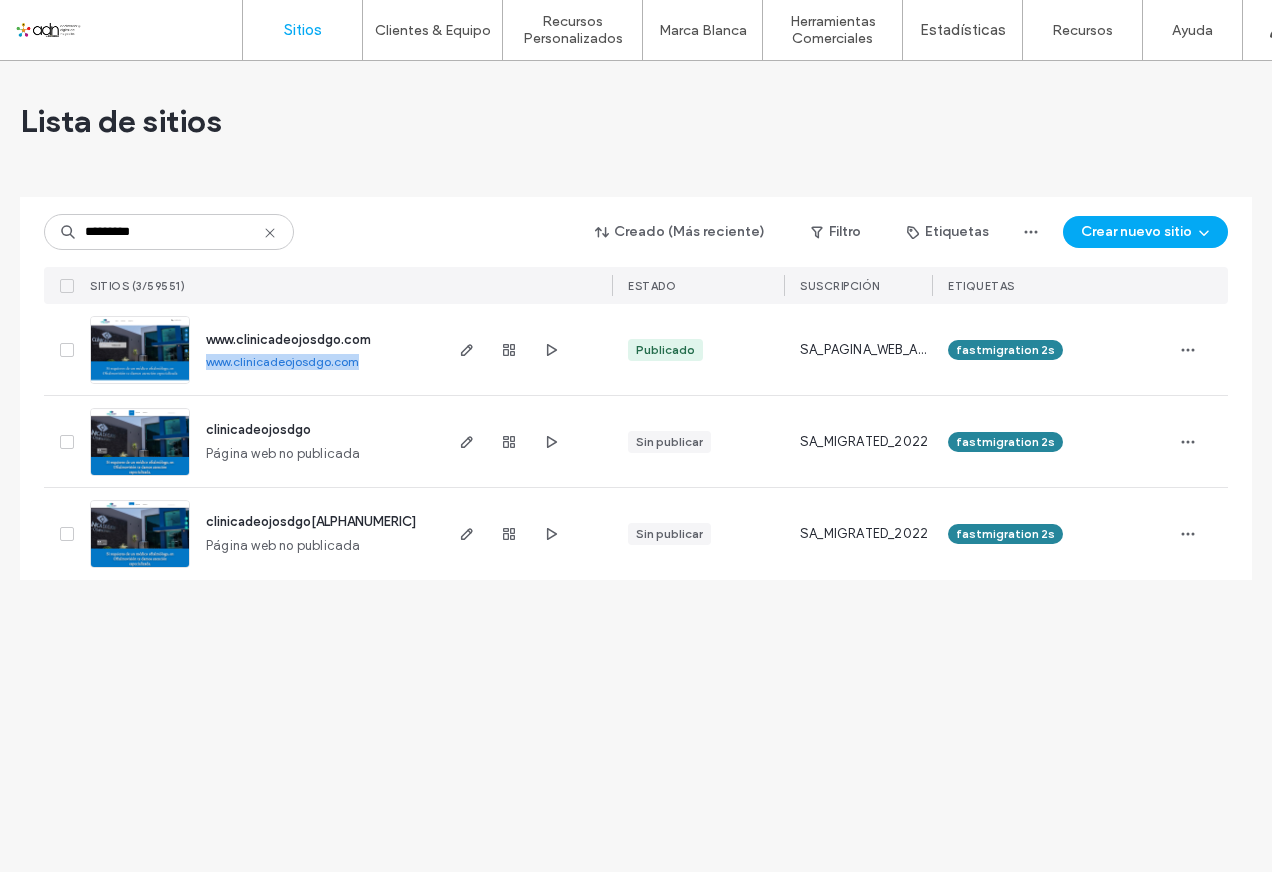 click on "www.clinicadeojosdgo.com www.clinicadeojosdgo.com" at bounding box center [314, 349] 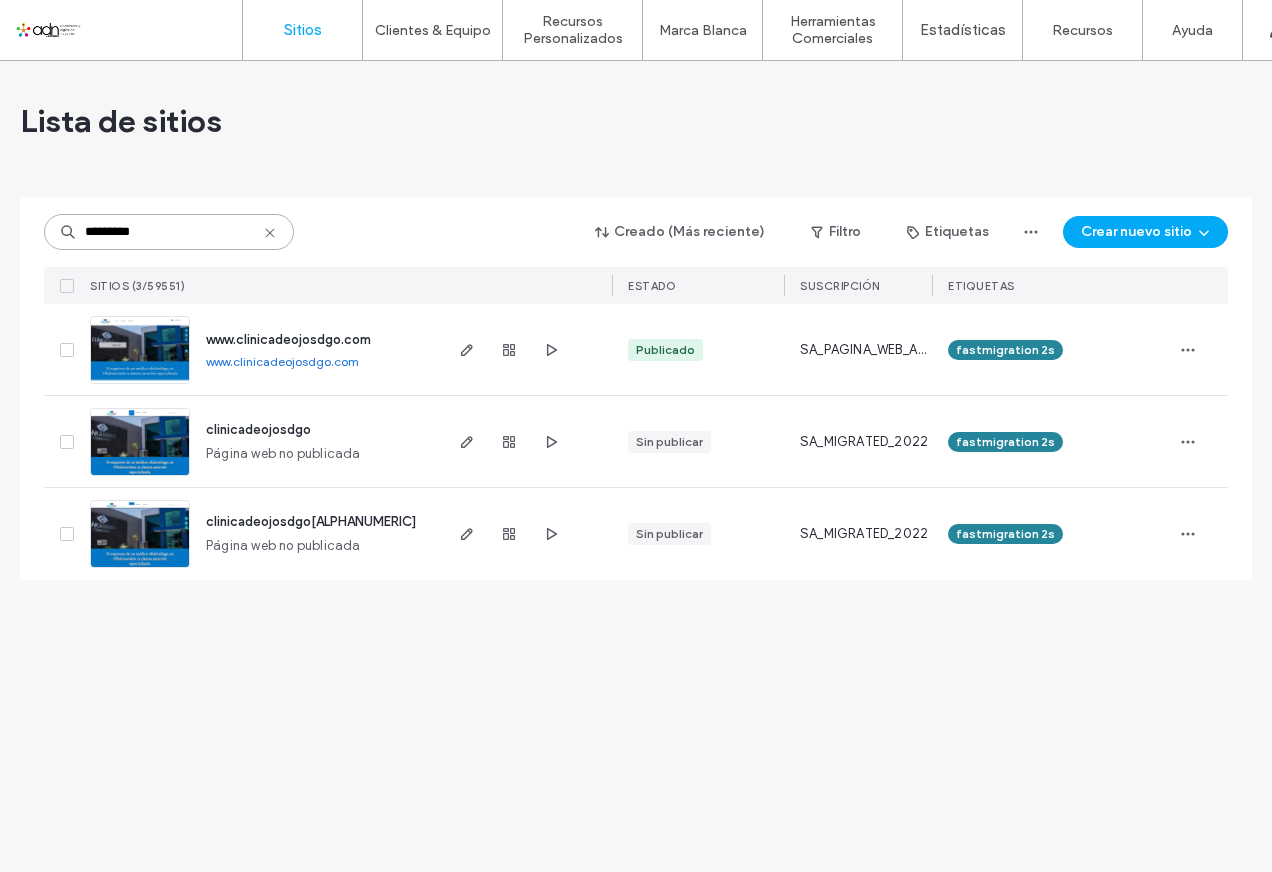 click on "*********" at bounding box center [169, 232] 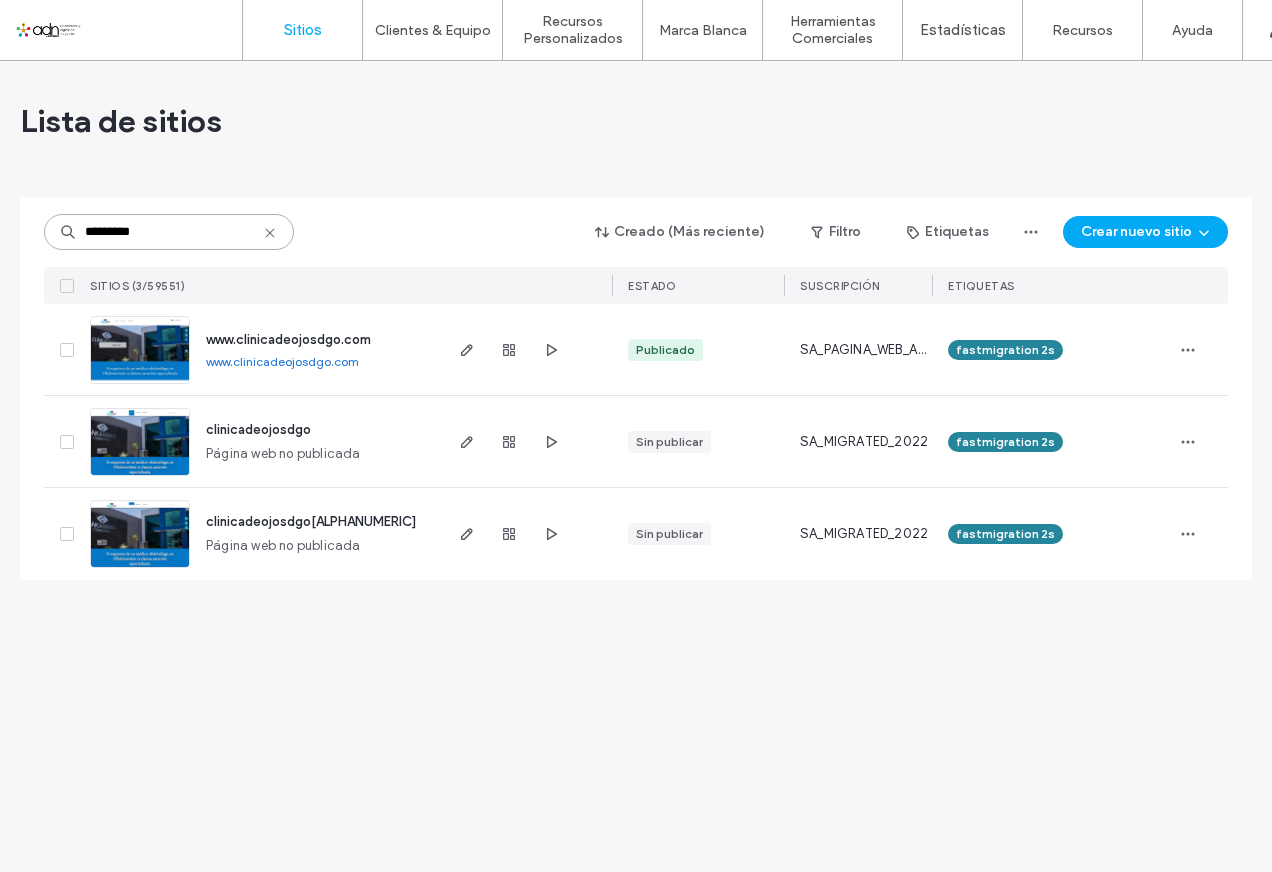 click on "*********" at bounding box center [169, 232] 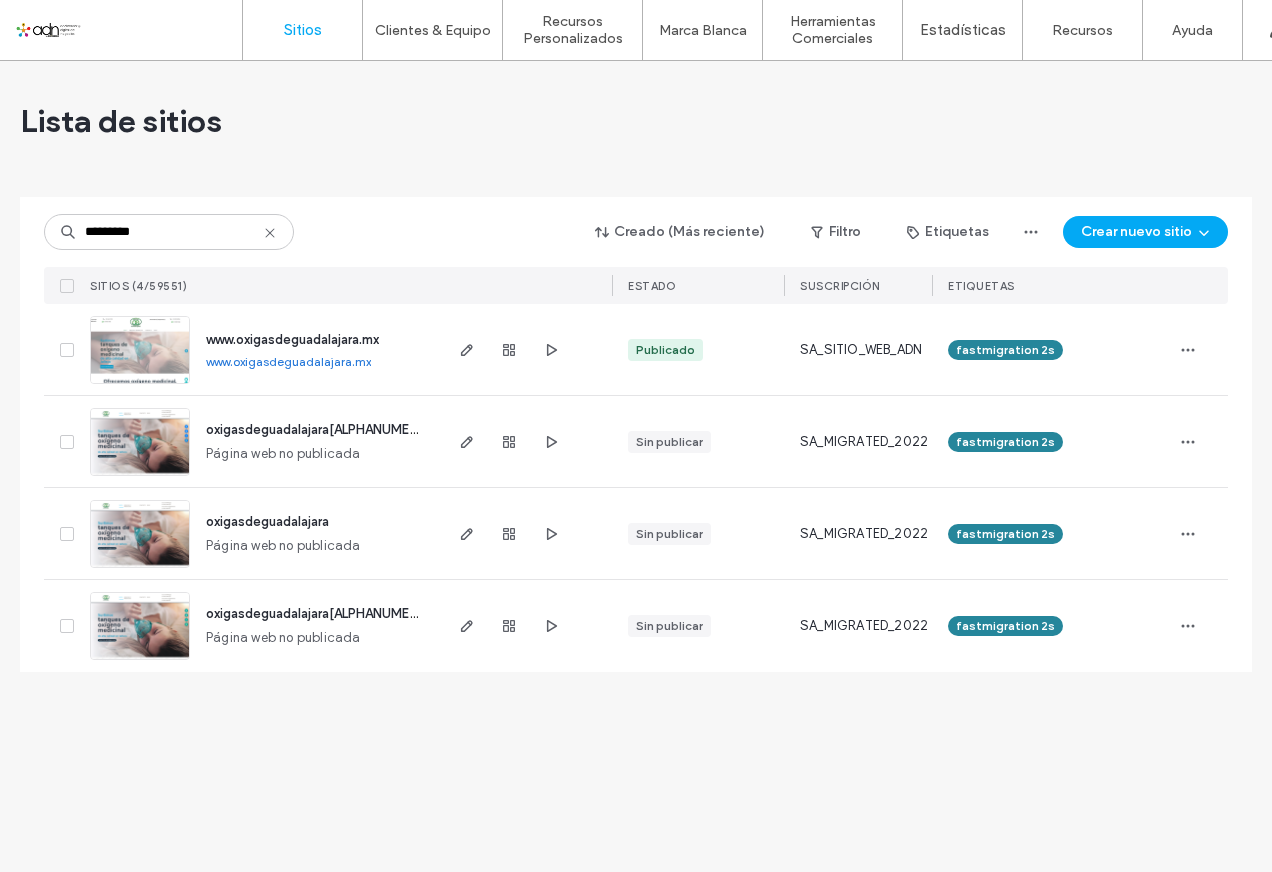 click on "www.oxigasdeguadalajara.mx" at bounding box center (288, 361) 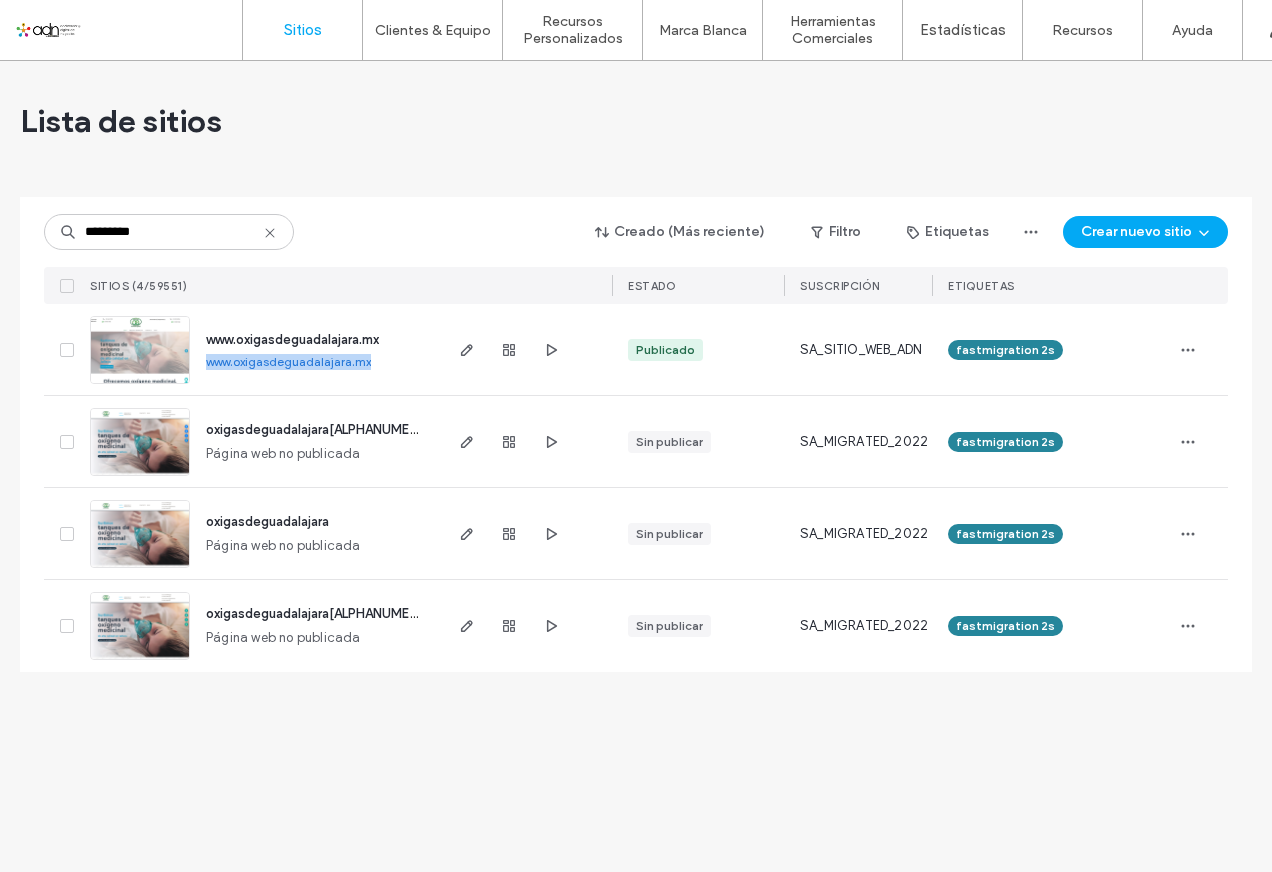 drag, startPoint x: 202, startPoint y: 365, endPoint x: 377, endPoint y: 364, distance: 175.00285 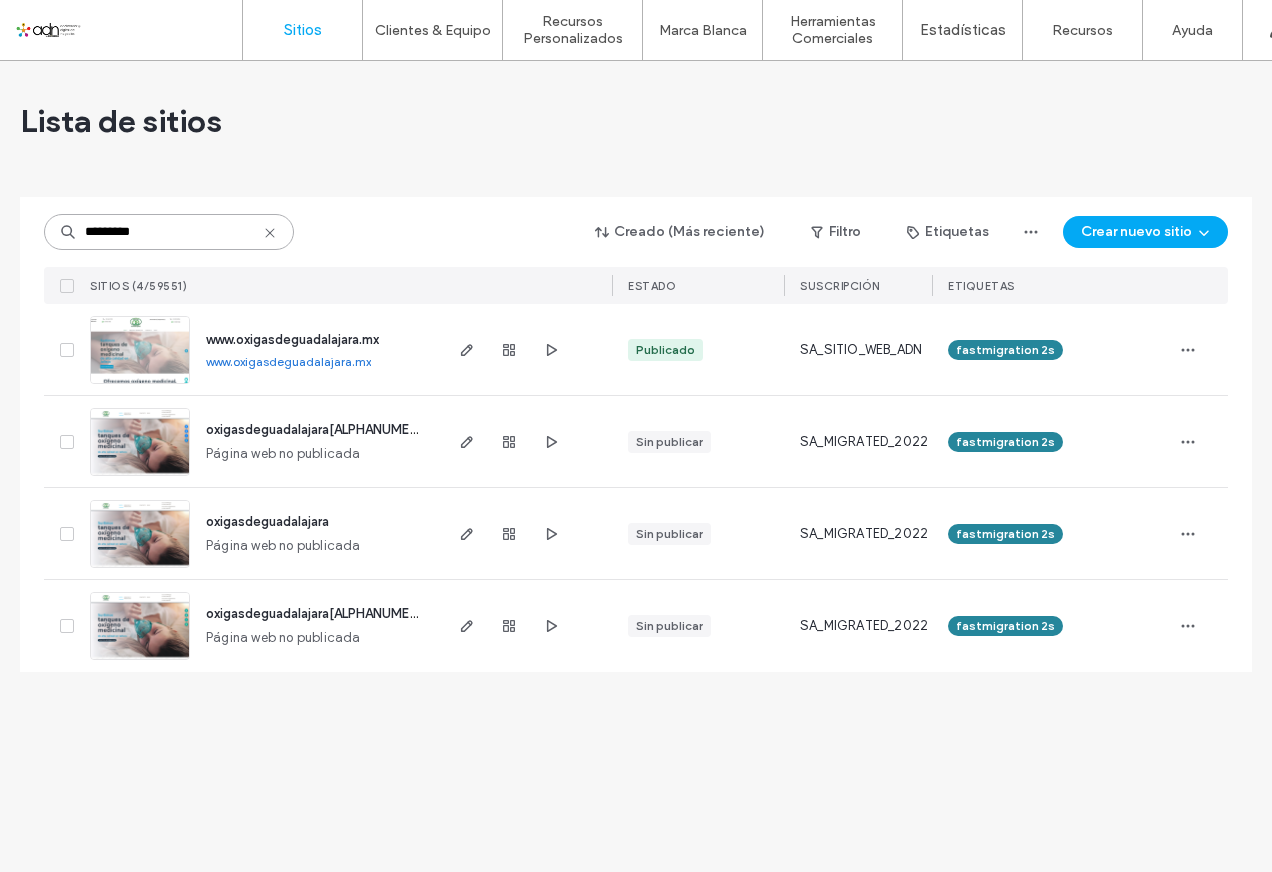 click on "*********" at bounding box center (169, 232) 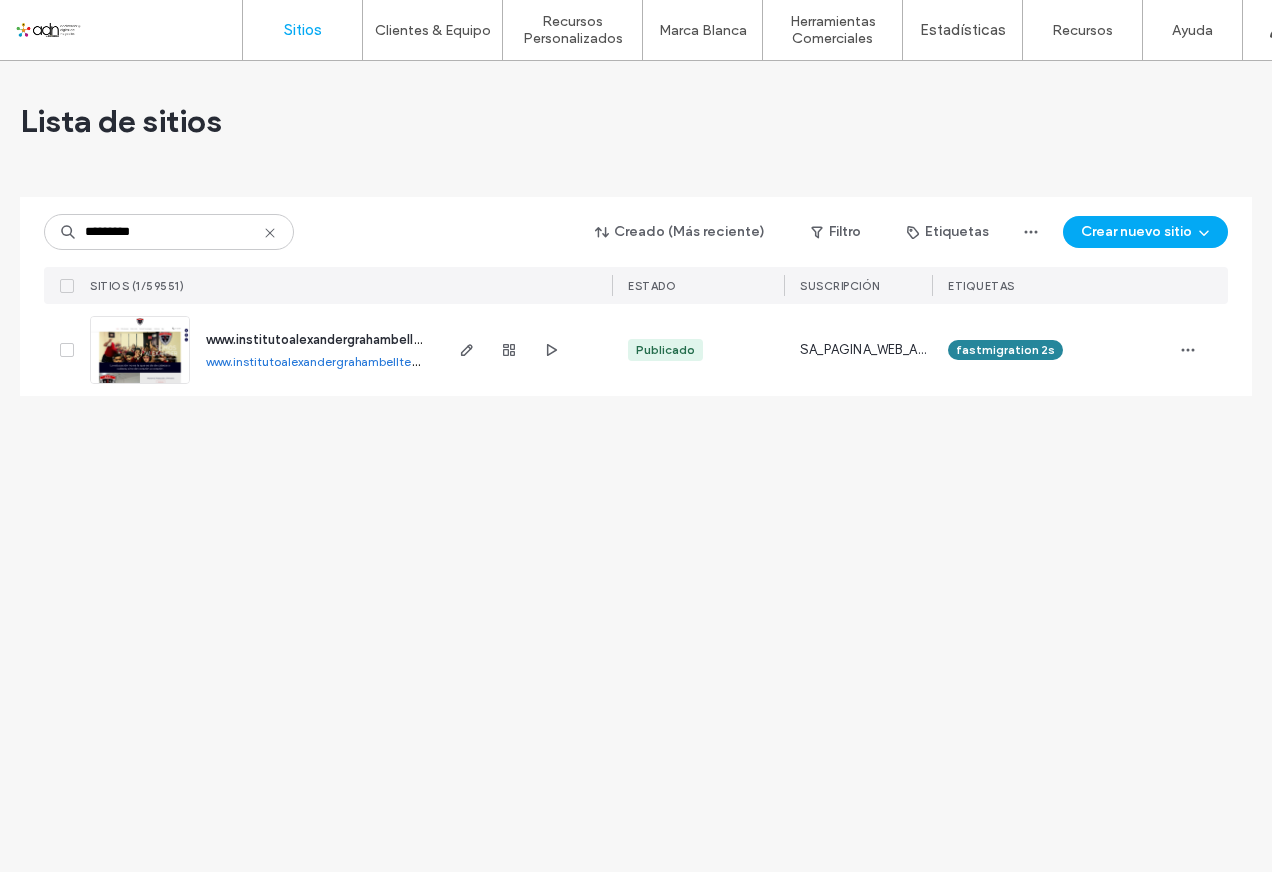 click on "www.institutoalexandergrahambelltepic.com" at bounding box center (331, 361) 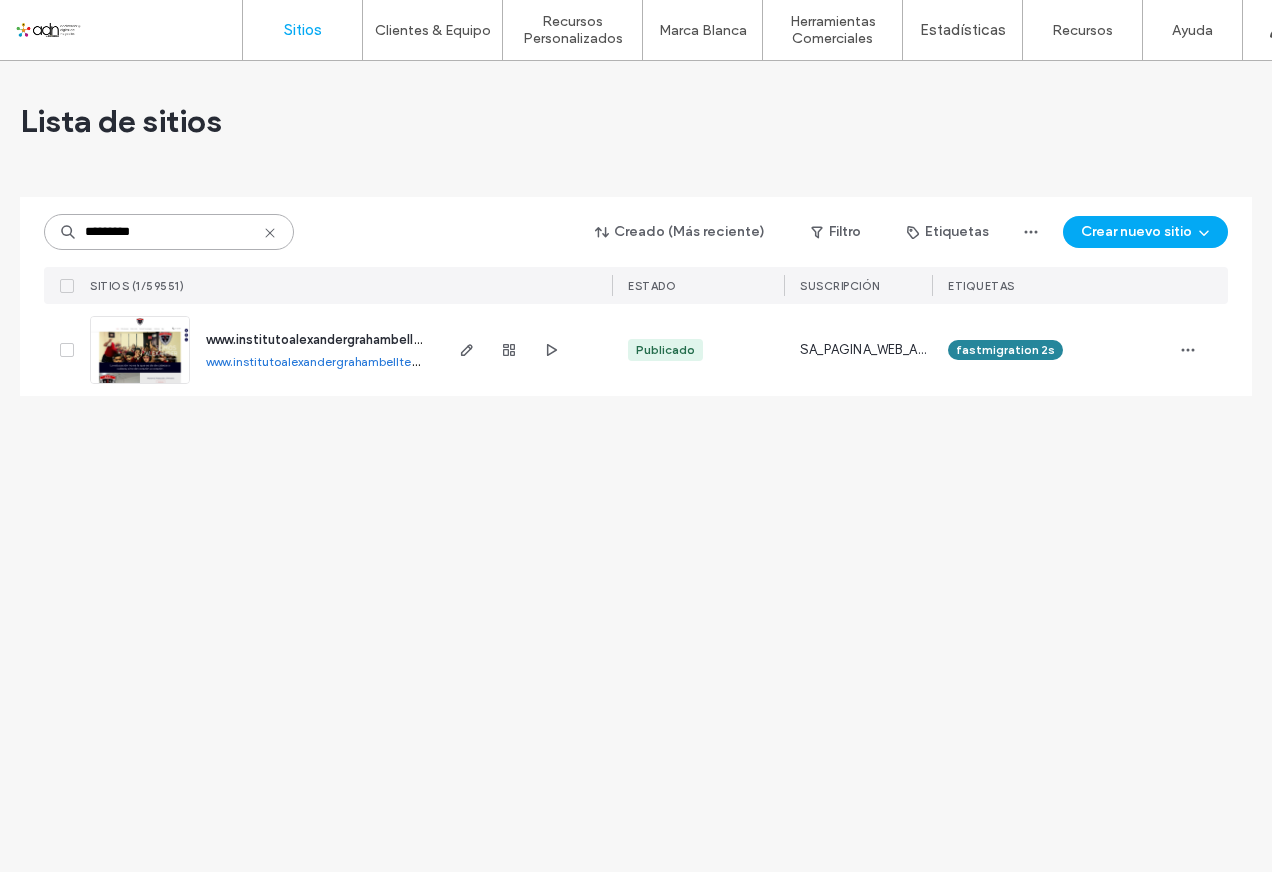click on "*********" at bounding box center [169, 232] 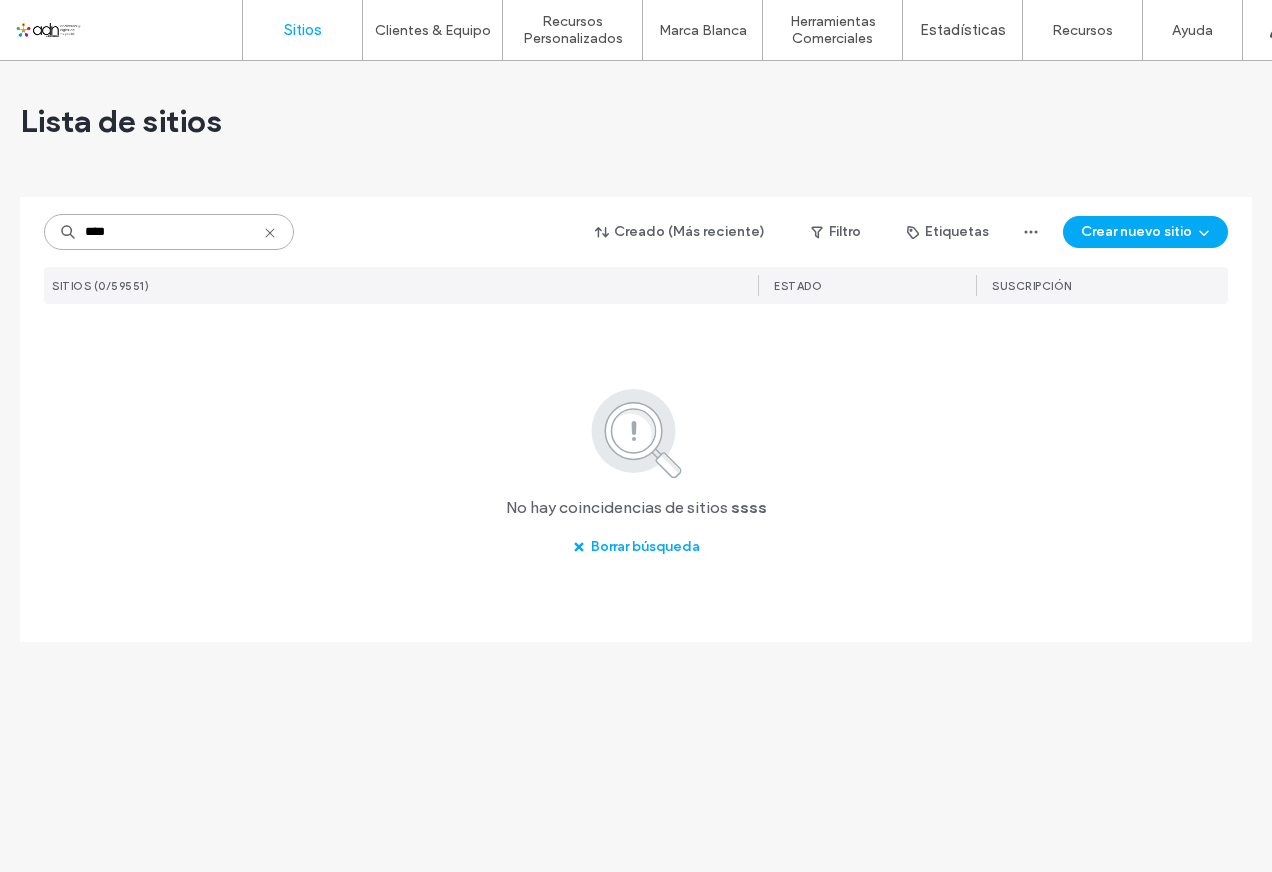 click on "****" at bounding box center [169, 232] 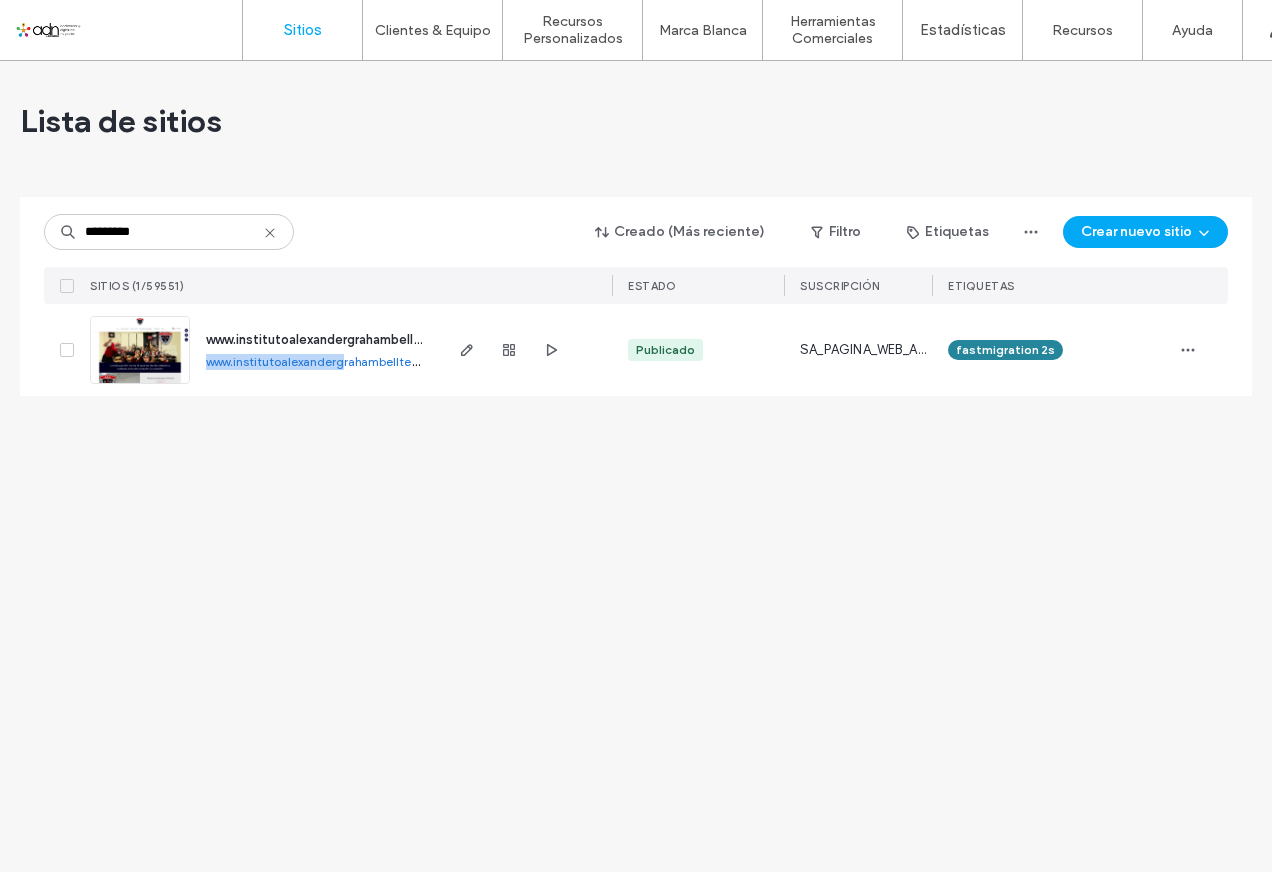 drag, startPoint x: 205, startPoint y: 369, endPoint x: 347, endPoint y: 369, distance: 142 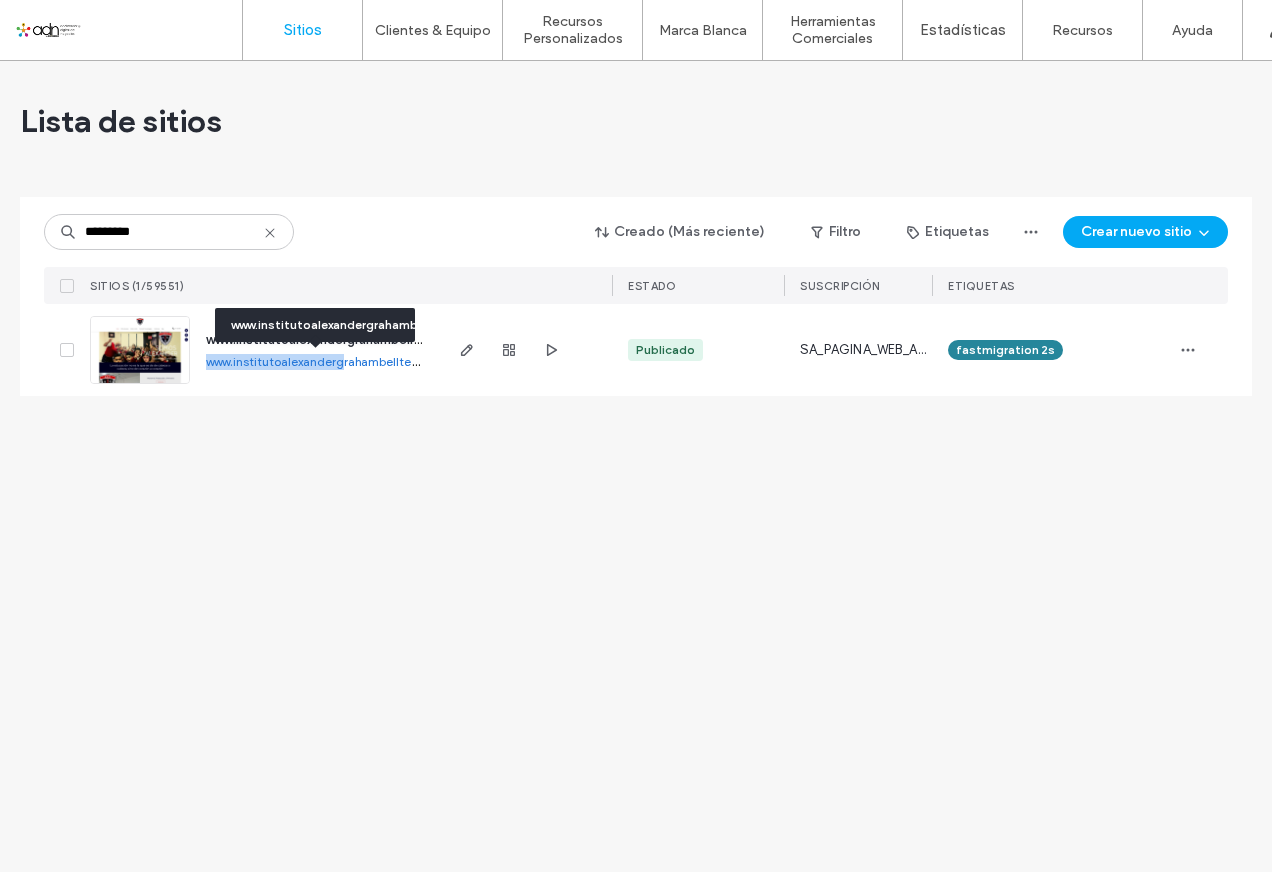 drag, startPoint x: 347, startPoint y: 369, endPoint x: 331, endPoint y: 369, distance: 16 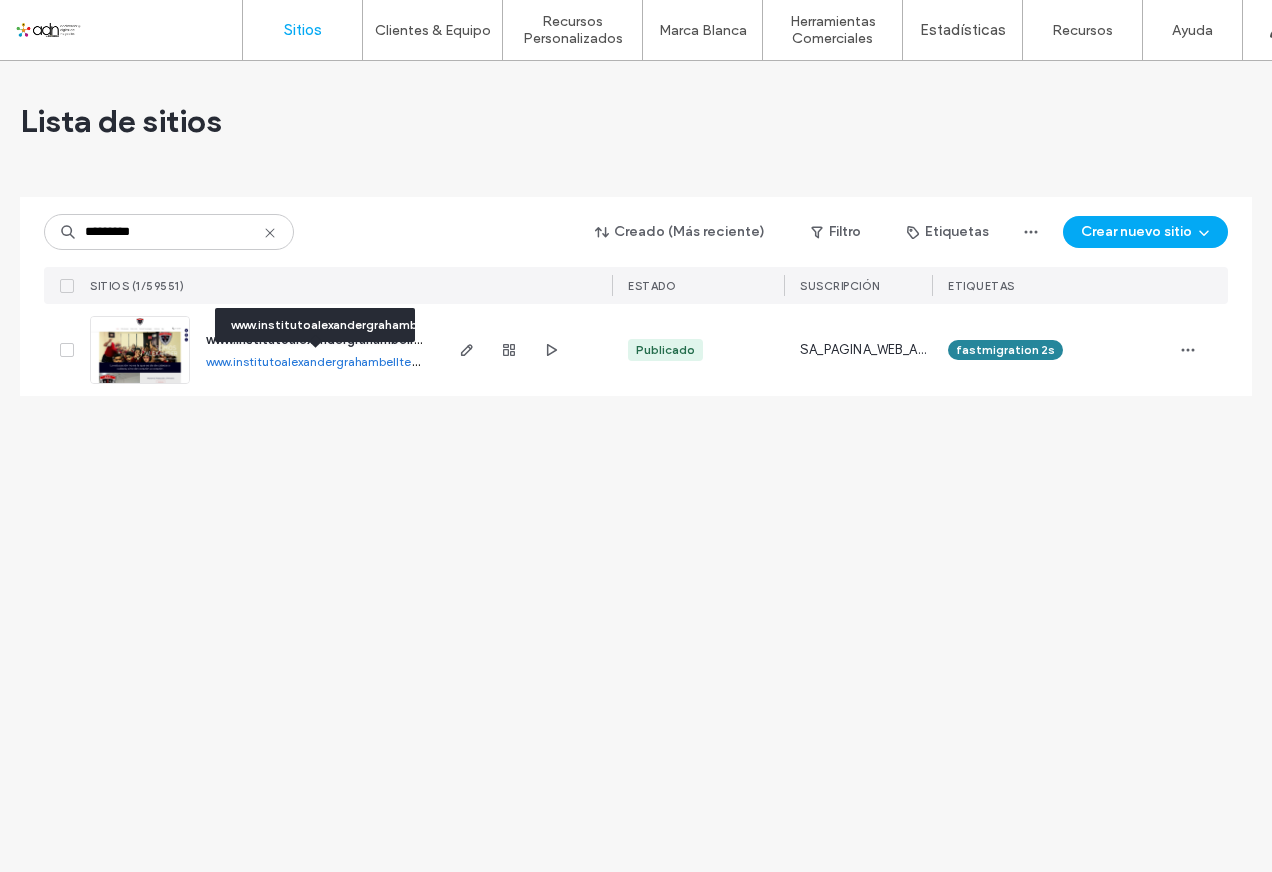 click on "www.institutoalexandergrahambelltepic.com" at bounding box center [331, 361] 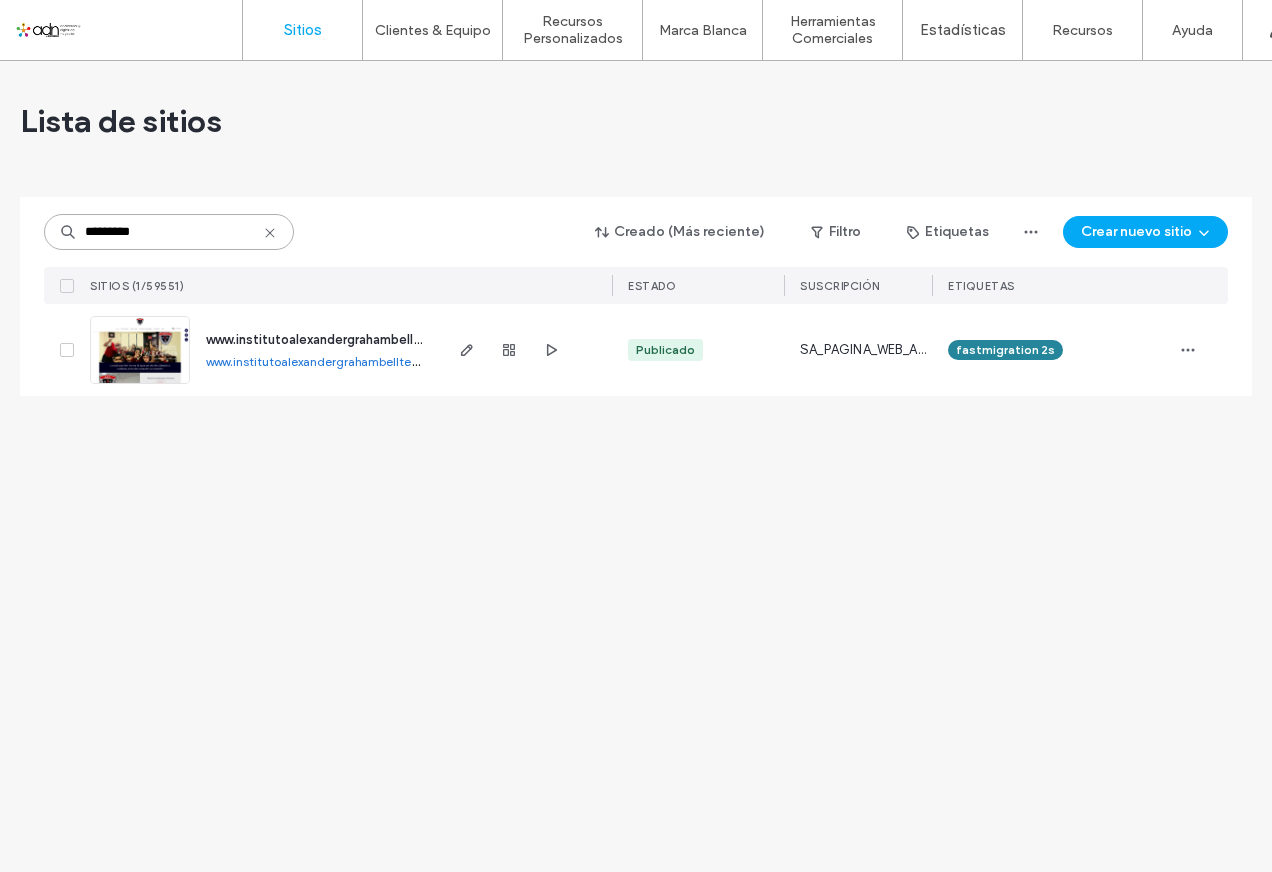 click on "*********" at bounding box center [169, 232] 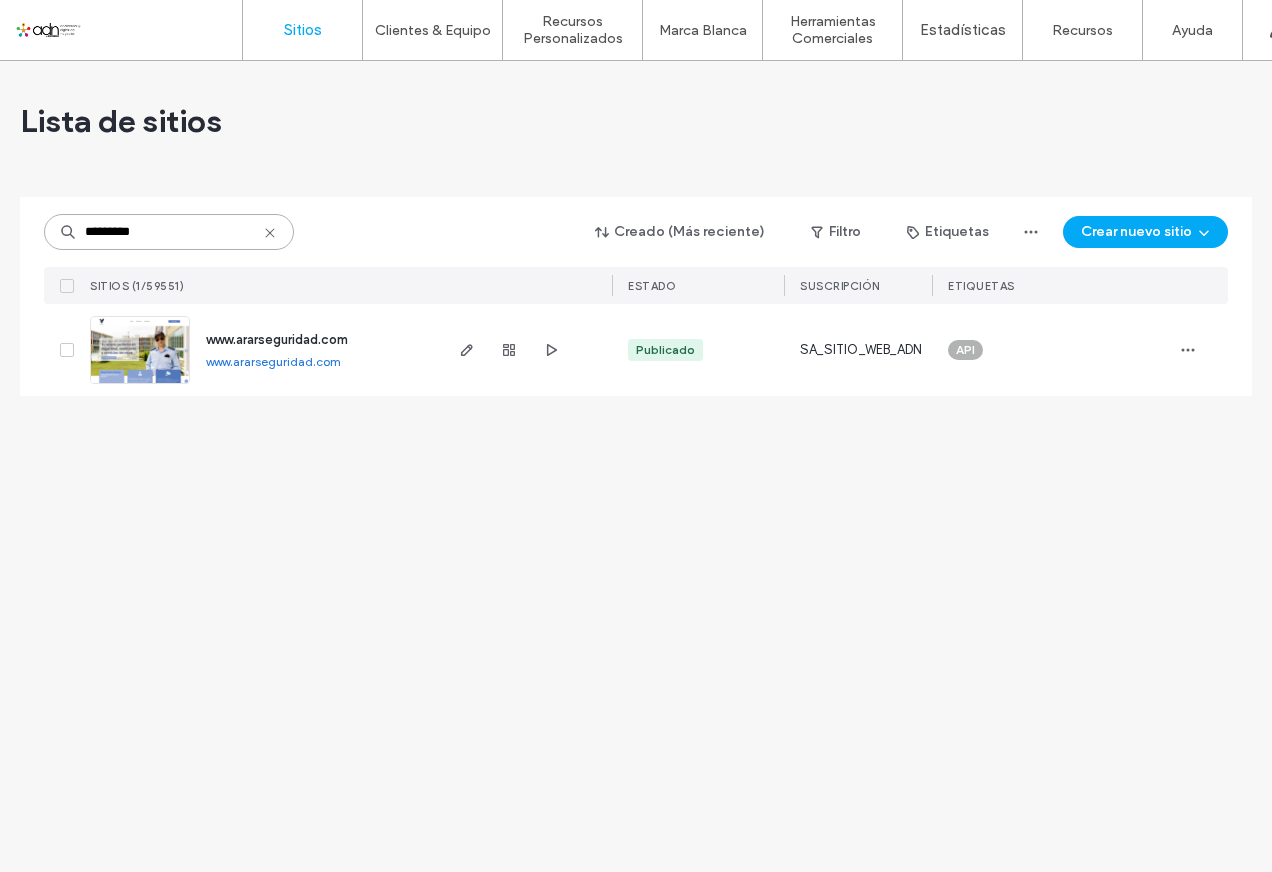 type on "*********" 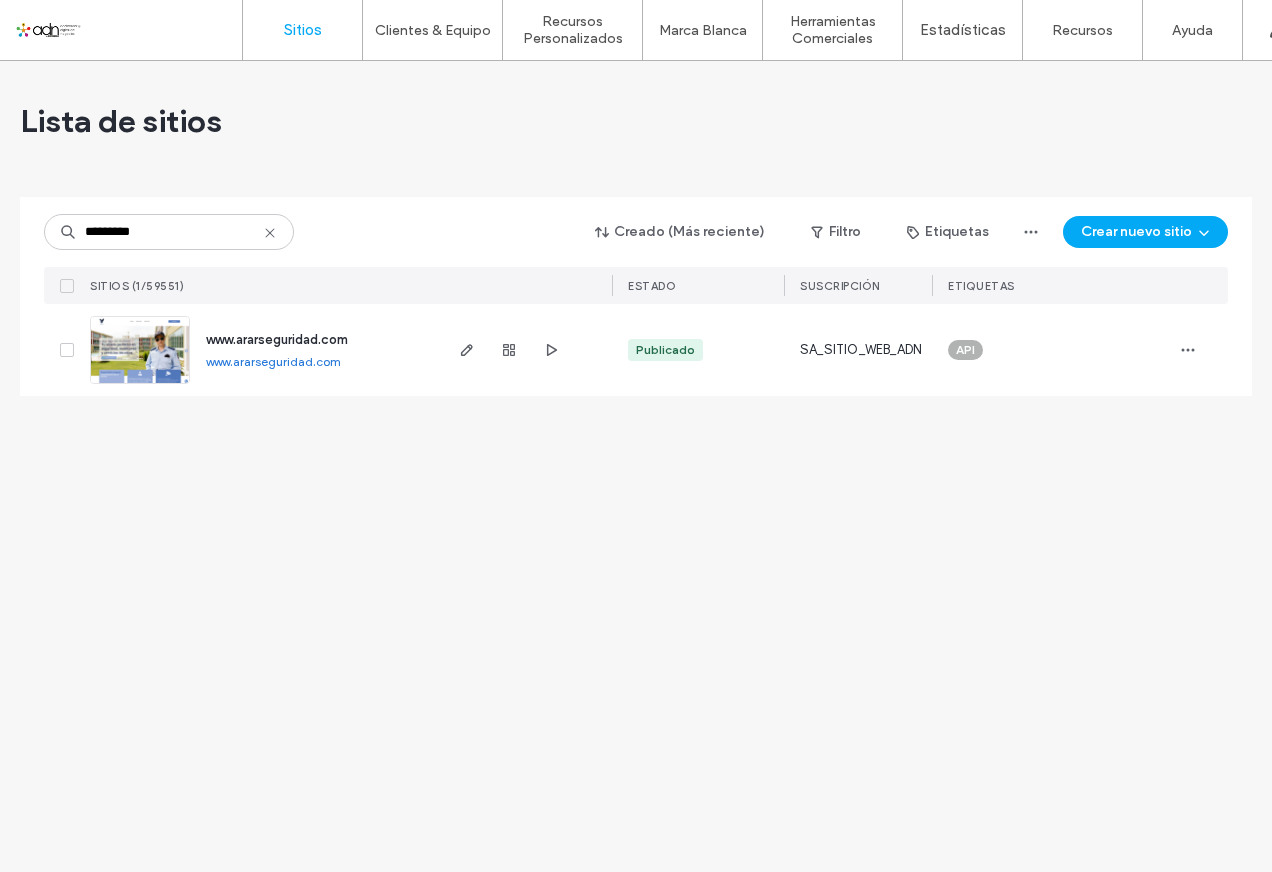 click at bounding box center [140, 385] 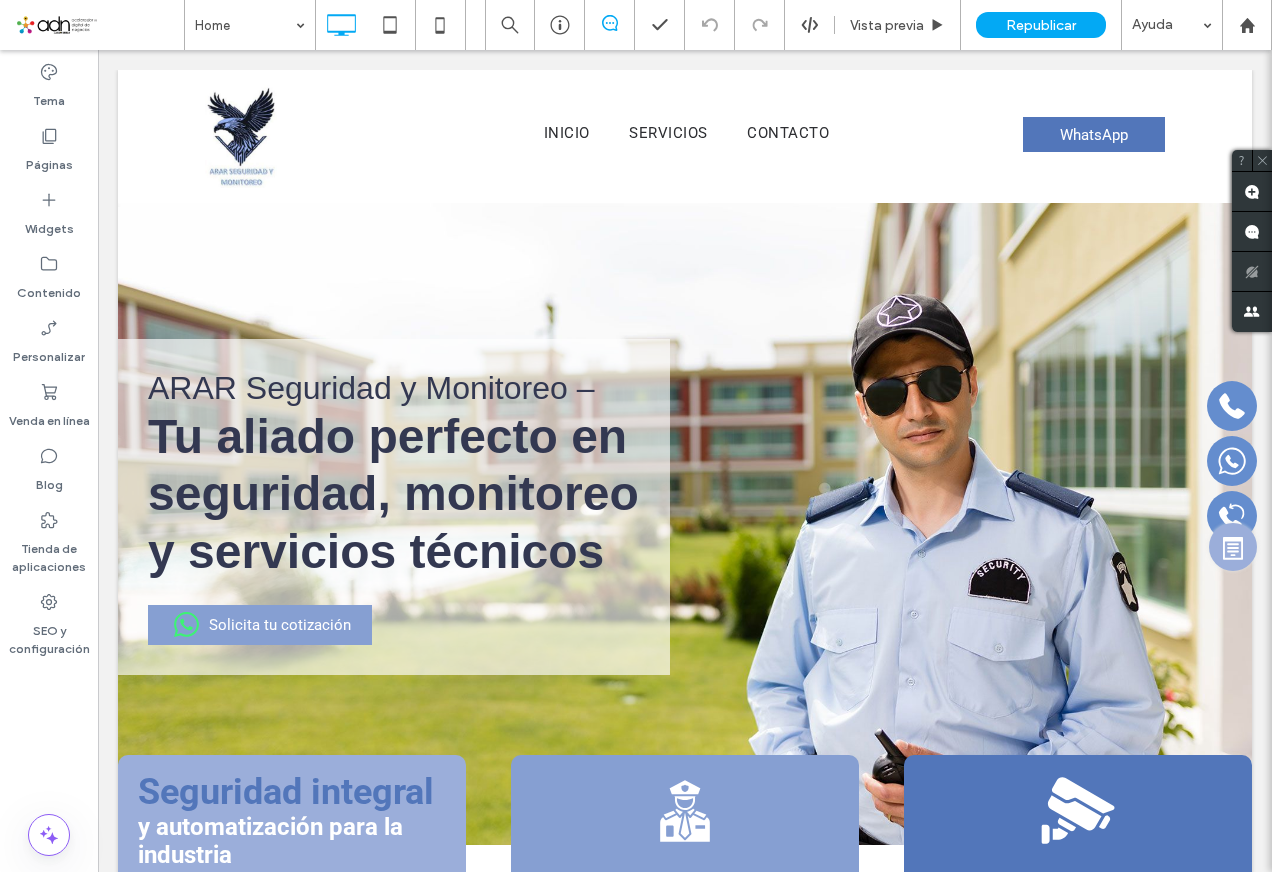 scroll, scrollTop: 0, scrollLeft: 0, axis: both 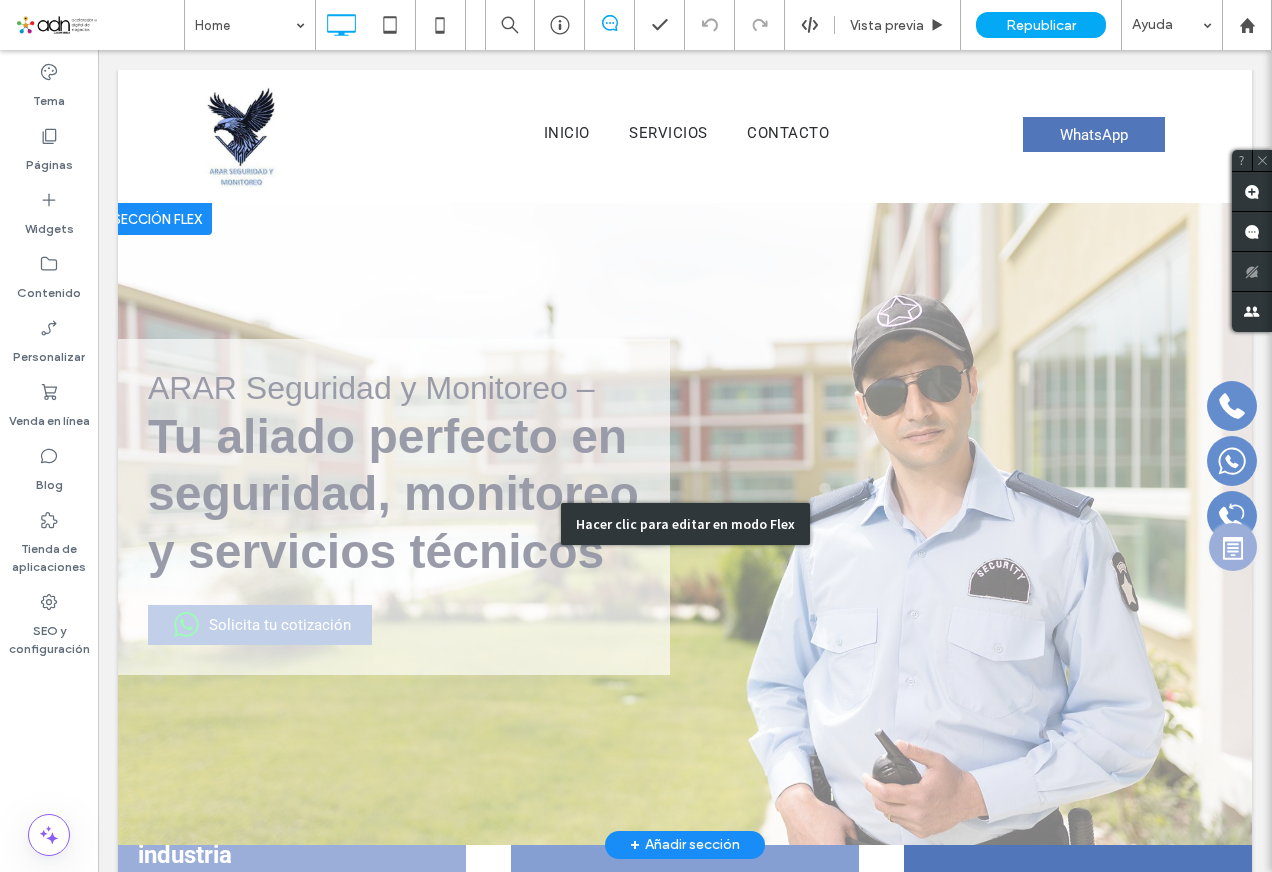 click on "Hacer clic para editar en modo Flex" at bounding box center (685, 523) 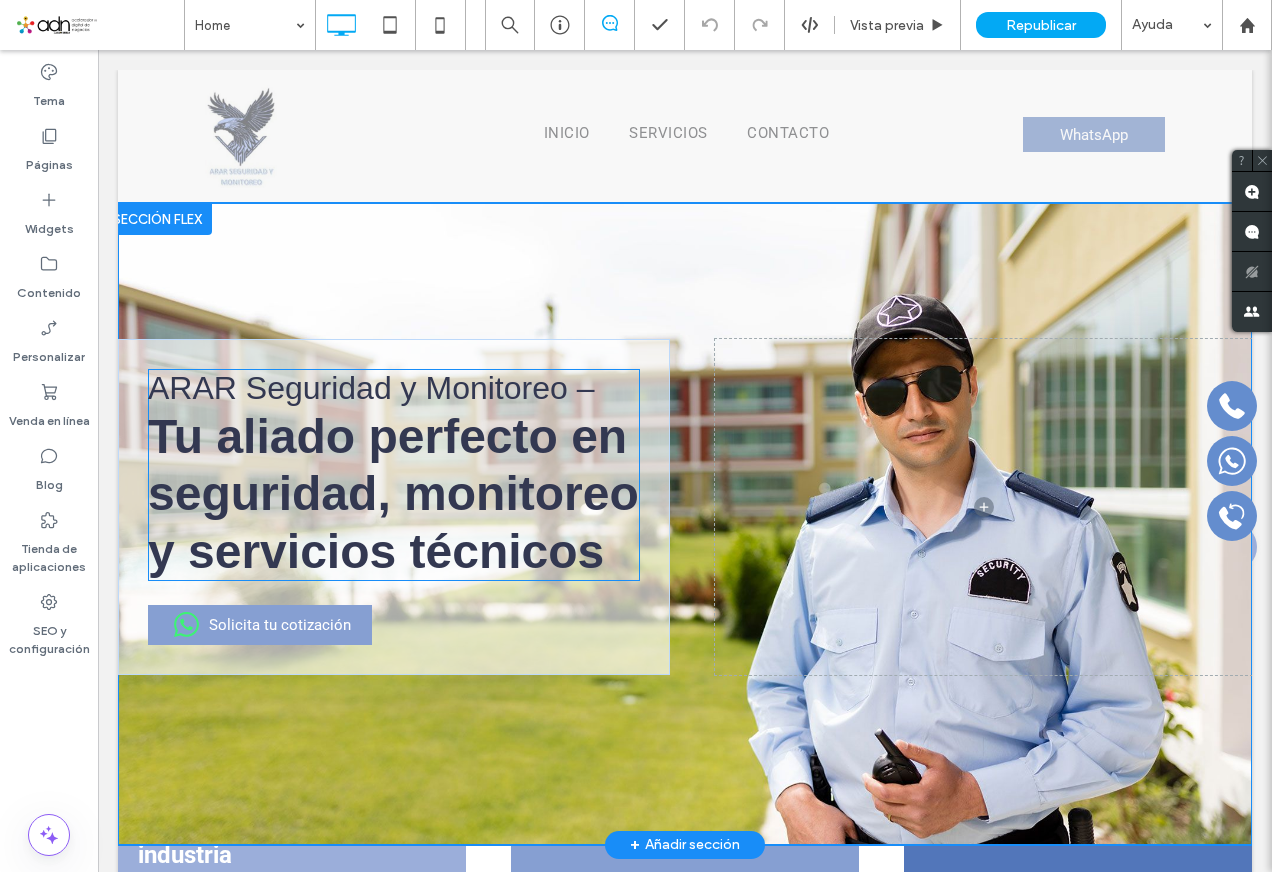 click on "Tu aliado perfecto en" at bounding box center [387, 436] 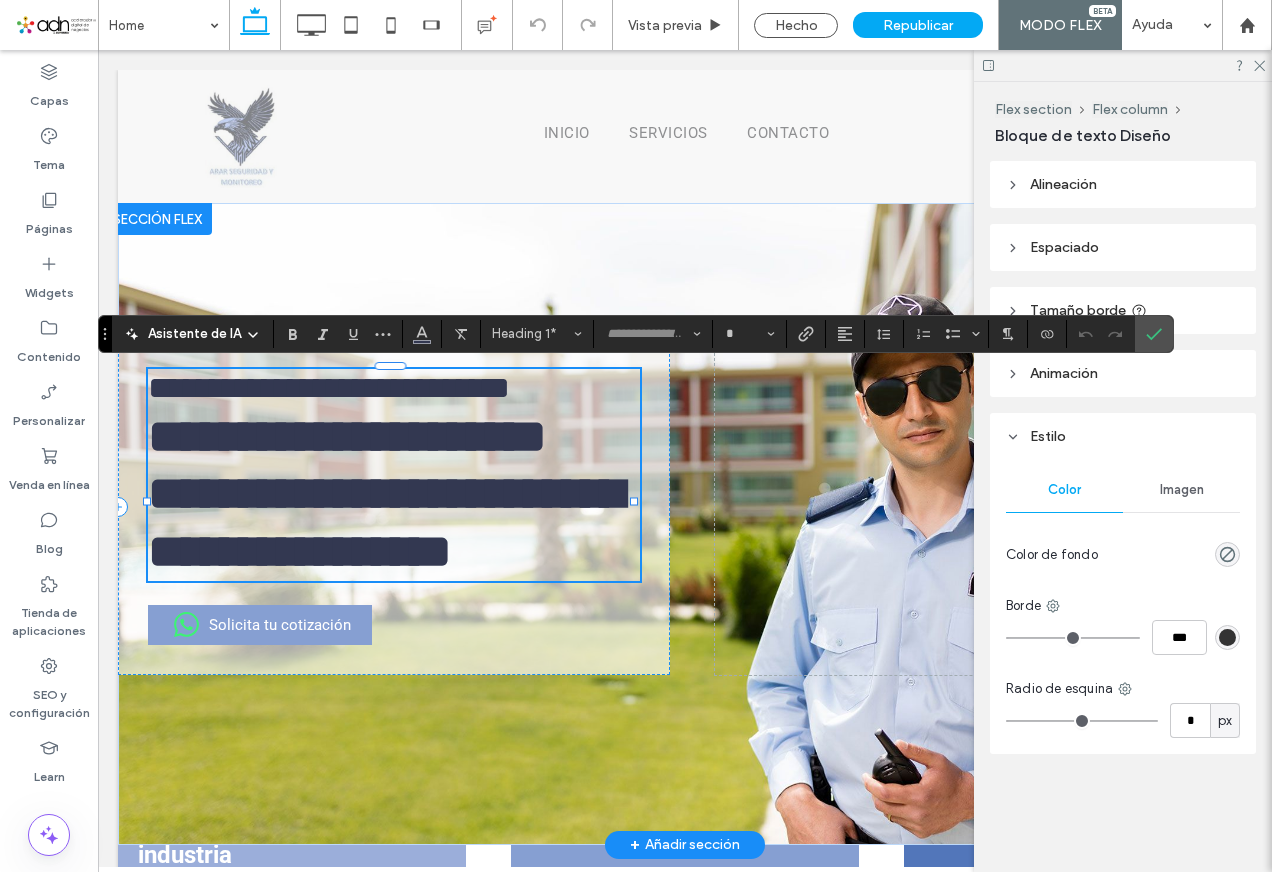 click on "**********" at bounding box center [347, 436] 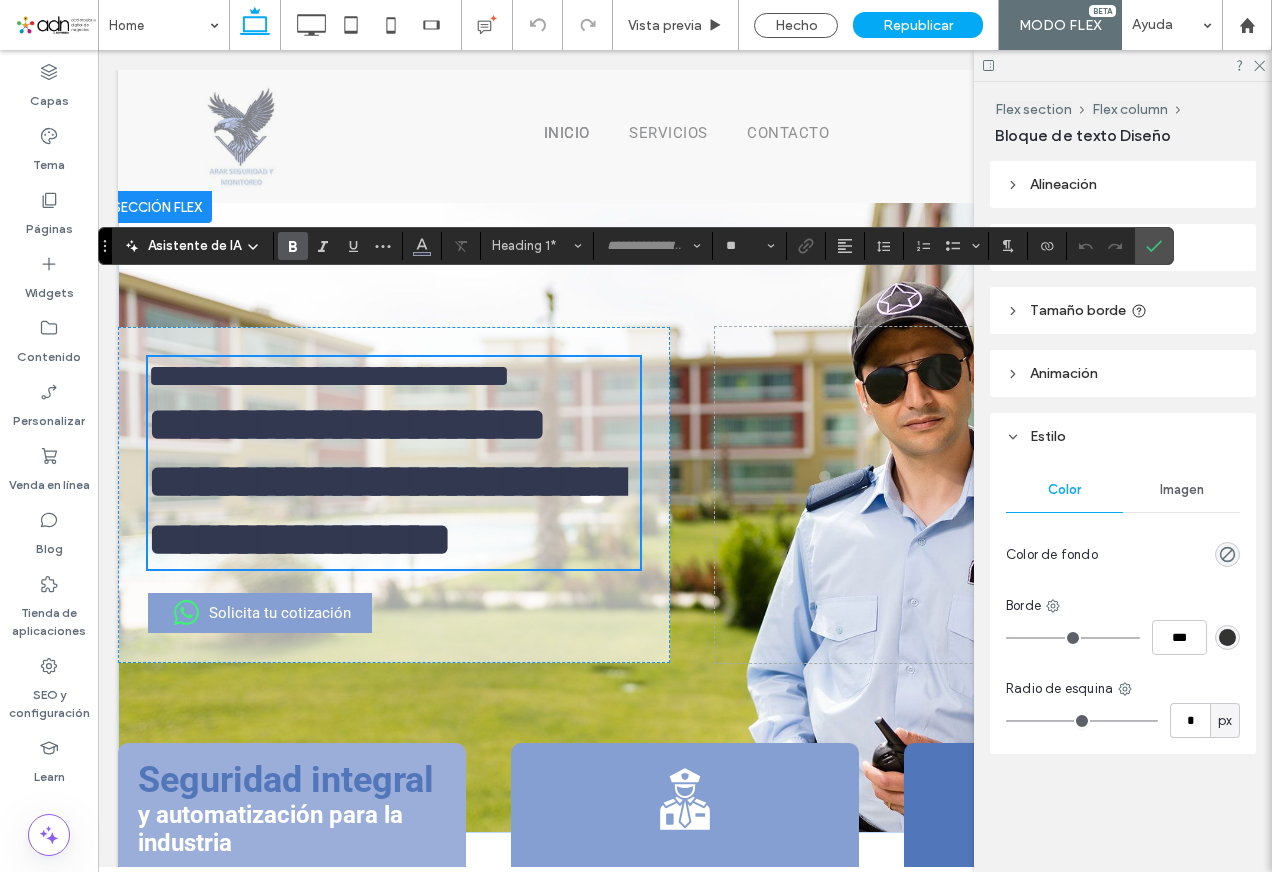 scroll, scrollTop: 0, scrollLeft: 0, axis: both 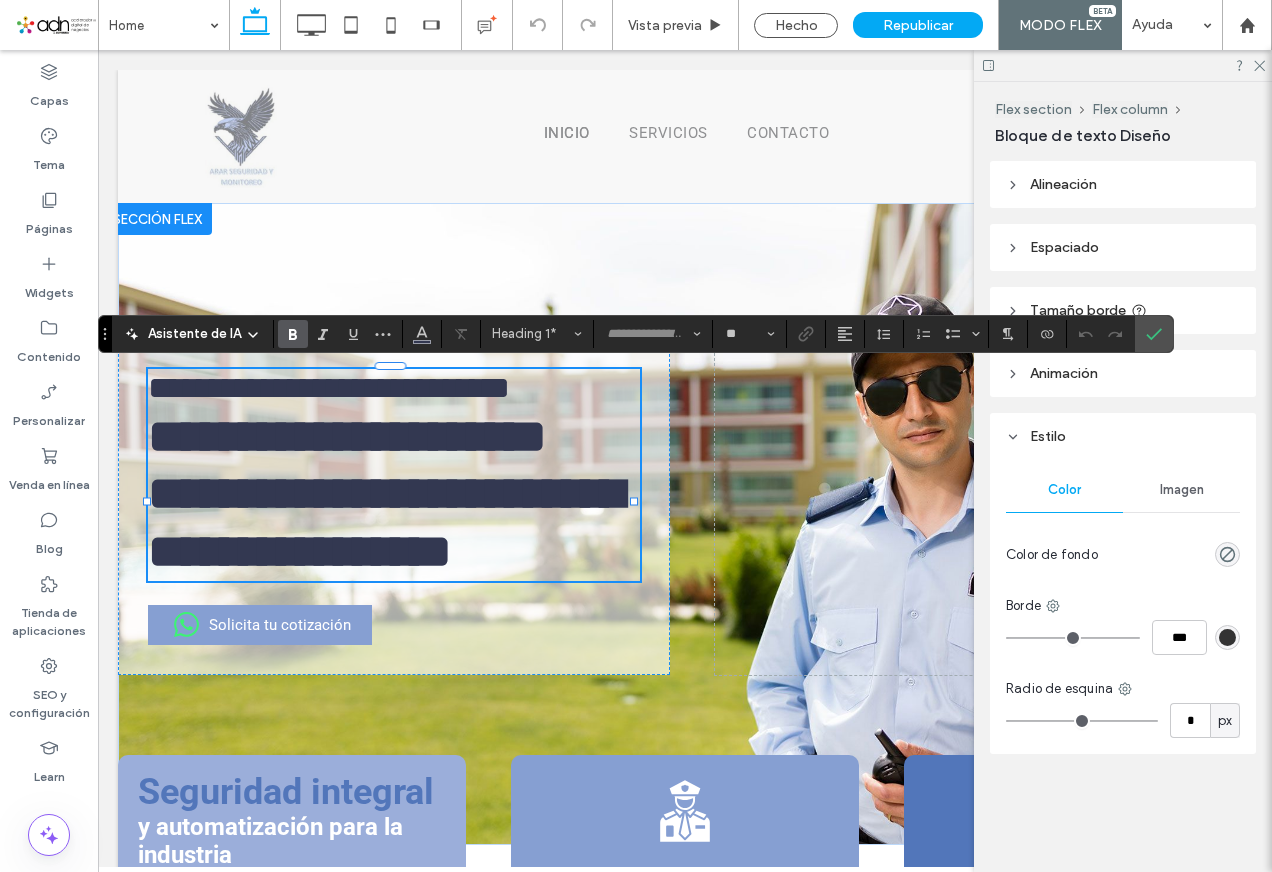 click at bounding box center [1123, 65] 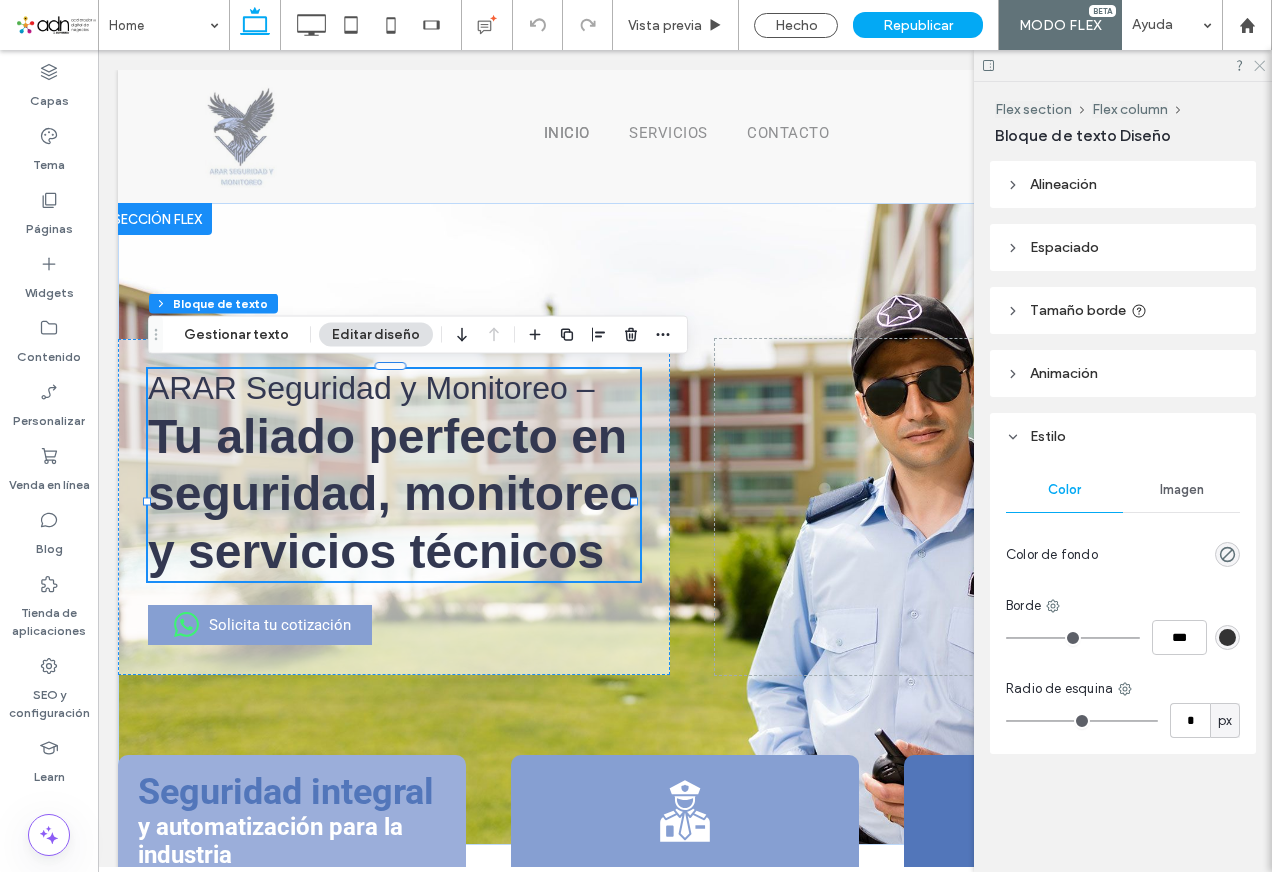 click 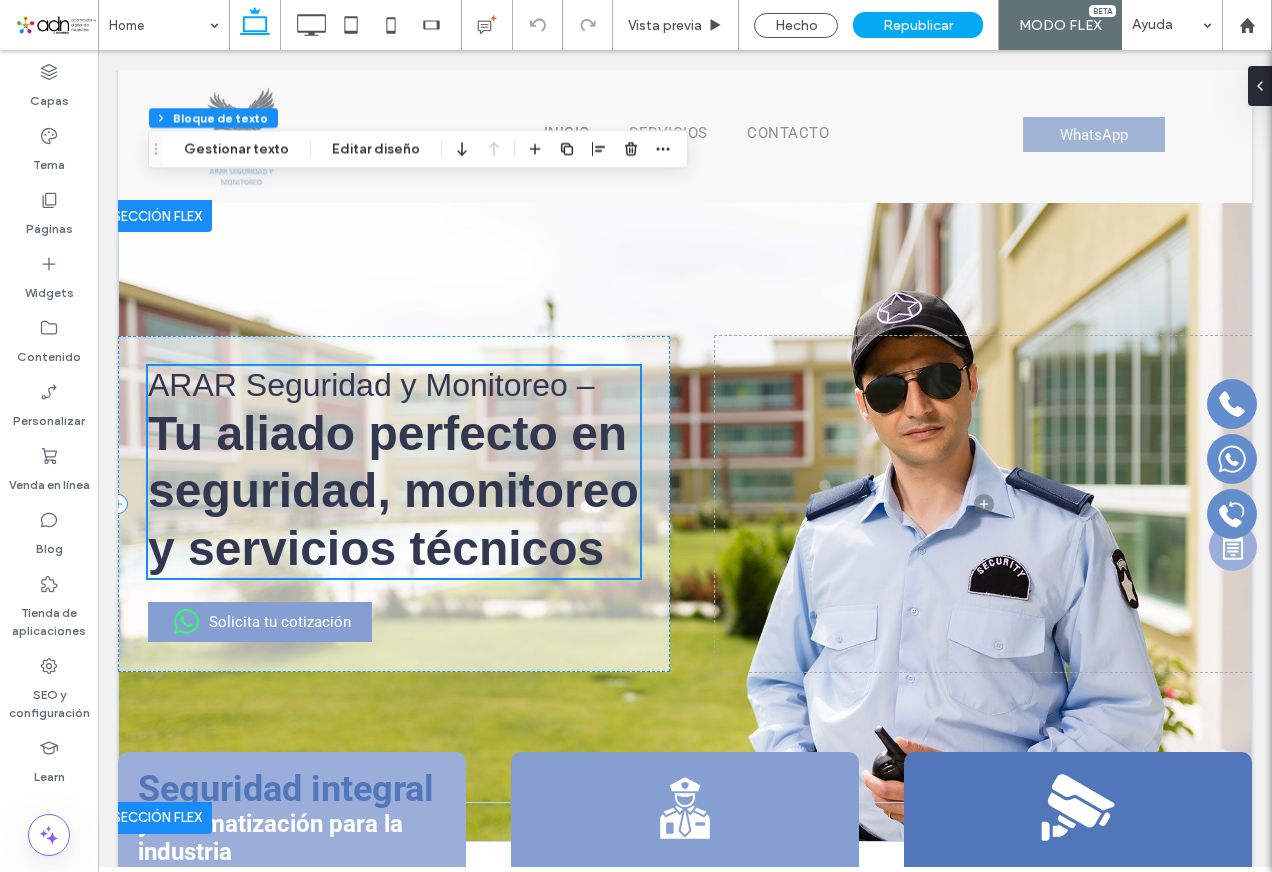 scroll, scrollTop: 0, scrollLeft: 0, axis: both 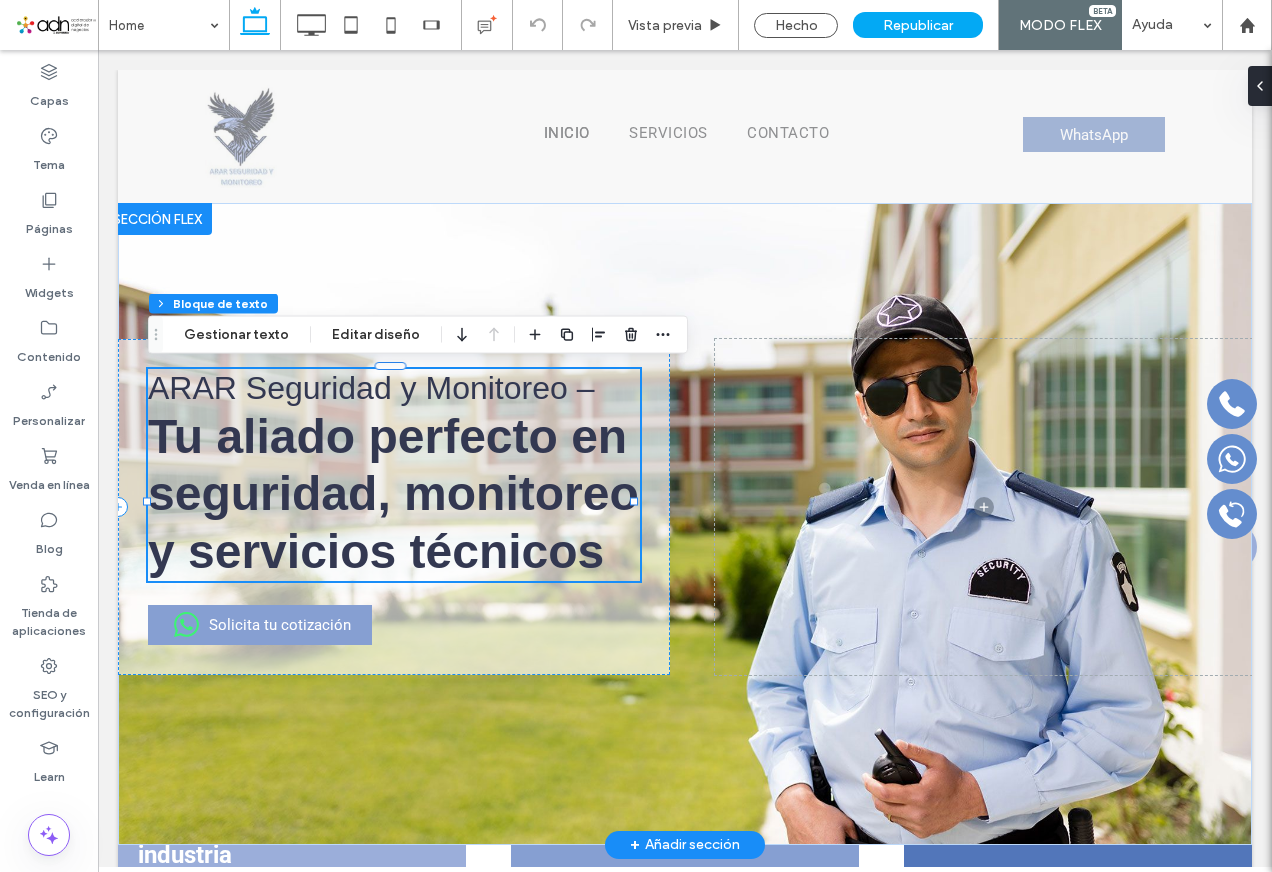 click on "seguridad, monitoreo y servicios técnicos" at bounding box center [393, 522] 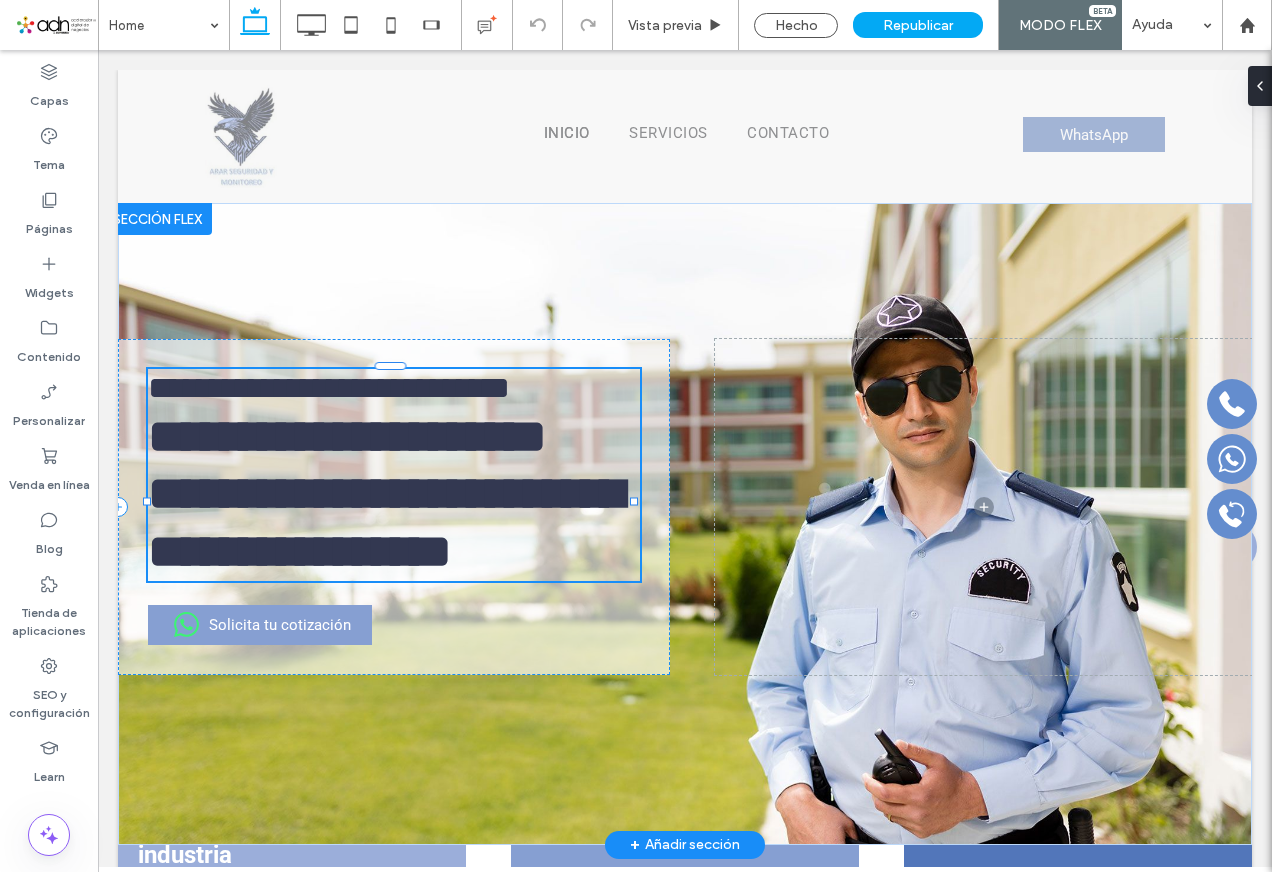 click on "**********" at bounding box center [385, 522] 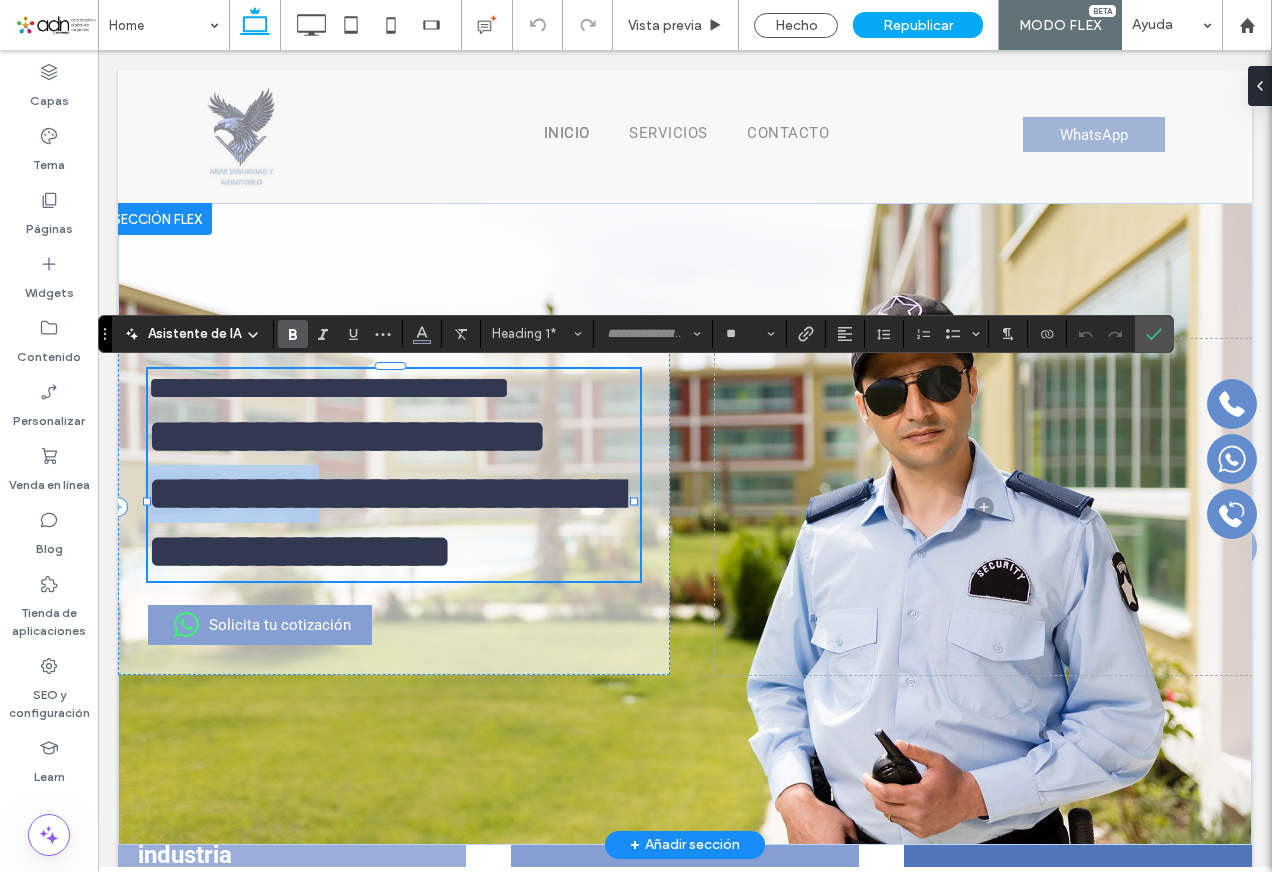 click on "**********" at bounding box center (394, 522) 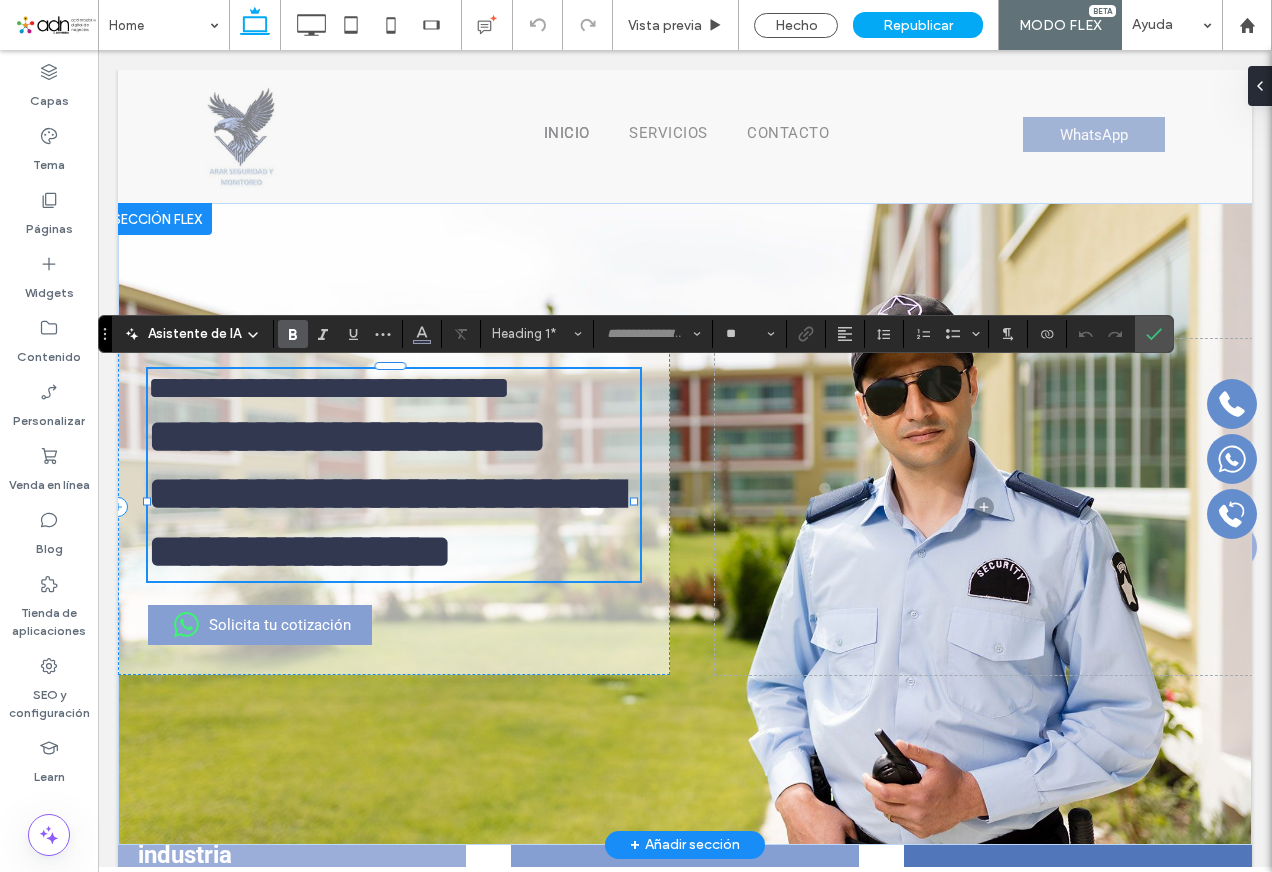 click on "**********" at bounding box center (385, 522) 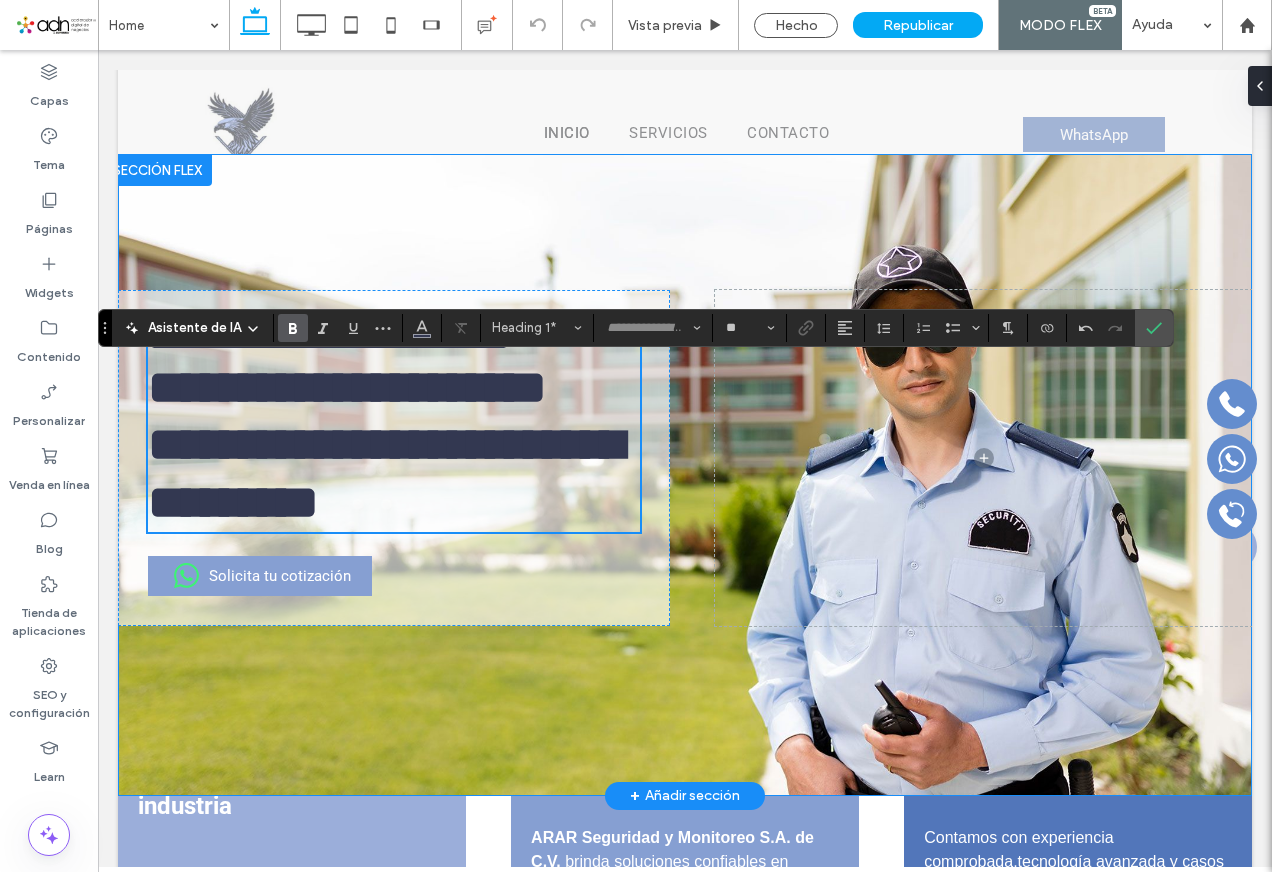 scroll, scrollTop: 400, scrollLeft: 0, axis: vertical 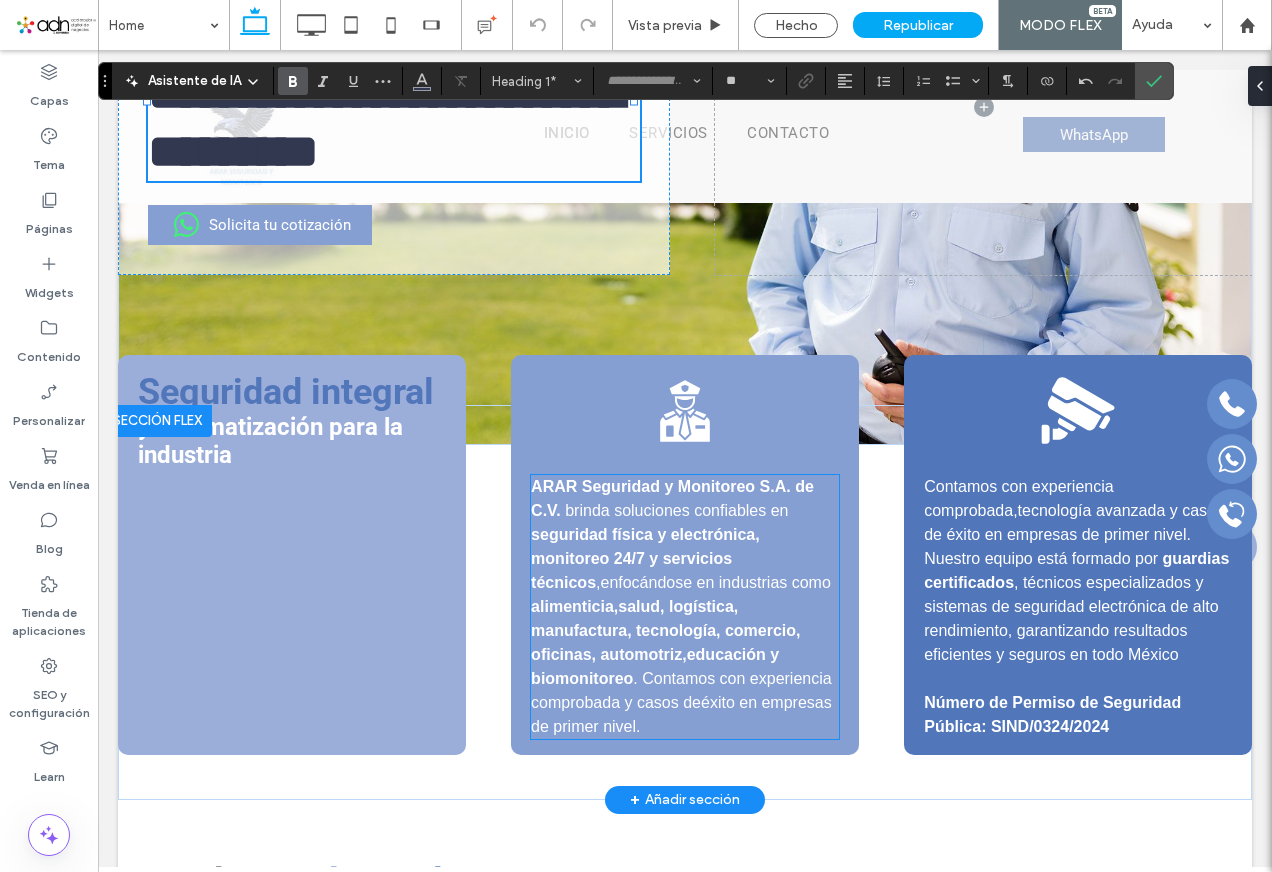 click on "seguridad física y electrónica, monitoreo 24/7 y servicios técnicos" at bounding box center [645, 558] 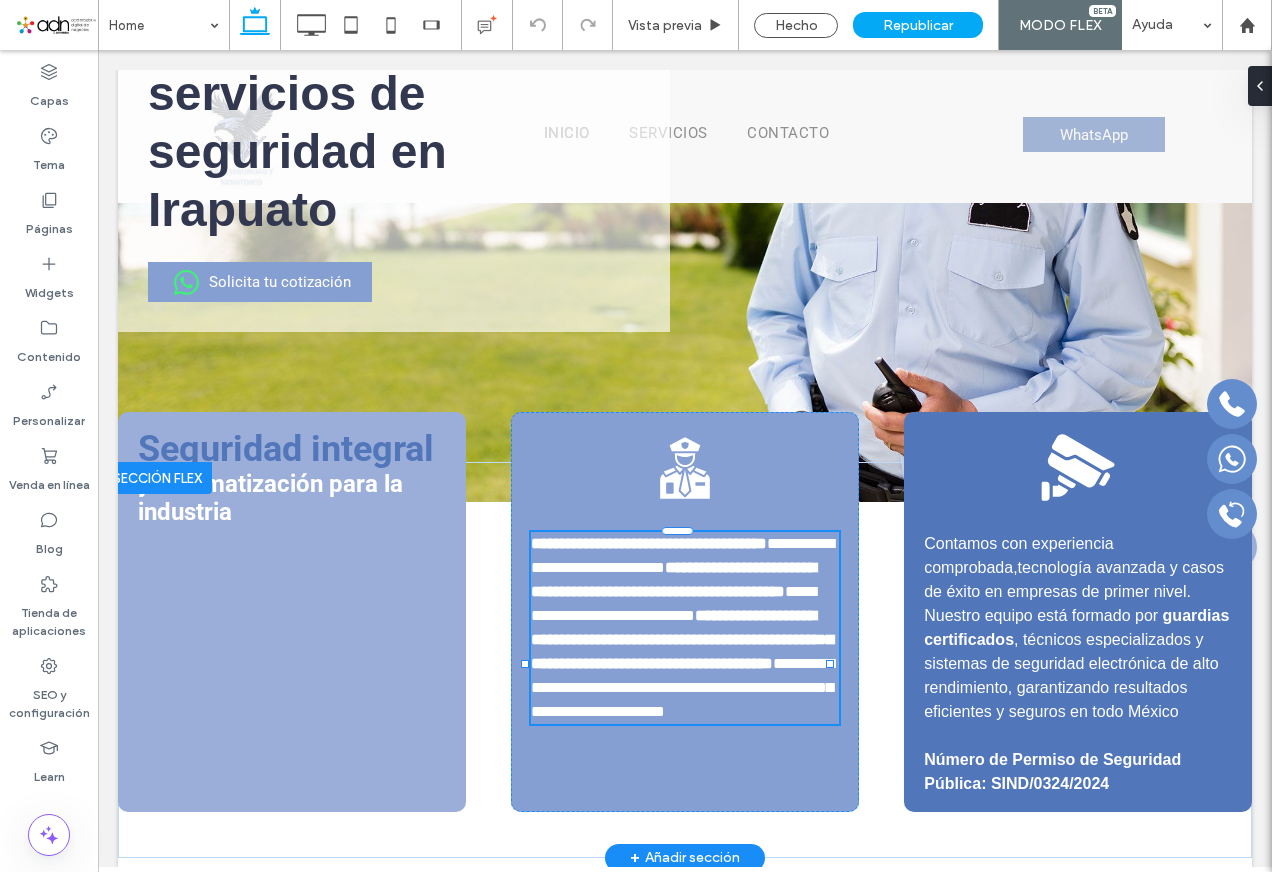 scroll, scrollTop: 407, scrollLeft: 0, axis: vertical 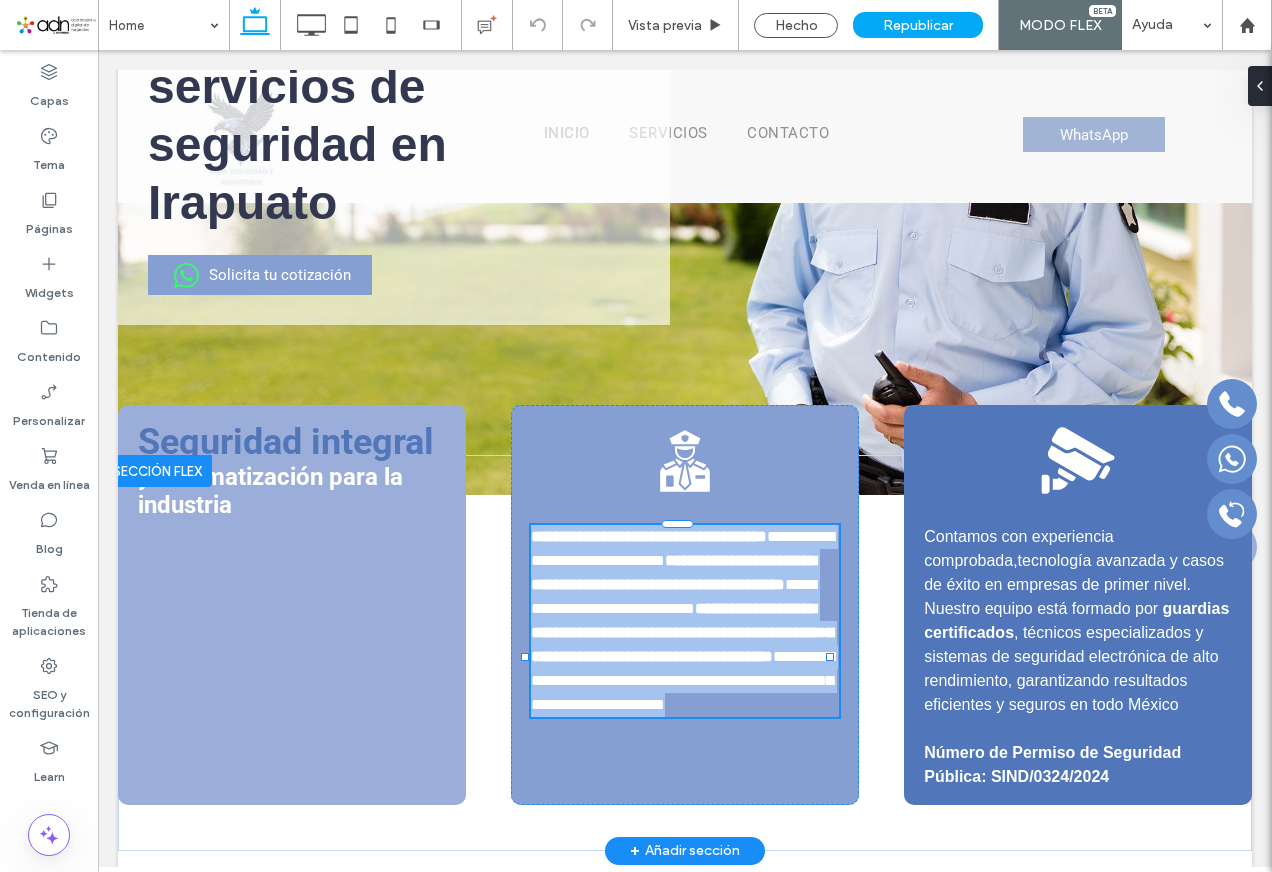 type on "**" 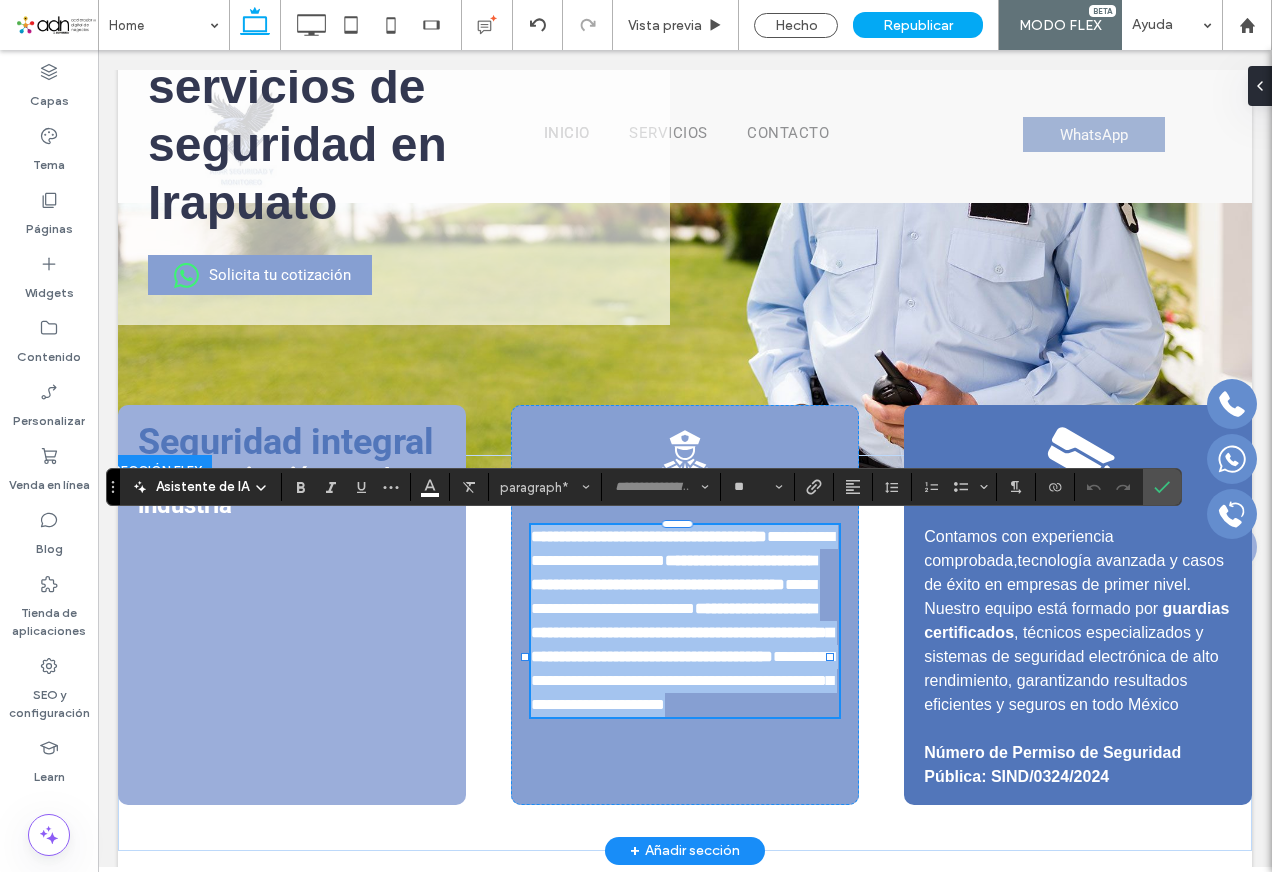 click on "**********" at bounding box center (685, 621) 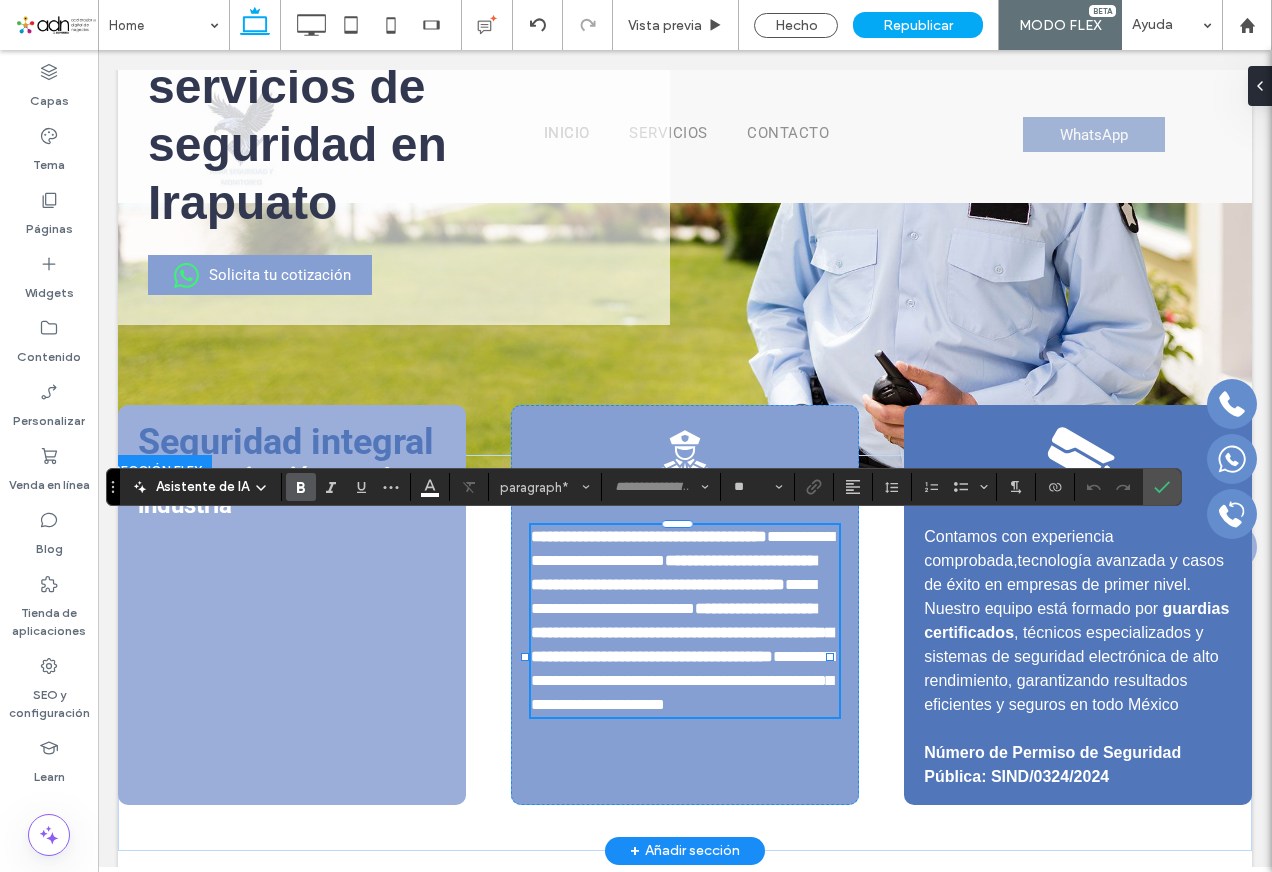 click on "**********" at bounding box center (673, 572) 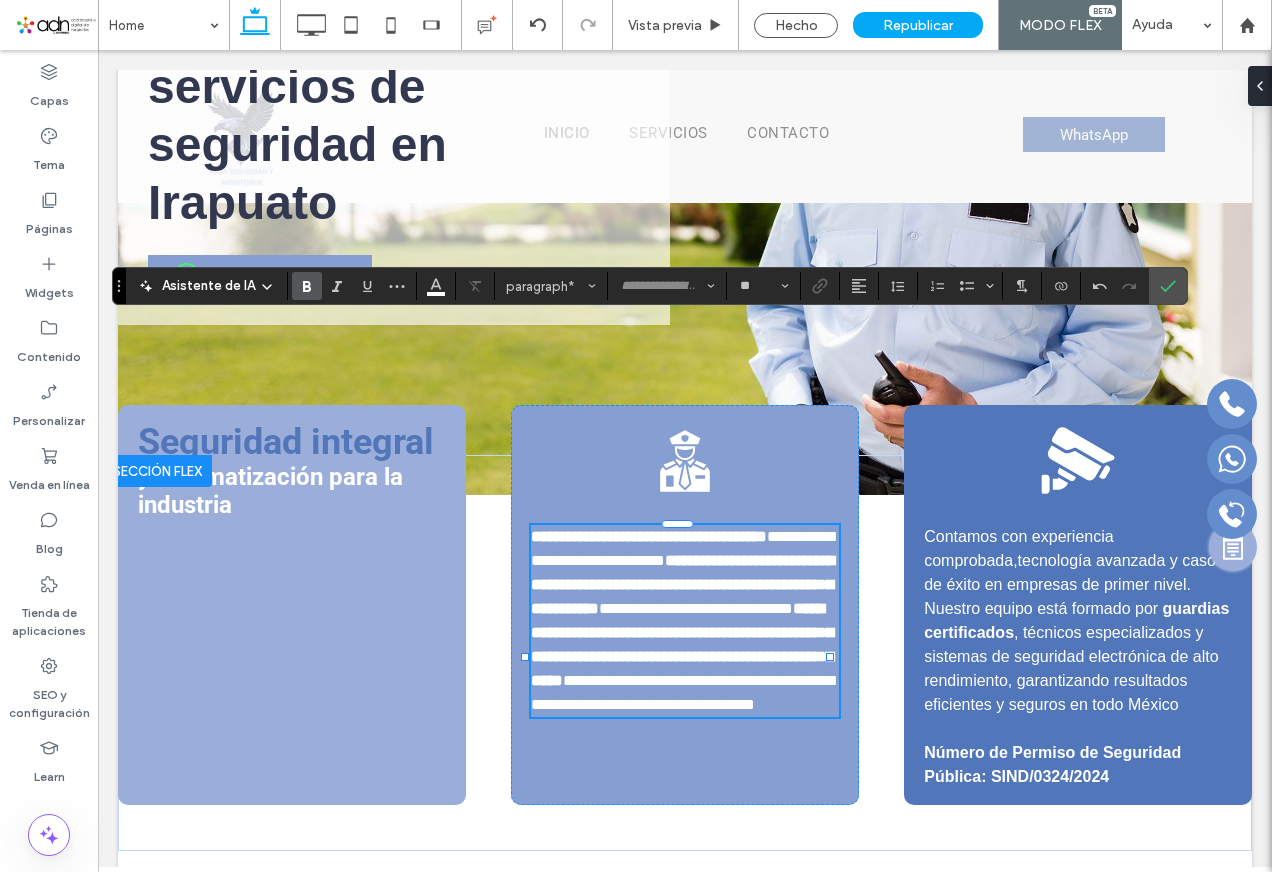 drag, startPoint x: 108, startPoint y: 494, endPoint x: 114, endPoint y: 271, distance: 223.0807 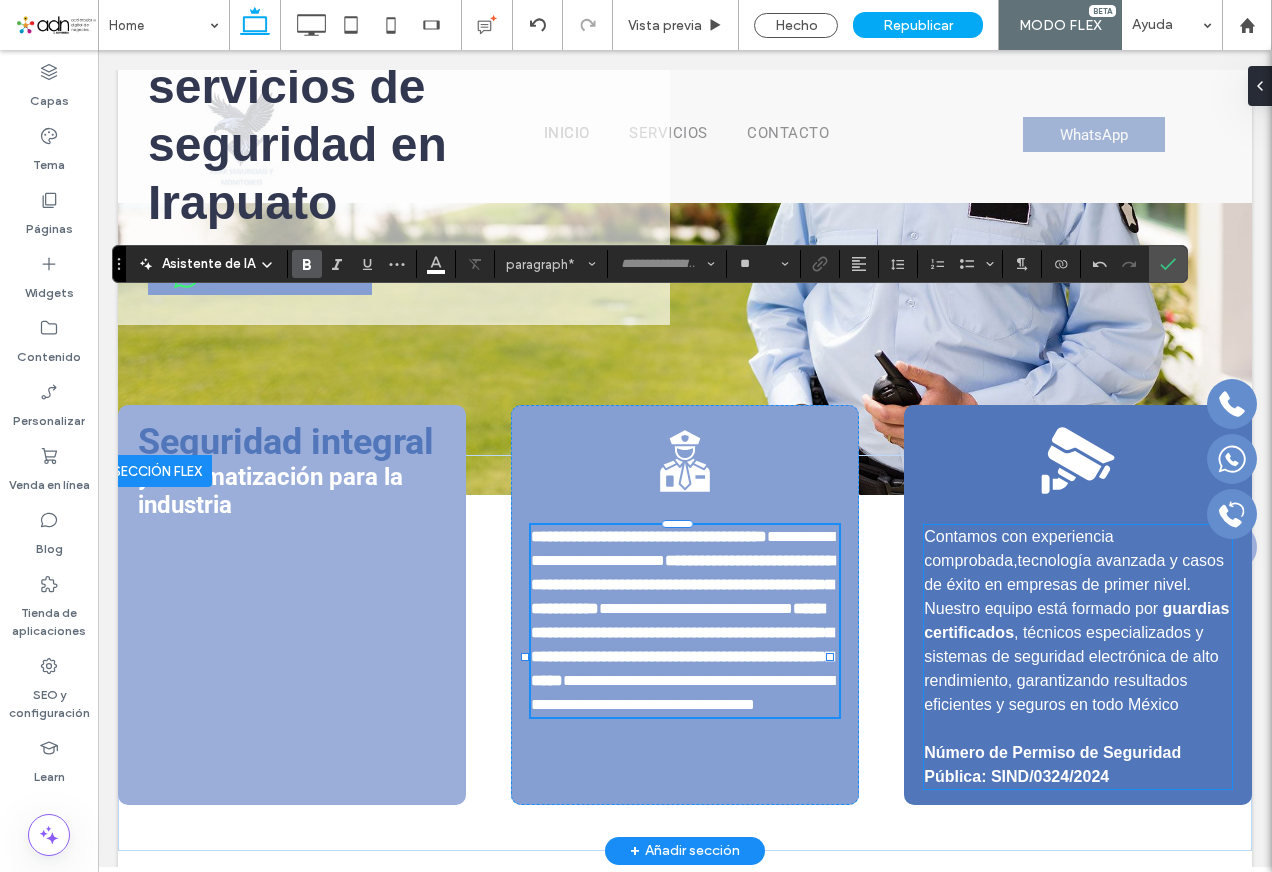 click on "Contamos con experiencia comprobada,tecnología avanzada y casos de éxito en empresas de primer nivel. Nuestro equipo está formado por" at bounding box center (1074, 572) 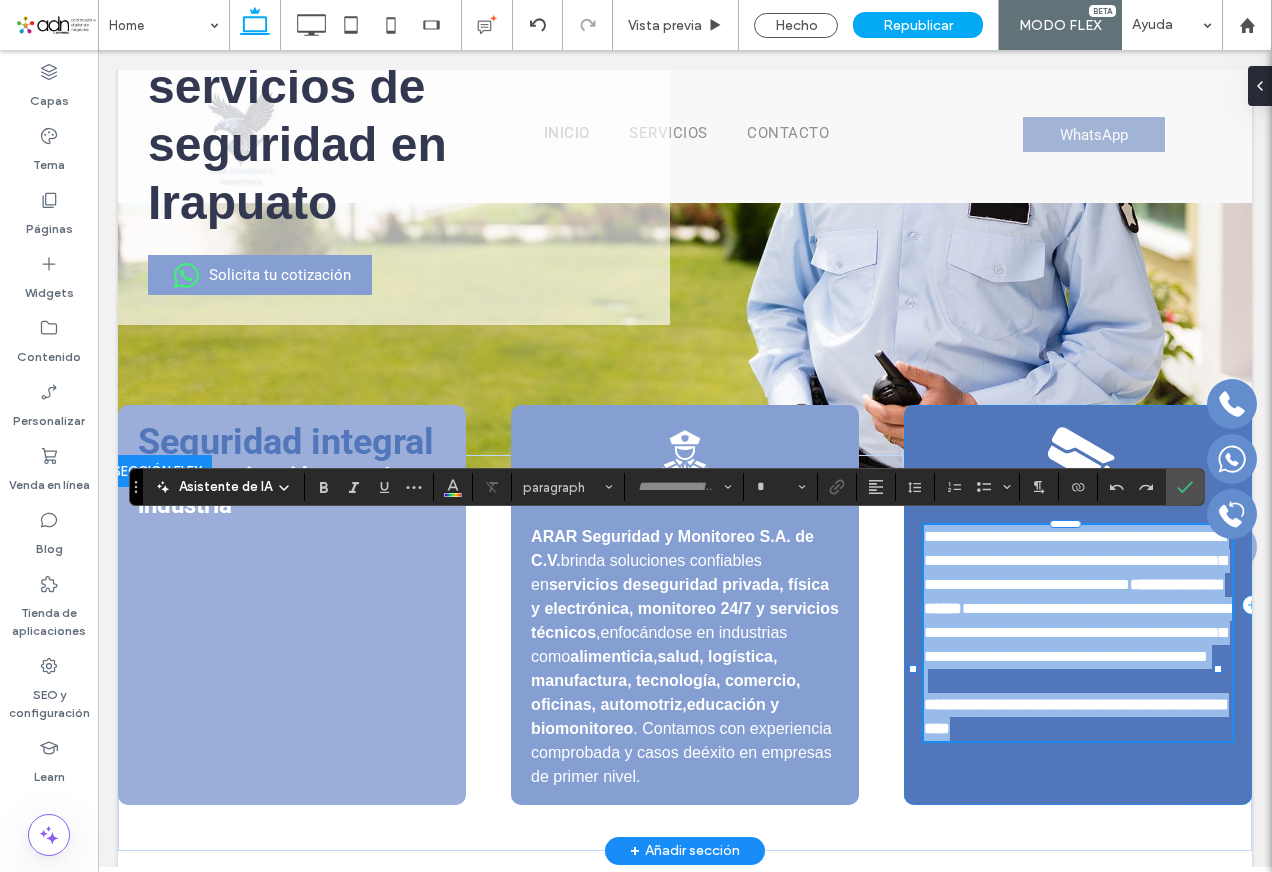 type on "**" 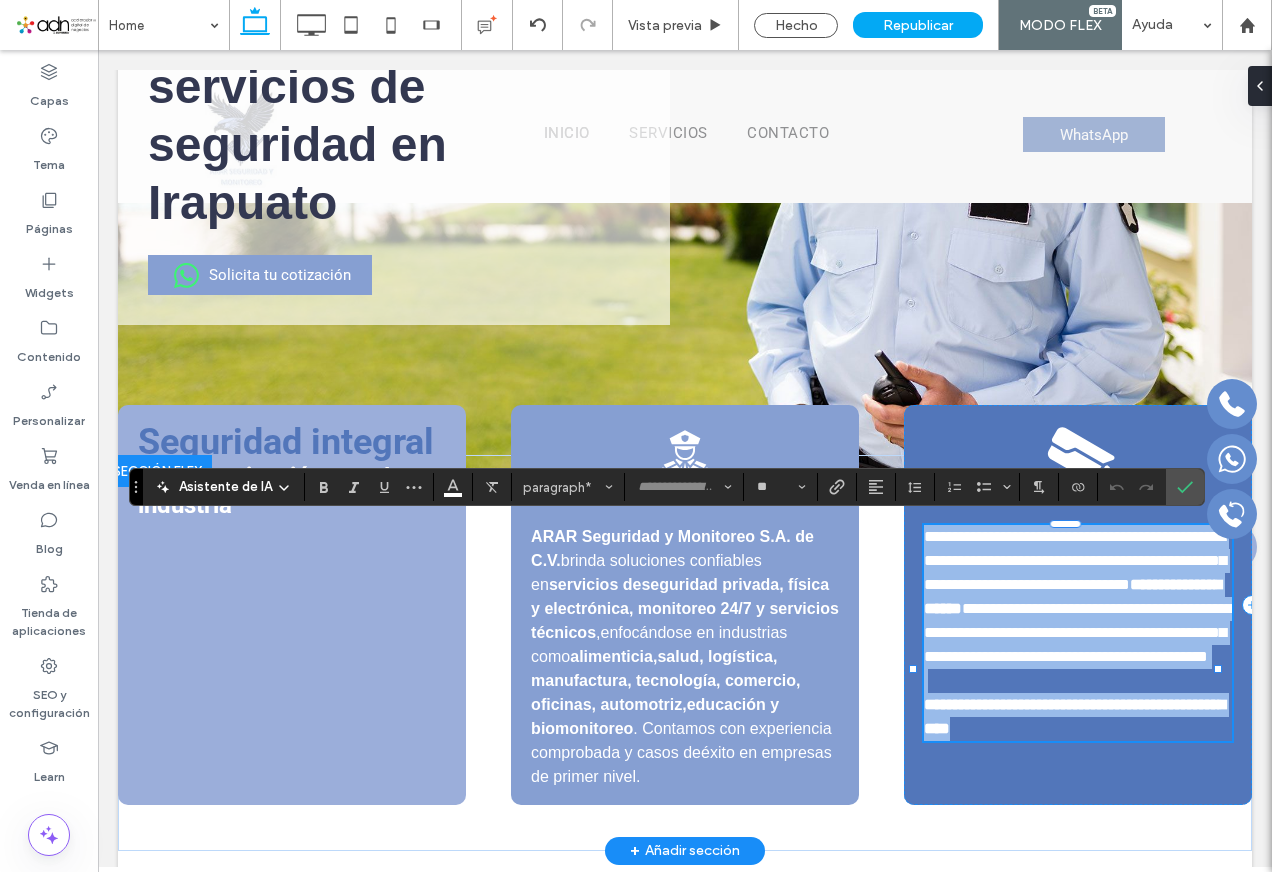 click on "**********" at bounding box center [1075, 560] 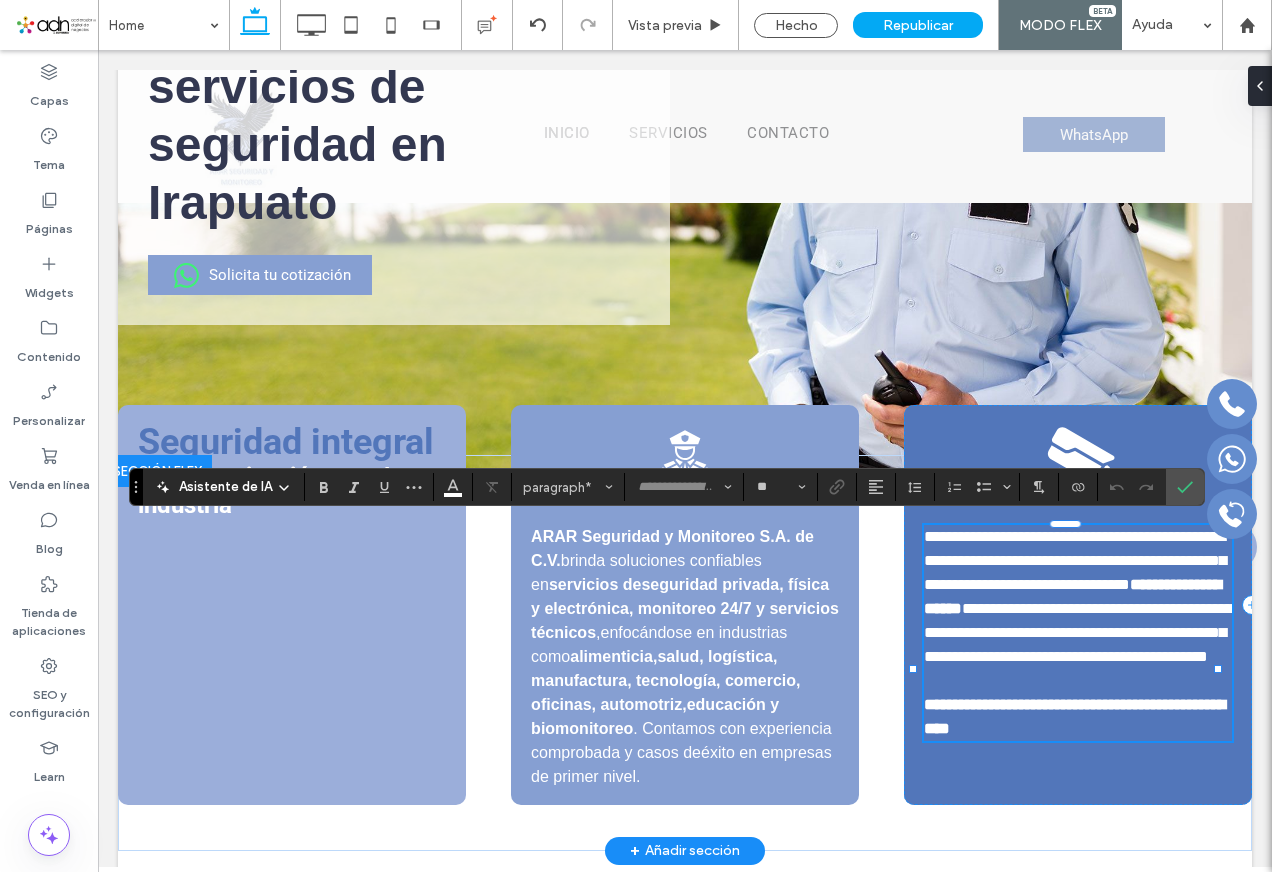 type 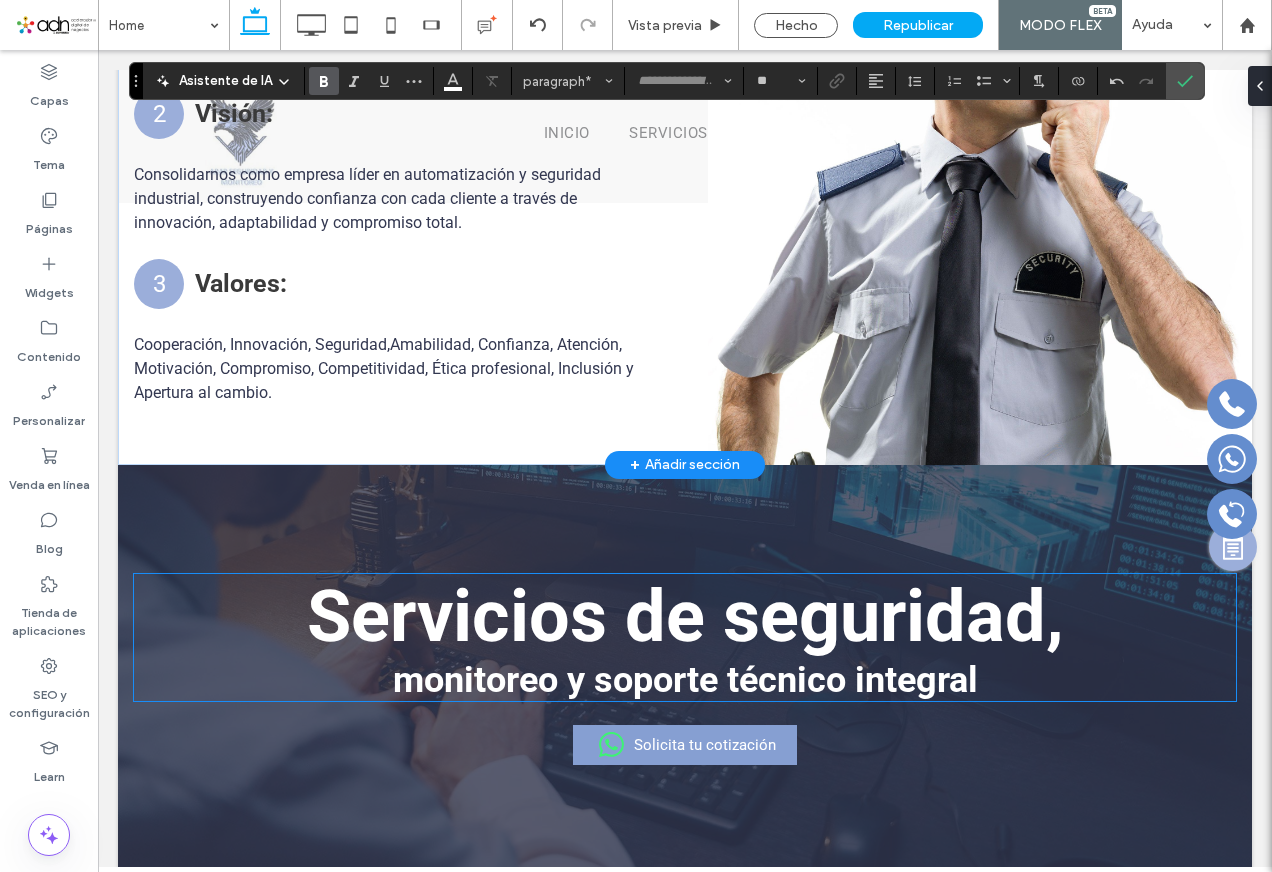 scroll, scrollTop: 1607, scrollLeft: 0, axis: vertical 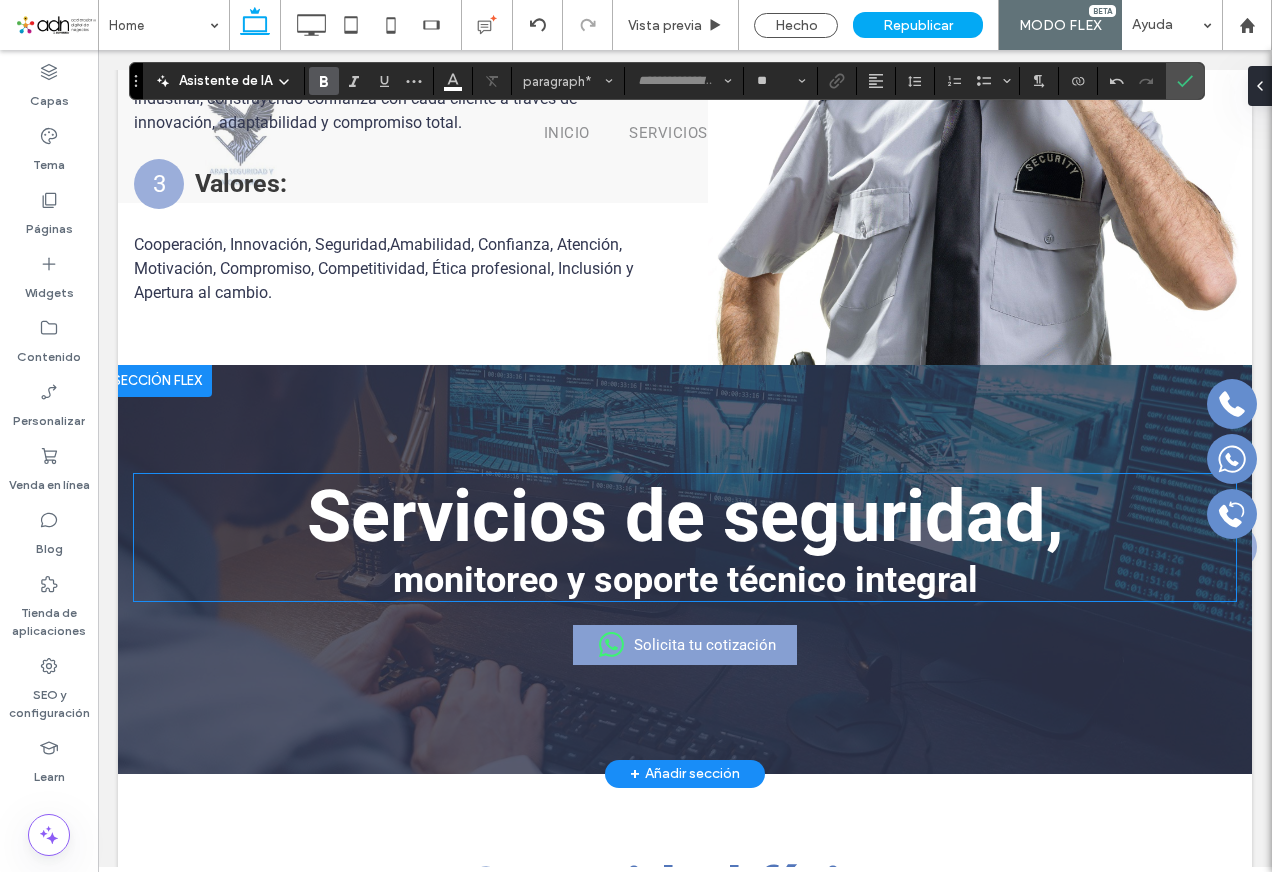 click on "Servicios de seguridad," at bounding box center (685, 516) 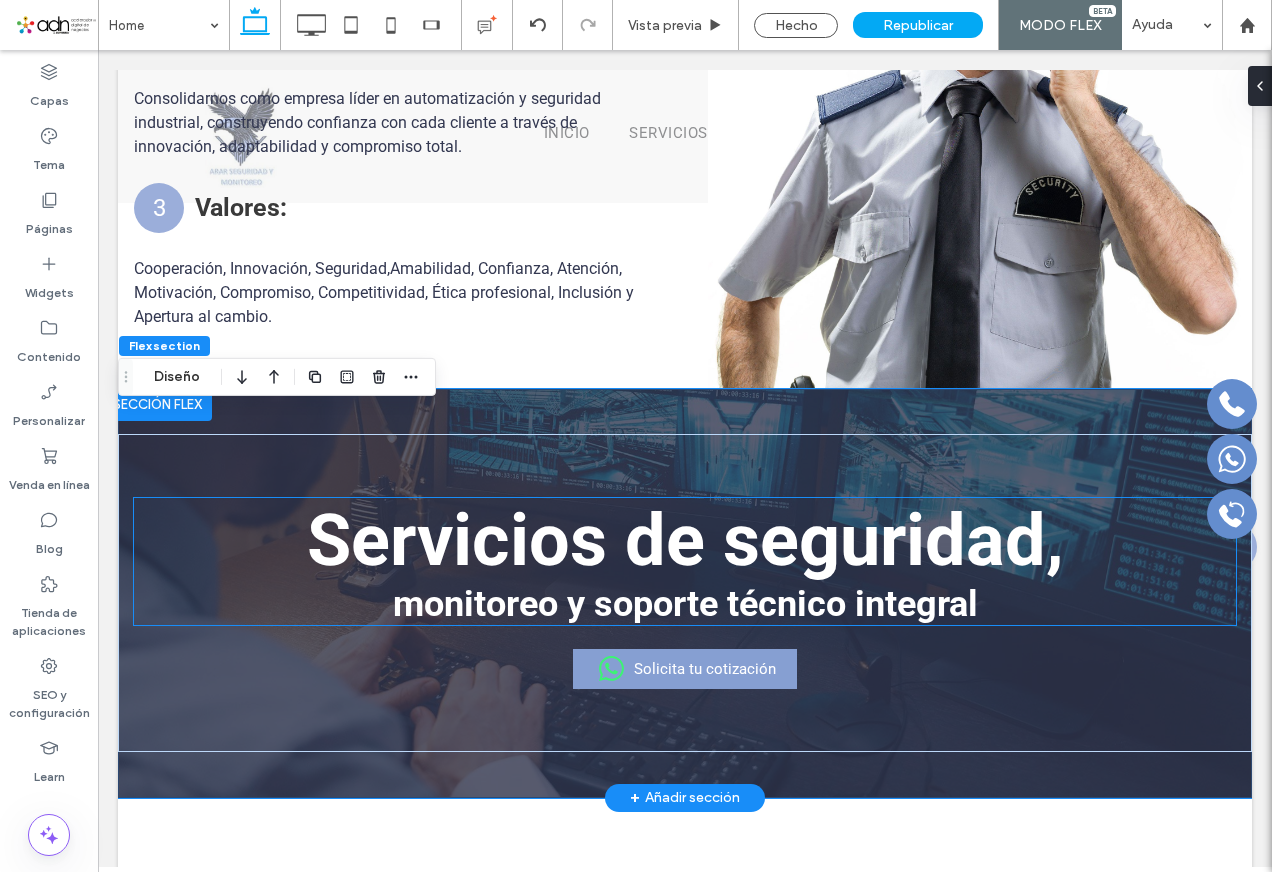click on "Servicios de seguridad," at bounding box center [685, 540] 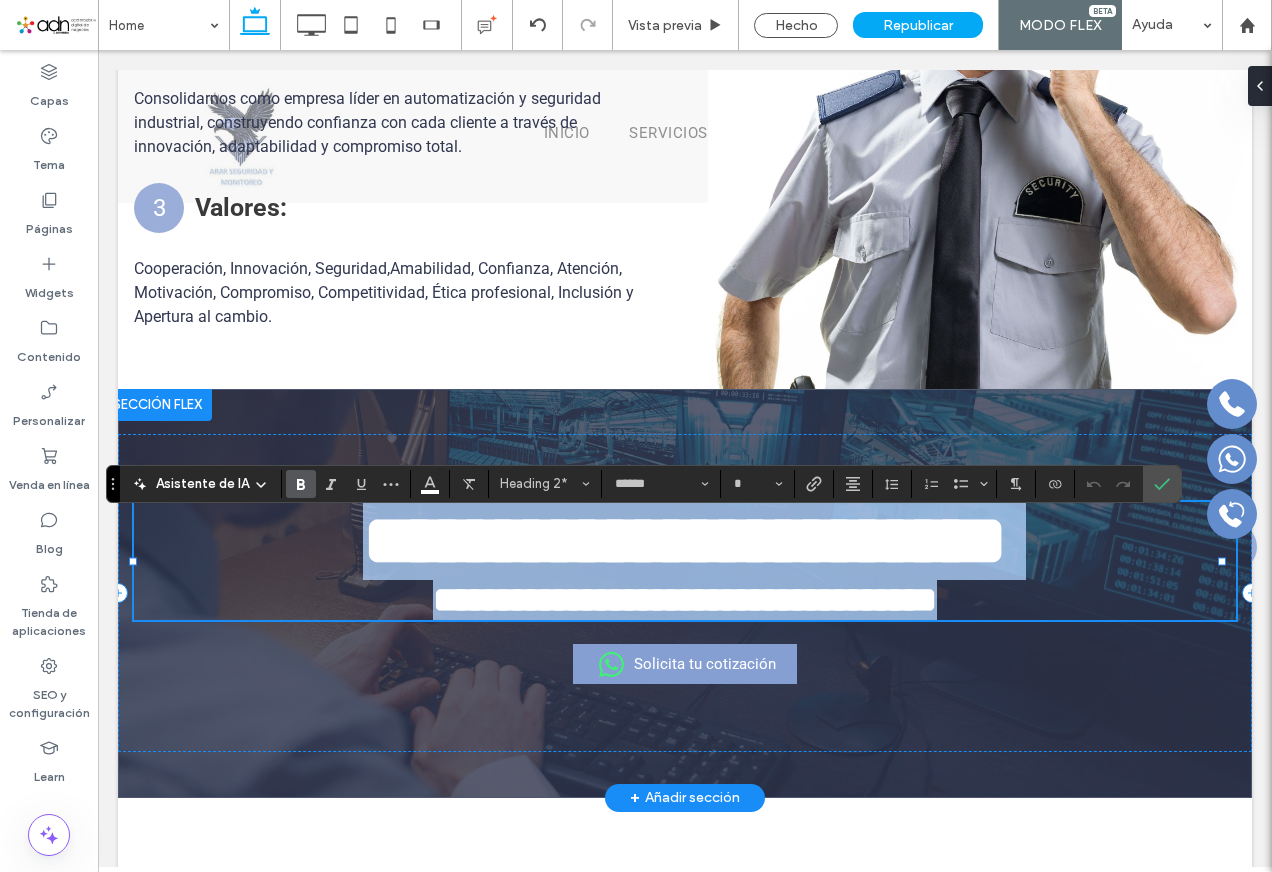 click on "**********" at bounding box center [685, 540] 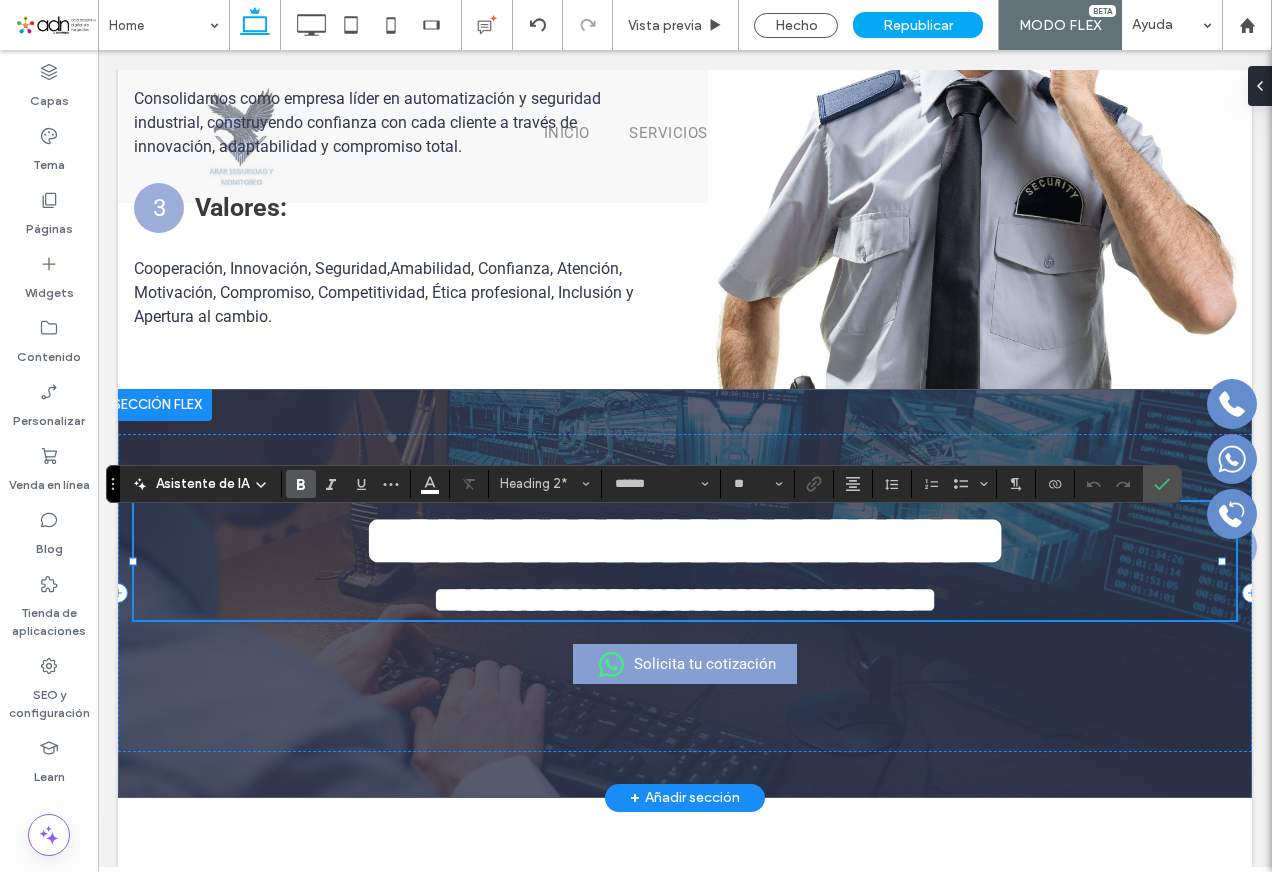 type 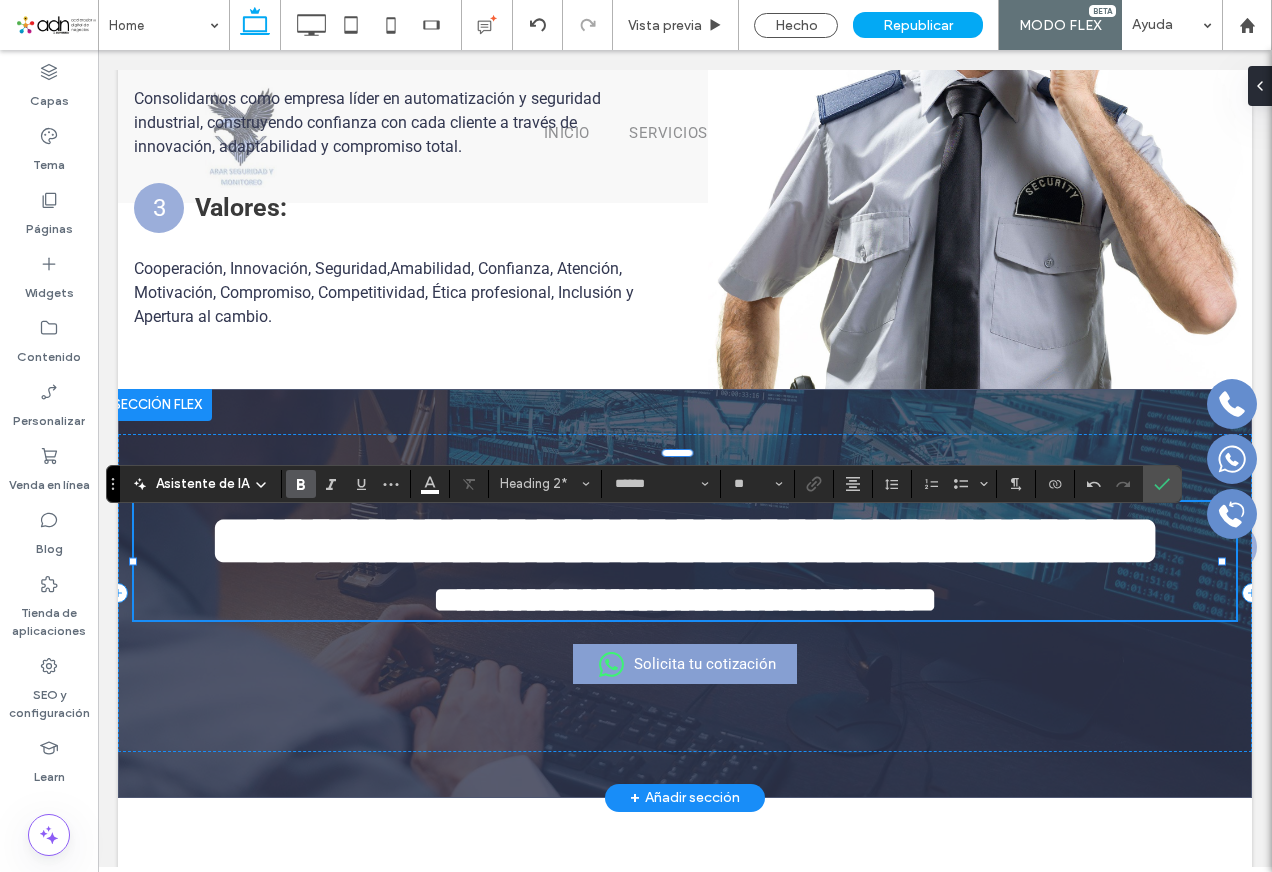 type on "**" 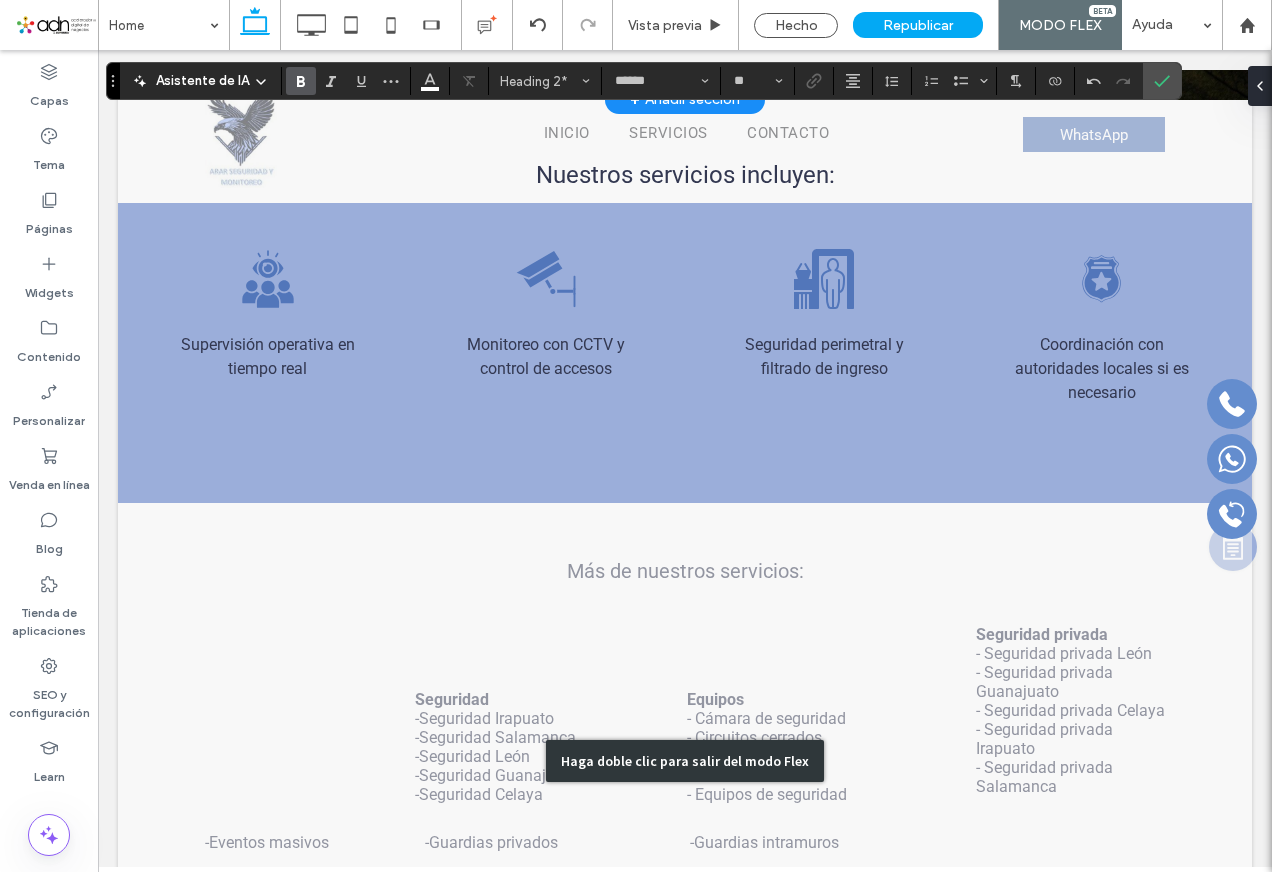 scroll, scrollTop: 4207, scrollLeft: 0, axis: vertical 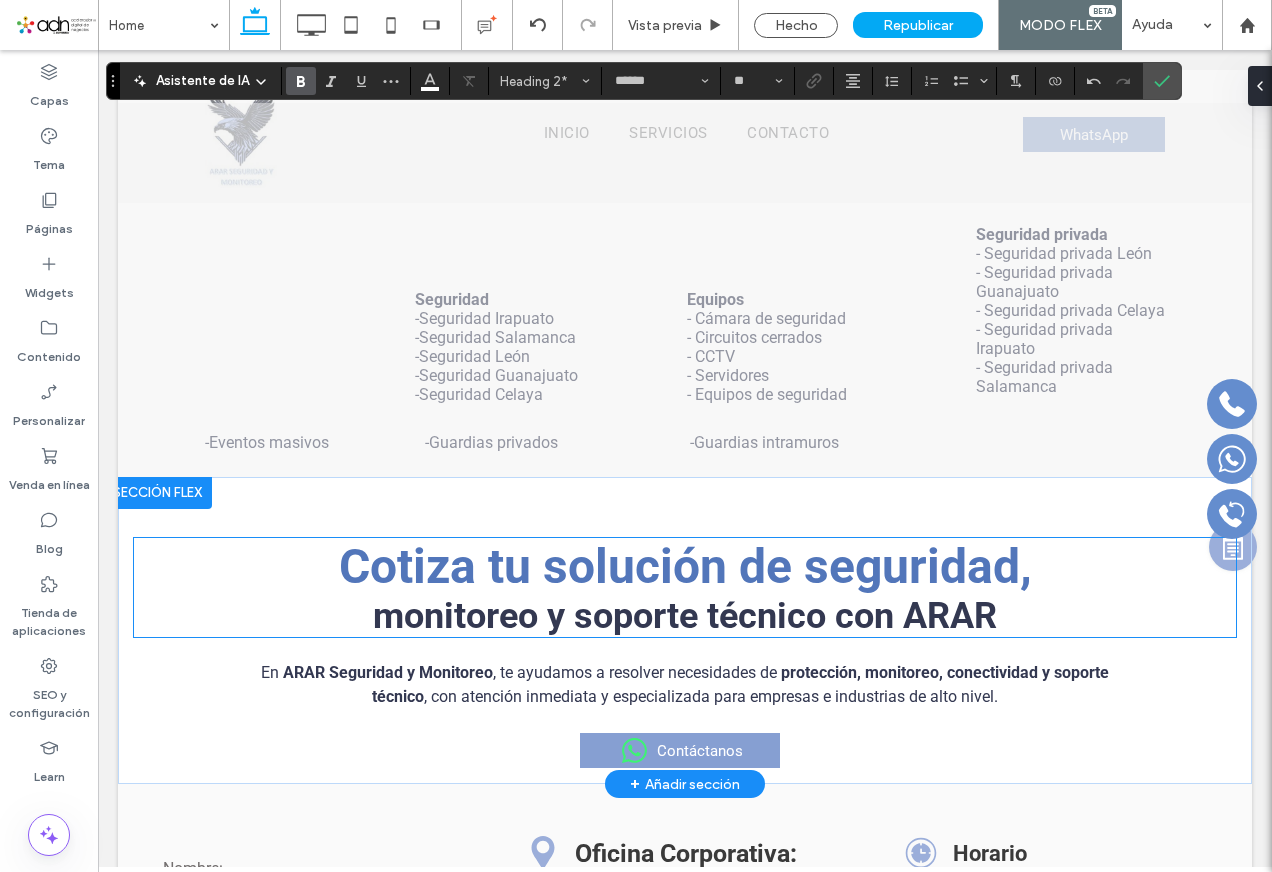 click on "Cotiza tu solución de seguridad," at bounding box center [685, 566] 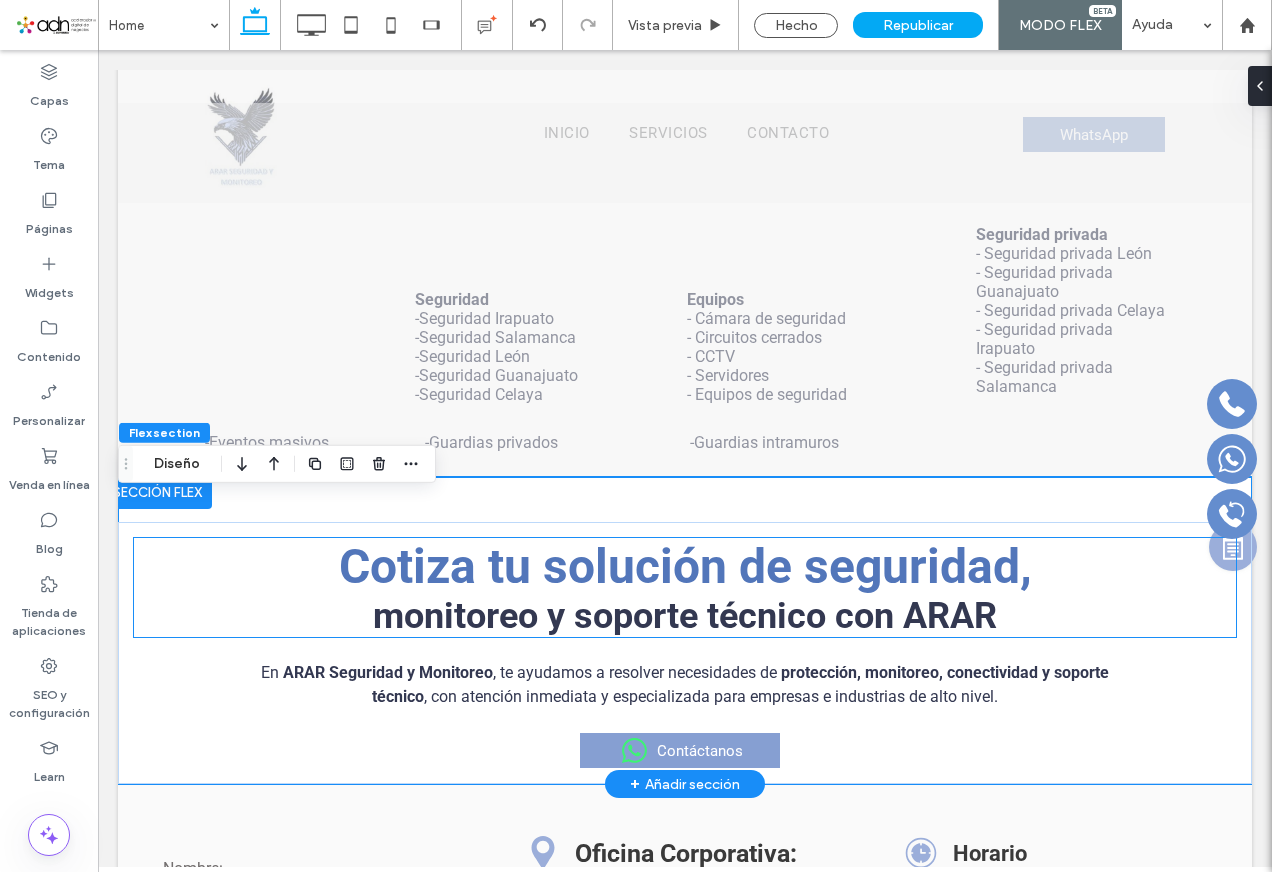 click on "Cotiza tu solución de seguridad," at bounding box center (685, 566) 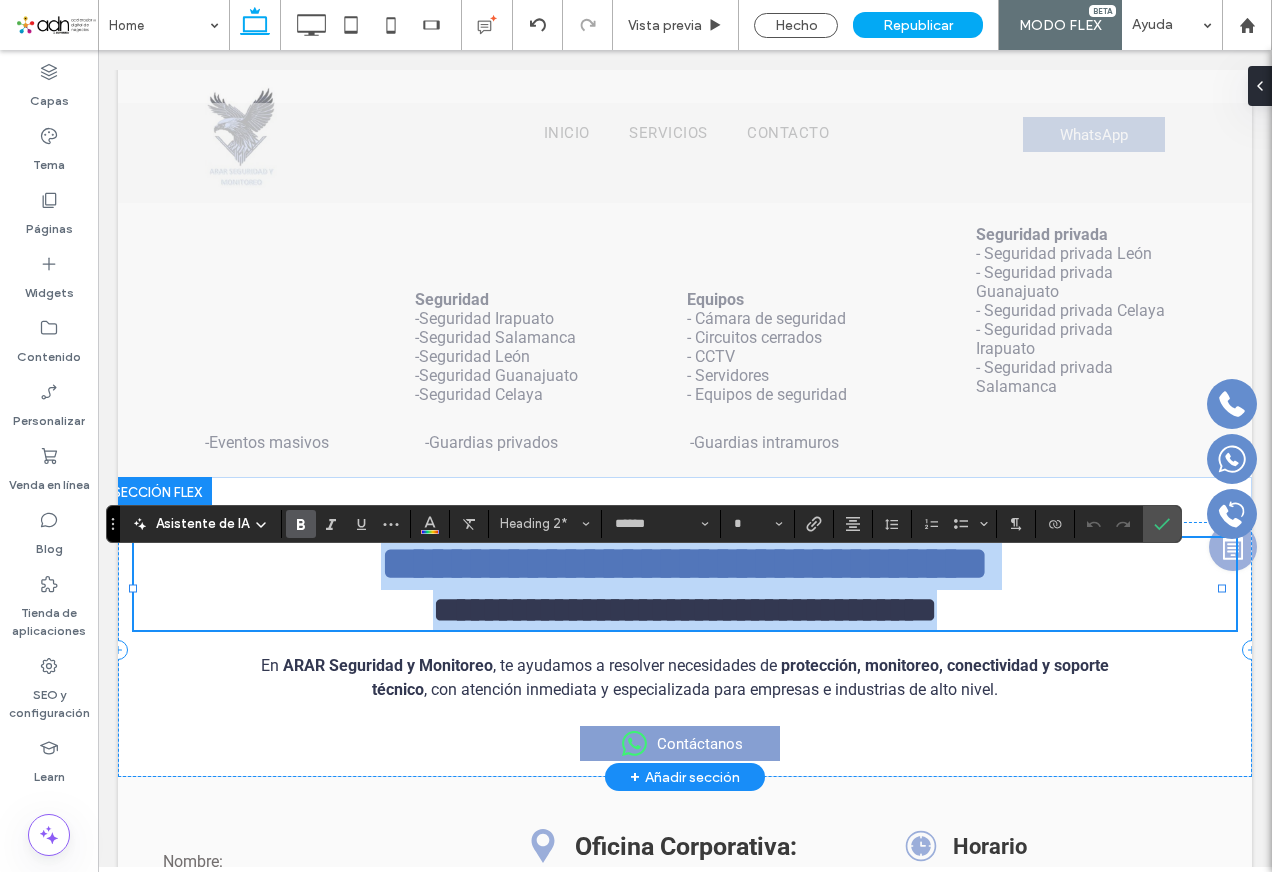 click on "**********" at bounding box center (685, 563) 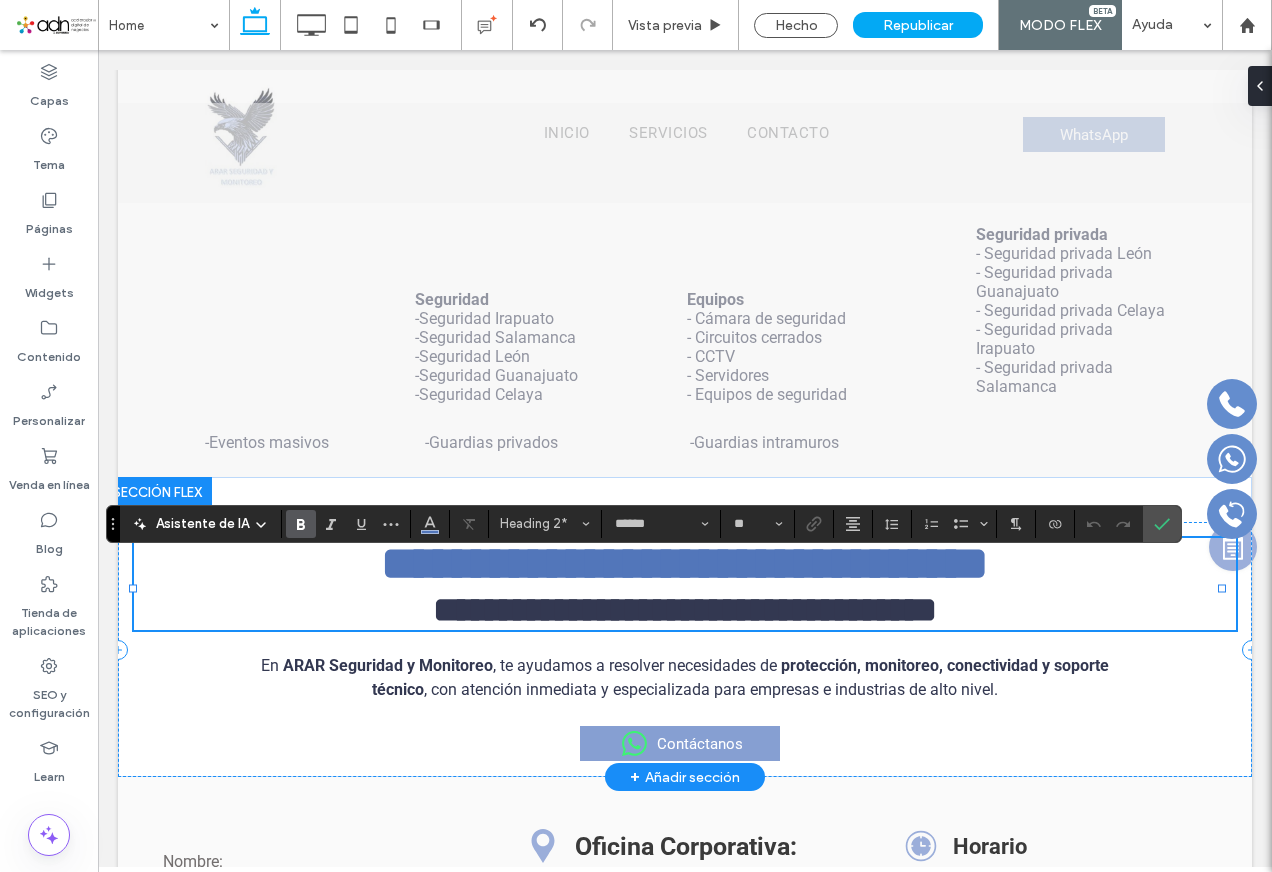 click on "**********" at bounding box center [685, 563] 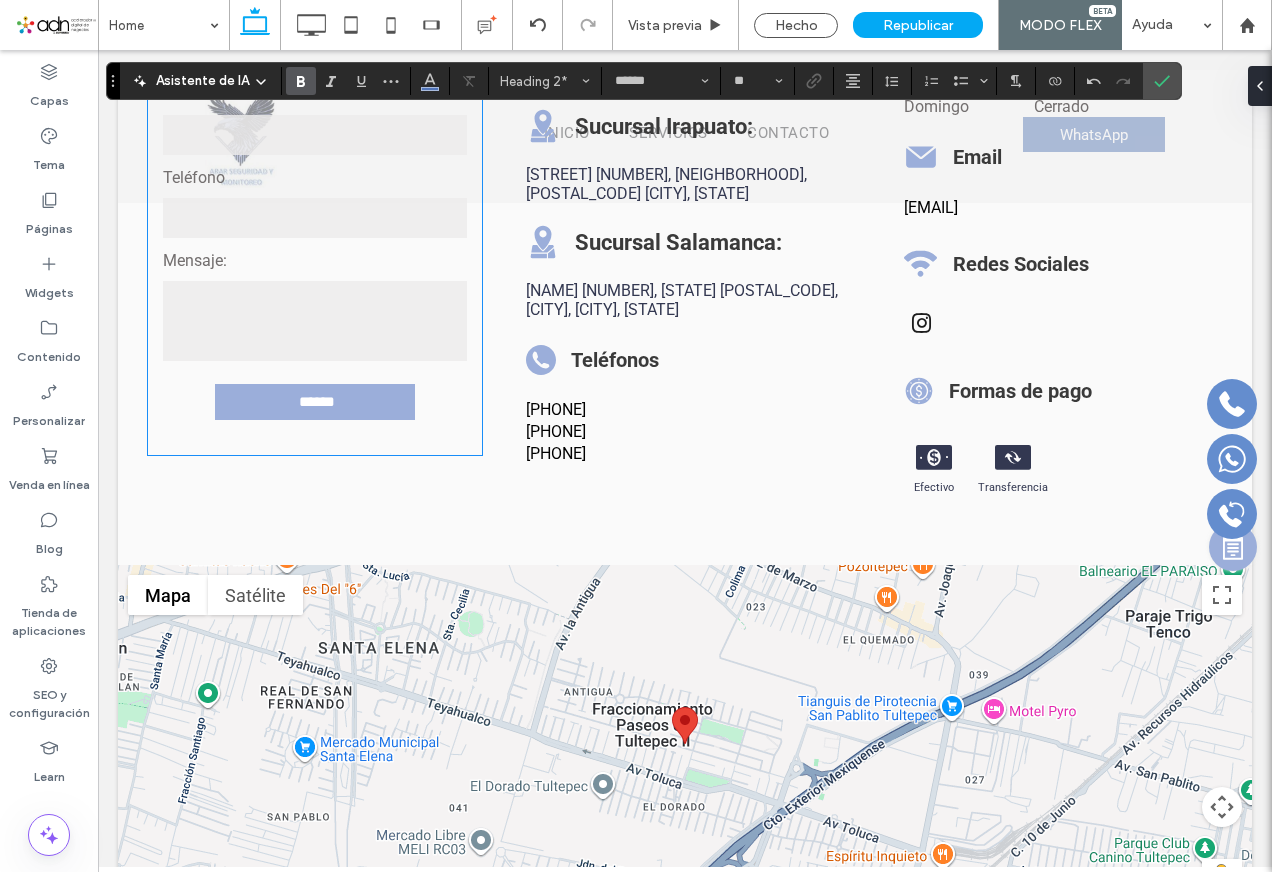 scroll, scrollTop: 4757, scrollLeft: 0, axis: vertical 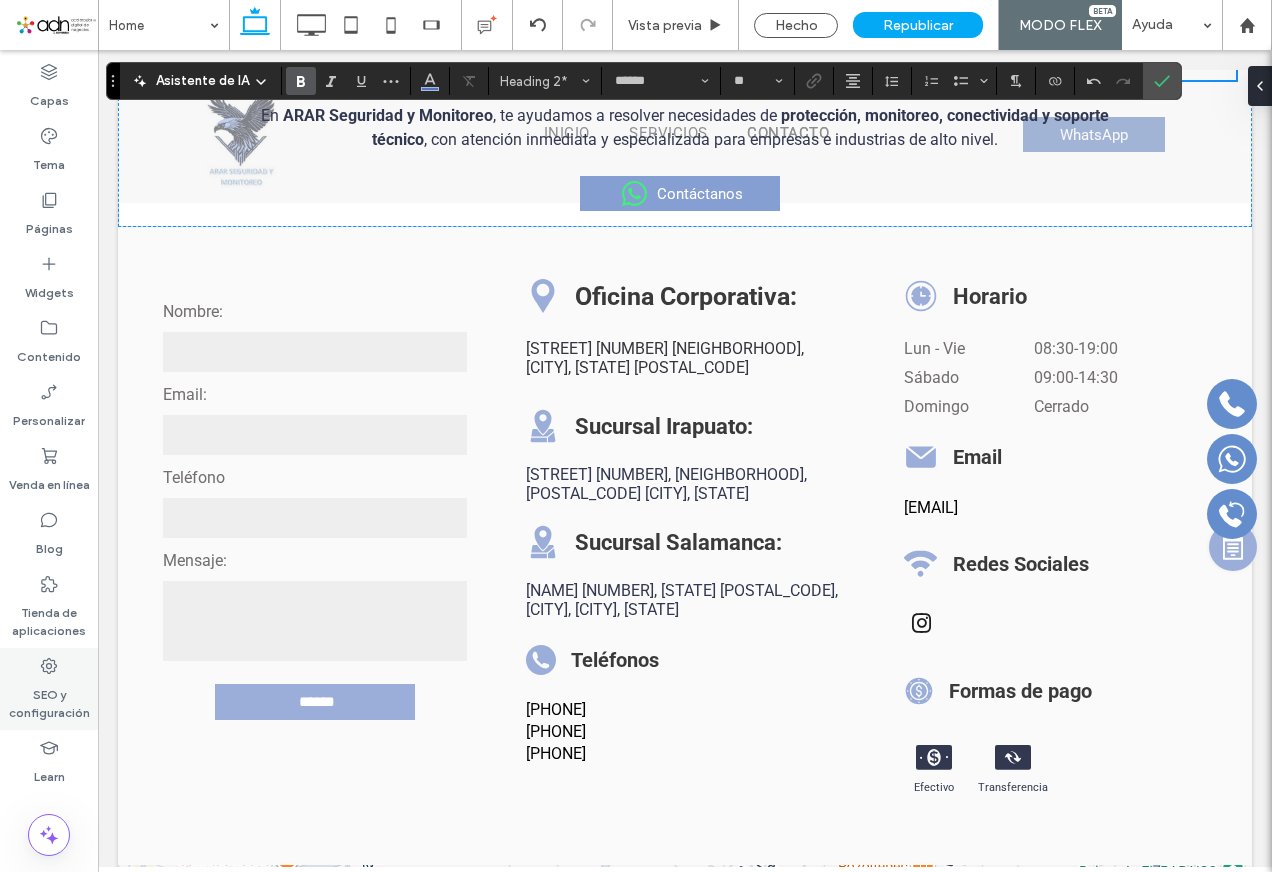 click on "SEO y configuración" at bounding box center (49, 699) 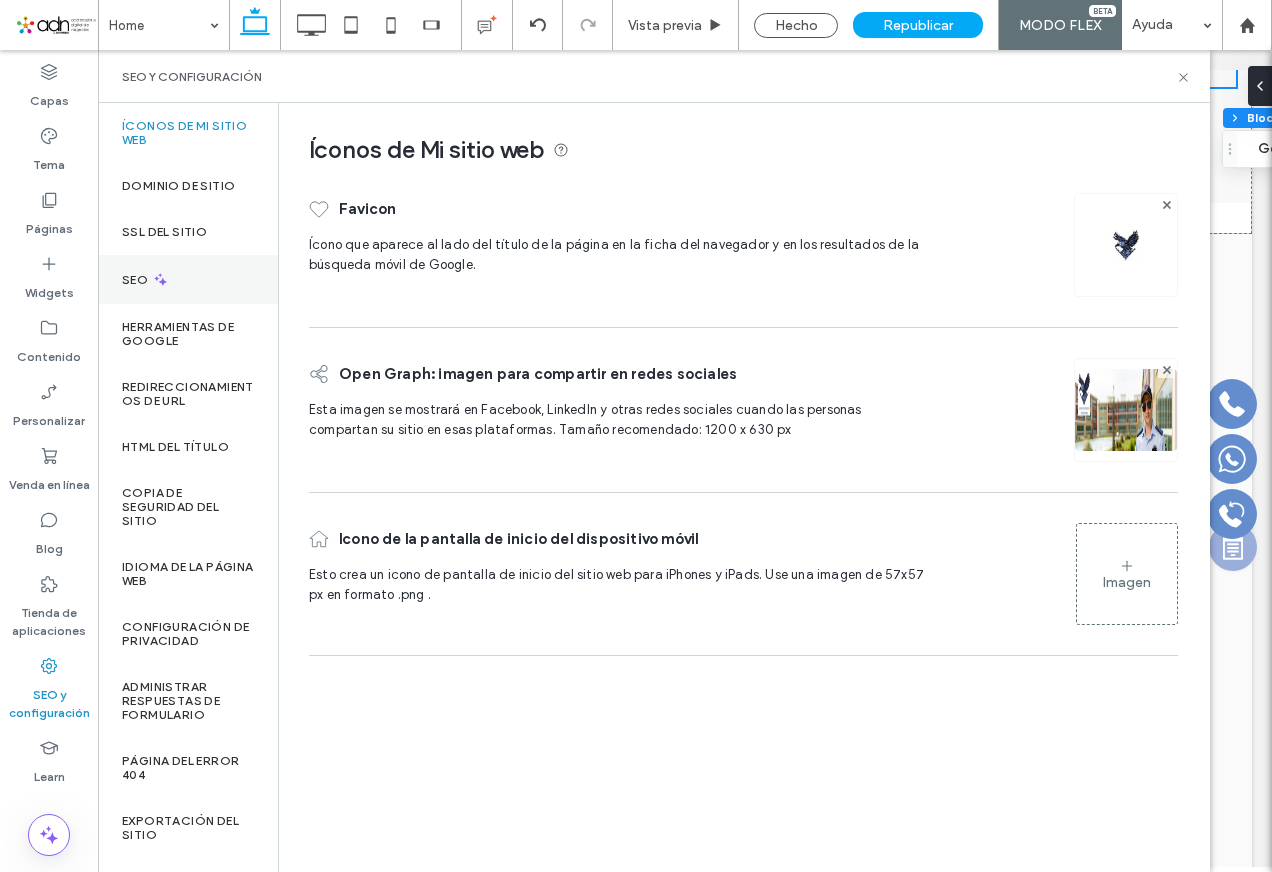 click on "SEO" at bounding box center [137, 280] 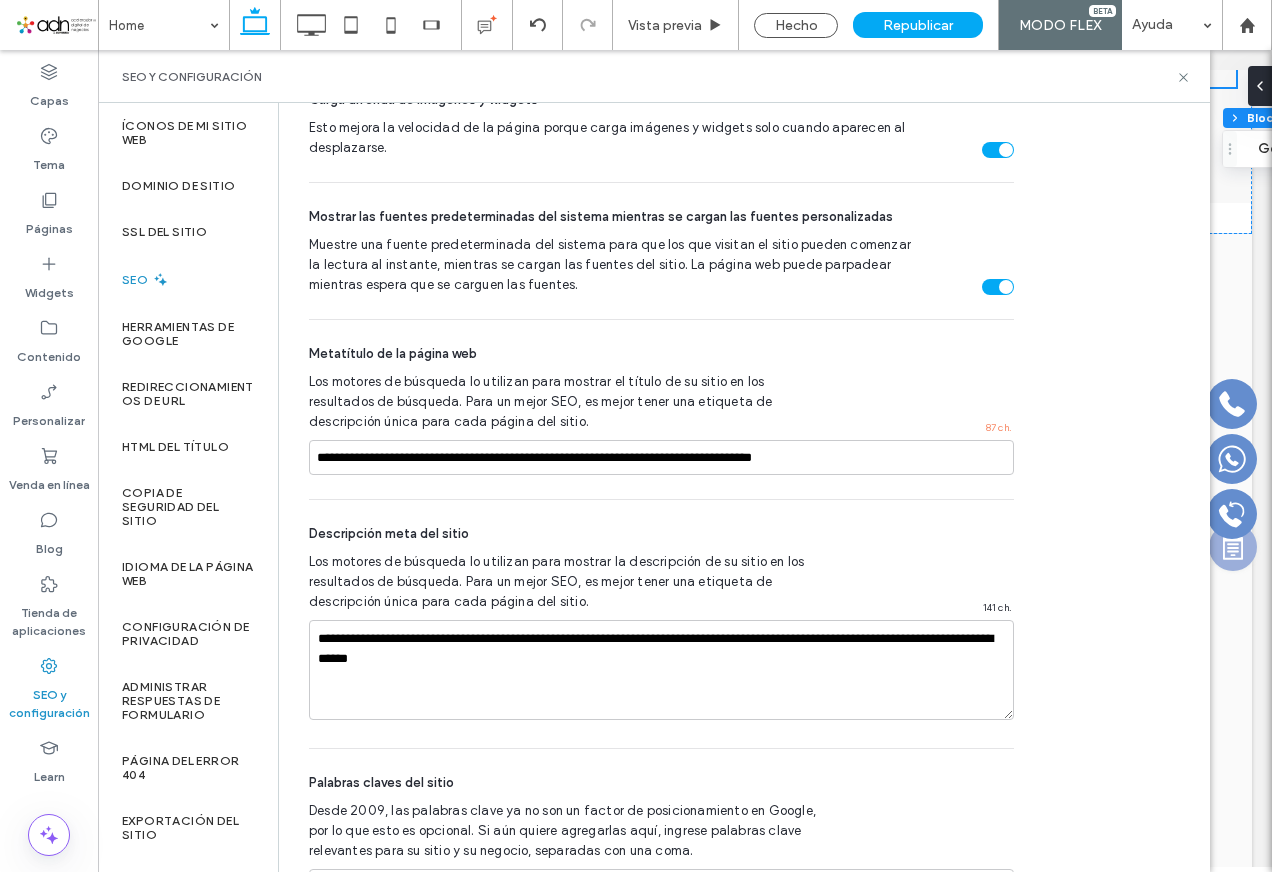 scroll, scrollTop: 900, scrollLeft: 0, axis: vertical 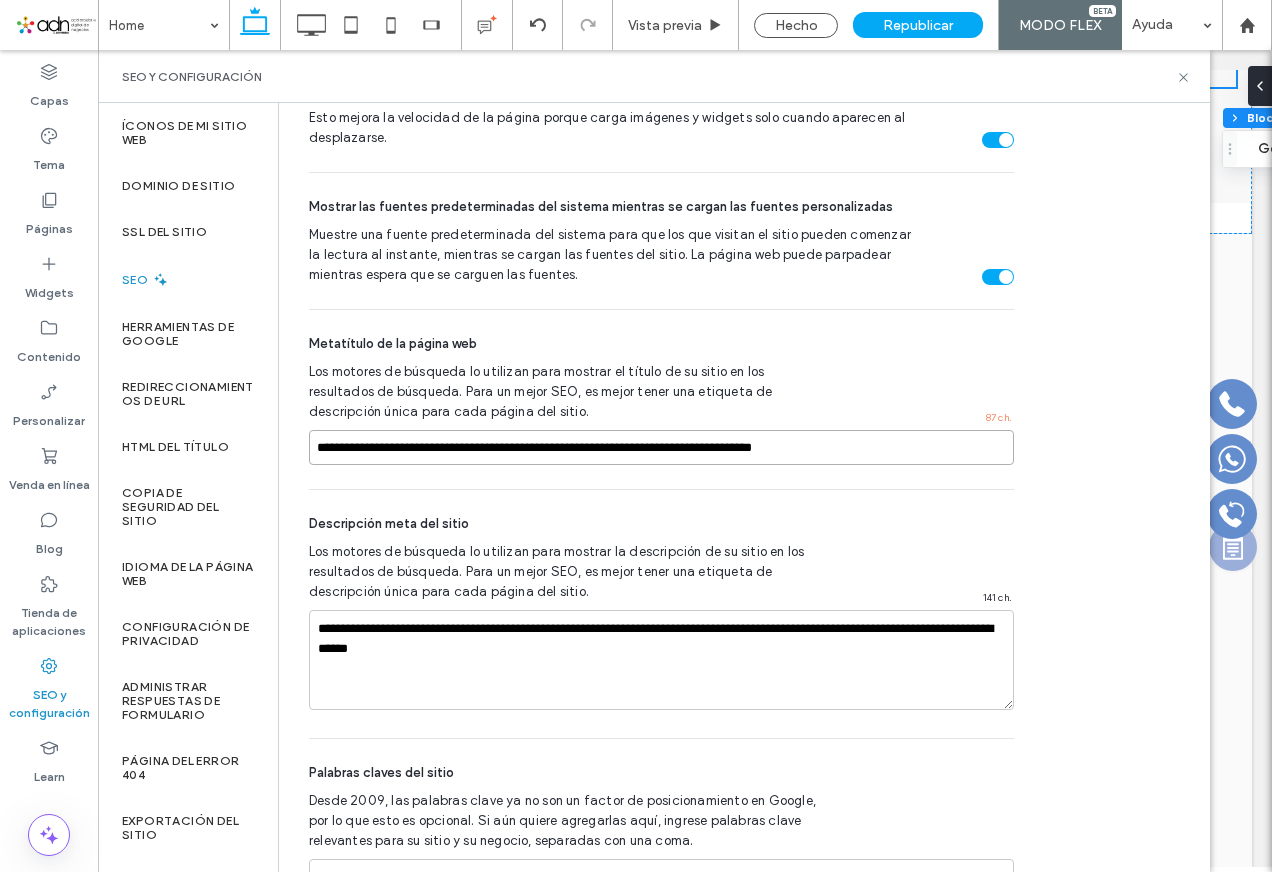 drag, startPoint x: 866, startPoint y: 442, endPoint x: 491, endPoint y: 442, distance: 375 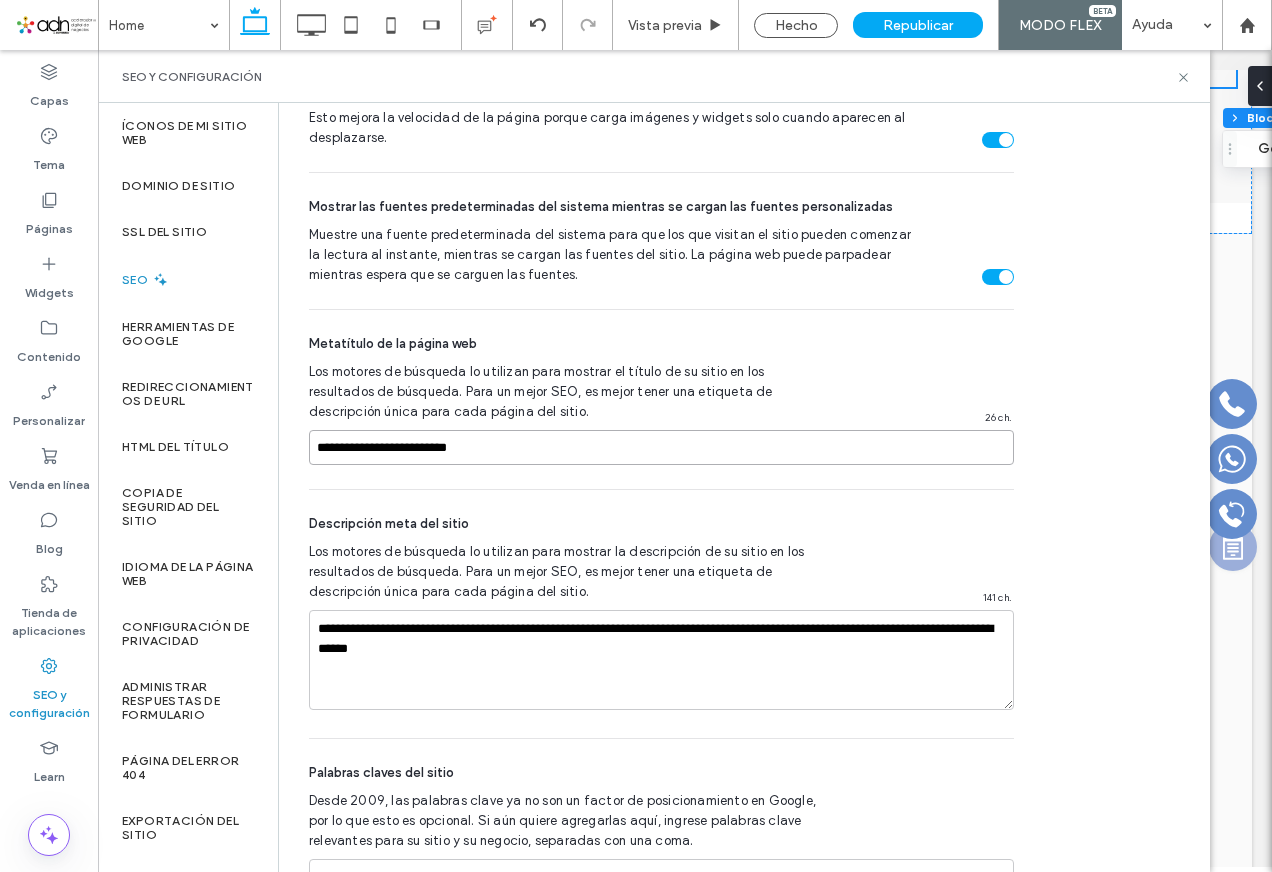 click on "**********" at bounding box center [661, 447] 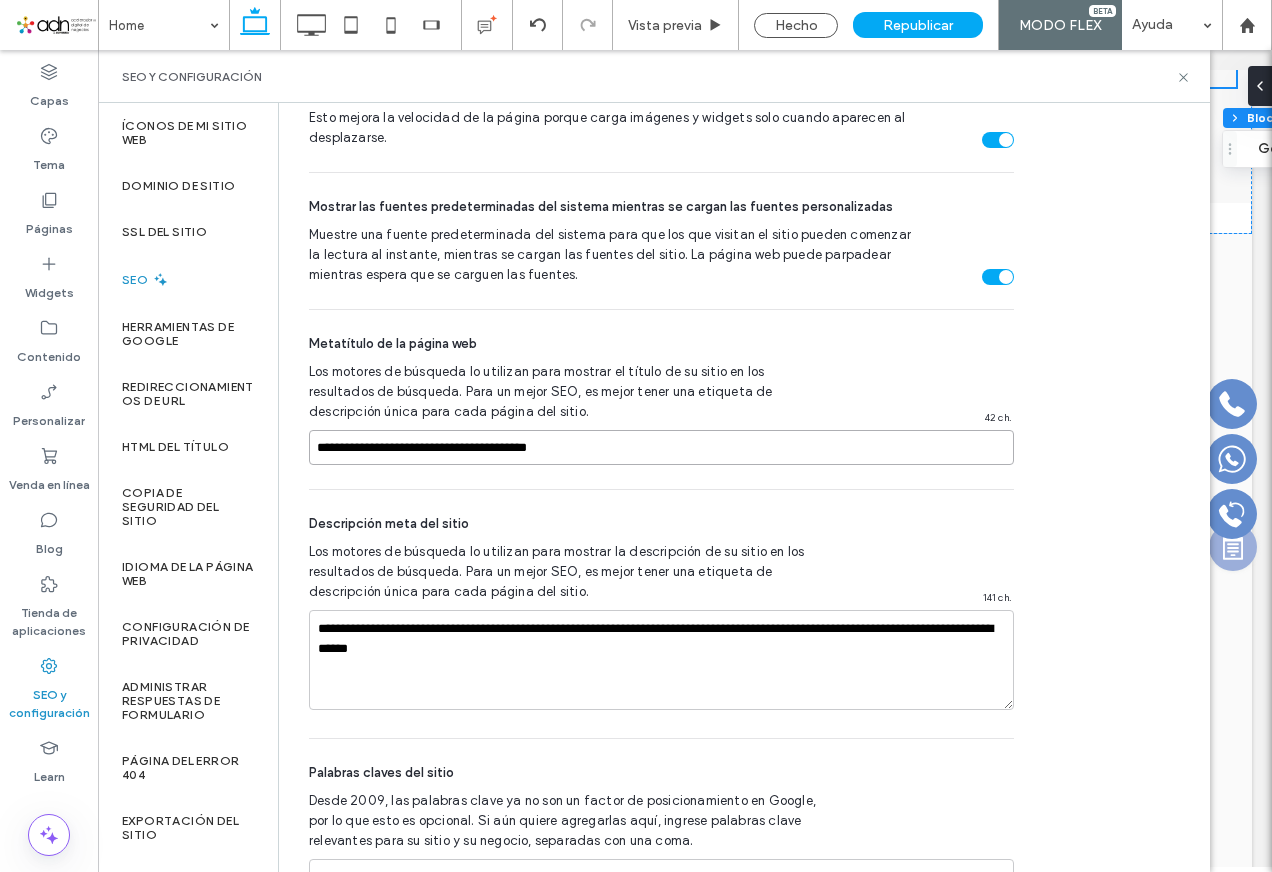 type on "**********" 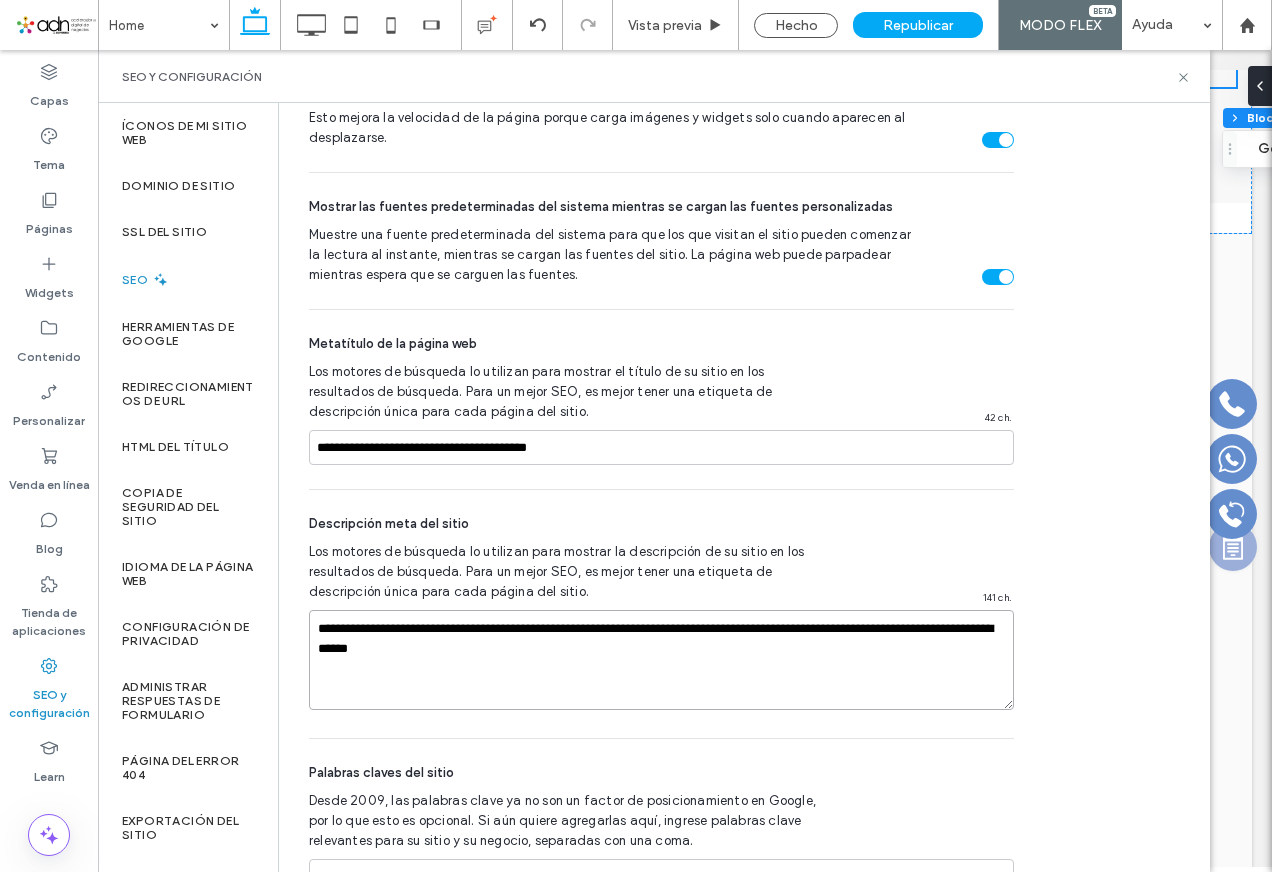 drag, startPoint x: 473, startPoint y: 631, endPoint x: 543, endPoint y: 668, distance: 79.17702 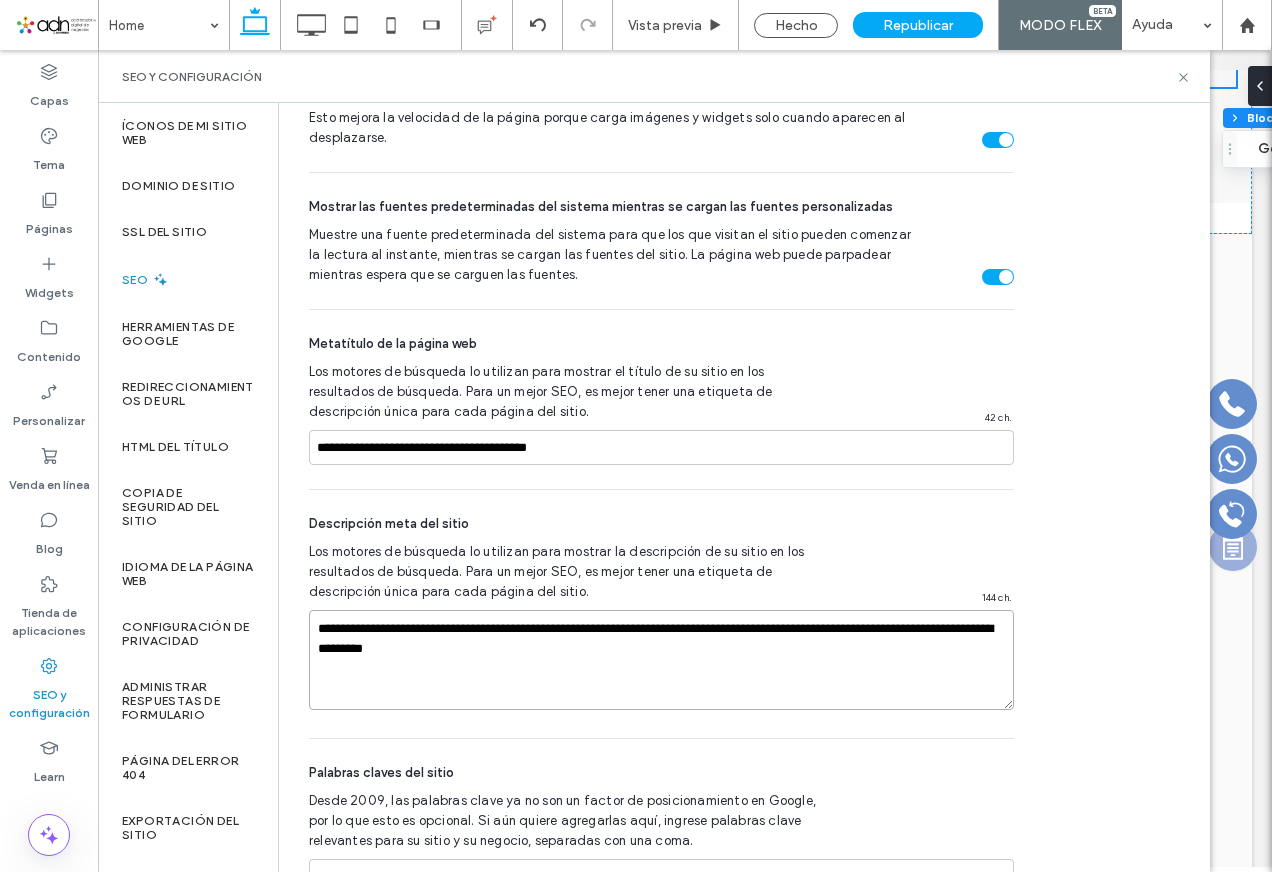 type on "**********" 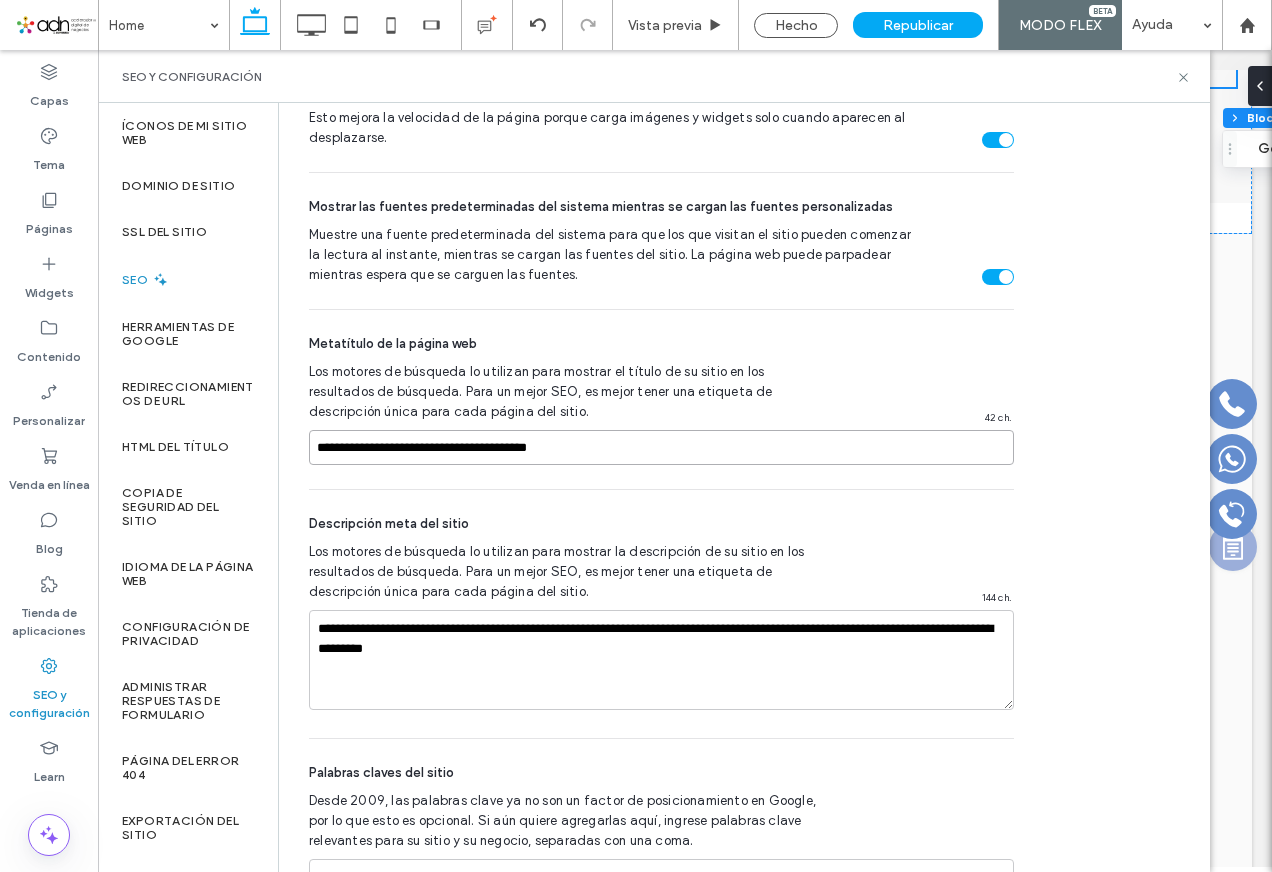 click on "**********" at bounding box center (661, 447) 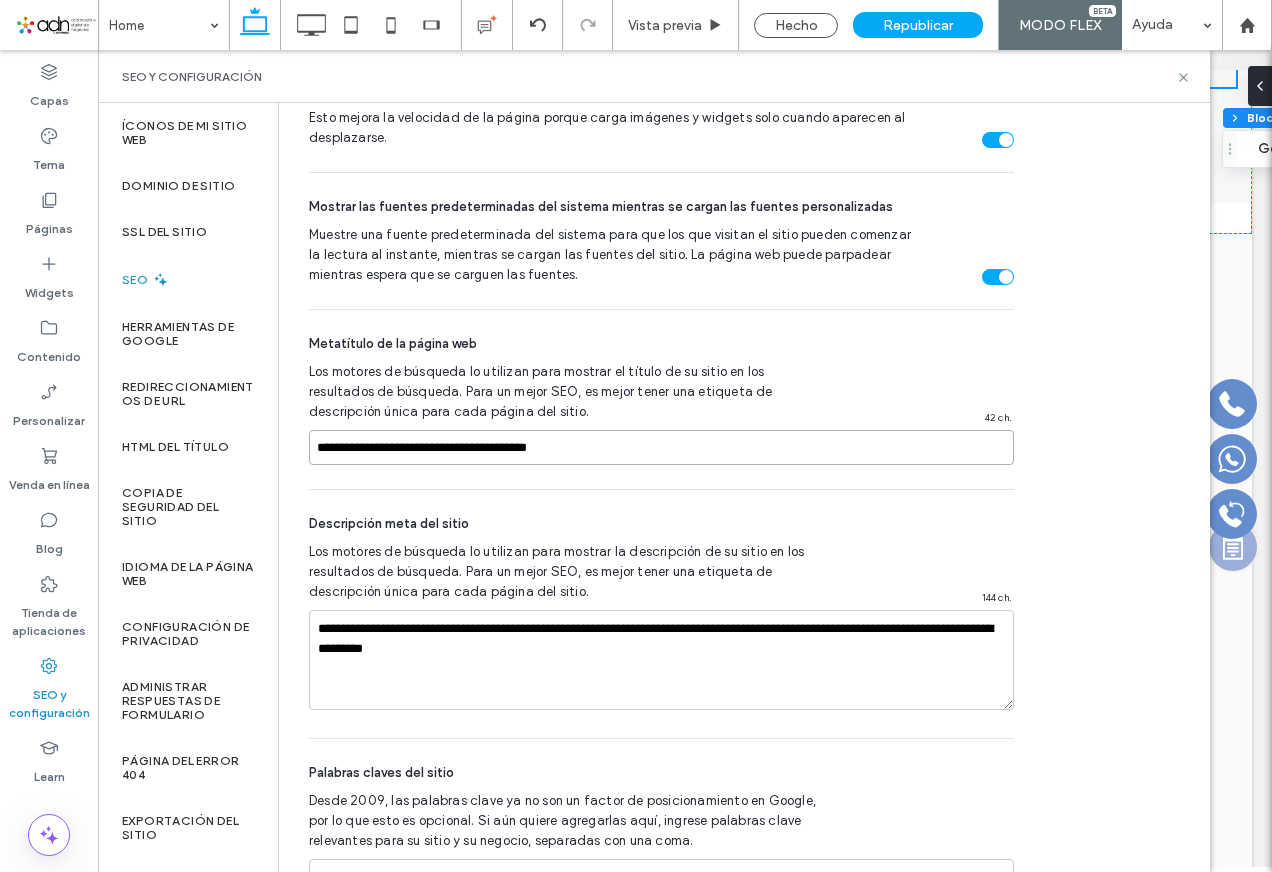 click on "**********" at bounding box center (661, 447) 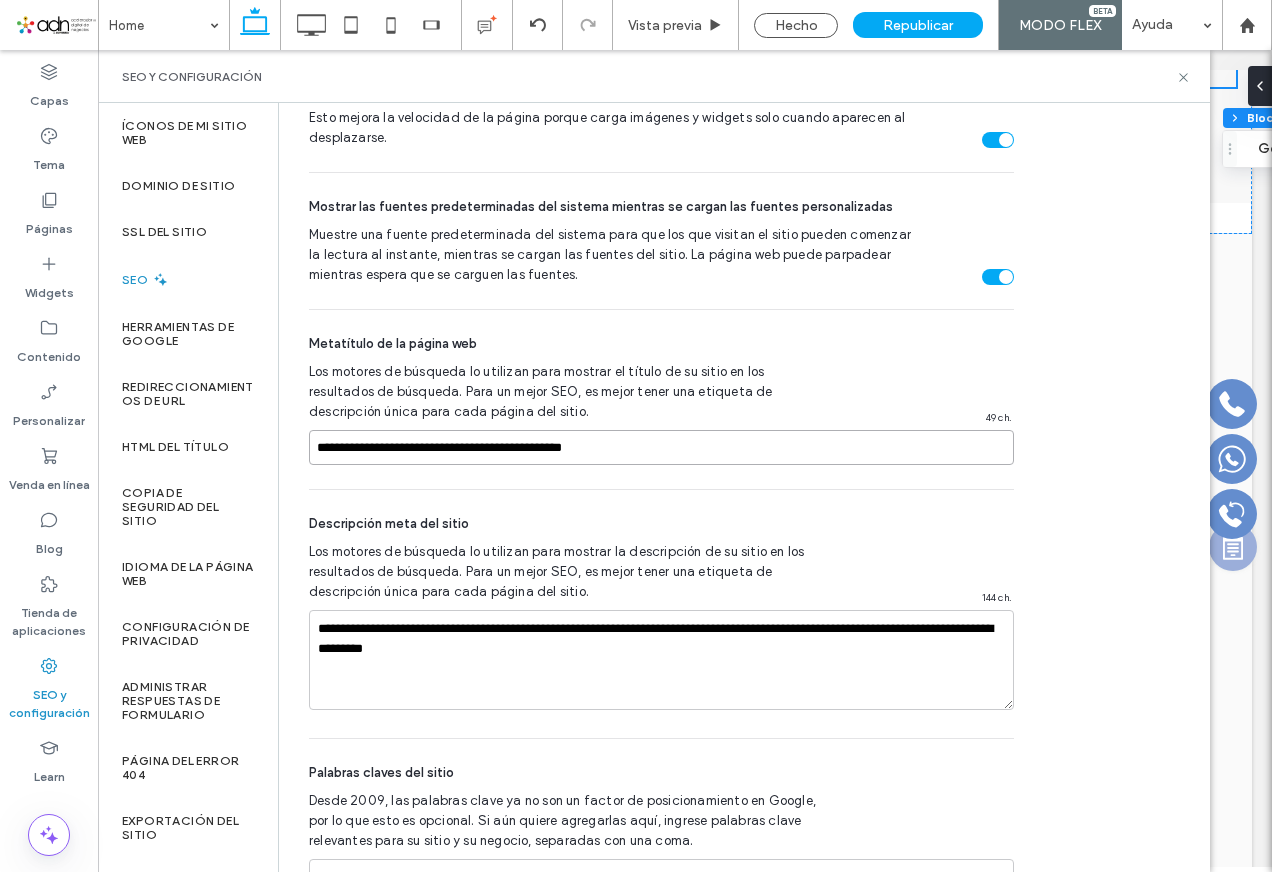click on "**********" at bounding box center (661, 447) 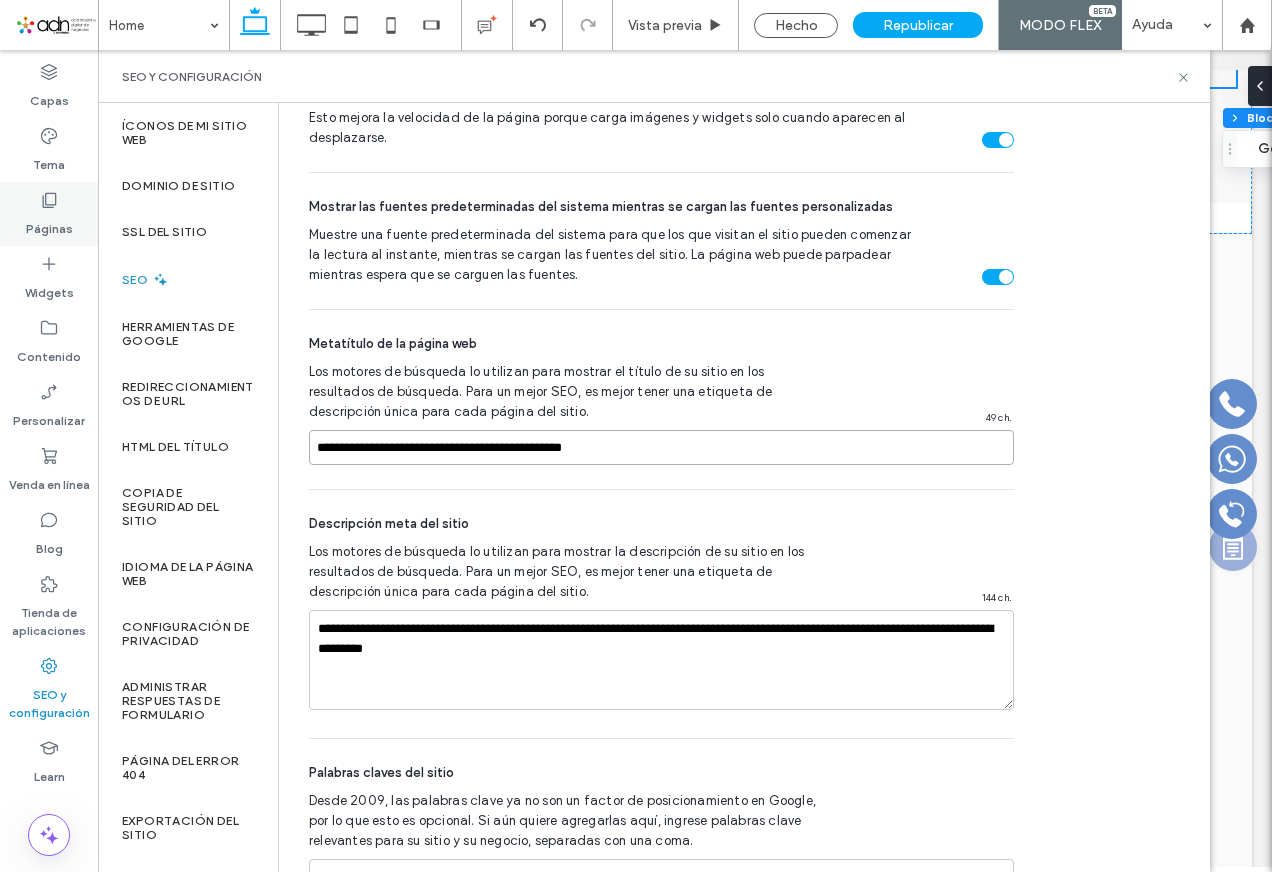 type on "**********" 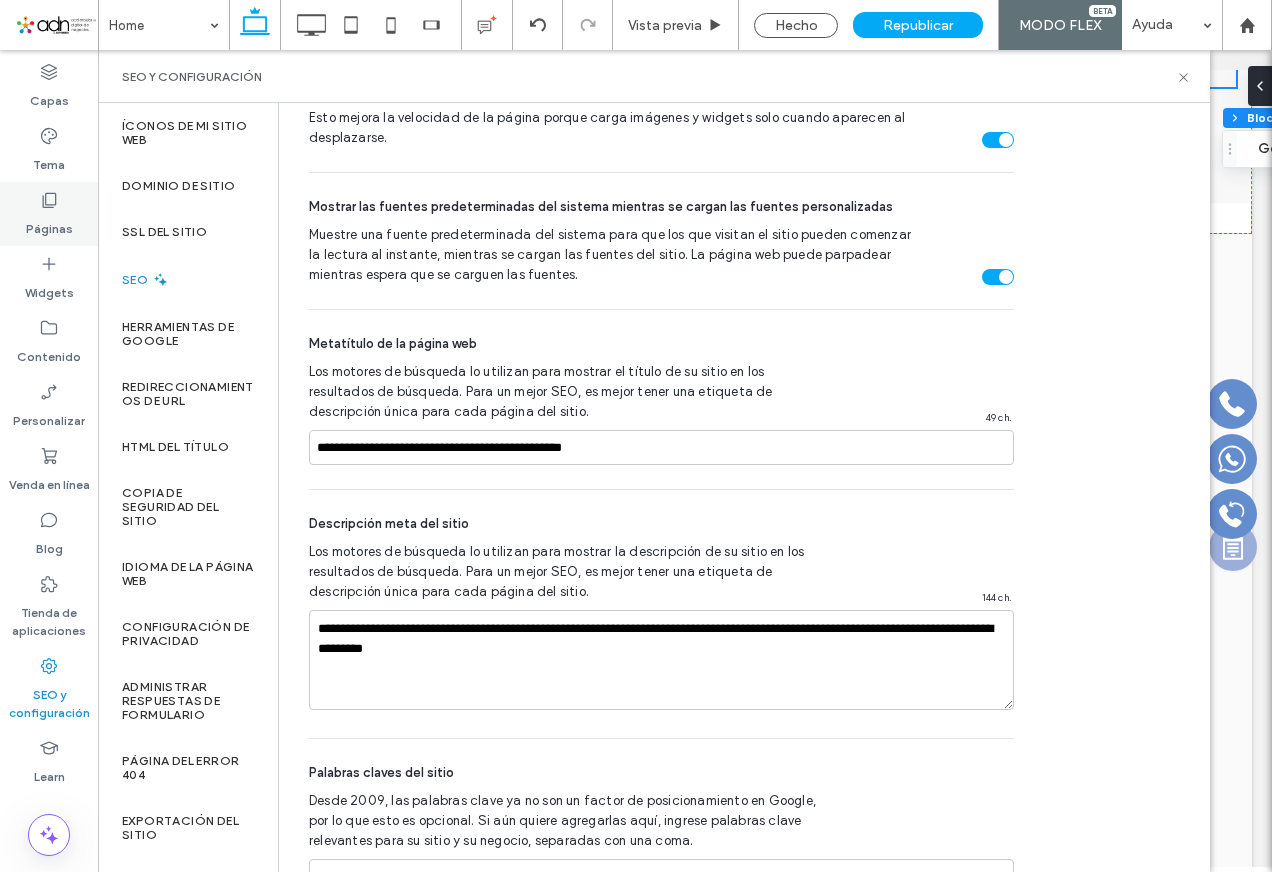click on "Páginas" at bounding box center (49, 214) 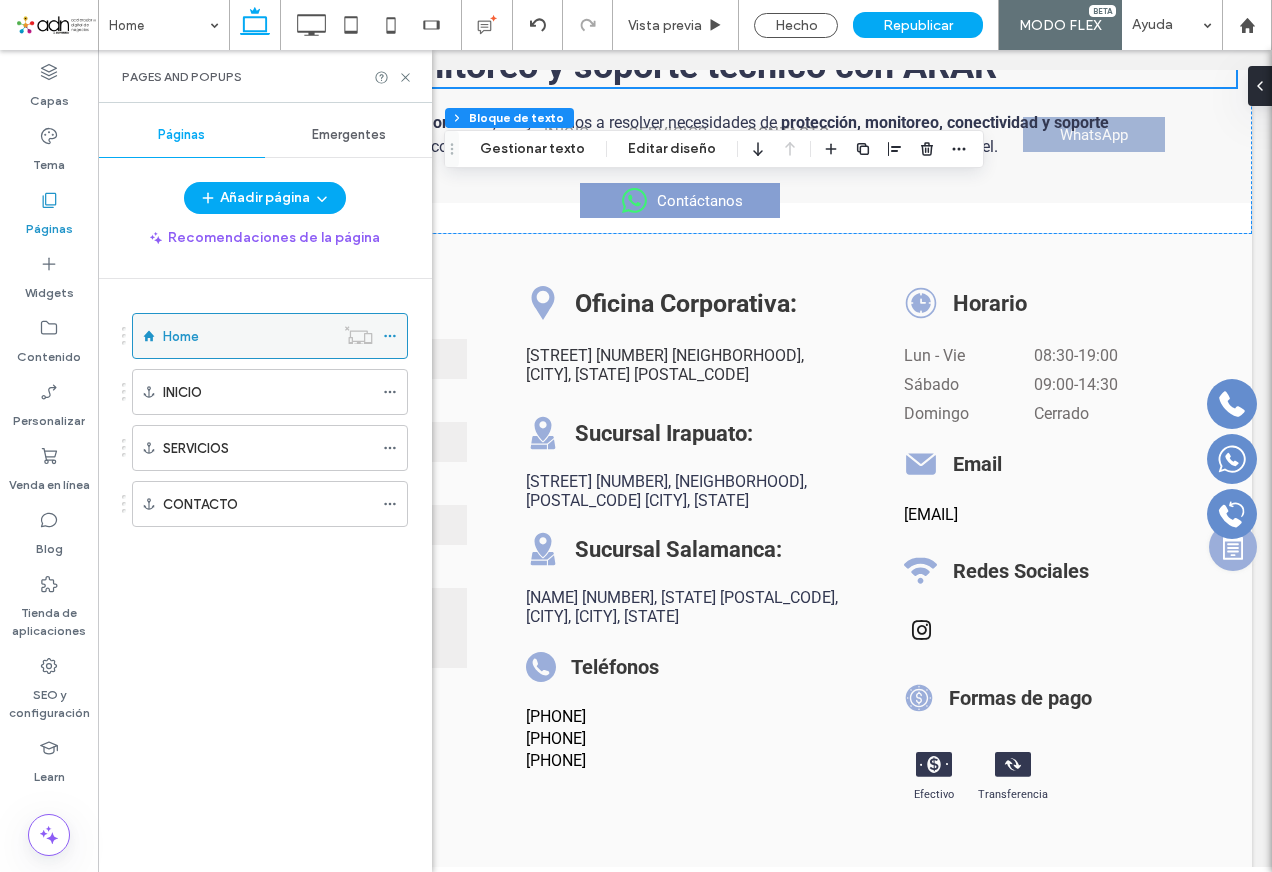 click 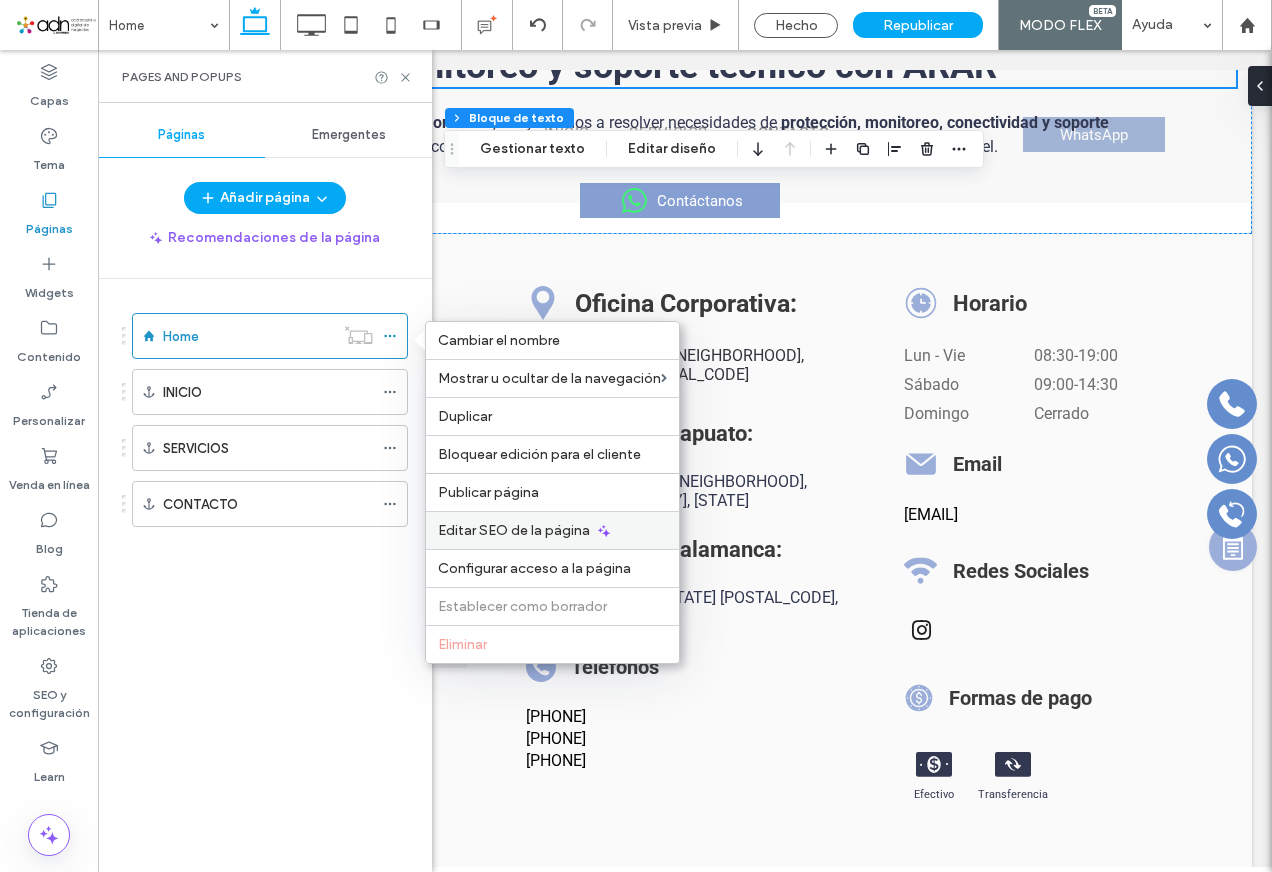 click on "Editar SEO de la página" at bounding box center [514, 530] 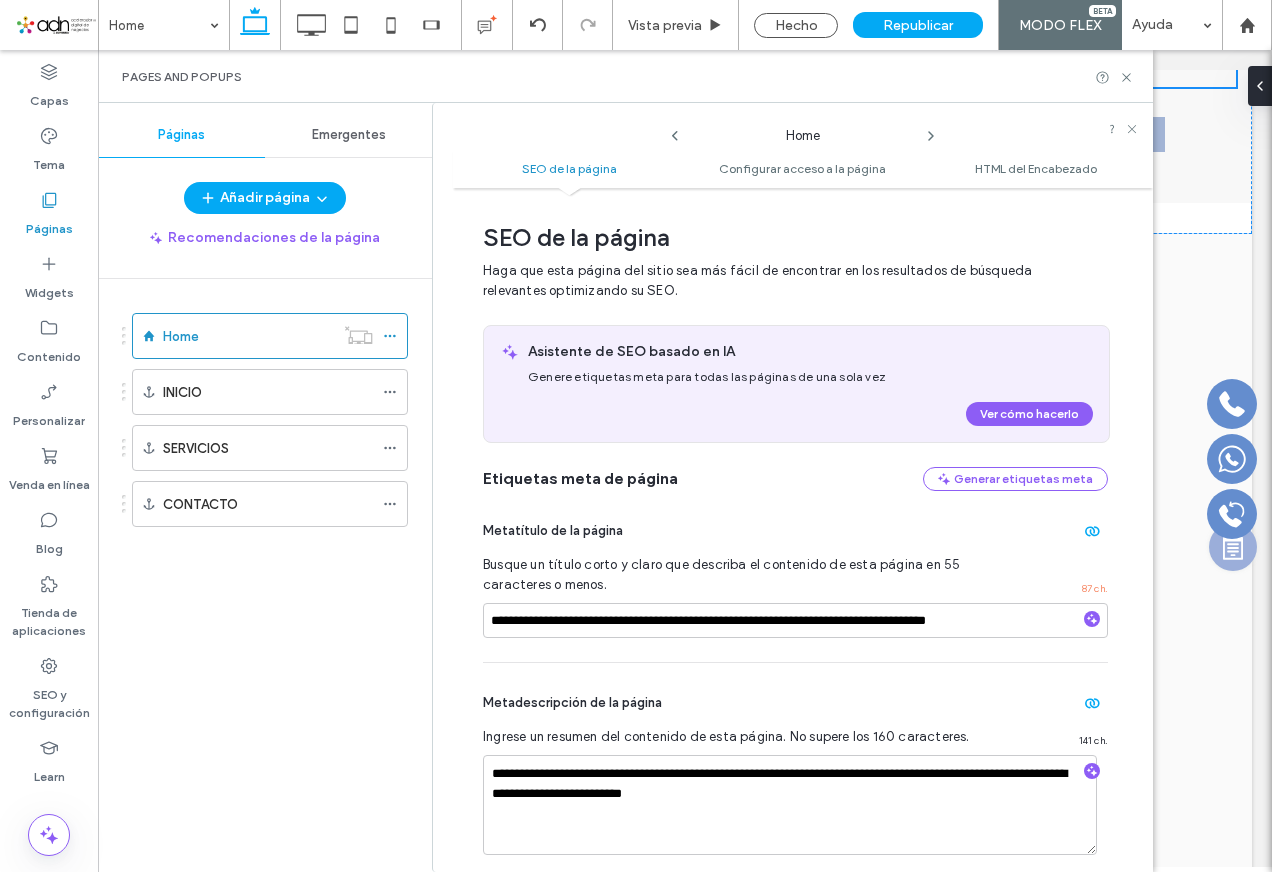 scroll, scrollTop: 10, scrollLeft: 0, axis: vertical 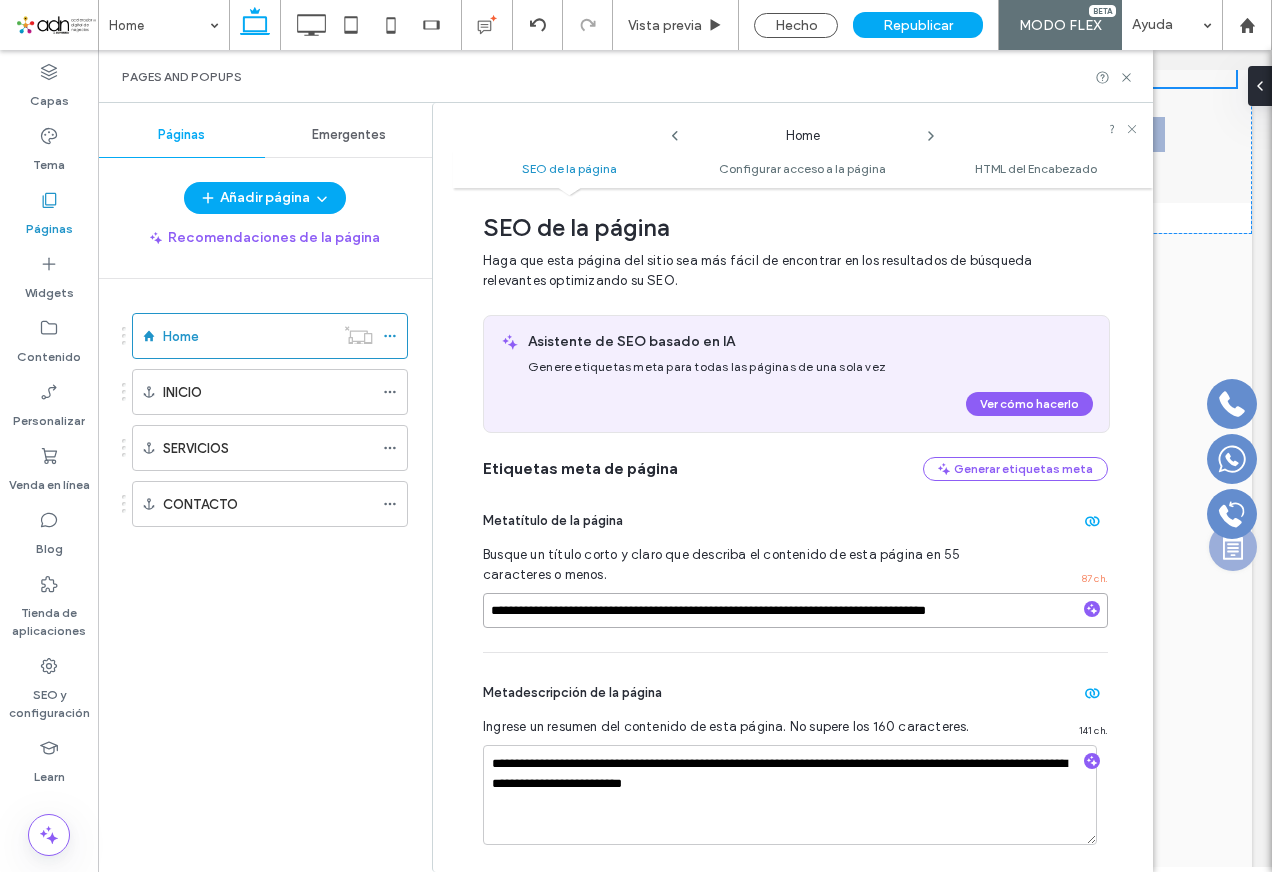 click on "**********" at bounding box center (795, 610) 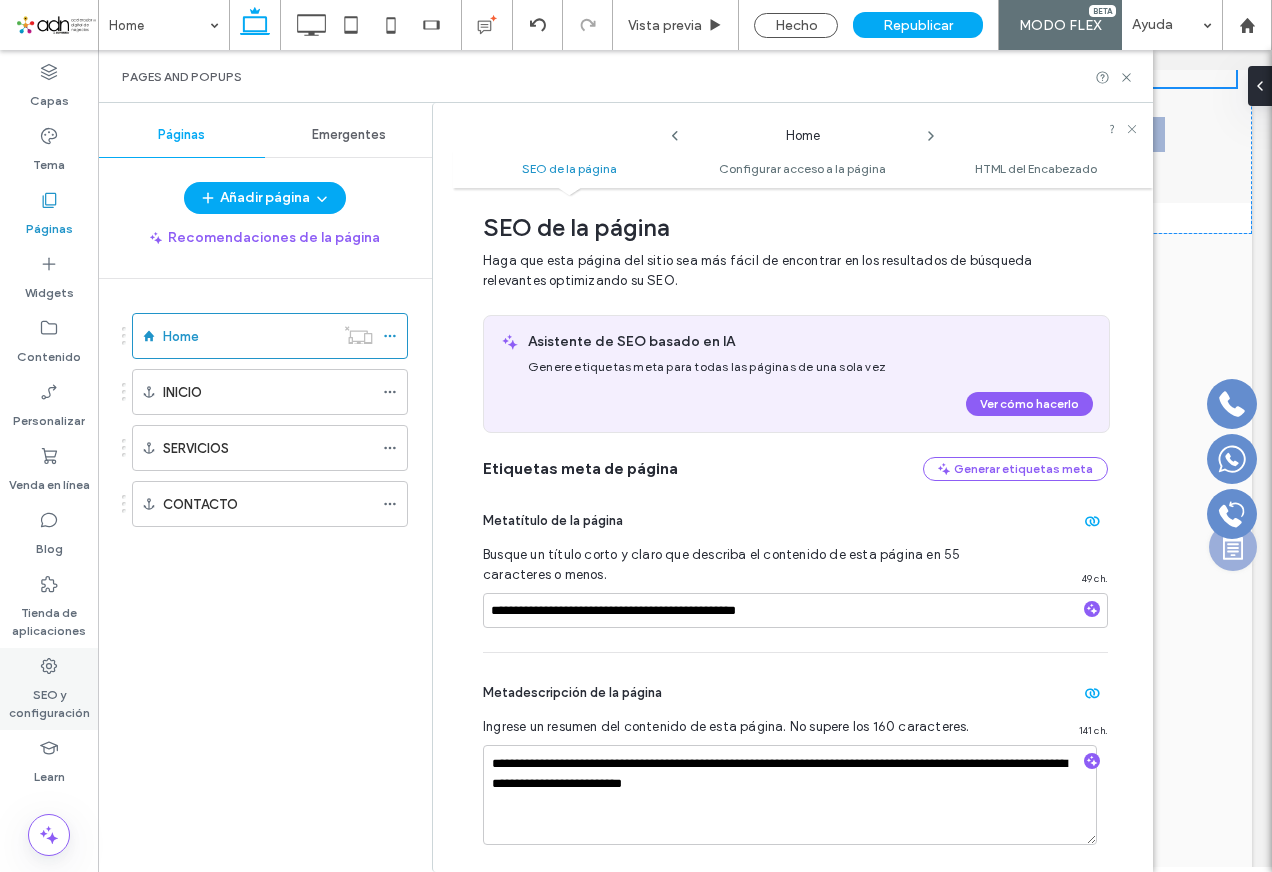 click on "SEO y configuración" at bounding box center (49, 699) 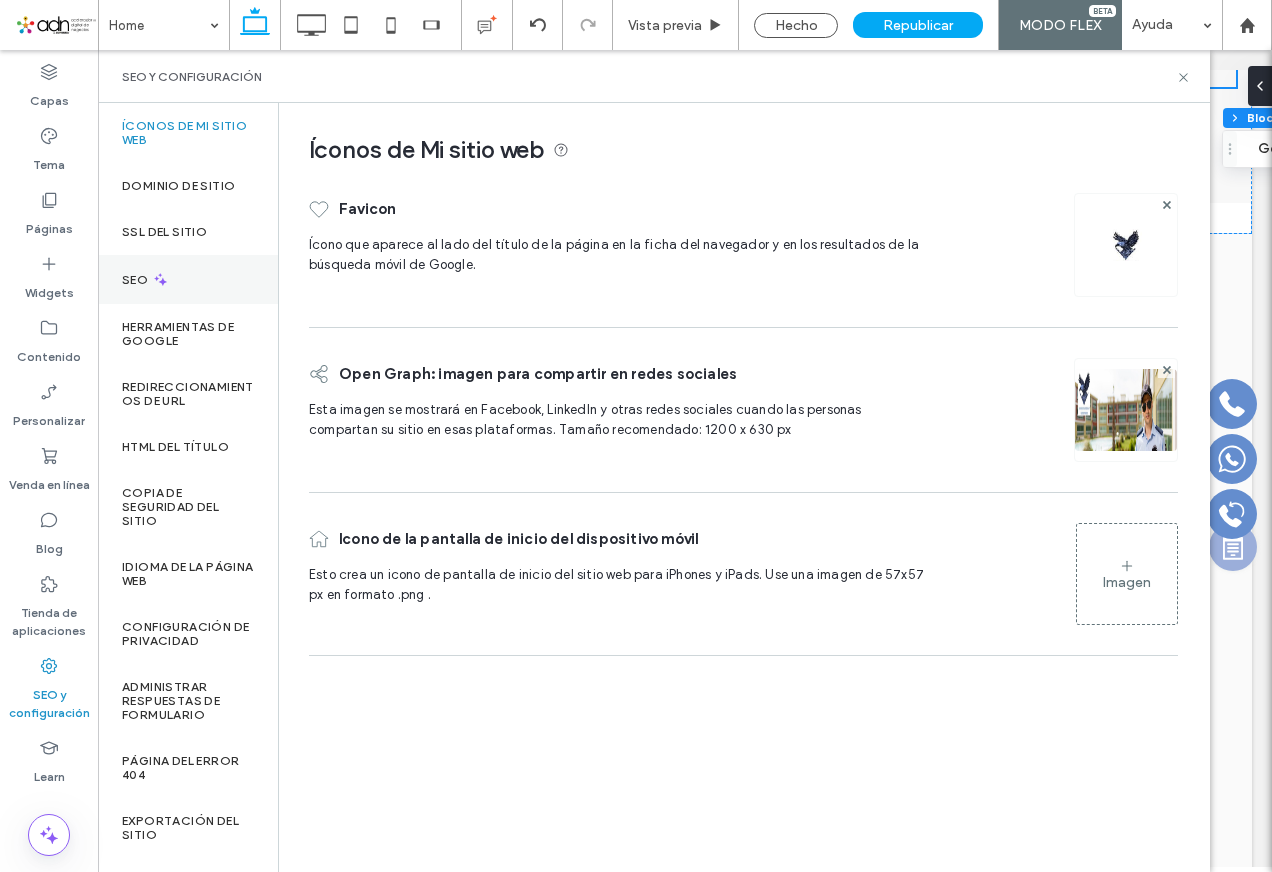 click on "SEO" at bounding box center (188, 279) 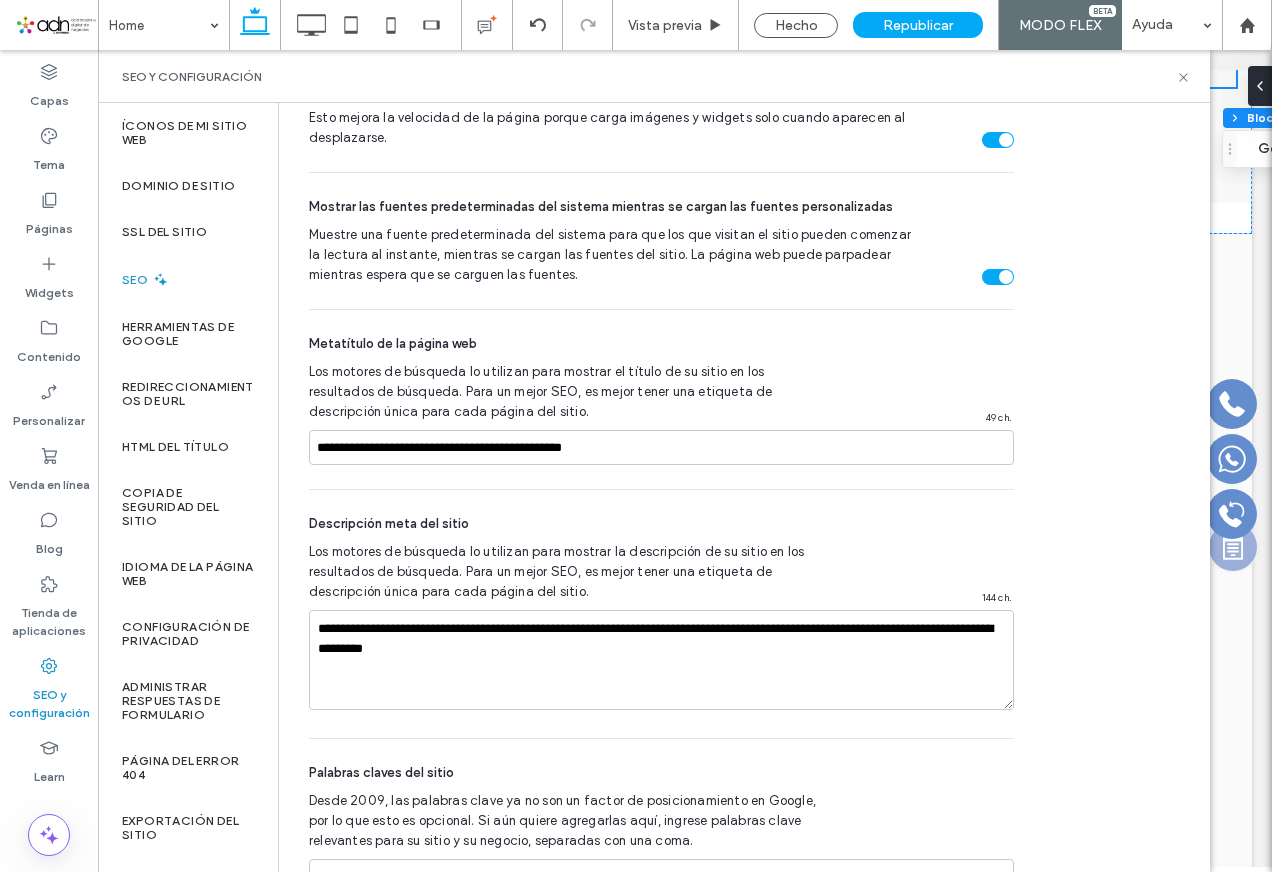 scroll, scrollTop: 1029, scrollLeft: 0, axis: vertical 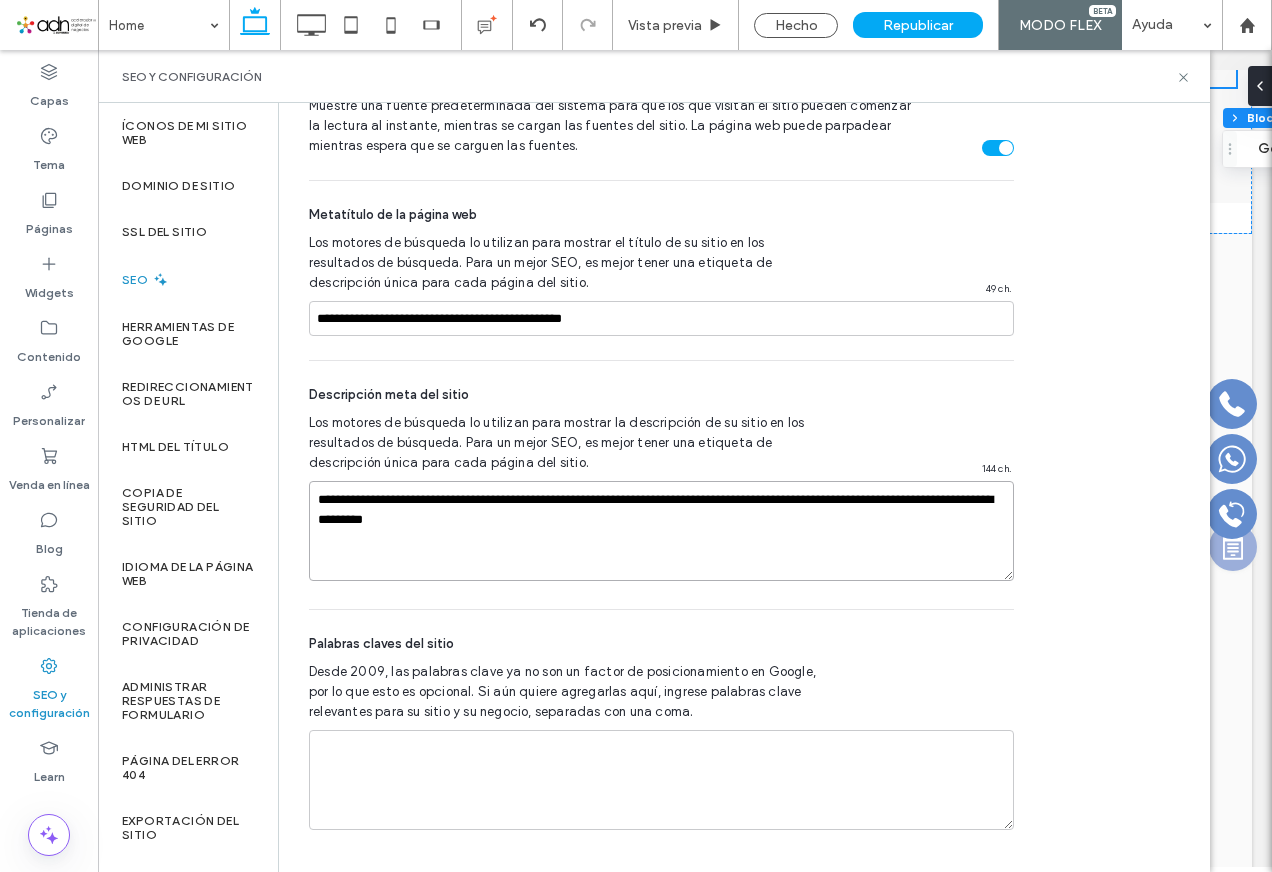 click on "**********" at bounding box center (661, 531) 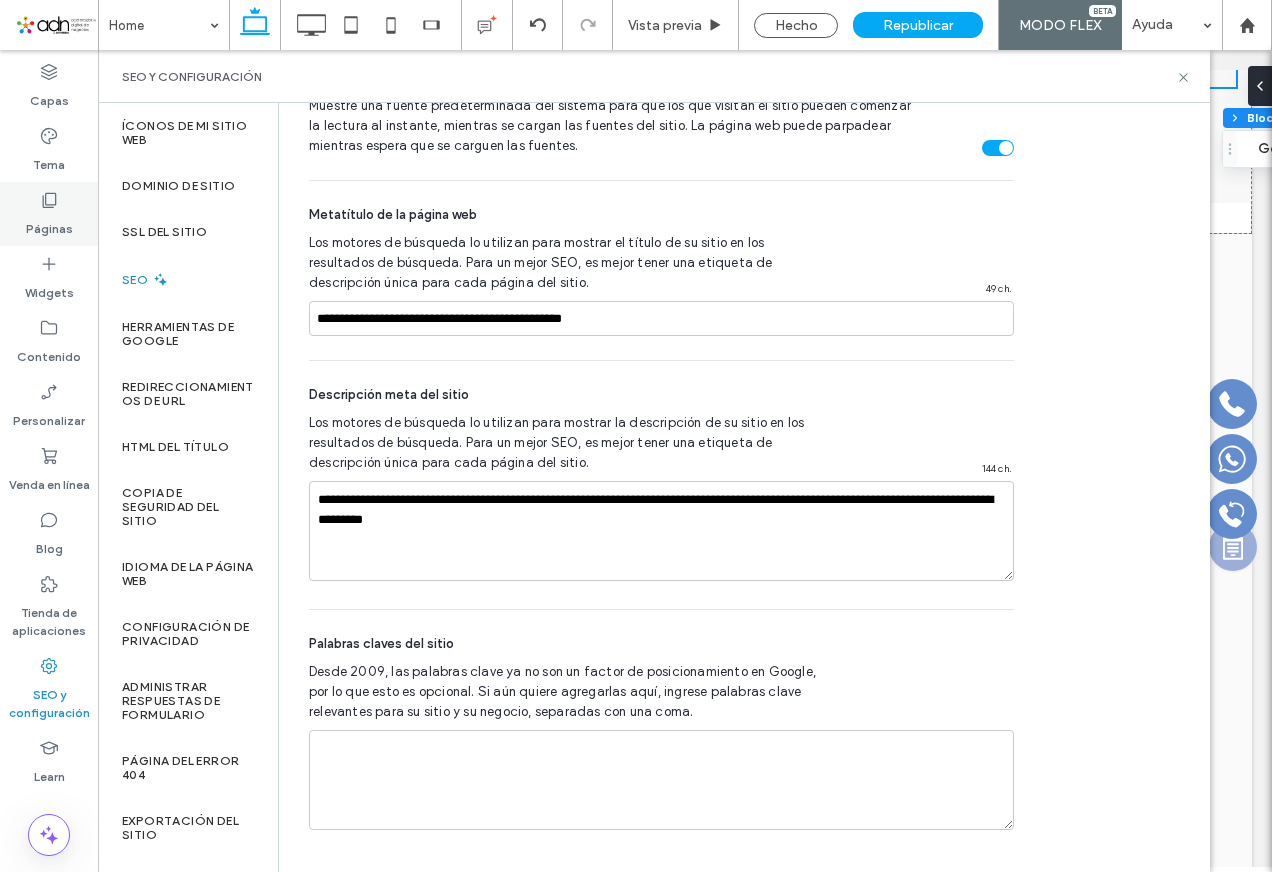 click on "Páginas" at bounding box center [49, 214] 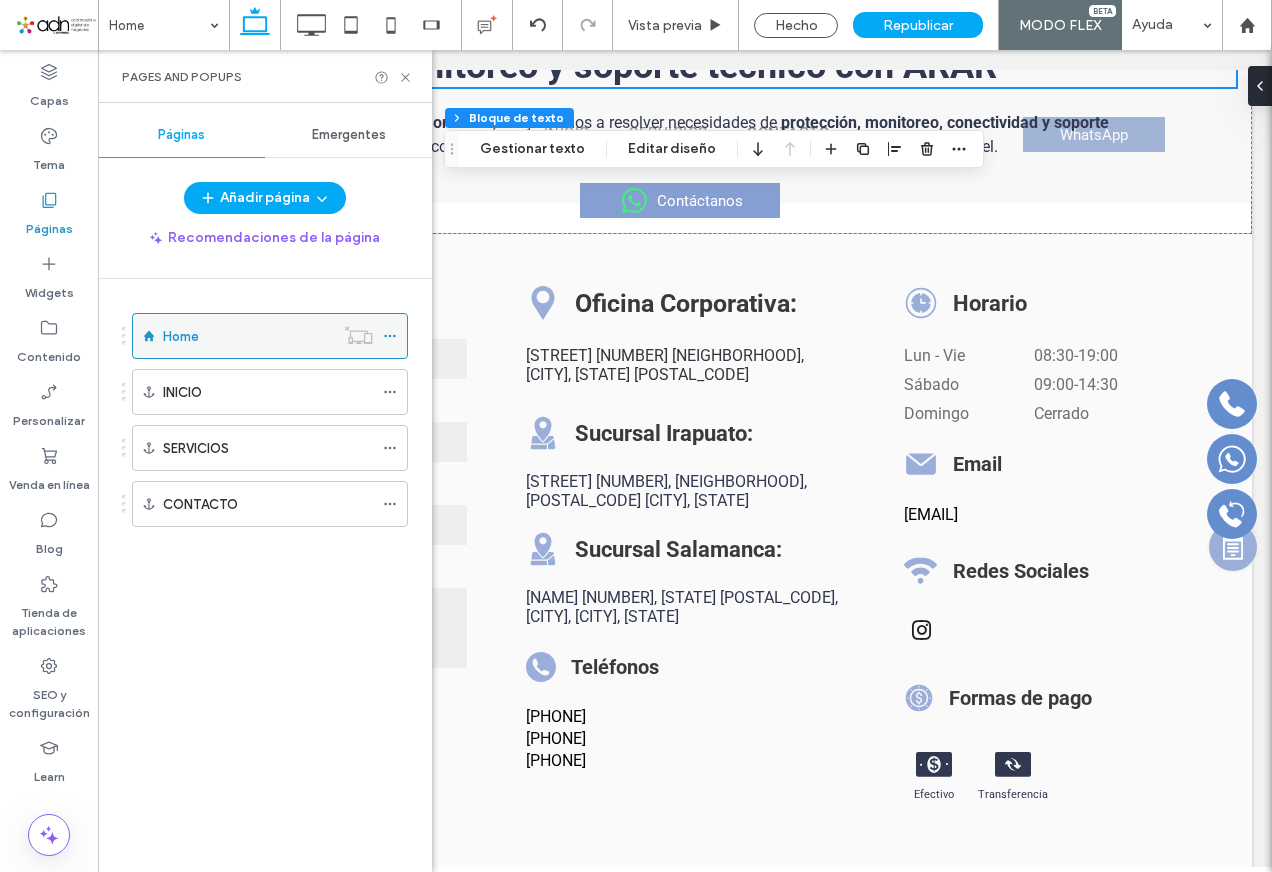 click 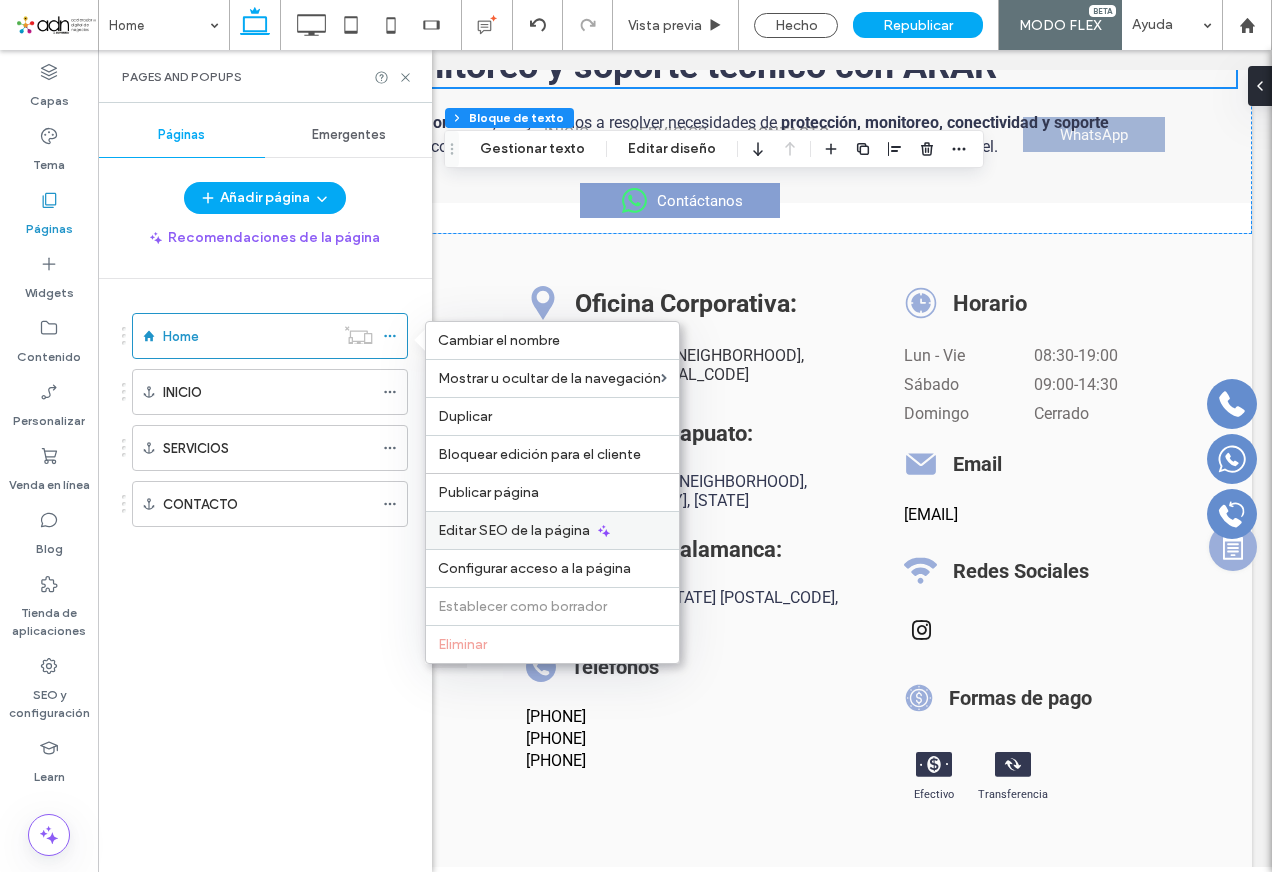 click on "Editar SEO de la página" at bounding box center (514, 530) 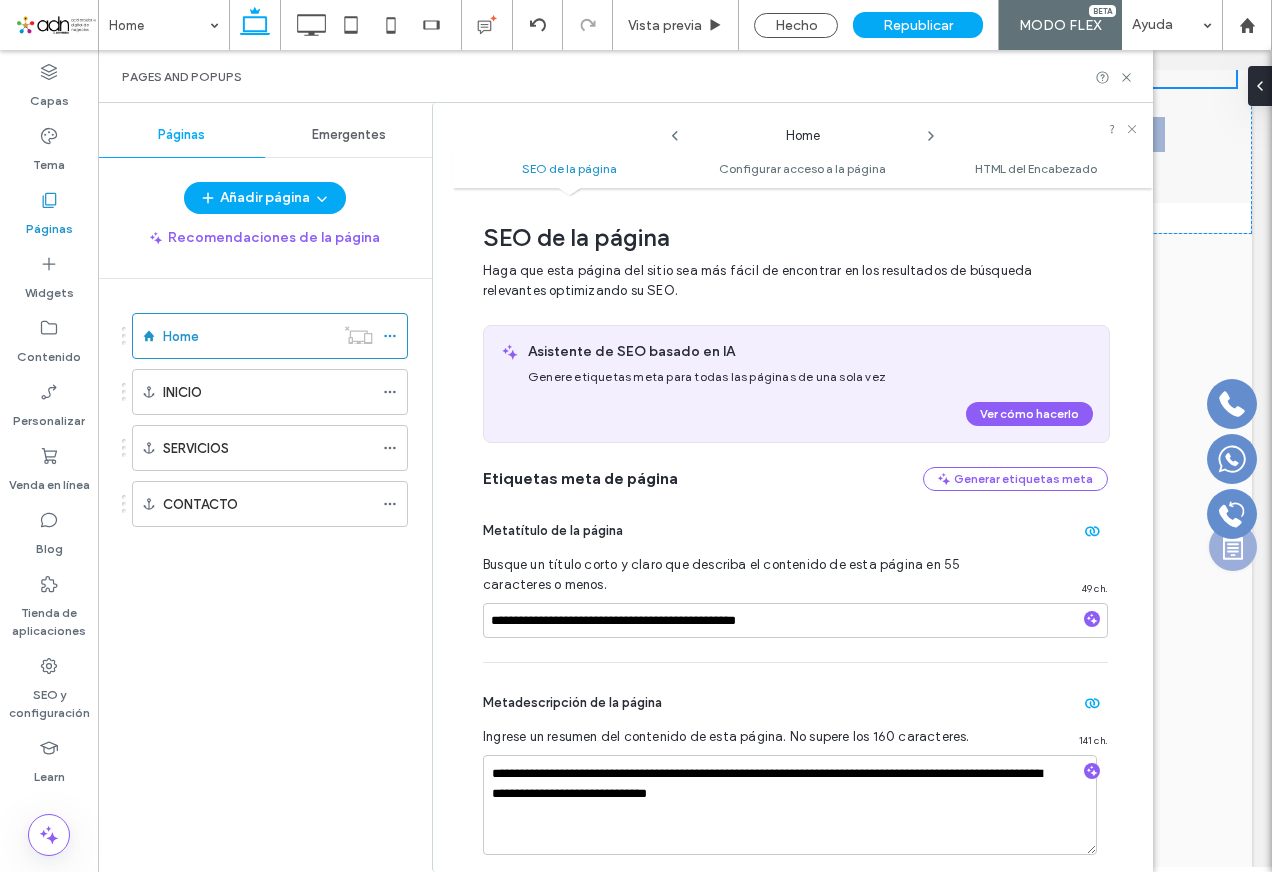 scroll, scrollTop: 10, scrollLeft: 0, axis: vertical 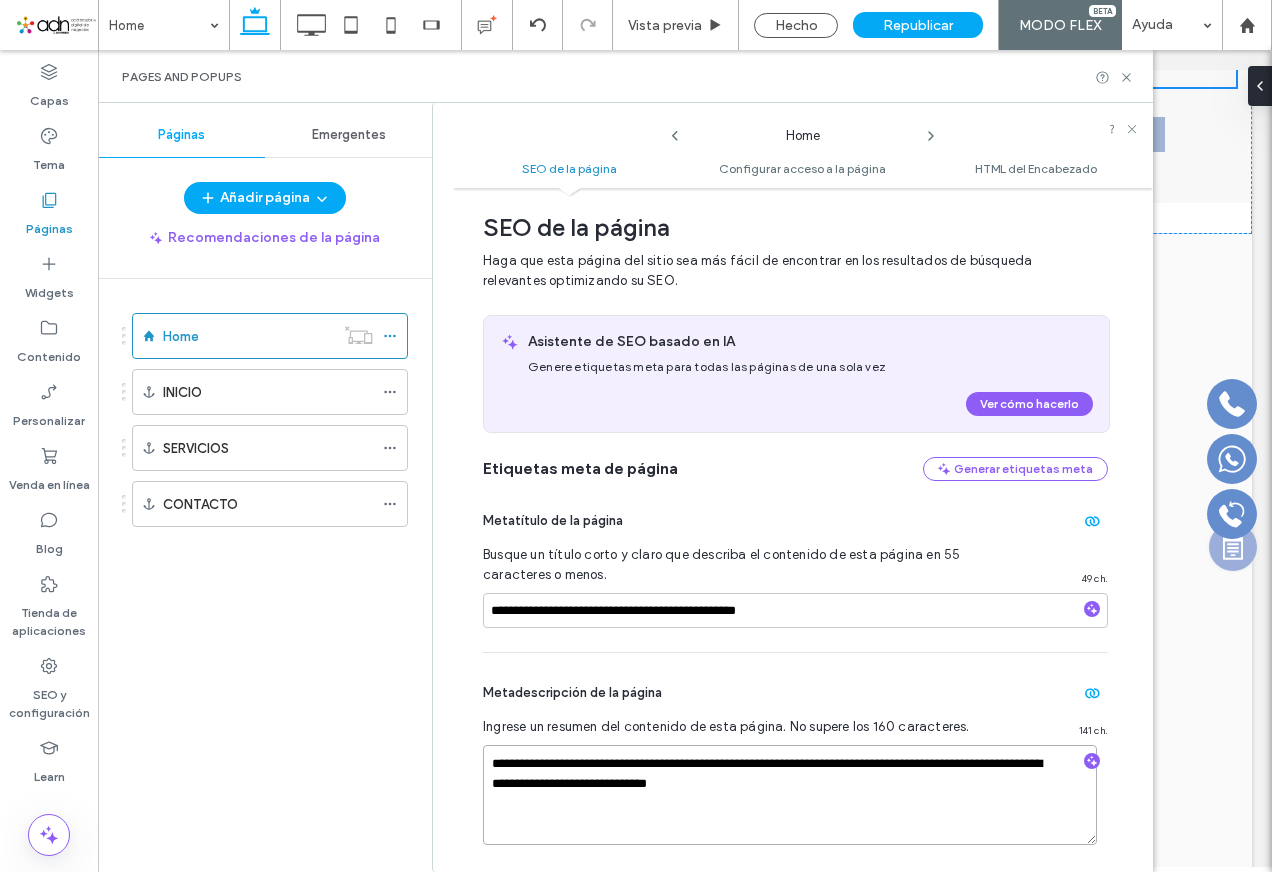 click on "**********" at bounding box center [790, 795] 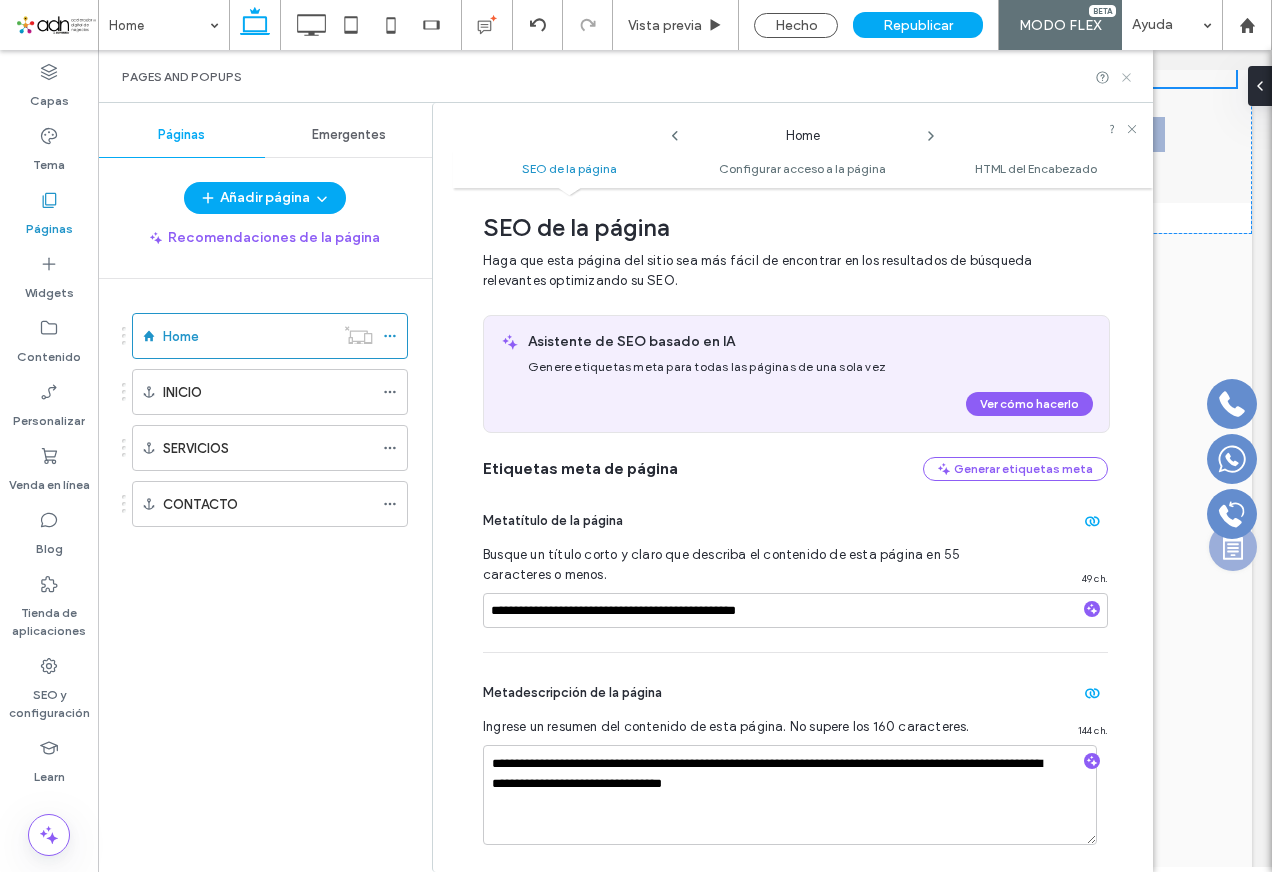 click 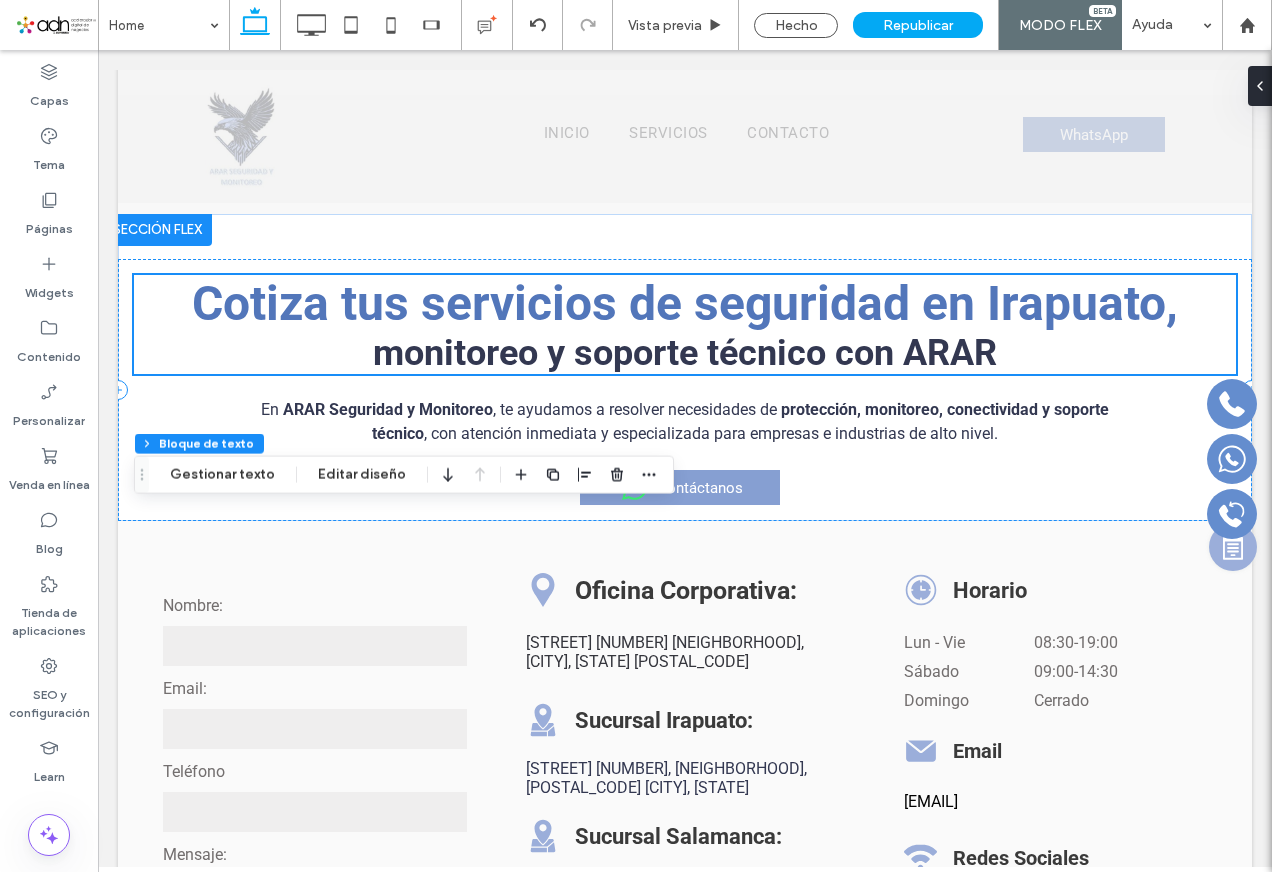 scroll, scrollTop: 4257, scrollLeft: 0, axis: vertical 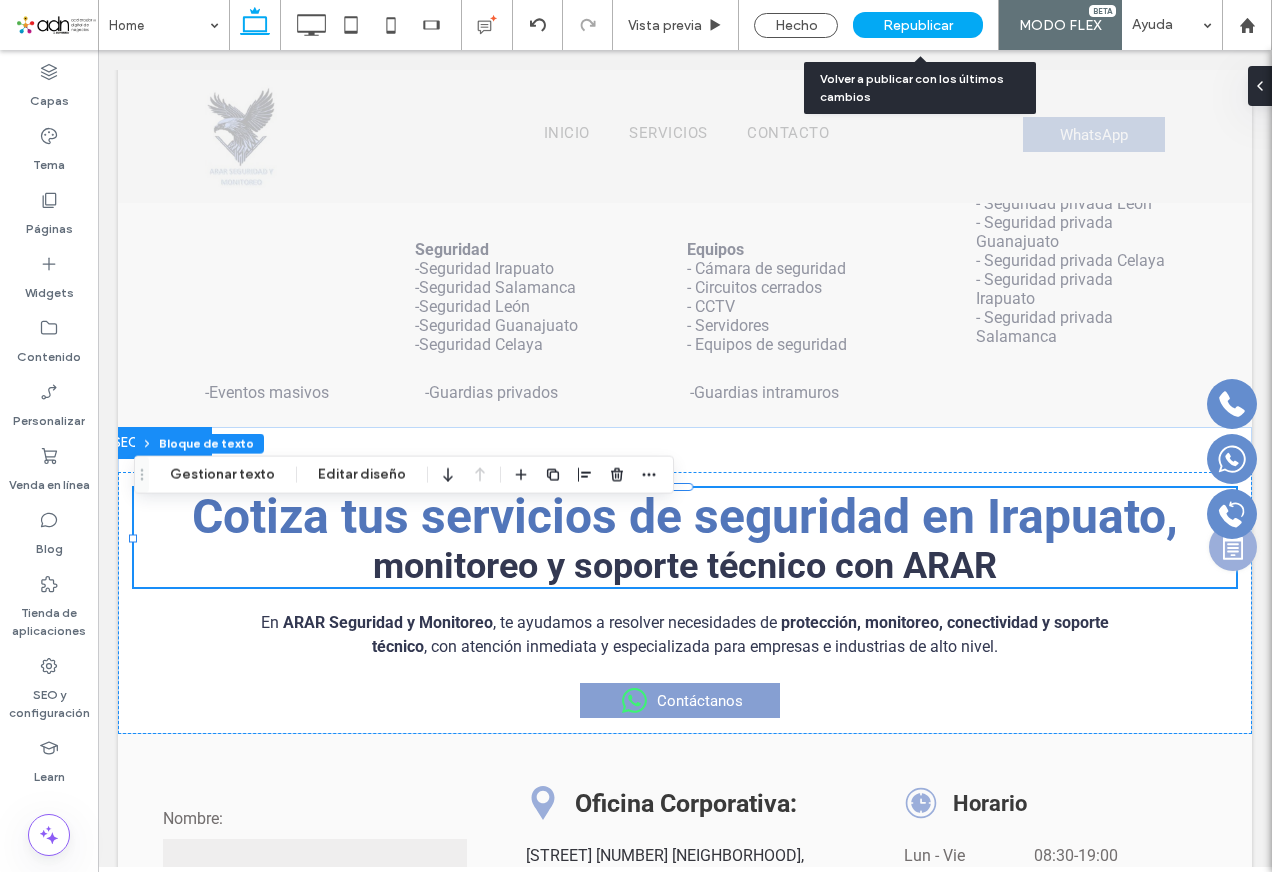 click on "Republicar" at bounding box center (918, 25) 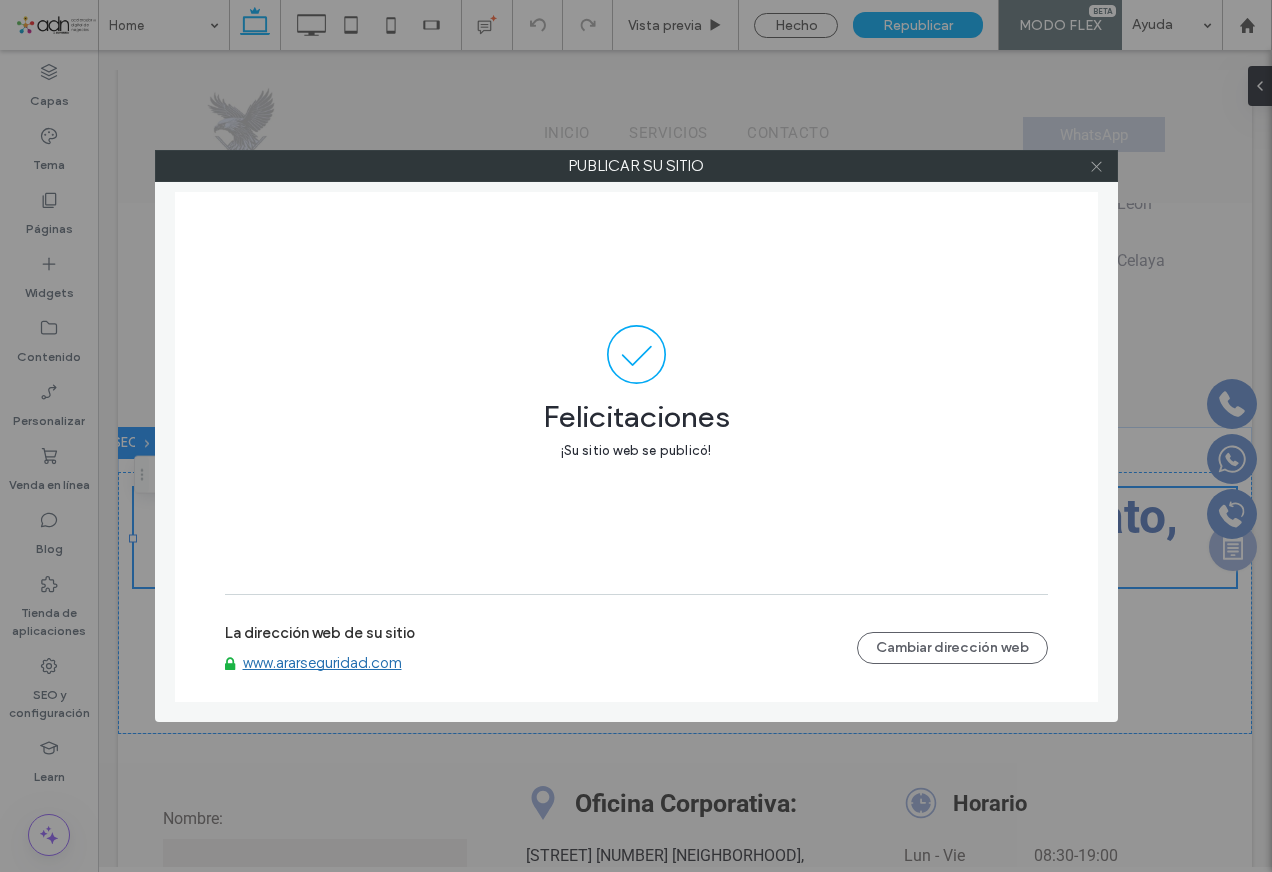 click 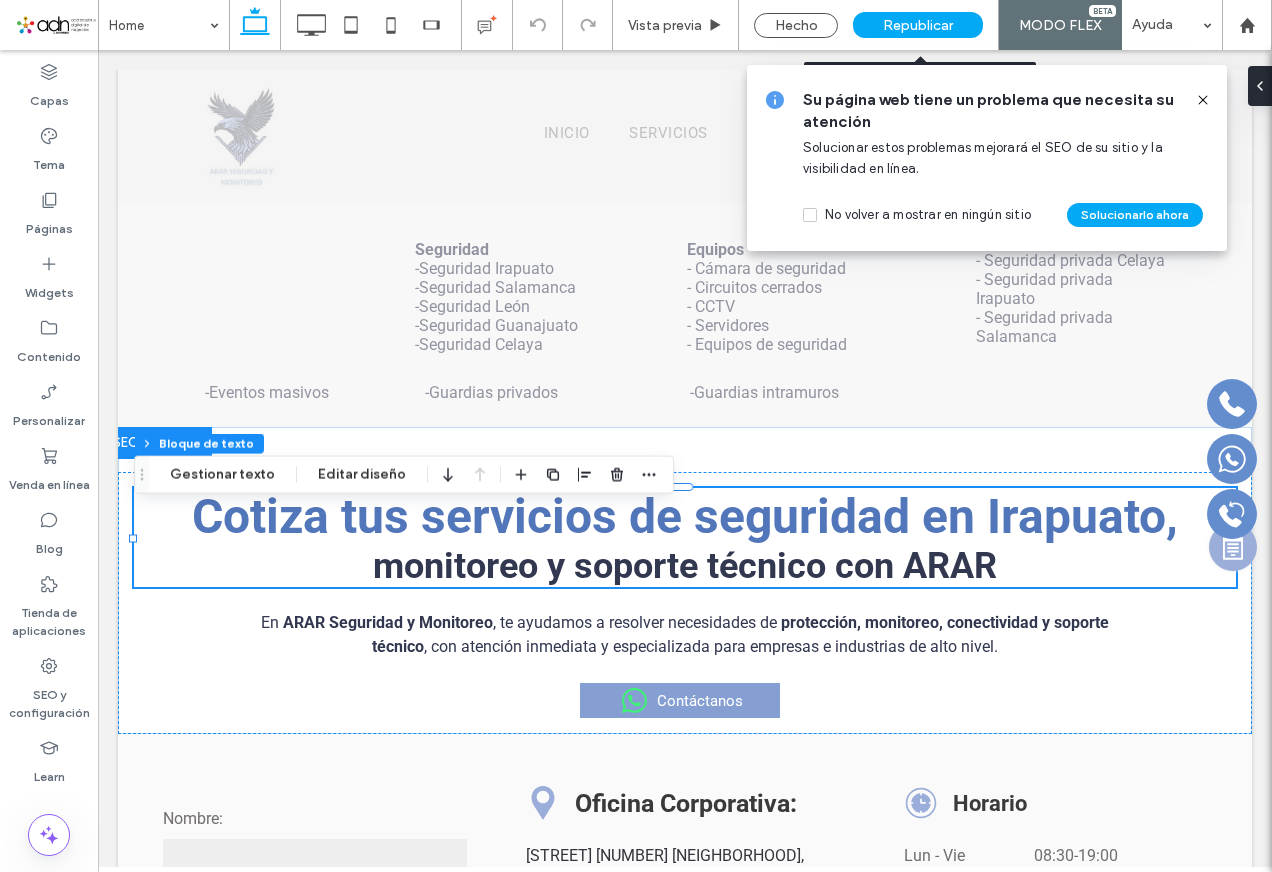 click on "Republicar" at bounding box center (918, 25) 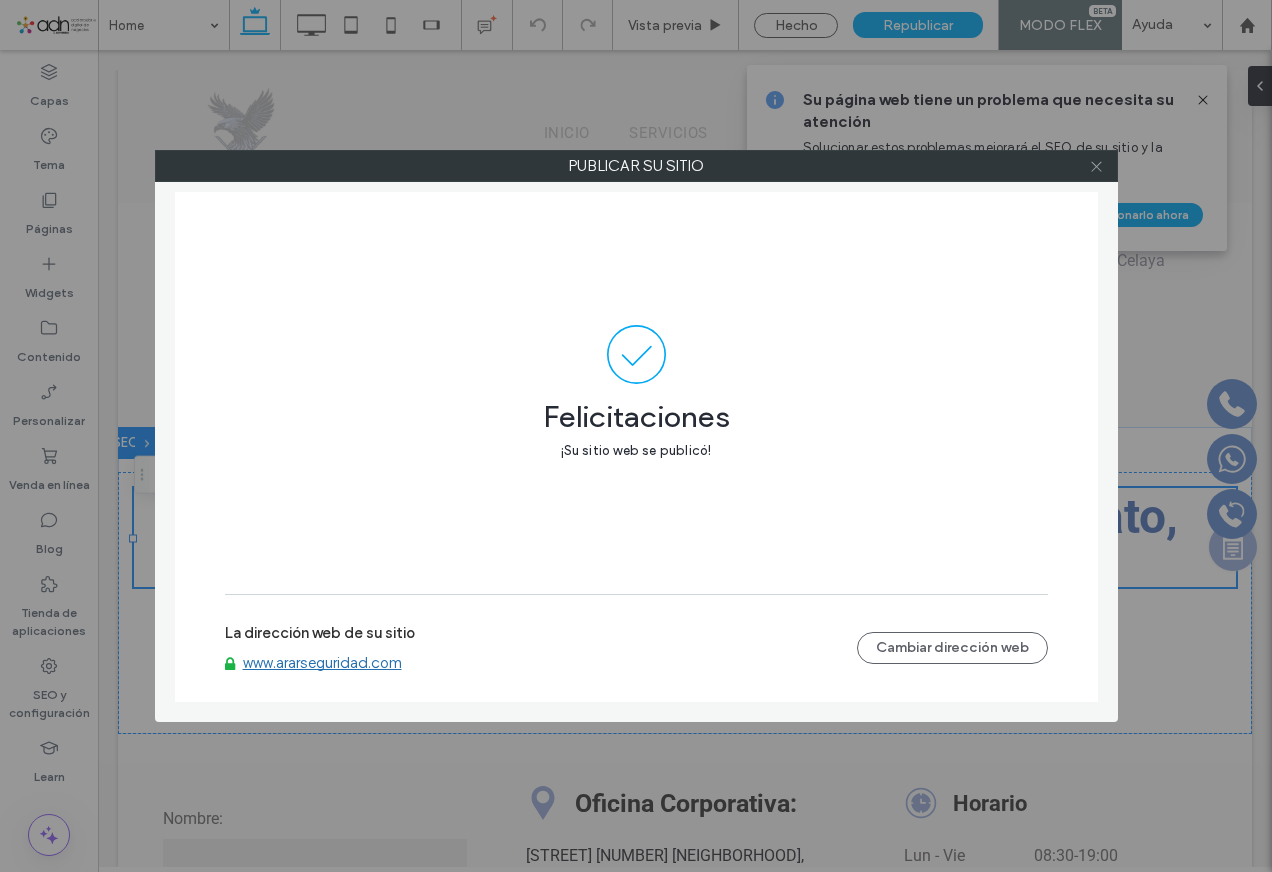 click 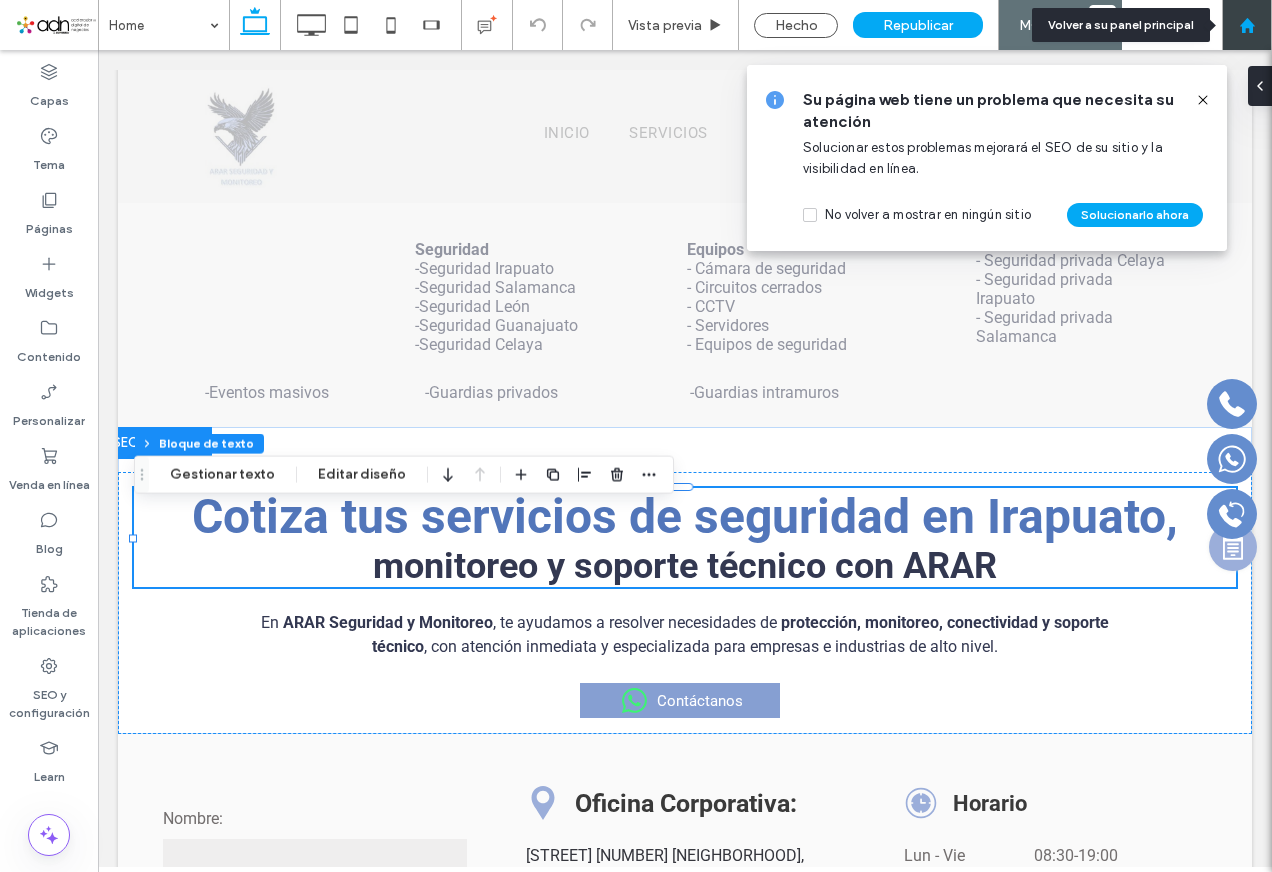 click at bounding box center (1247, 25) 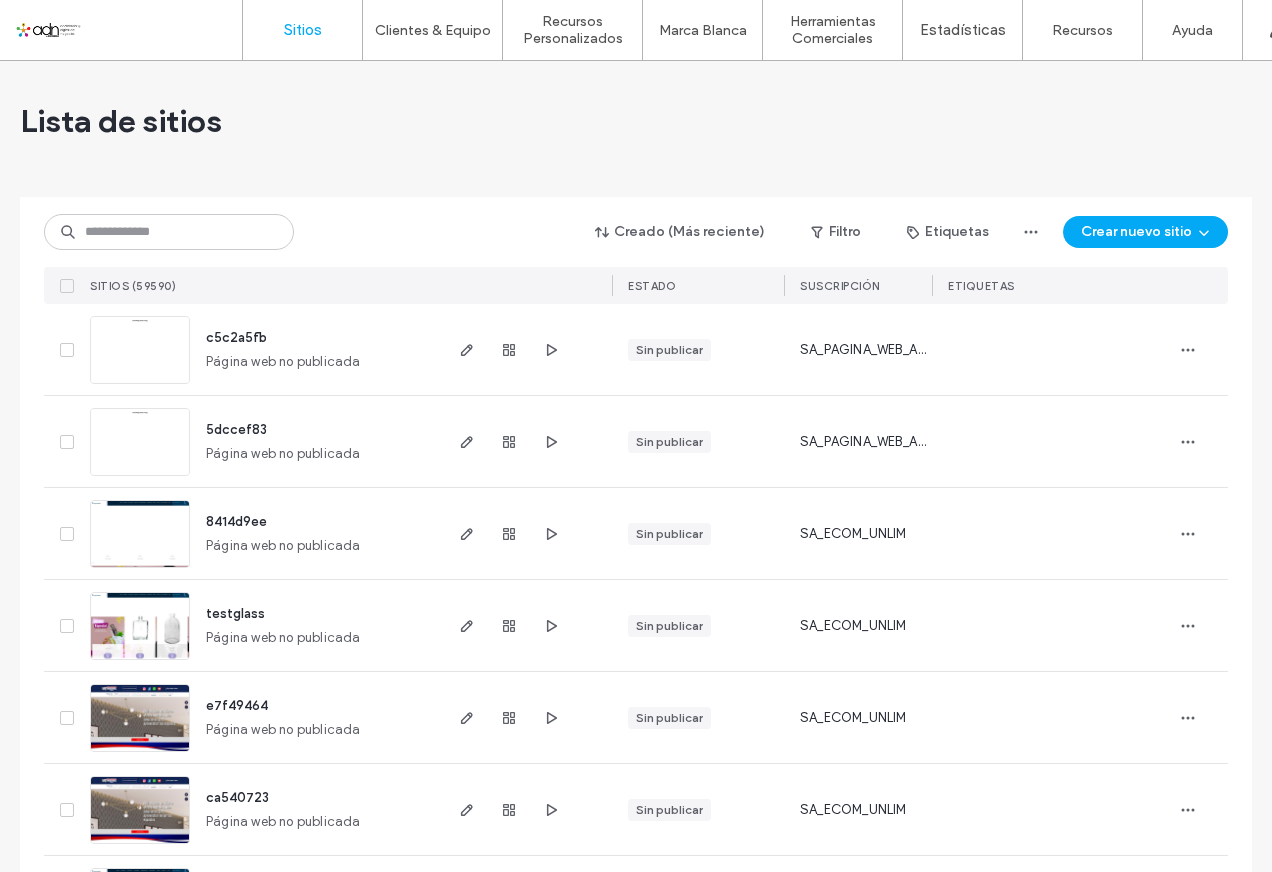 scroll, scrollTop: 0, scrollLeft: 0, axis: both 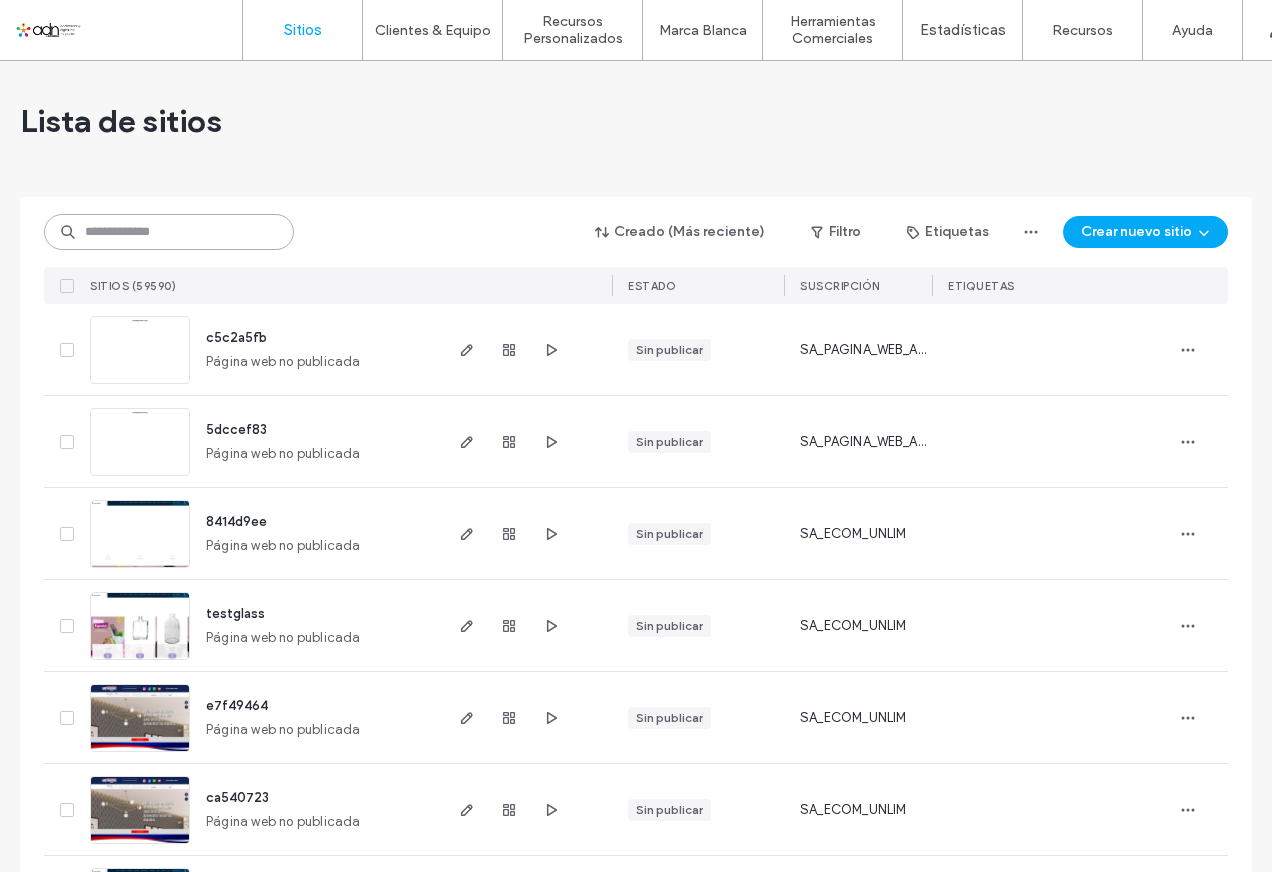 click at bounding box center [169, 232] 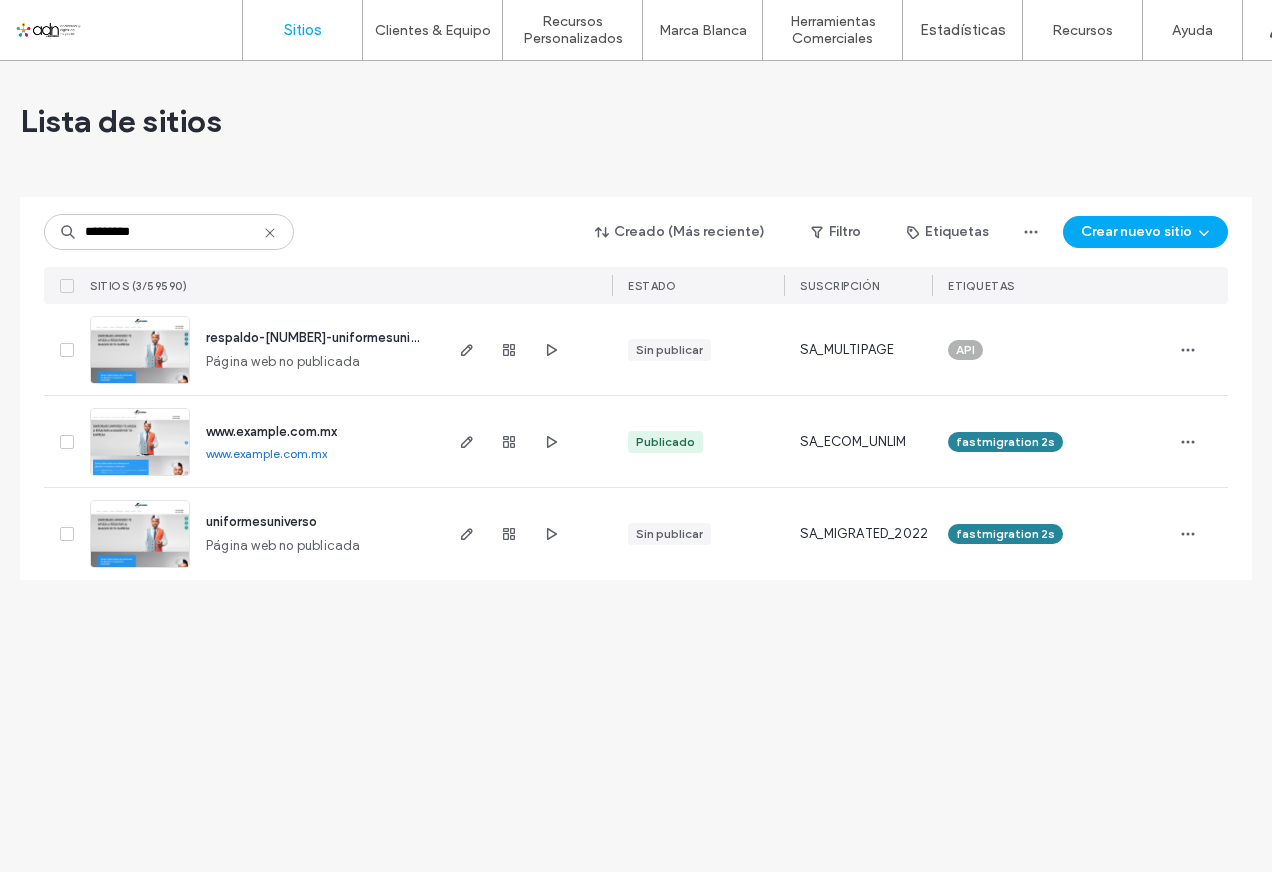 drag, startPoint x: 201, startPoint y: 457, endPoint x: 399, endPoint y: 455, distance: 198.0101 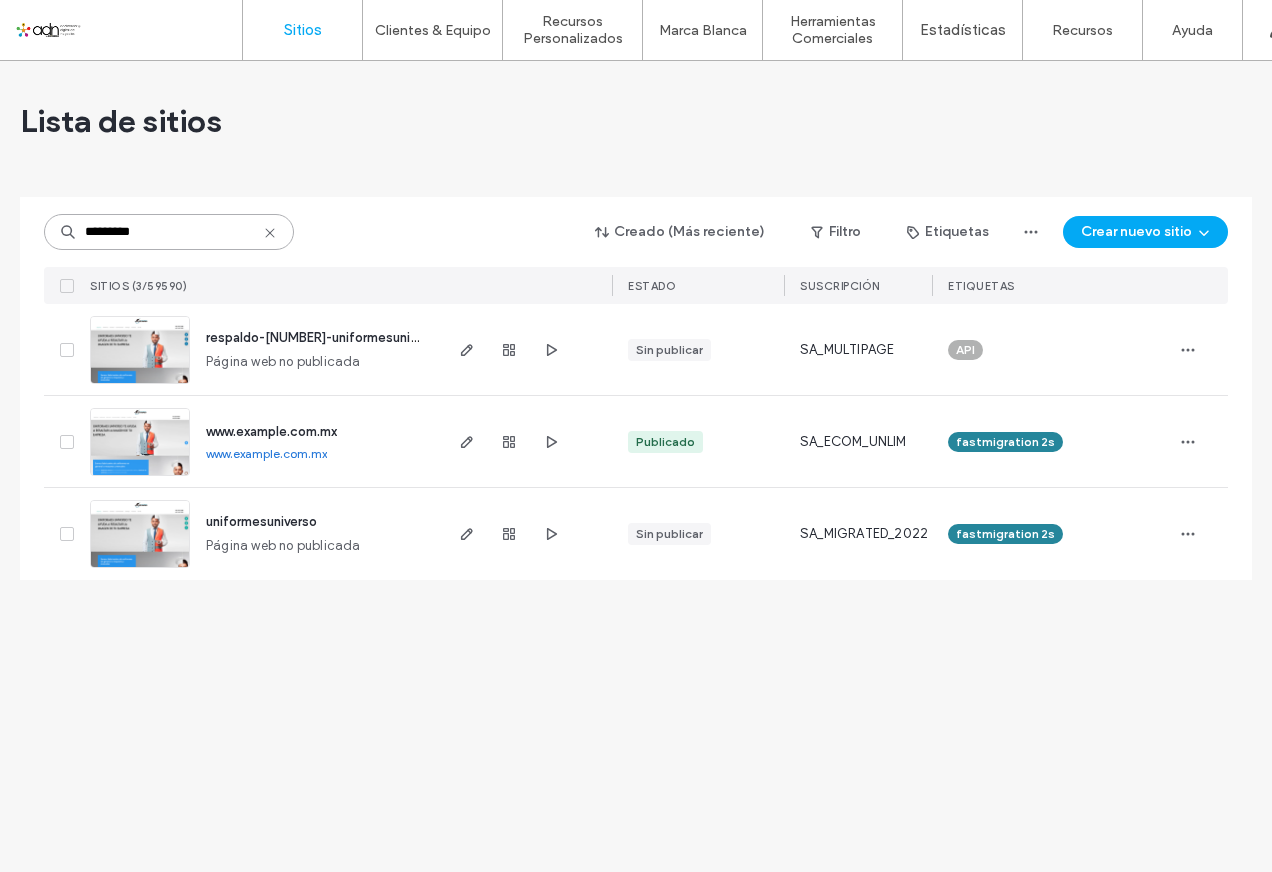 click on "*********" at bounding box center [169, 232] 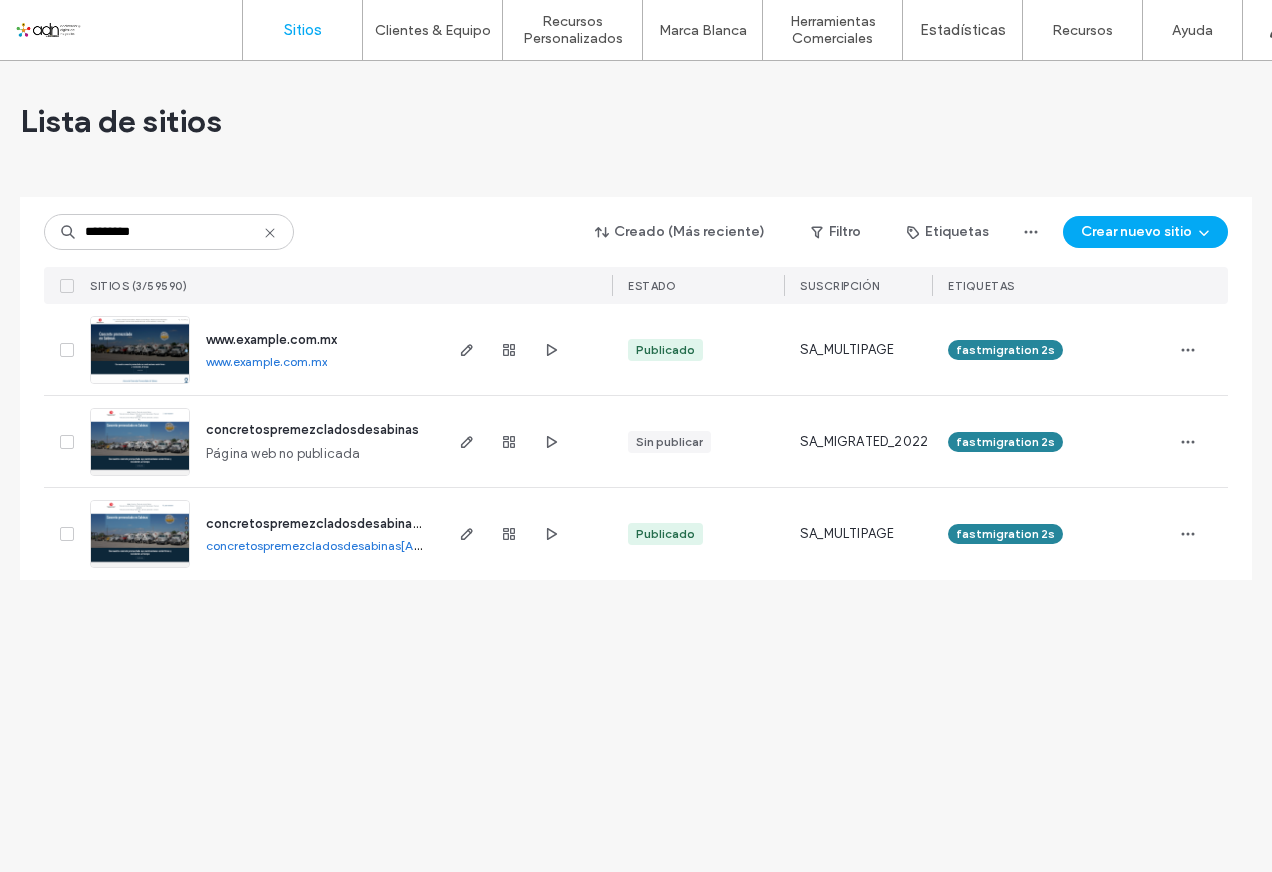 click on "www.example.com.mx" at bounding box center [266, 361] 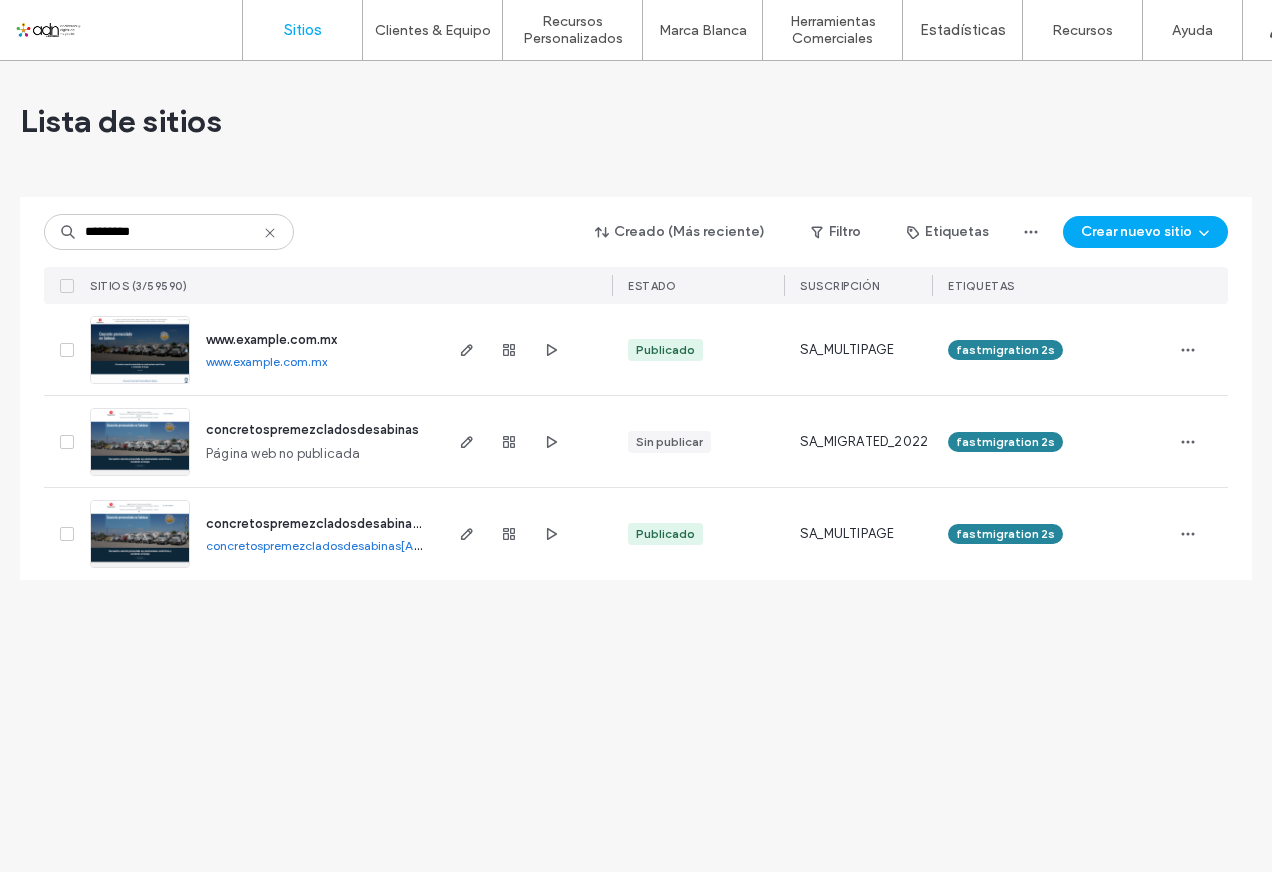 click on "concretospremezcladosdesabinas[ALPHANUM].miadn.mx" at bounding box center [367, 545] 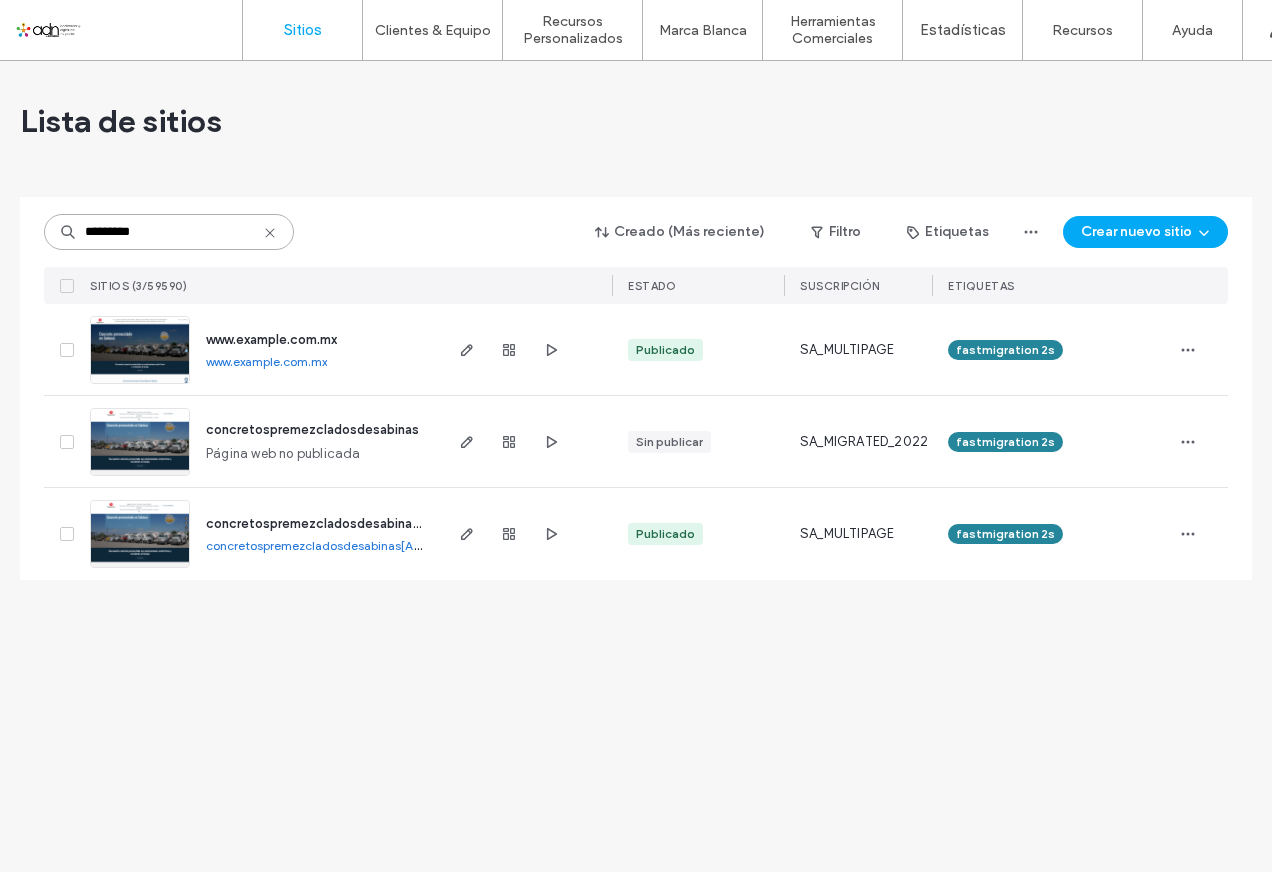 click on "*********" at bounding box center (169, 232) 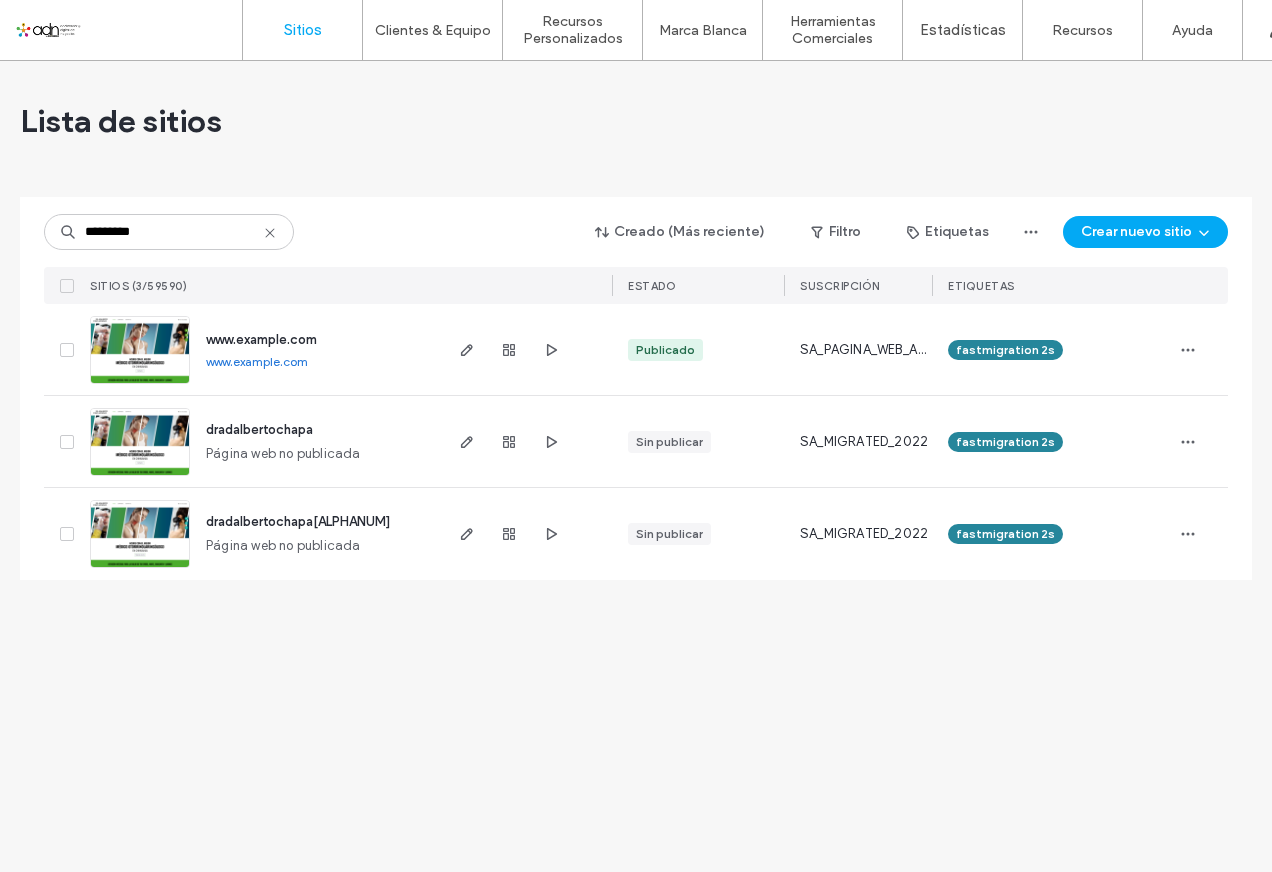 drag, startPoint x: 198, startPoint y: 360, endPoint x: 368, endPoint y: 367, distance: 170.14406 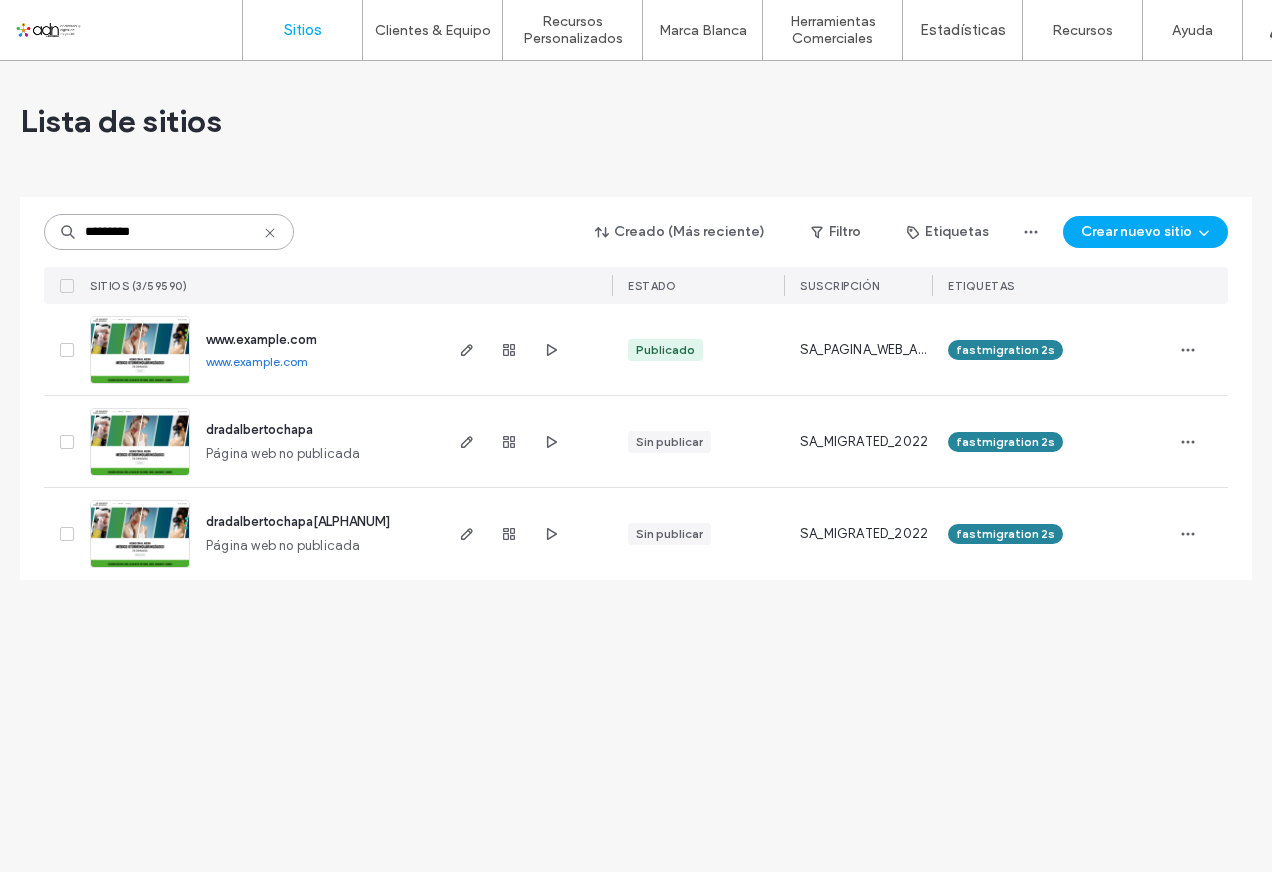 click on "*********" at bounding box center (169, 232) 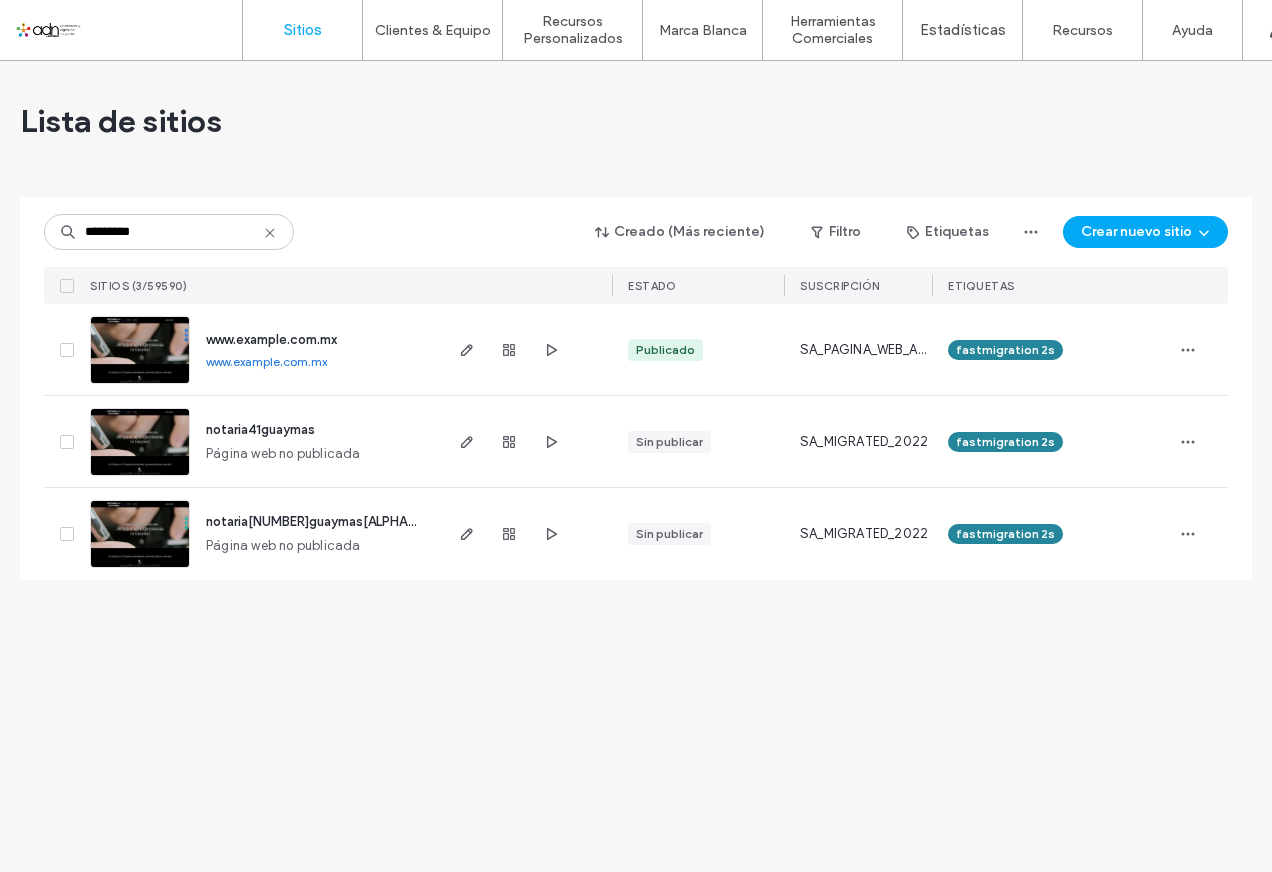 drag, startPoint x: 202, startPoint y: 361, endPoint x: 401, endPoint y: 361, distance: 199 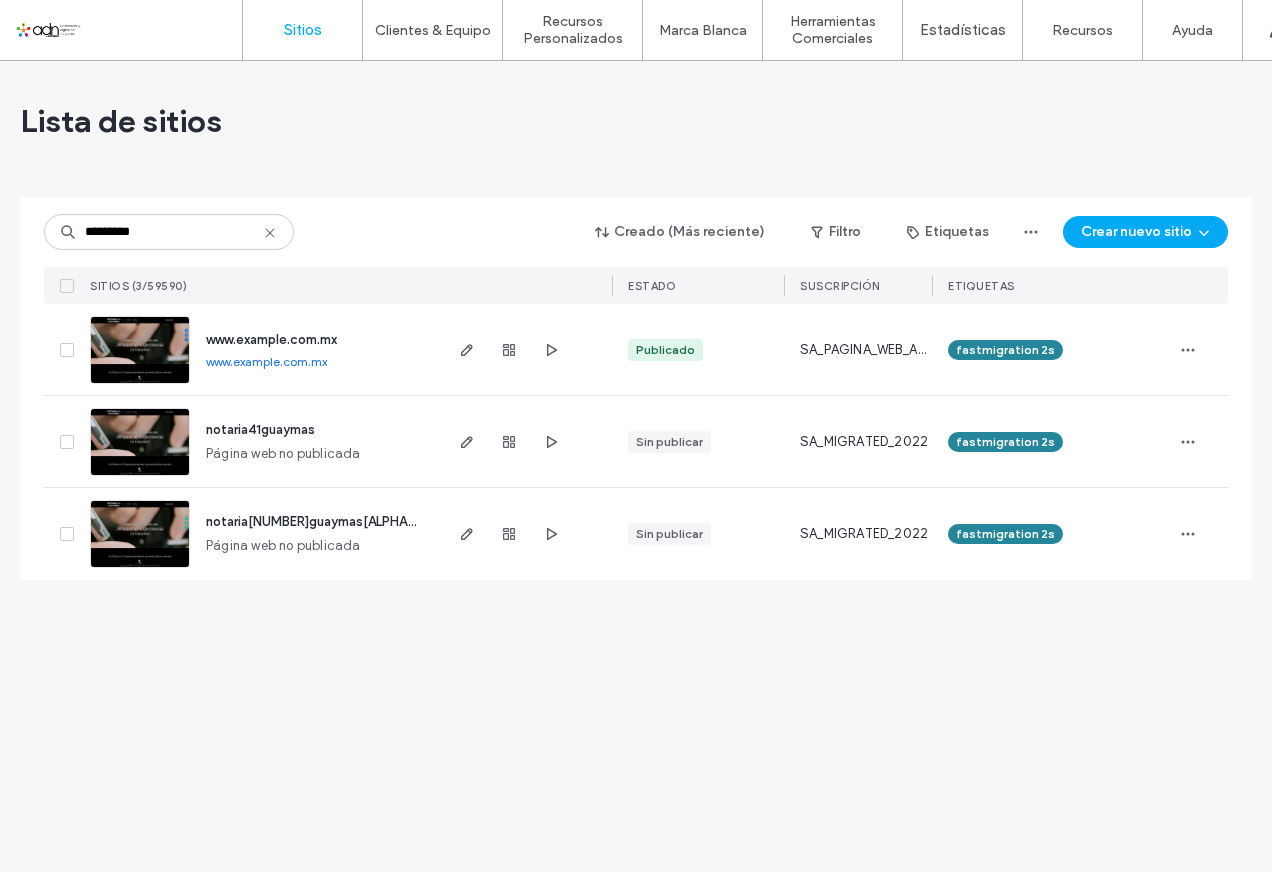 drag, startPoint x: 395, startPoint y: 369, endPoint x: 201, endPoint y: 369, distance: 194 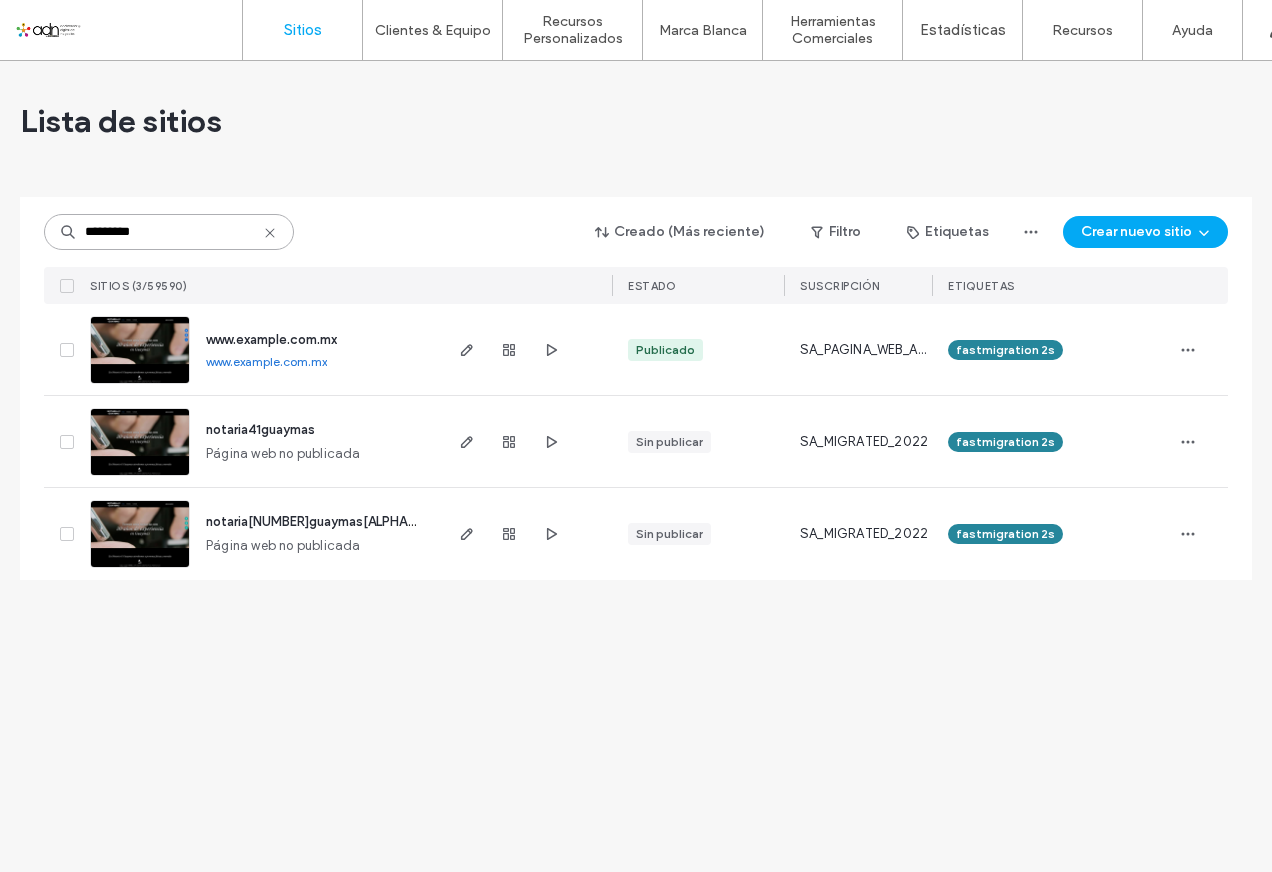 click on "*********" at bounding box center [169, 232] 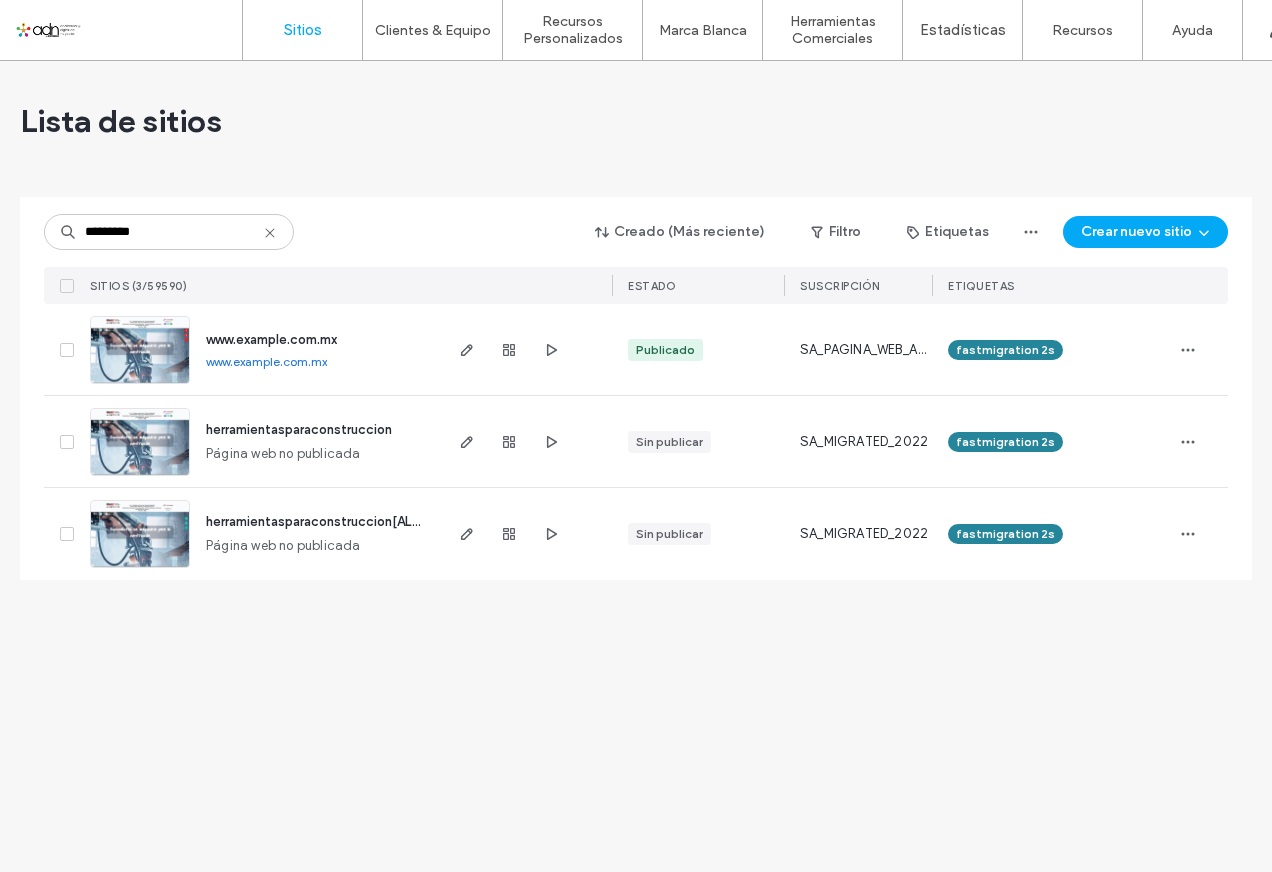 click on "www.example.com.mx www.example.com.mx" at bounding box center (314, 349) 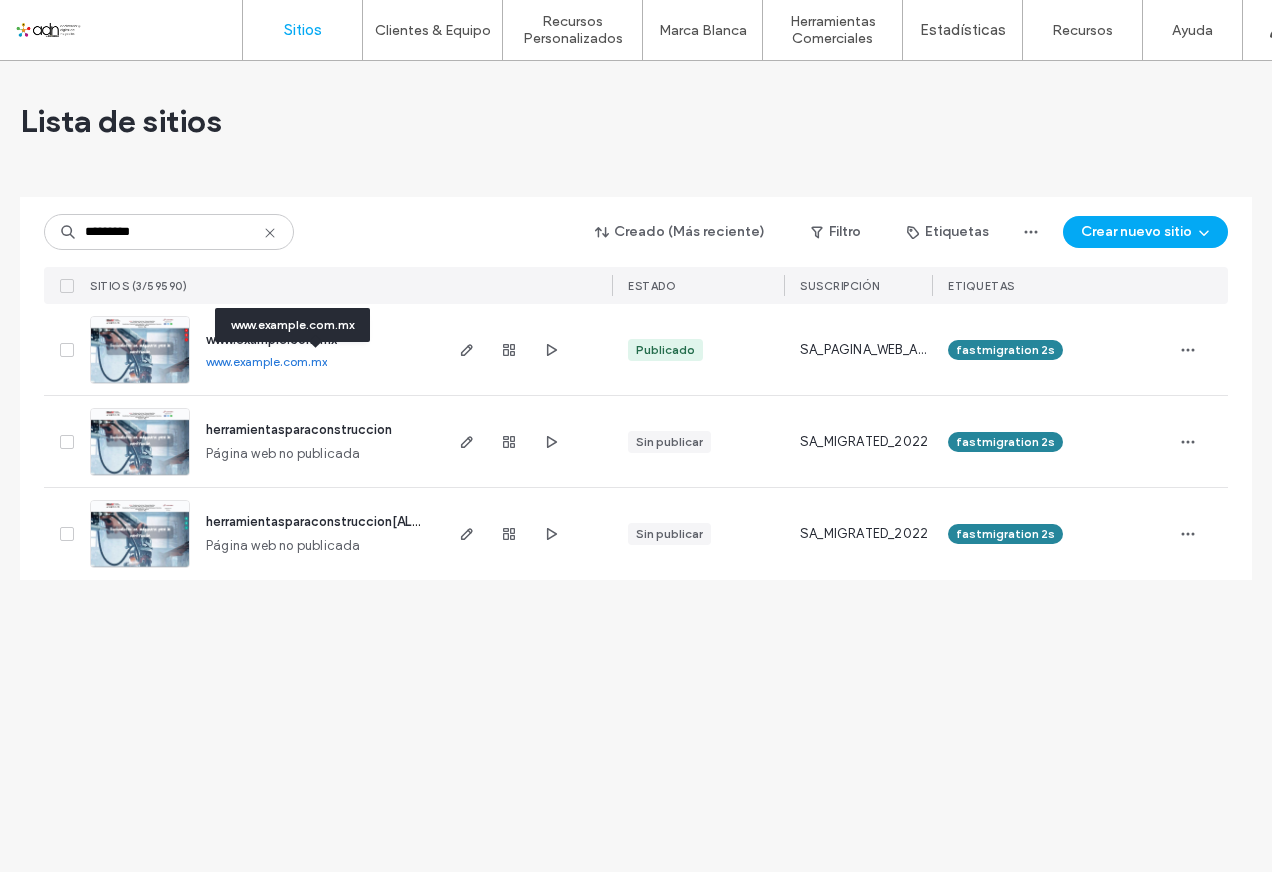click on "www.example.com.mx" at bounding box center (266, 361) 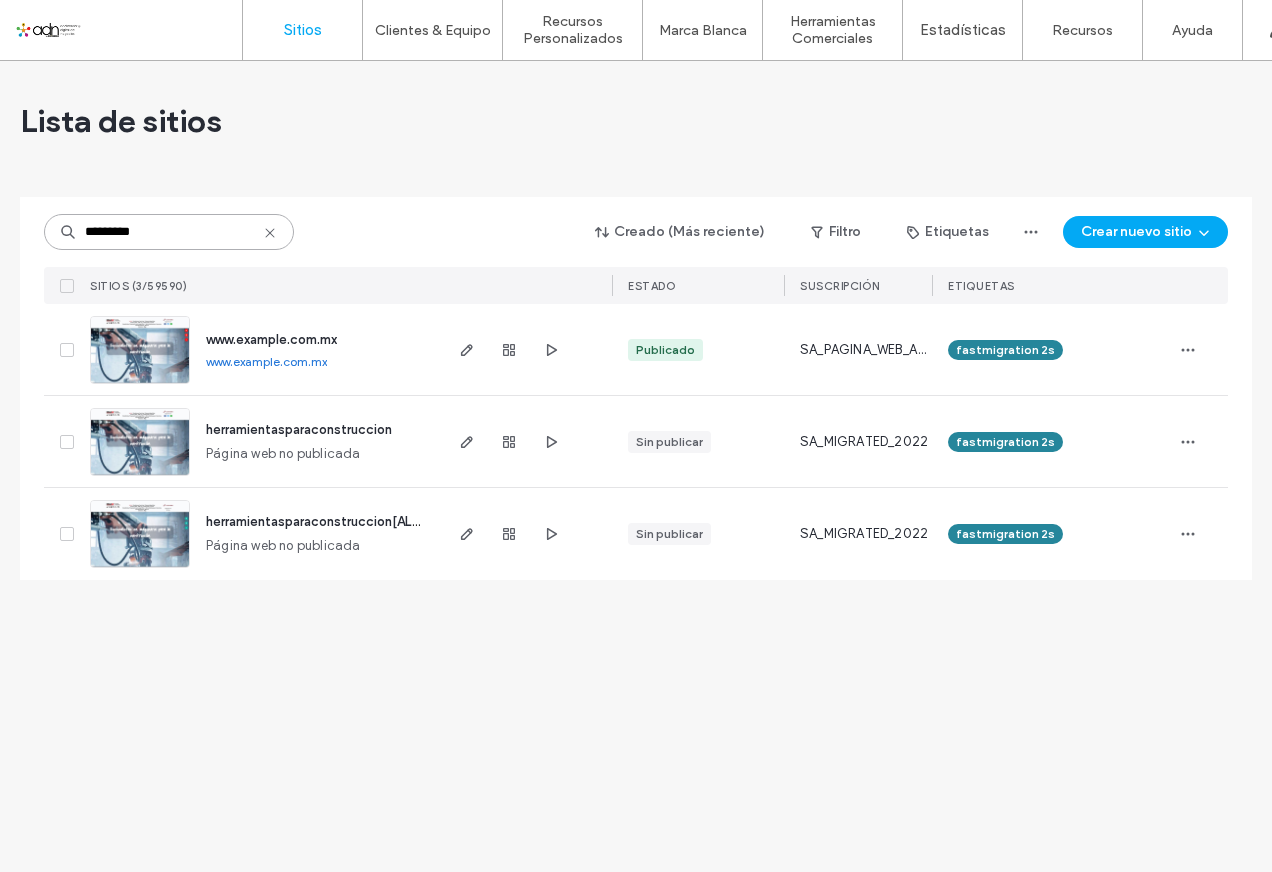 click on "*********" at bounding box center [169, 232] 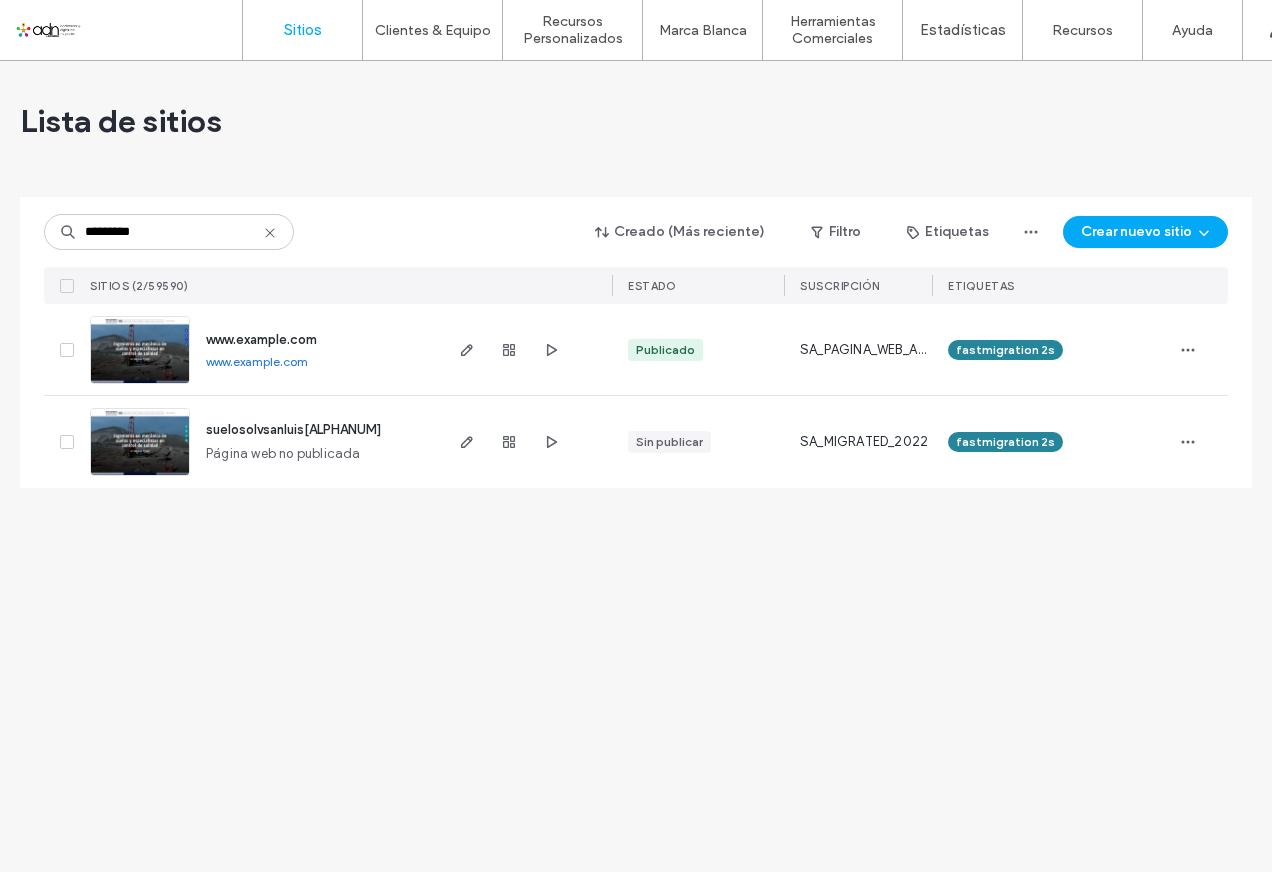 drag, startPoint x: 202, startPoint y: 358, endPoint x: 355, endPoint y: 373, distance: 153.73354 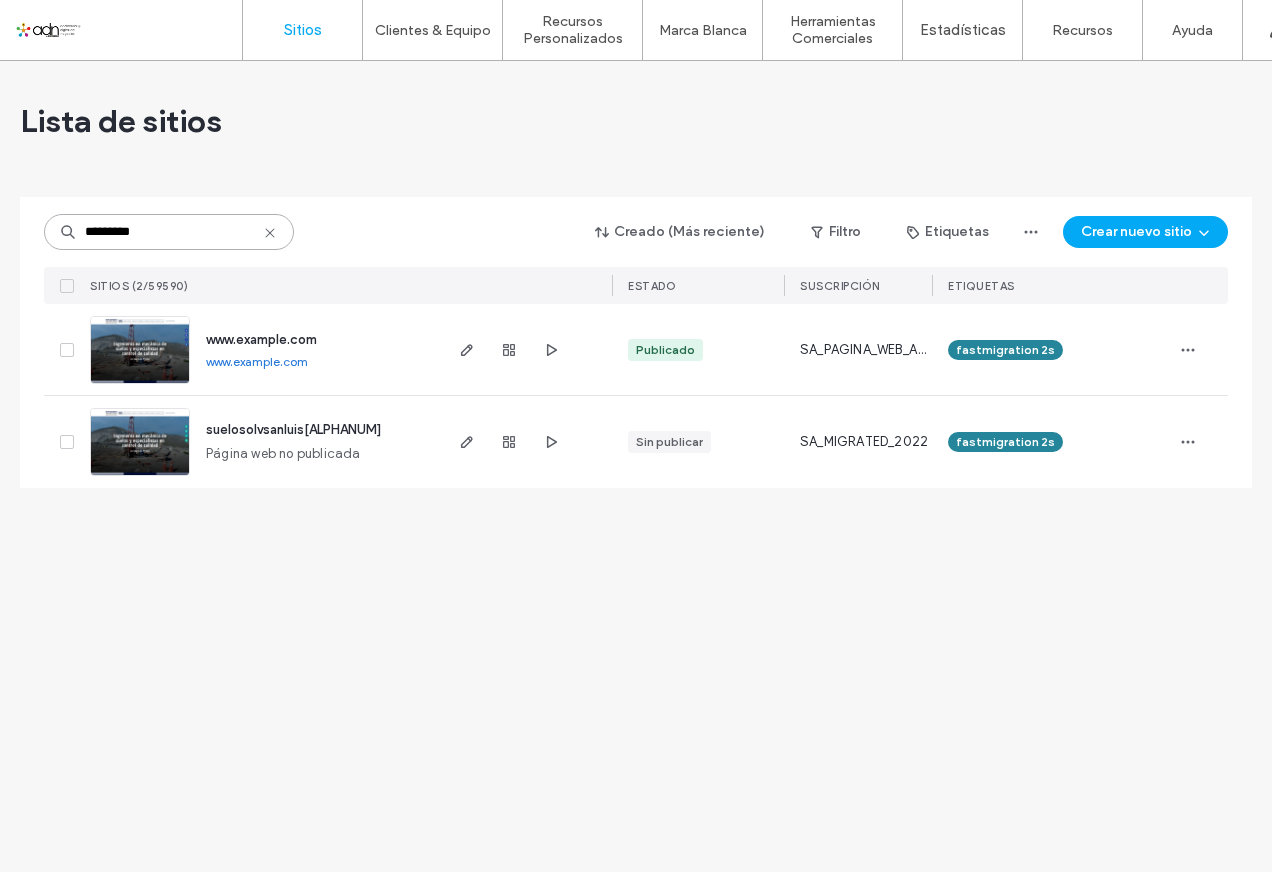 click on "*********" at bounding box center [169, 232] 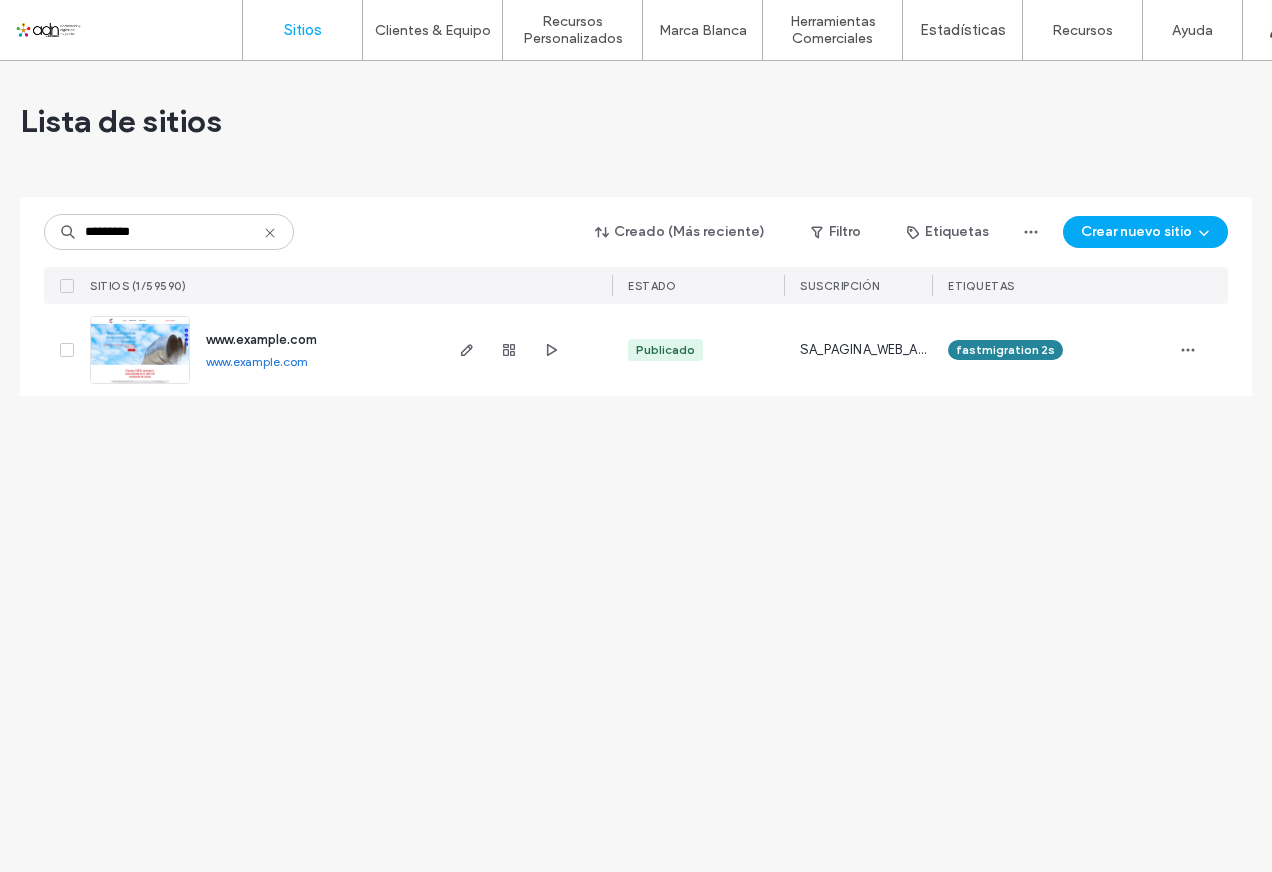 drag, startPoint x: 203, startPoint y: 369, endPoint x: 398, endPoint y: 363, distance: 195.09229 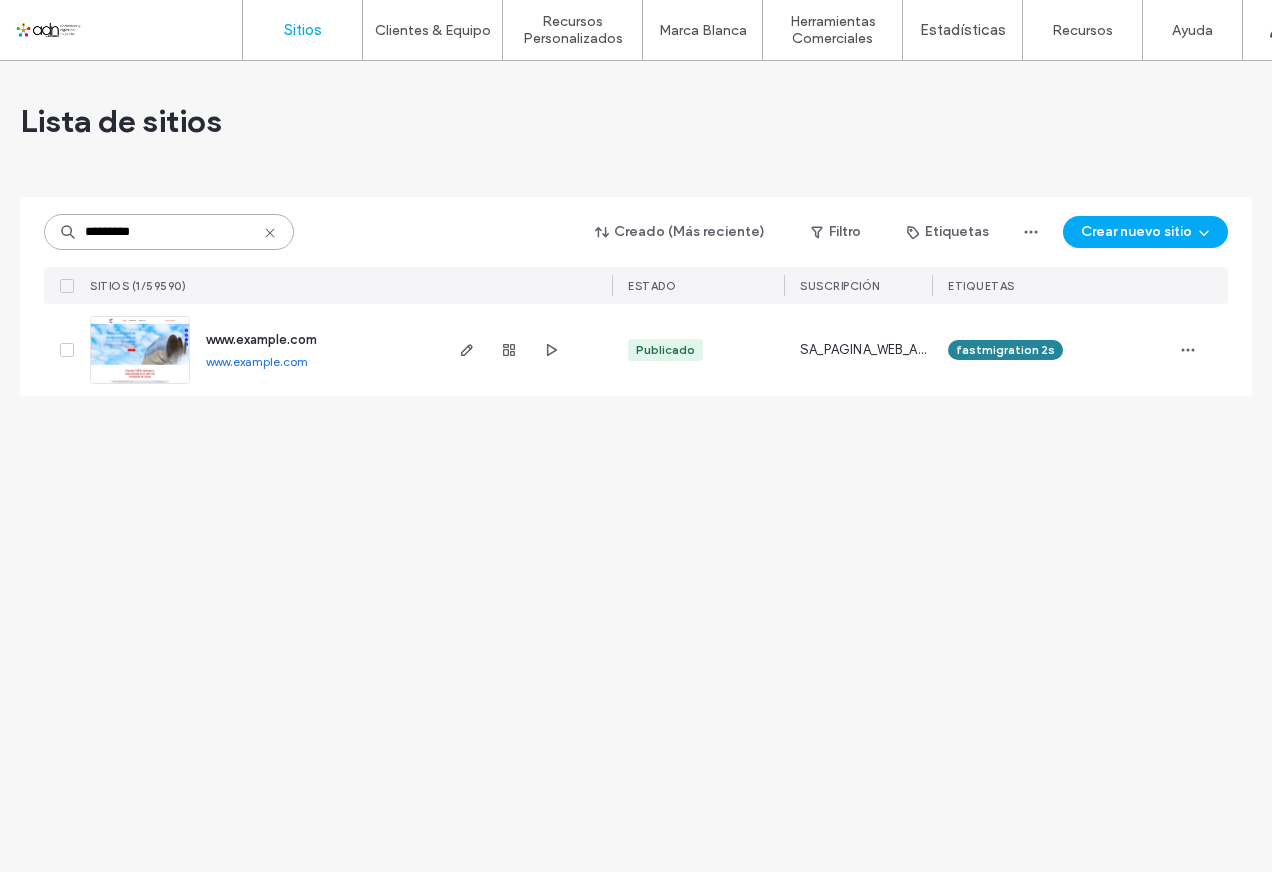 click on "*********" at bounding box center (169, 232) 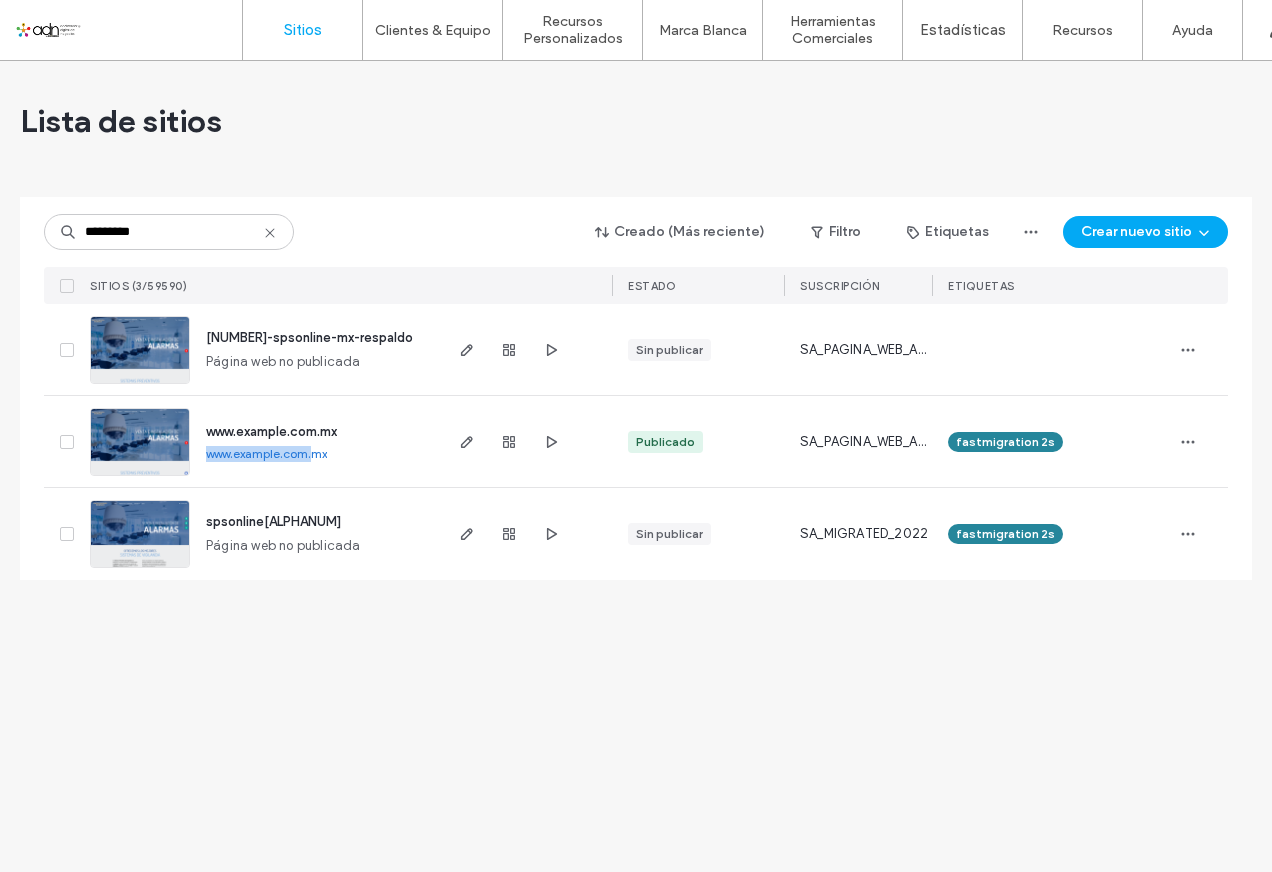 drag, startPoint x: 202, startPoint y: 453, endPoint x: 314, endPoint y: 454, distance: 112.00446 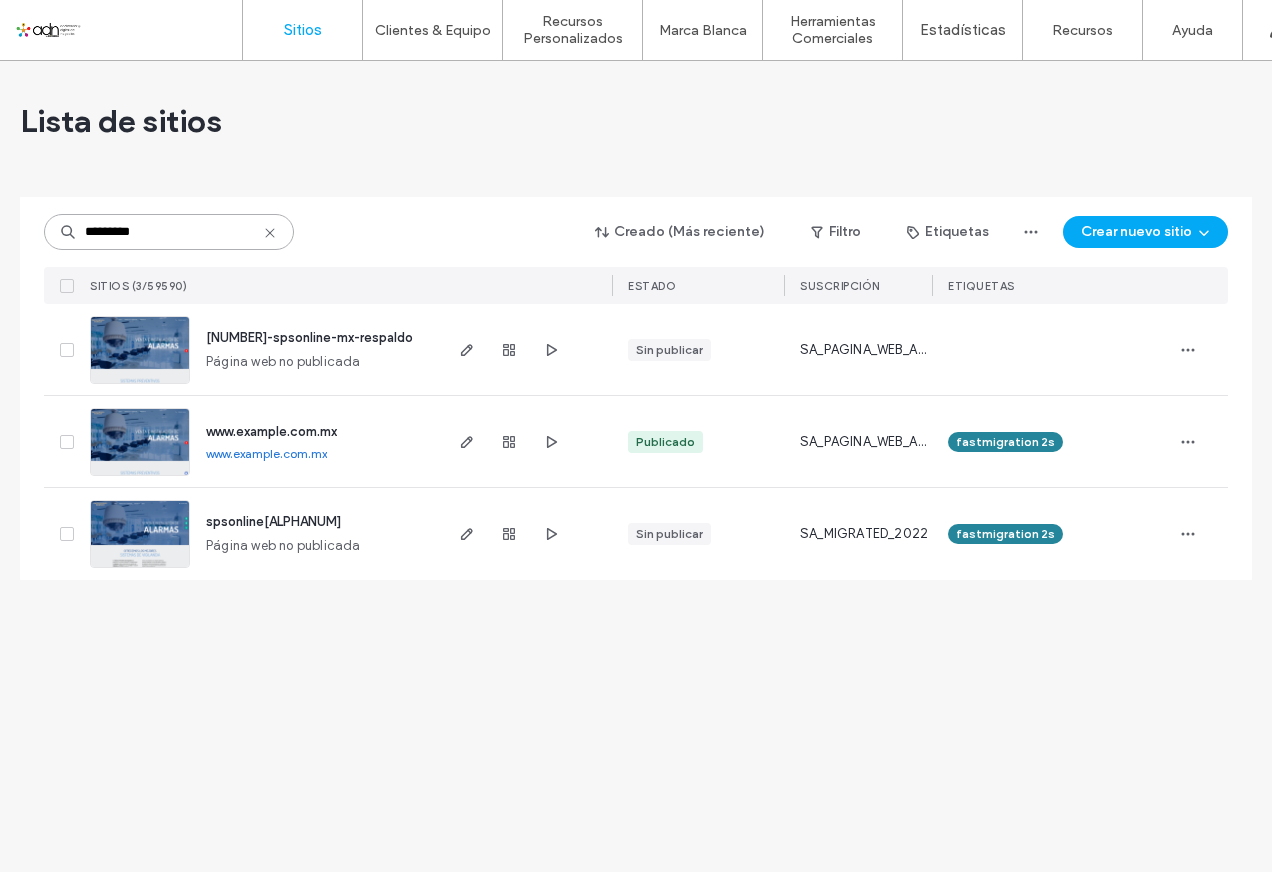 click on "*********" at bounding box center [169, 232] 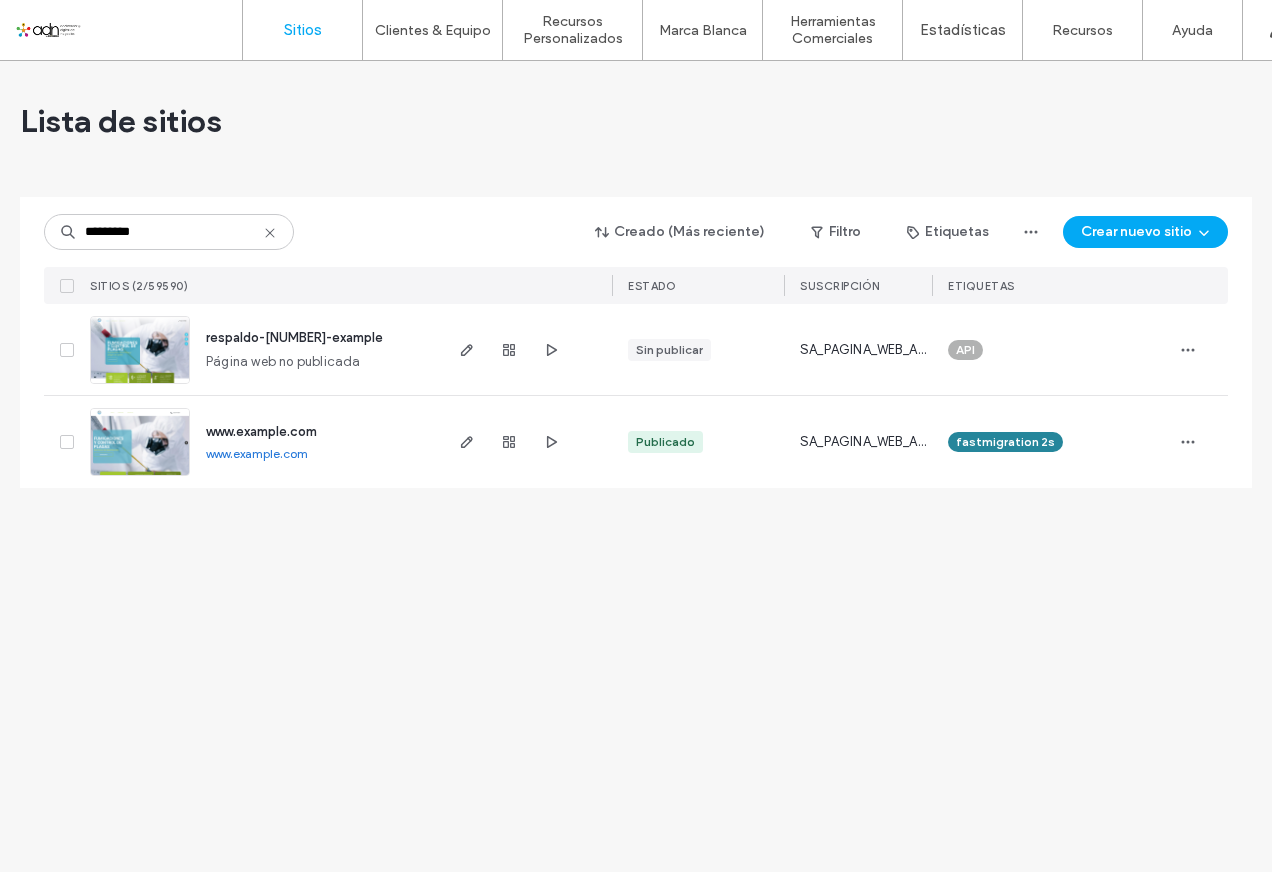click on "www.example.com" at bounding box center (257, 453) 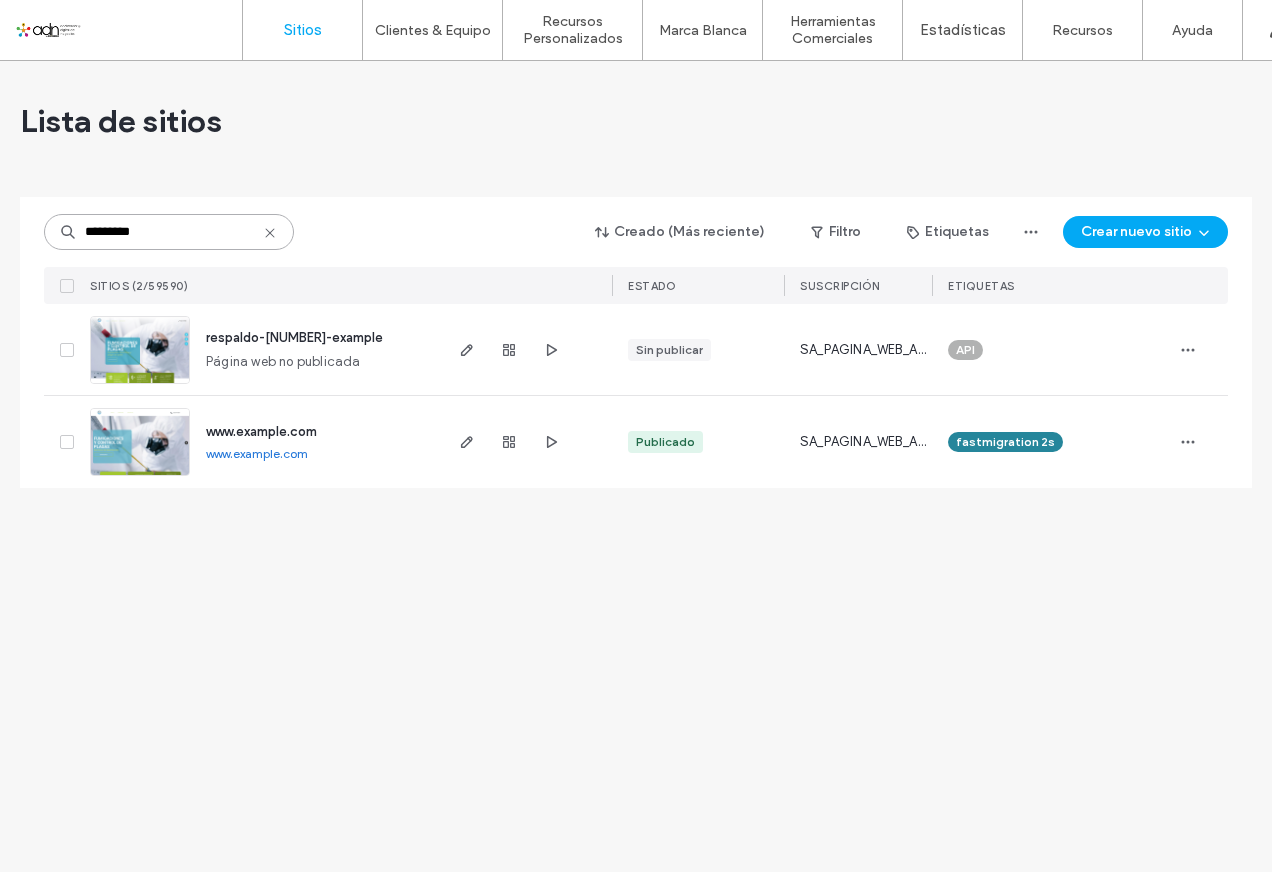 click on "*********" at bounding box center [169, 232] 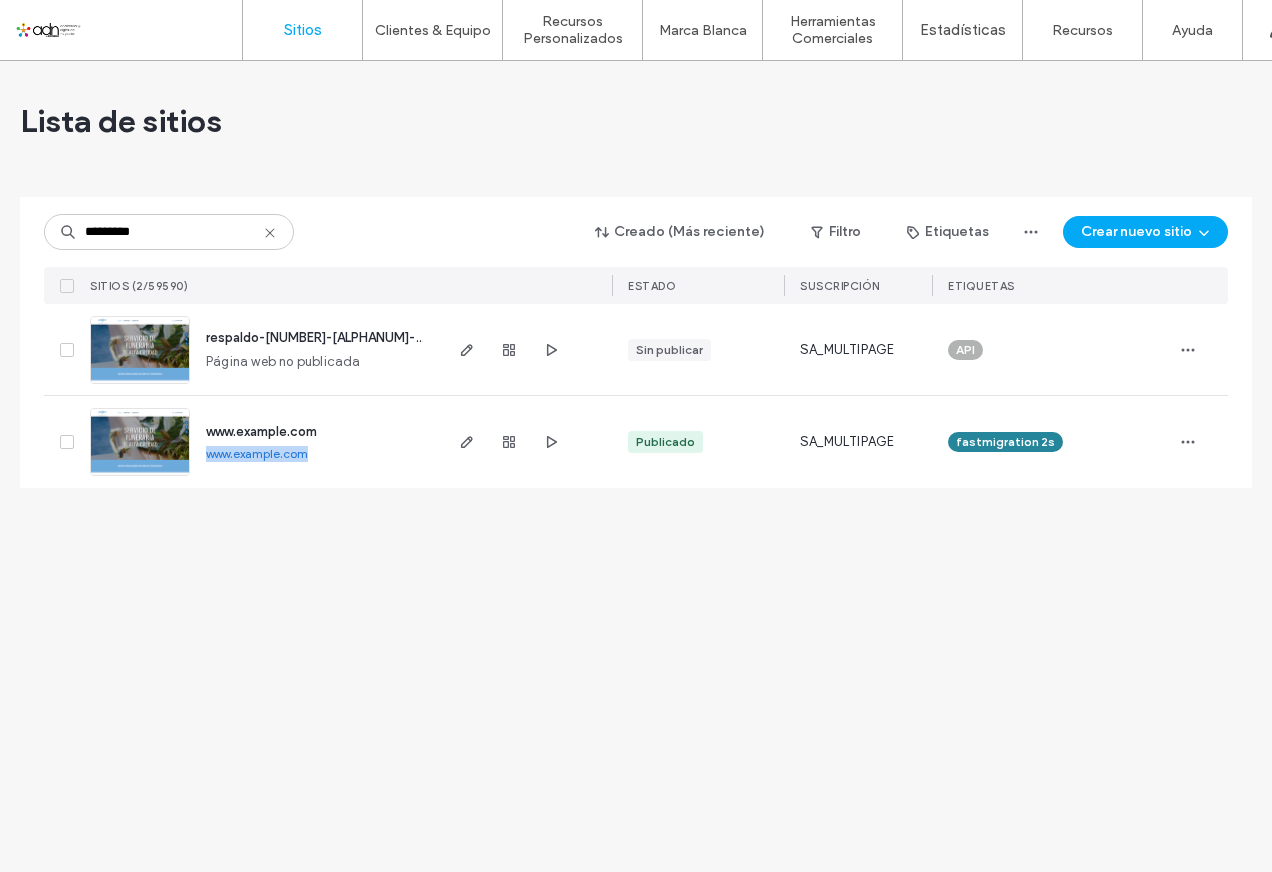 drag, startPoint x: 201, startPoint y: 459, endPoint x: 309, endPoint y: 460, distance: 108.00463 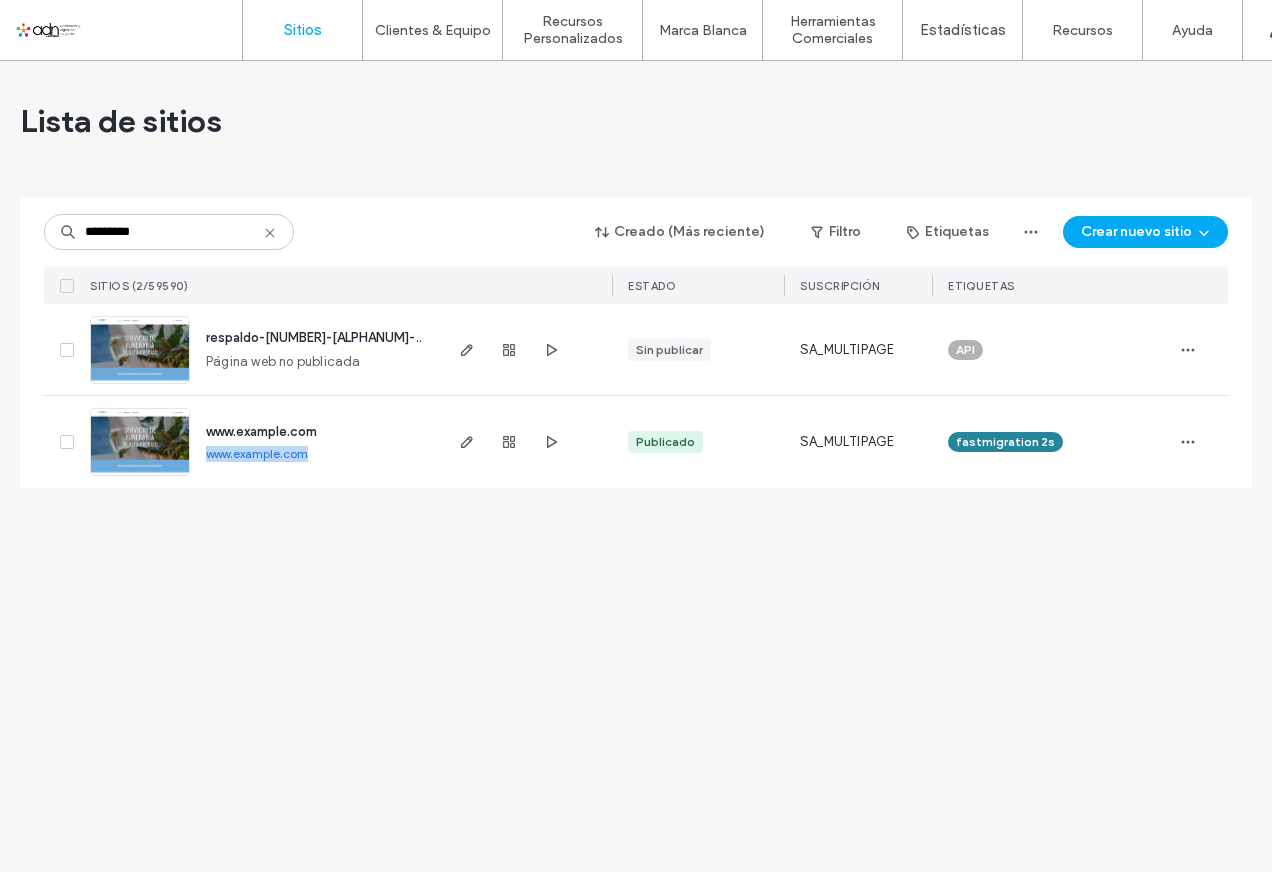 copy on "www.example.com" 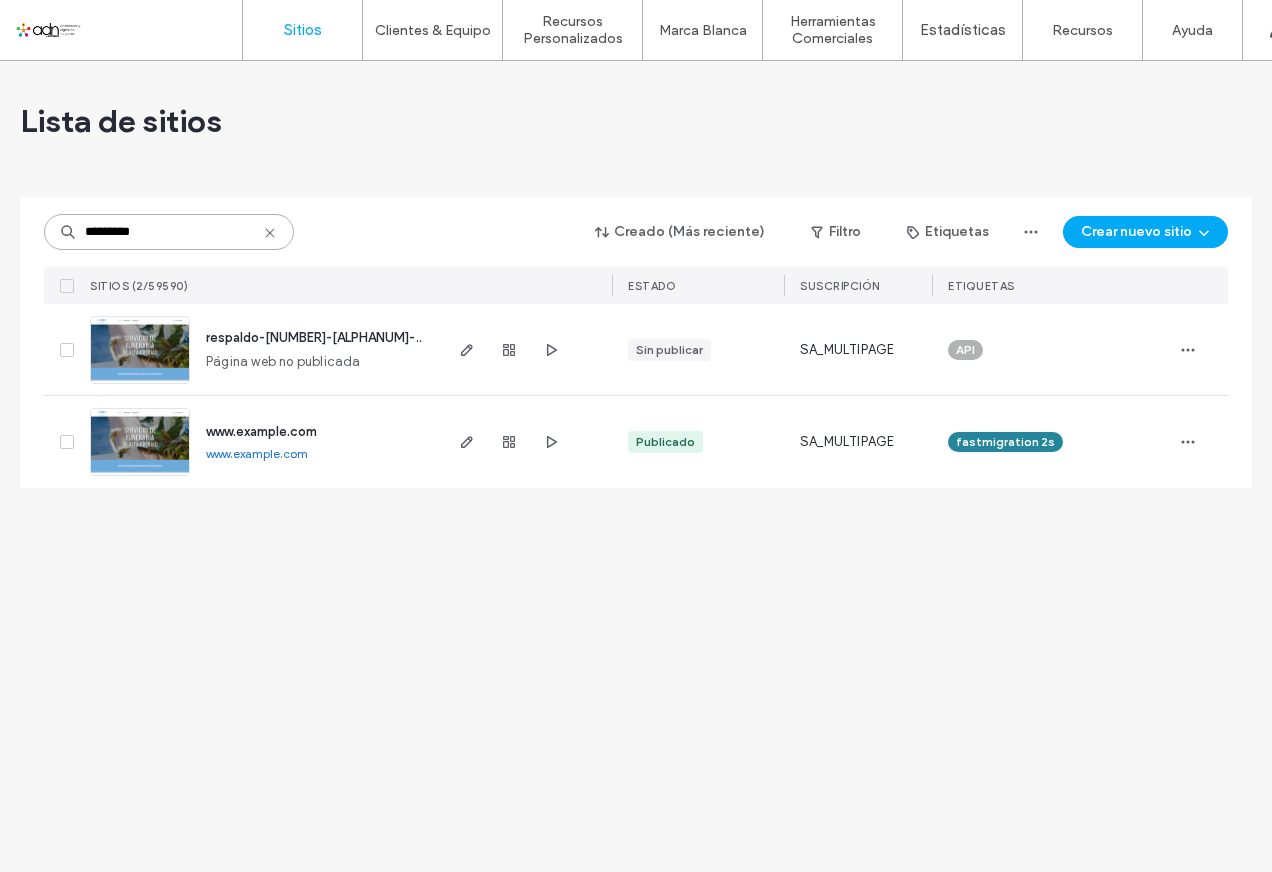 click on "*********" at bounding box center (169, 232) 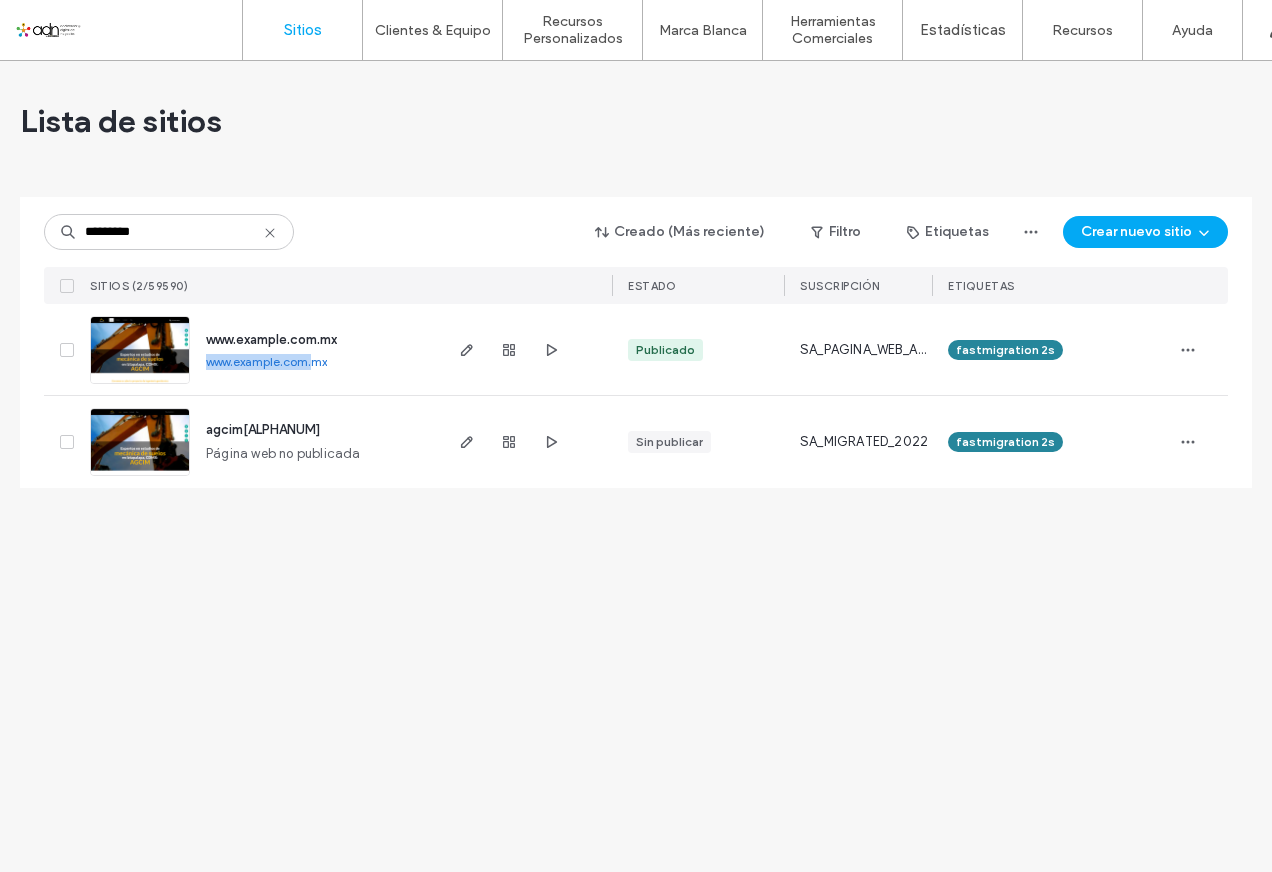 drag, startPoint x: 202, startPoint y: 367, endPoint x: 332, endPoint y: 364, distance: 130.0346 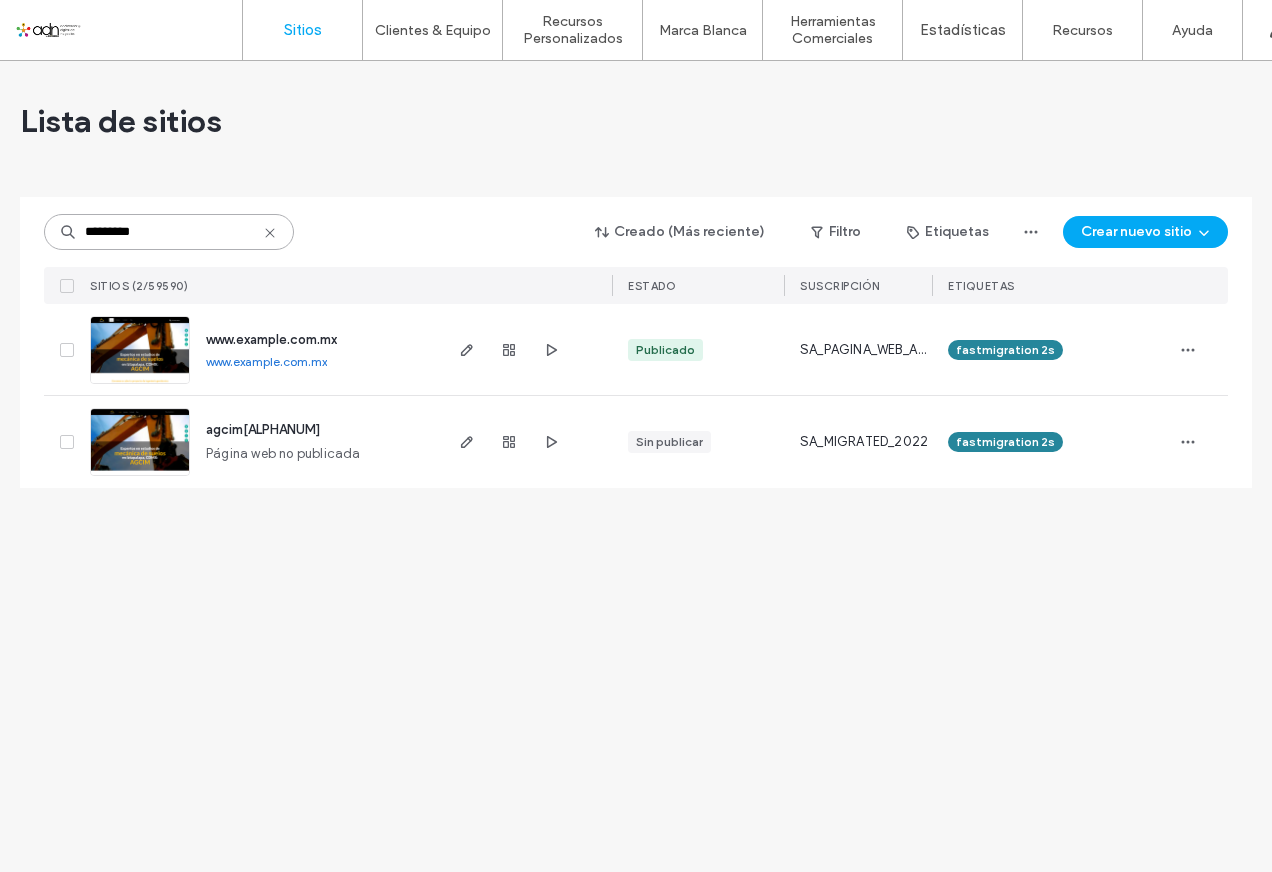 click on "*********" at bounding box center (169, 232) 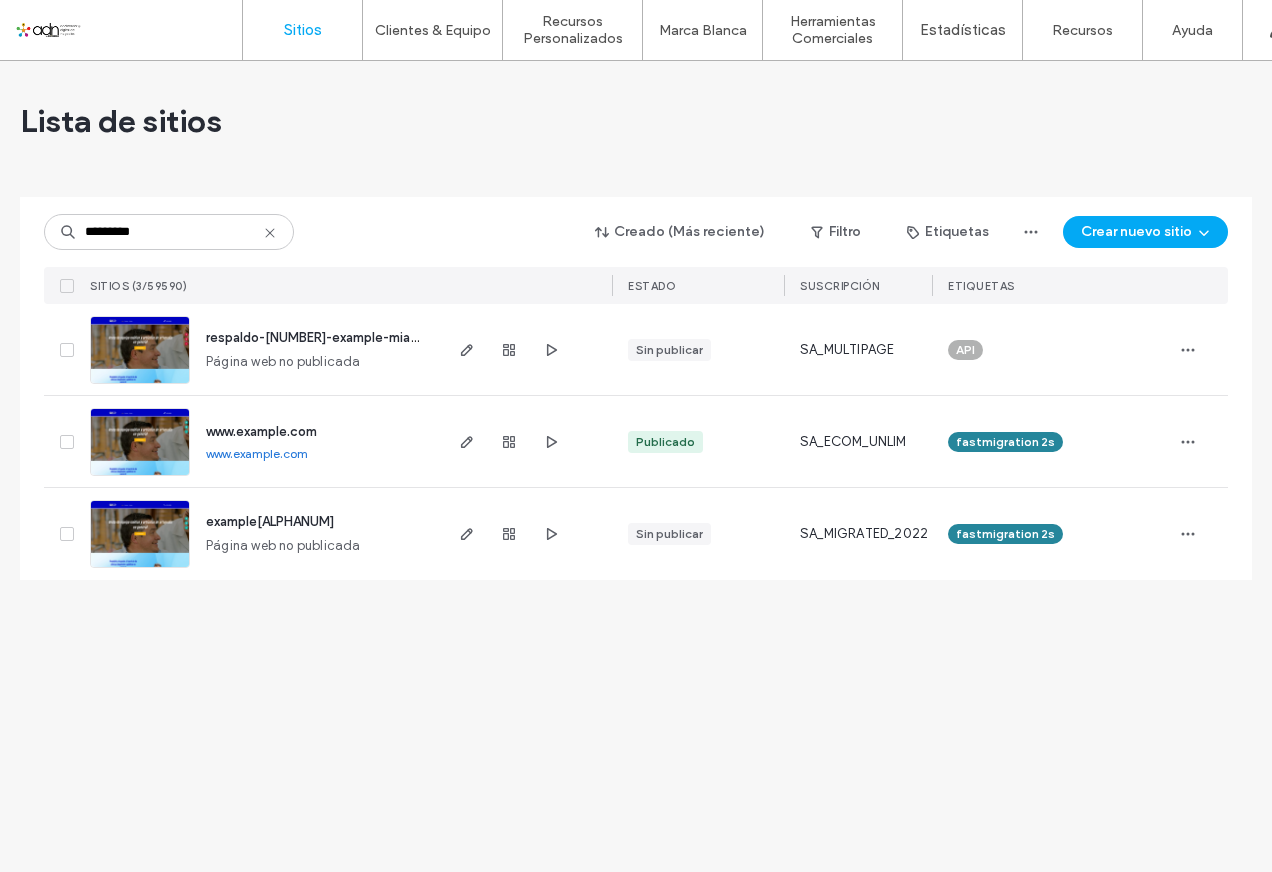 drag, startPoint x: 205, startPoint y: 454, endPoint x: 380, endPoint y: 456, distance: 175.01143 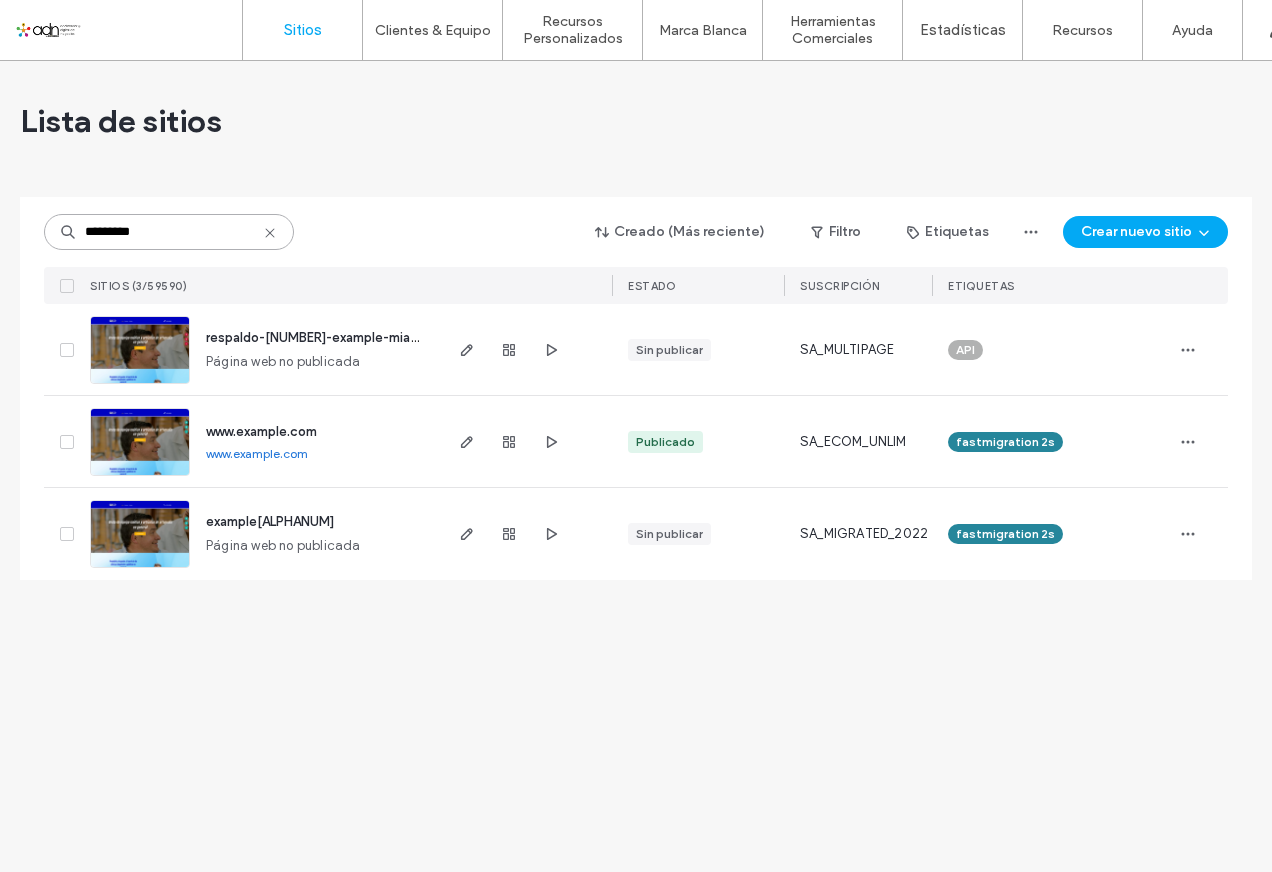 click on "*********" at bounding box center (169, 232) 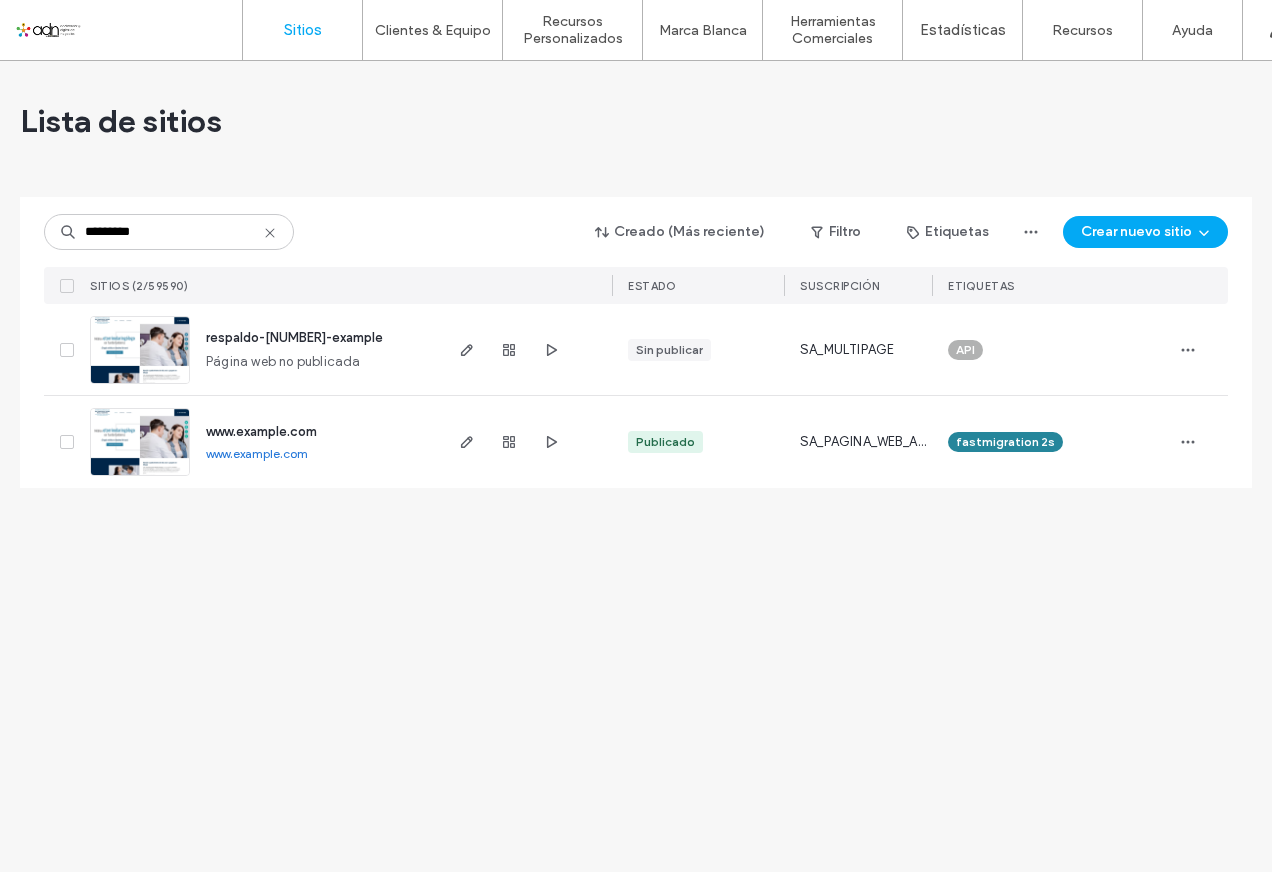 click on "www.example.com www.example.com" at bounding box center (314, 442) 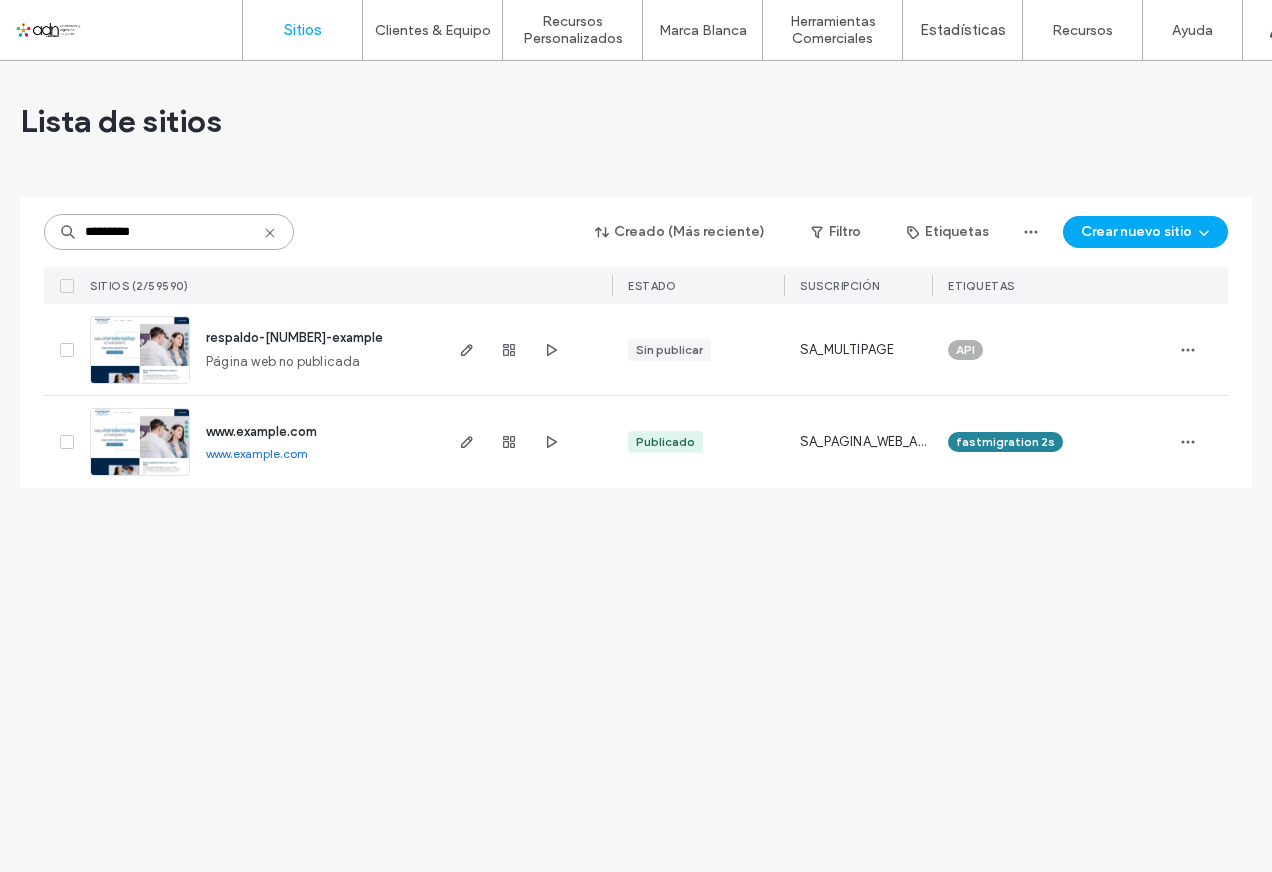 click on "*********" at bounding box center (169, 232) 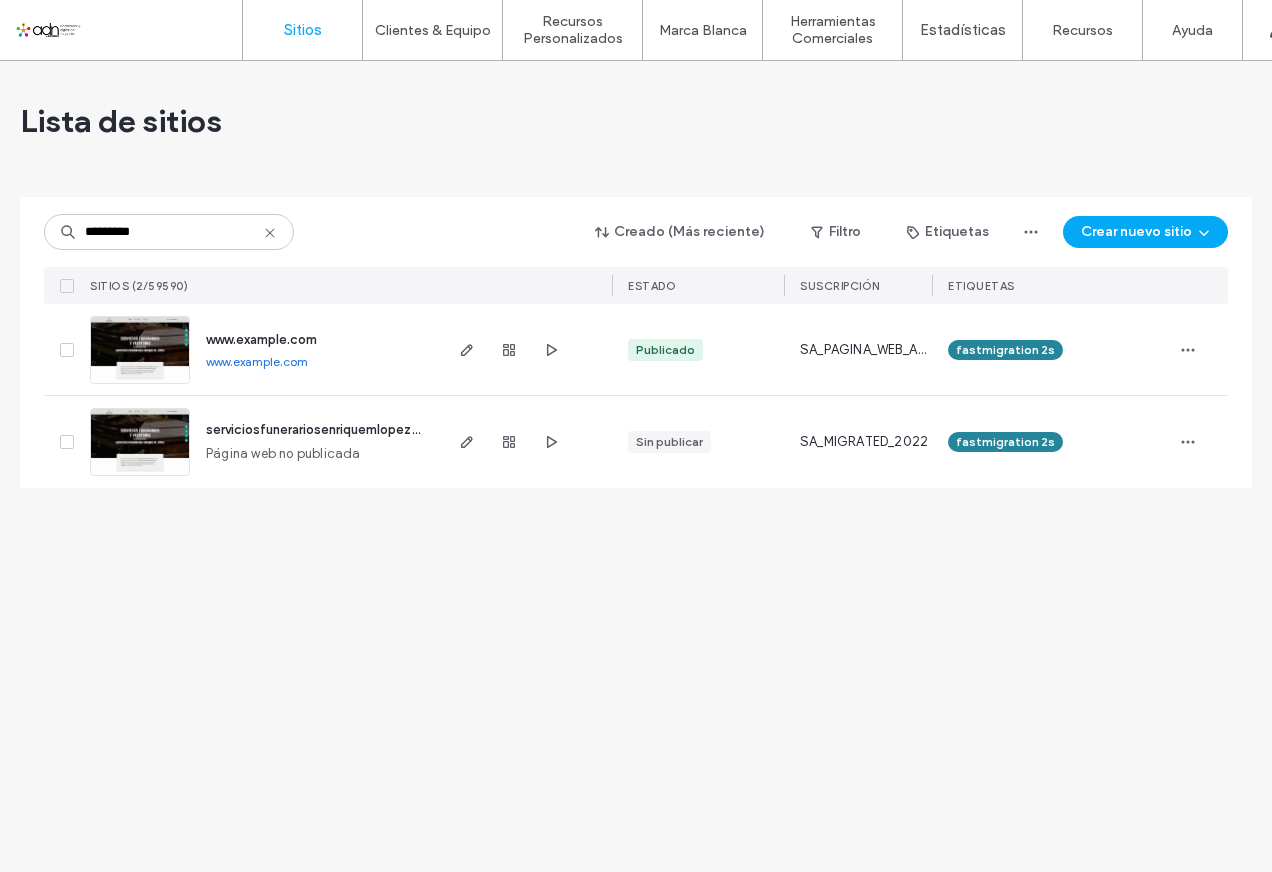 click on "www.example.com" at bounding box center [257, 361] 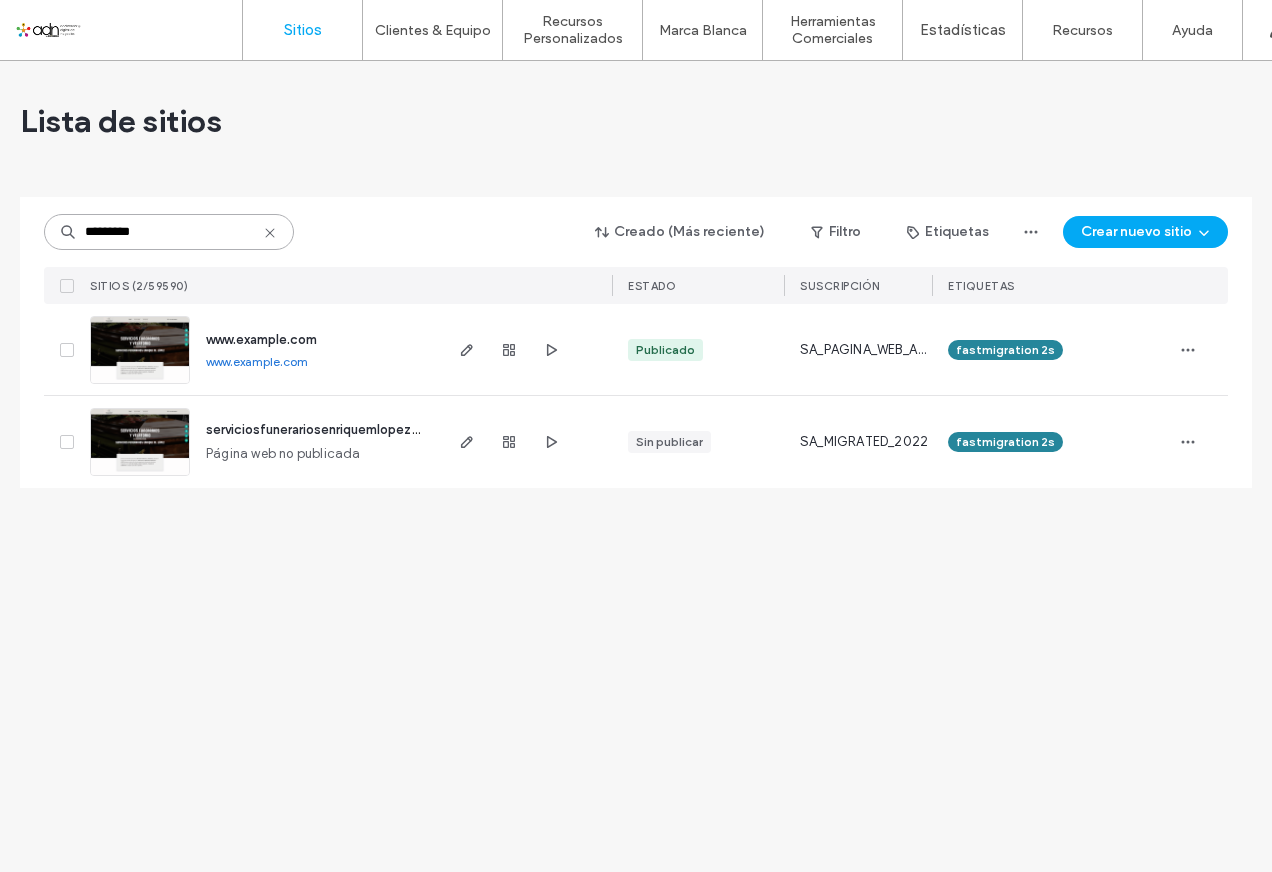 click on "*********" at bounding box center (169, 232) 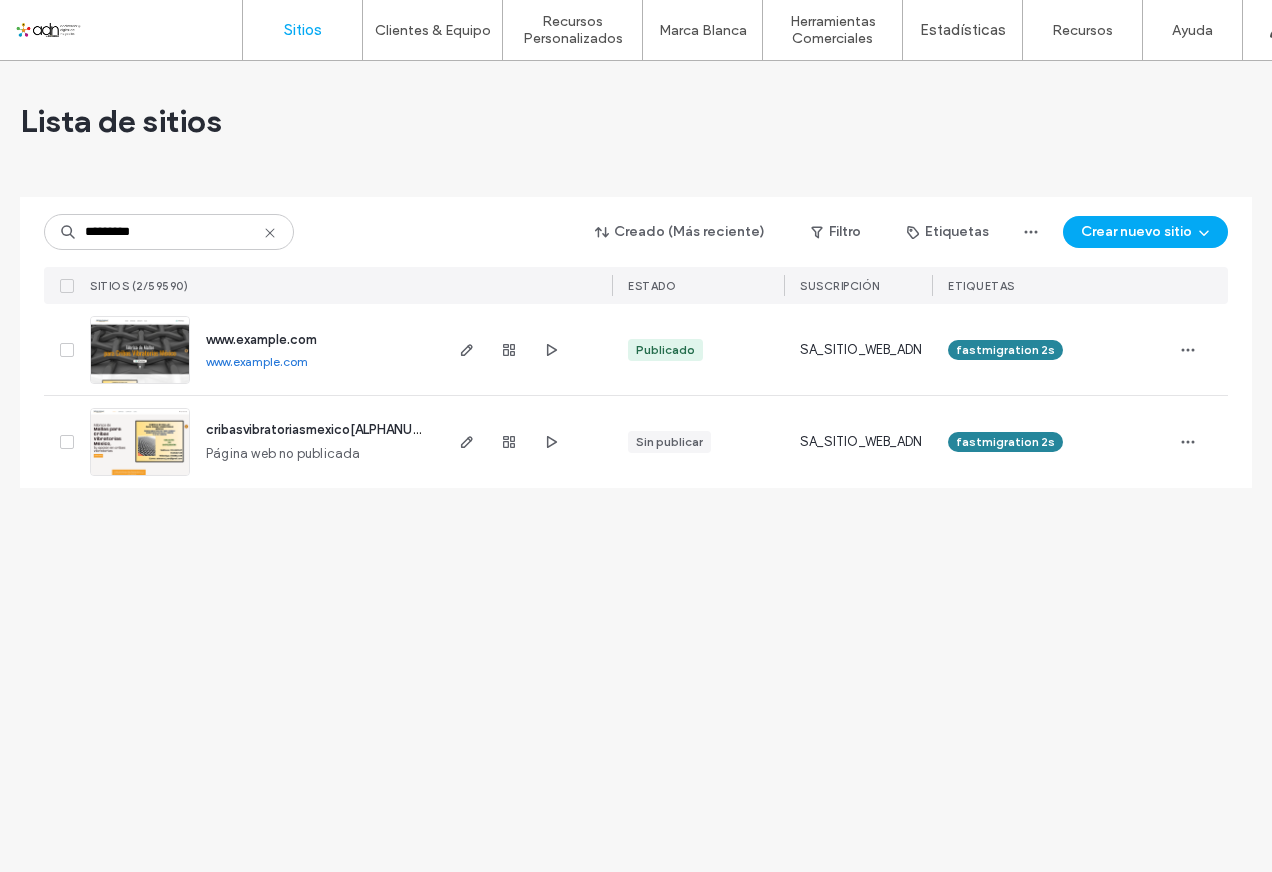 drag, startPoint x: 199, startPoint y: 362, endPoint x: 413, endPoint y: 362, distance: 214 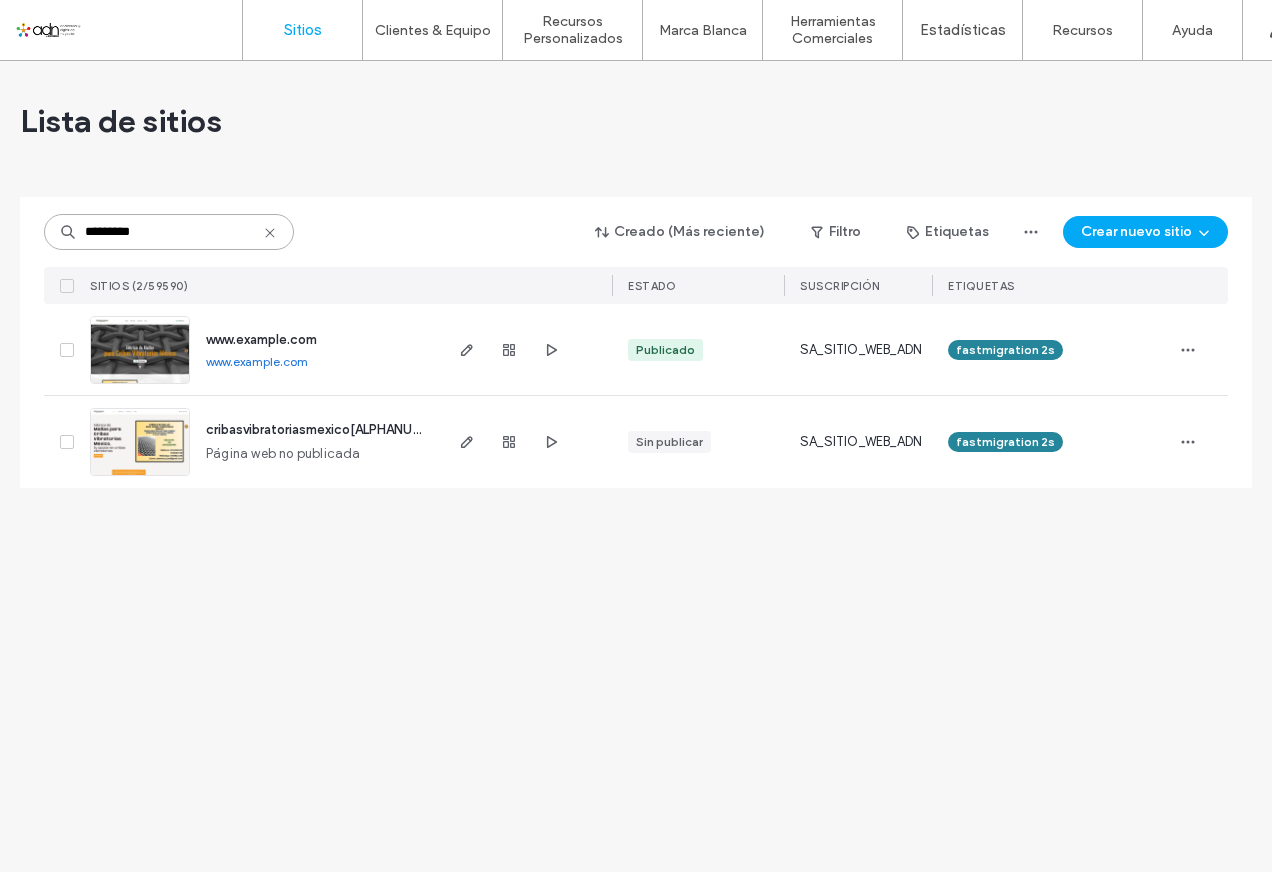click on "*********" at bounding box center [169, 232] 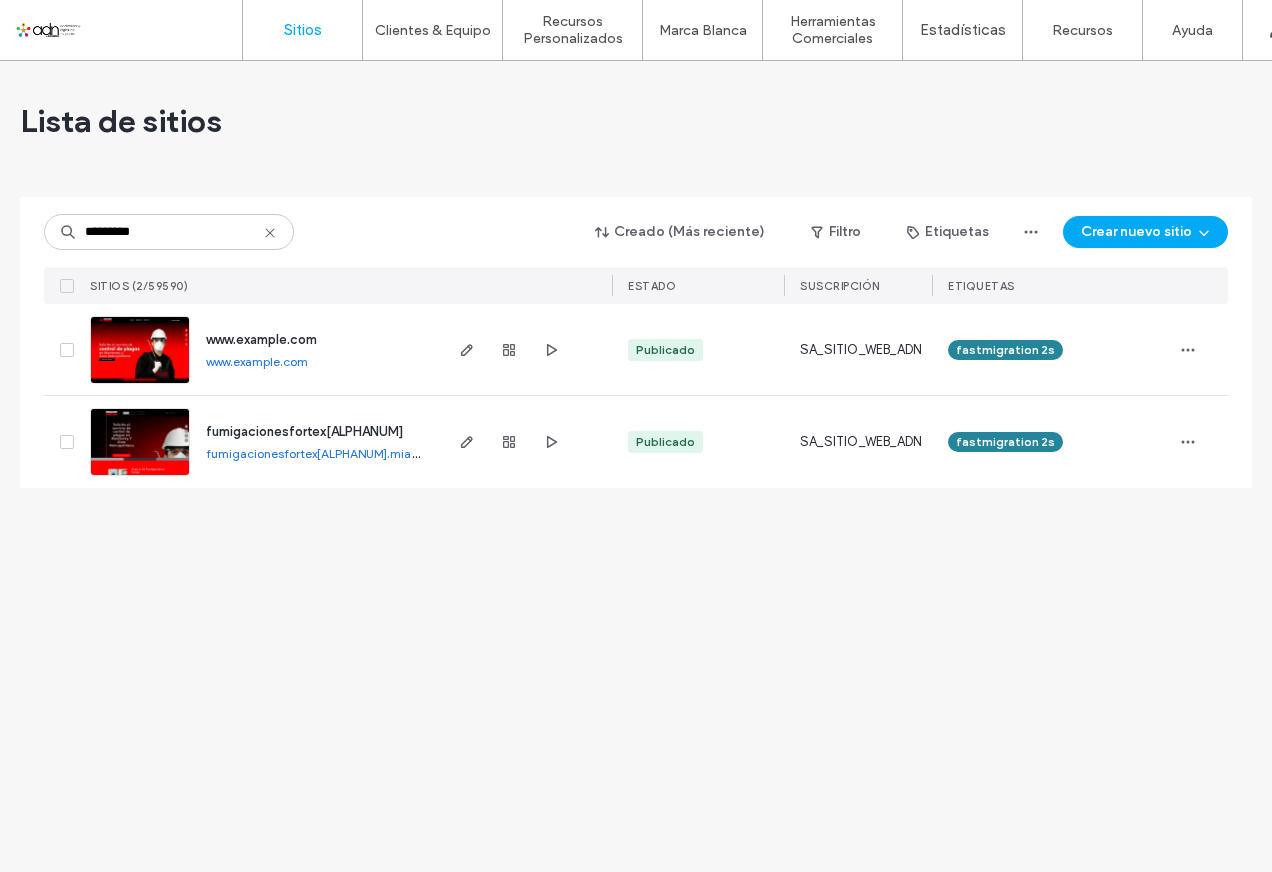 drag, startPoint x: 203, startPoint y: 363, endPoint x: 381, endPoint y: 363, distance: 178 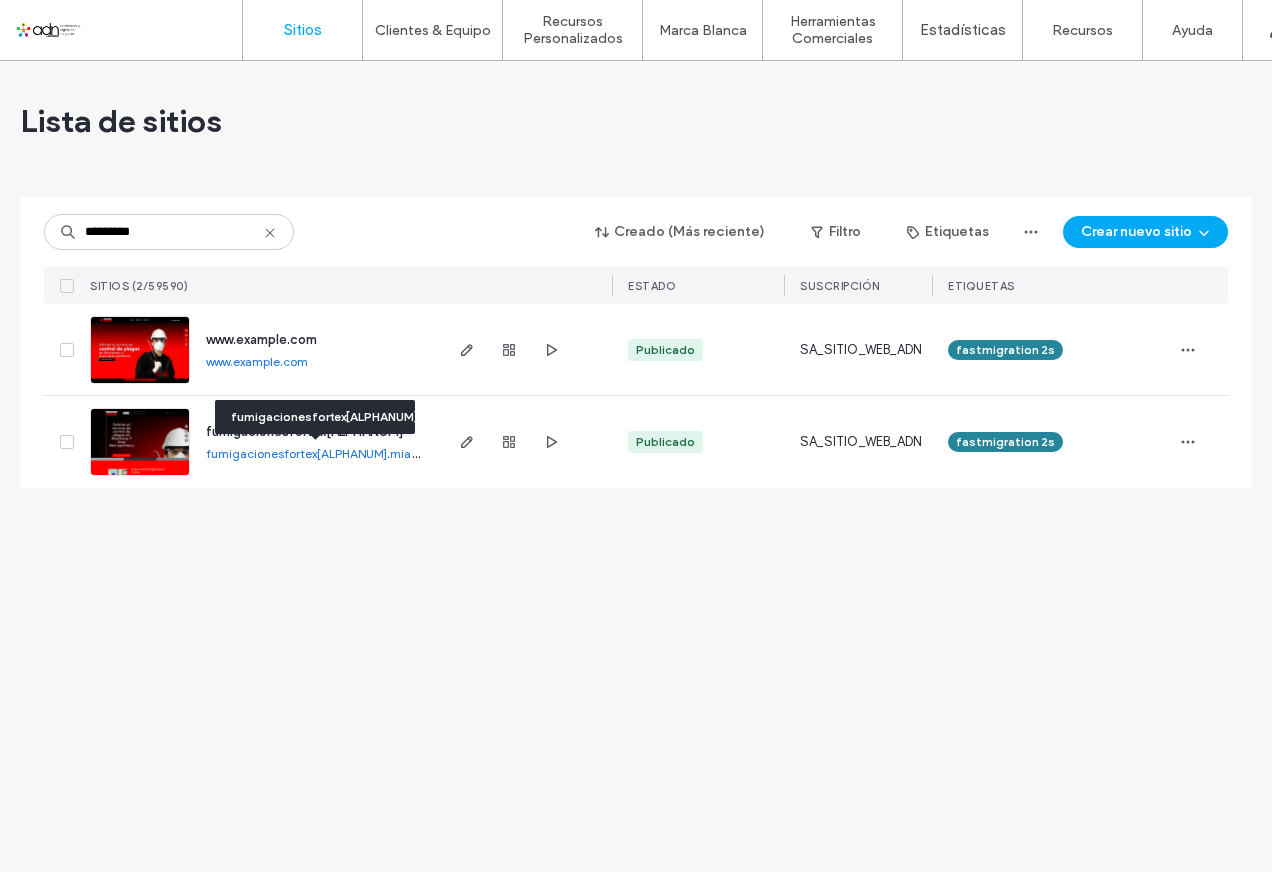 click on "fumigacionesfortex[ALPHANUM].miadn.mx" at bounding box center [325, 453] 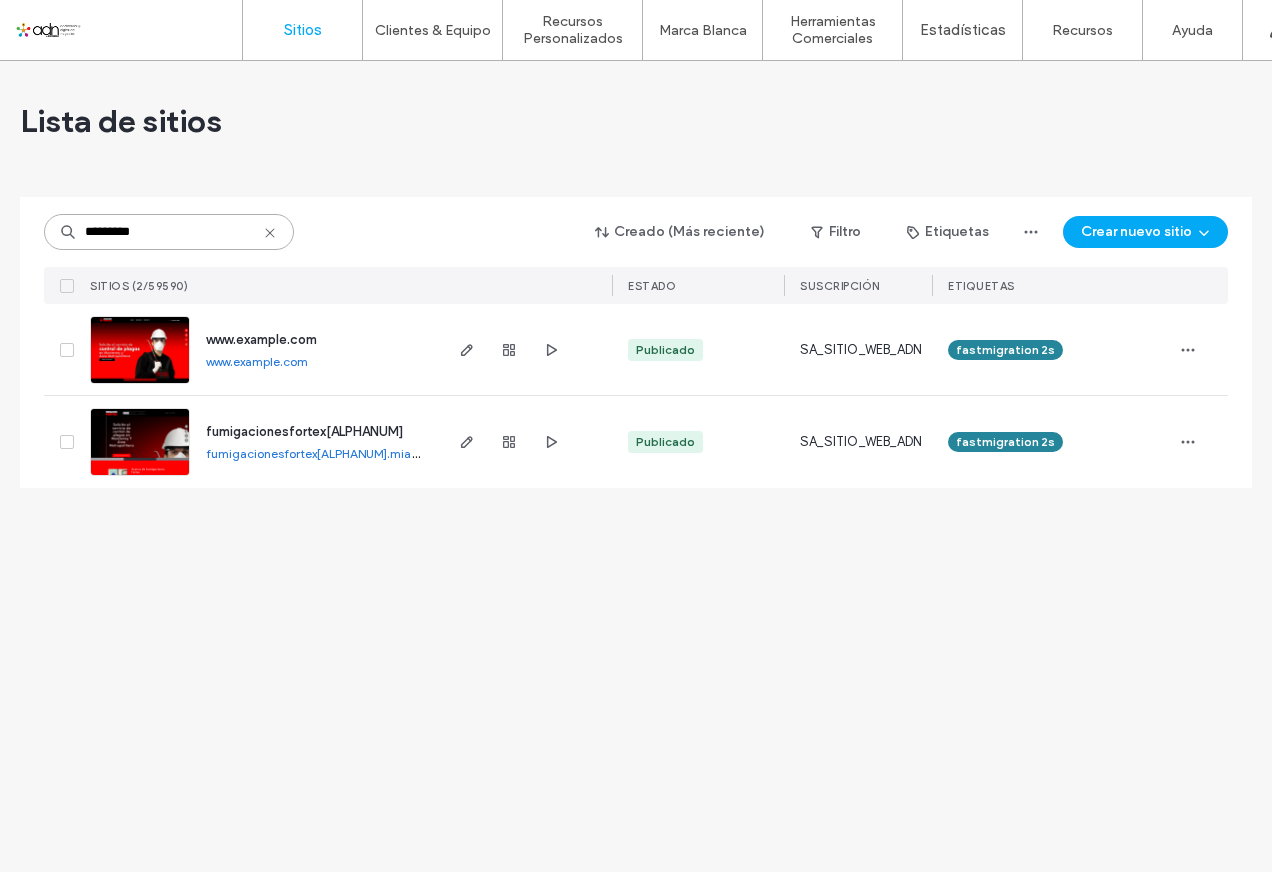 click on "*********" at bounding box center (169, 232) 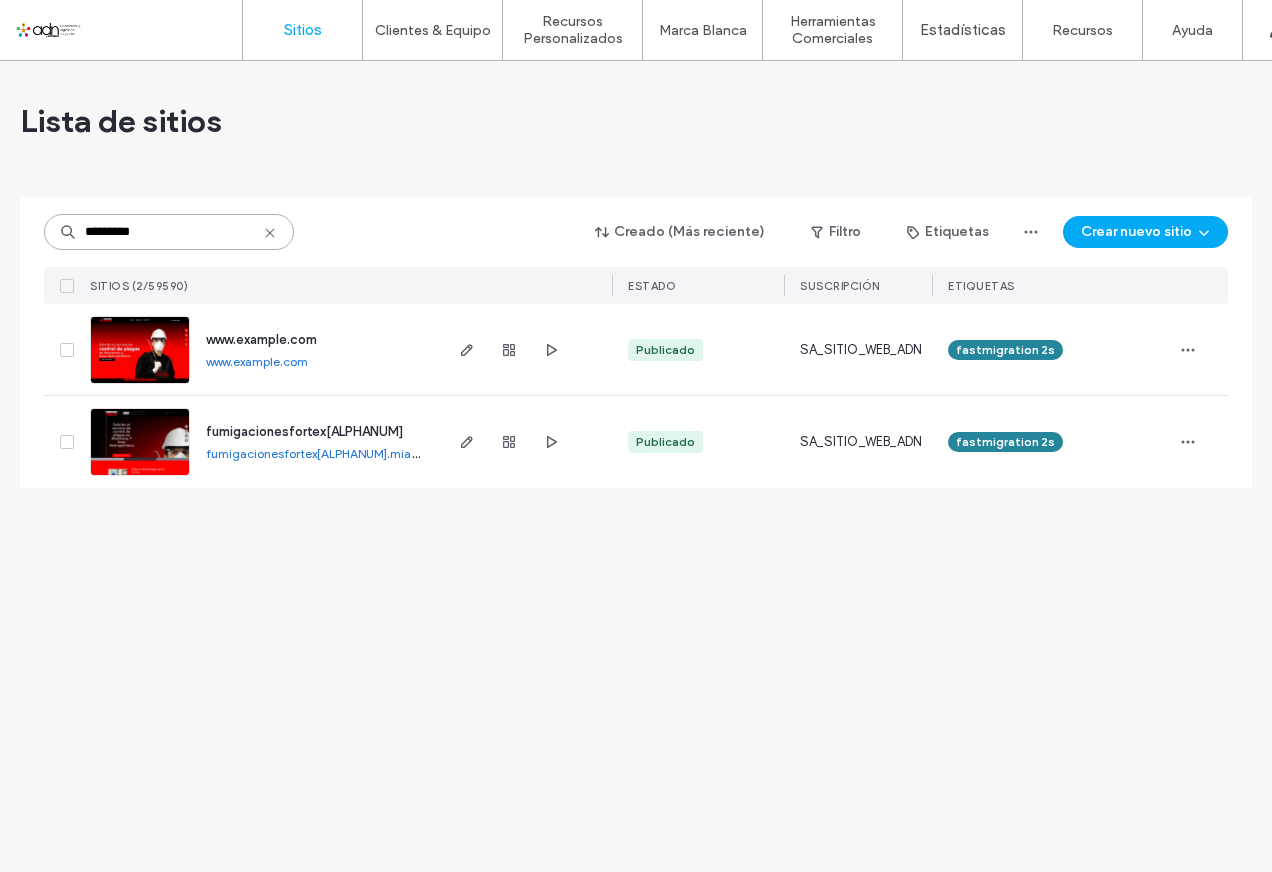 paste 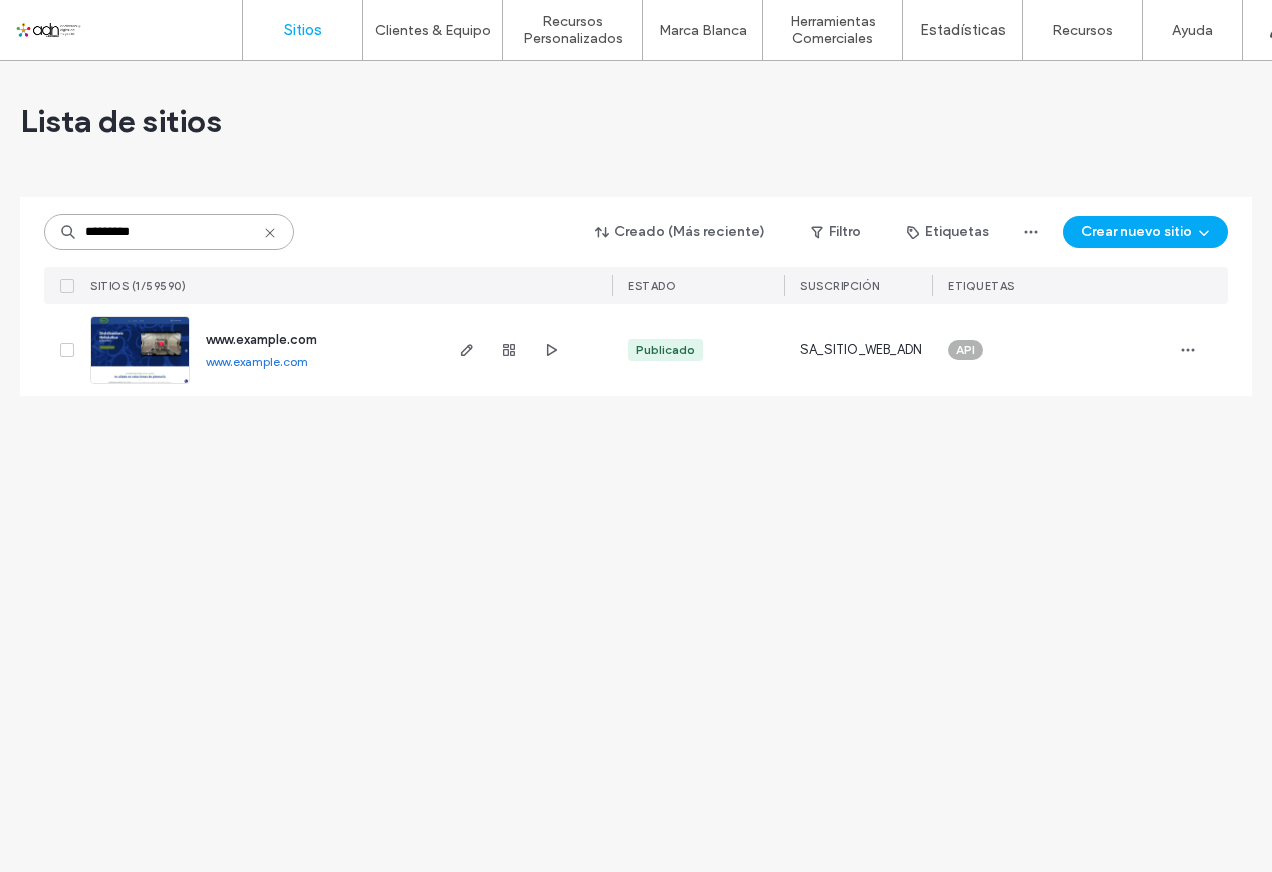 type on "*********" 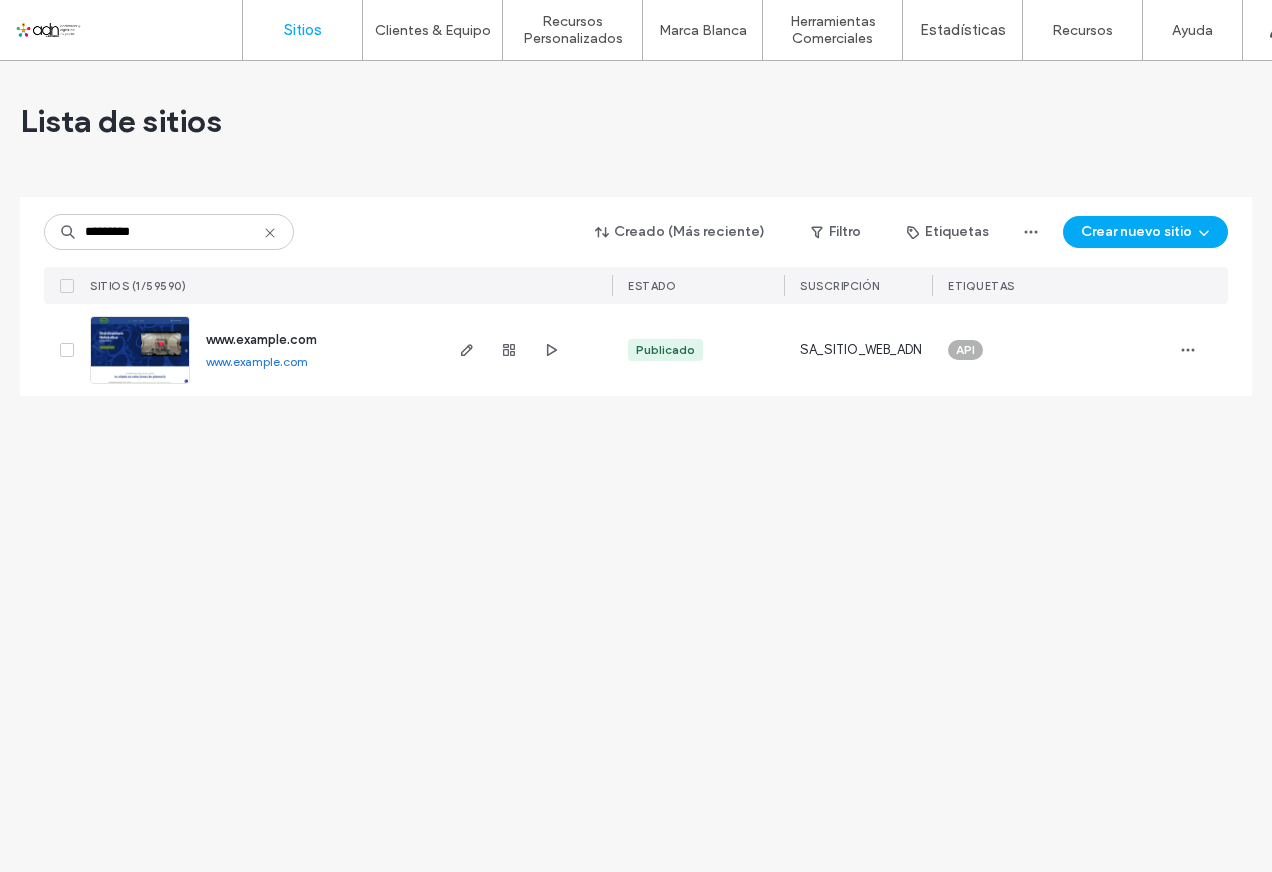 click at bounding box center (140, 385) 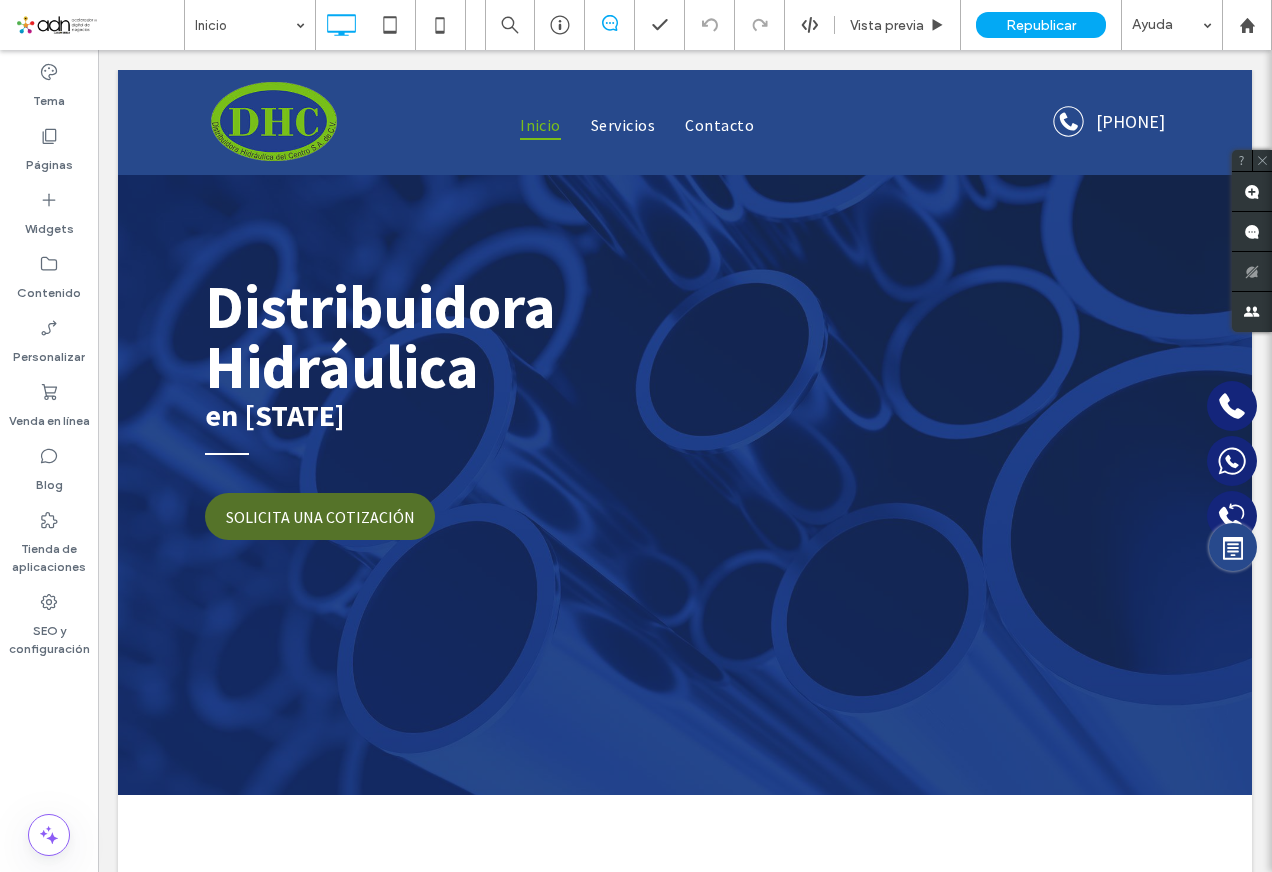scroll, scrollTop: 0, scrollLeft: 0, axis: both 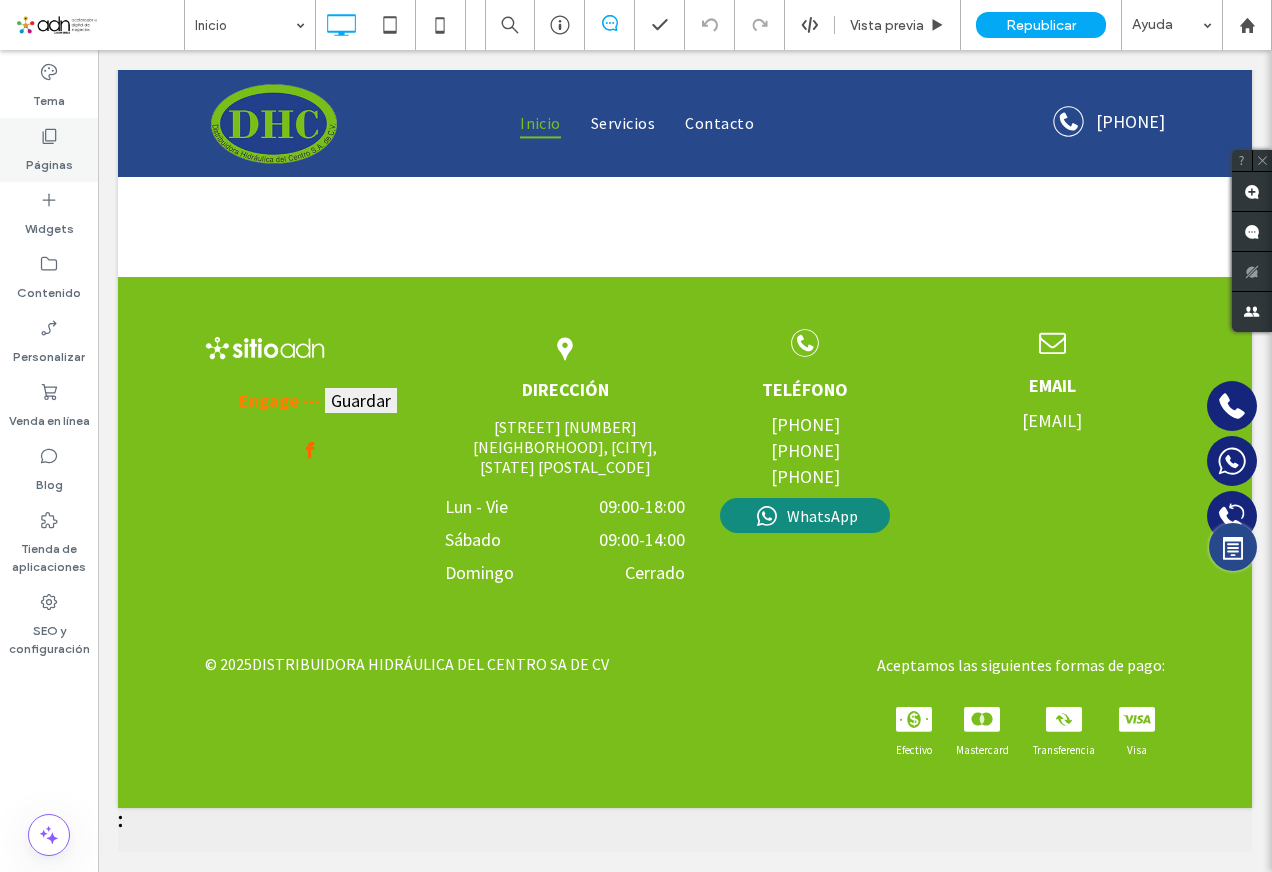 click on "Páginas" at bounding box center [49, 150] 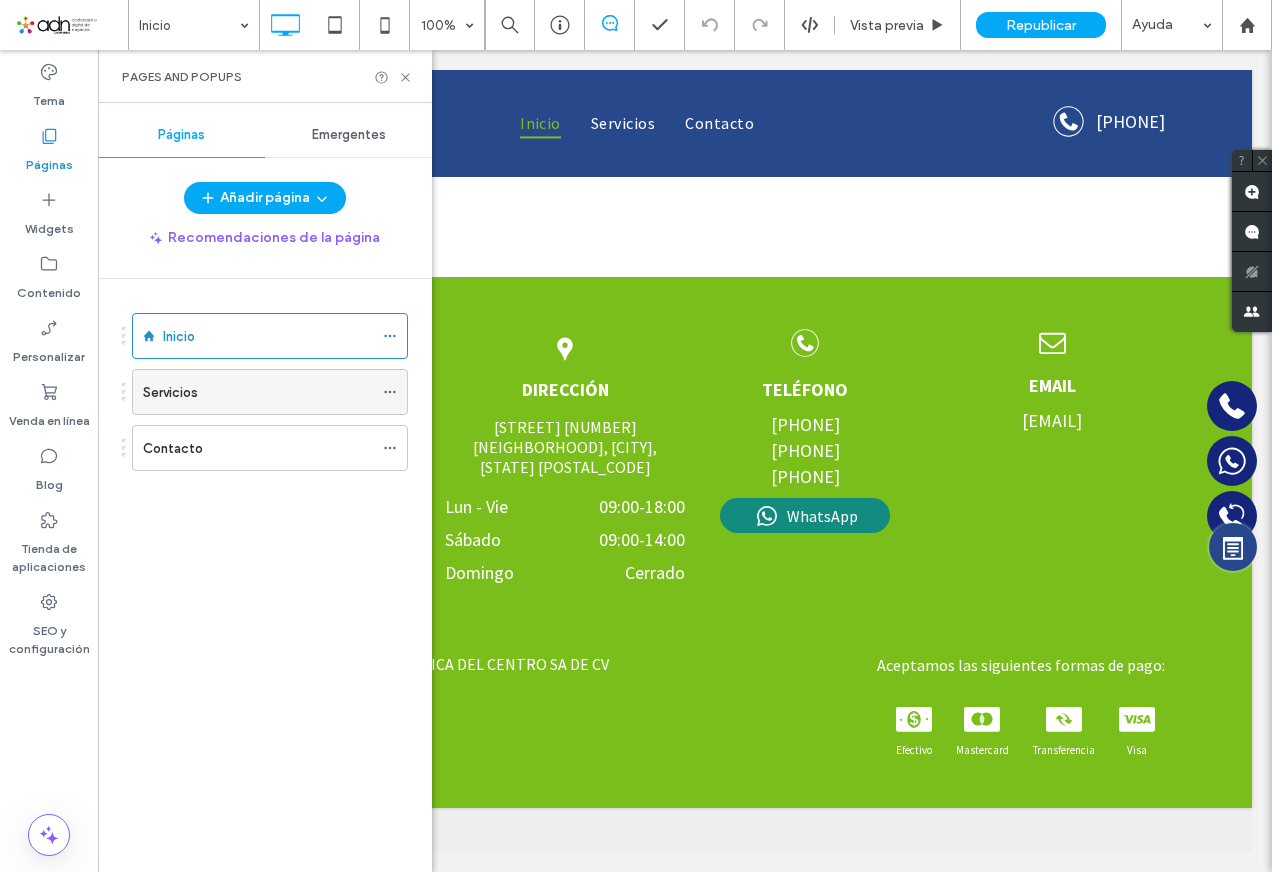 click on "Servicios" at bounding box center (258, 392) 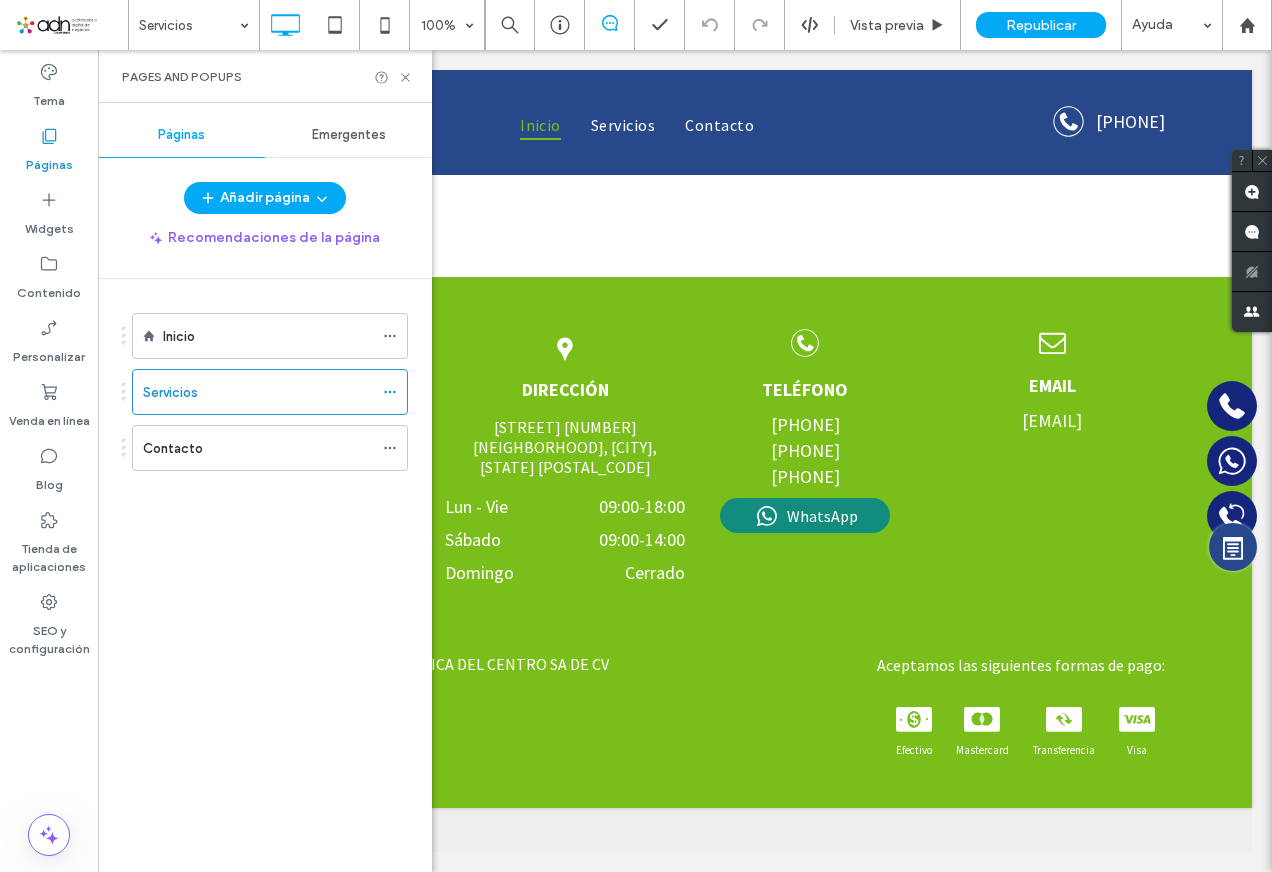 click at bounding box center (636, 436) 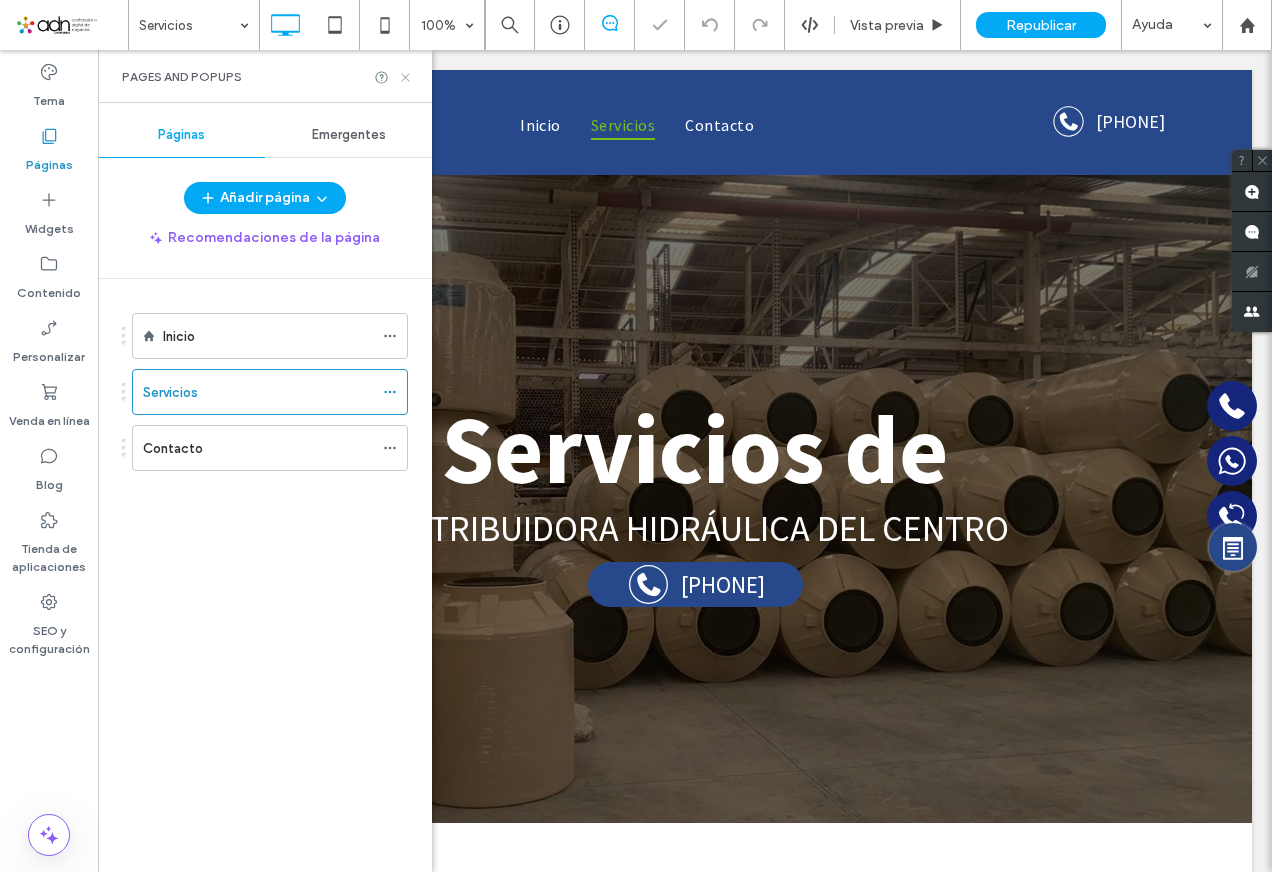 scroll, scrollTop: 0, scrollLeft: 0, axis: both 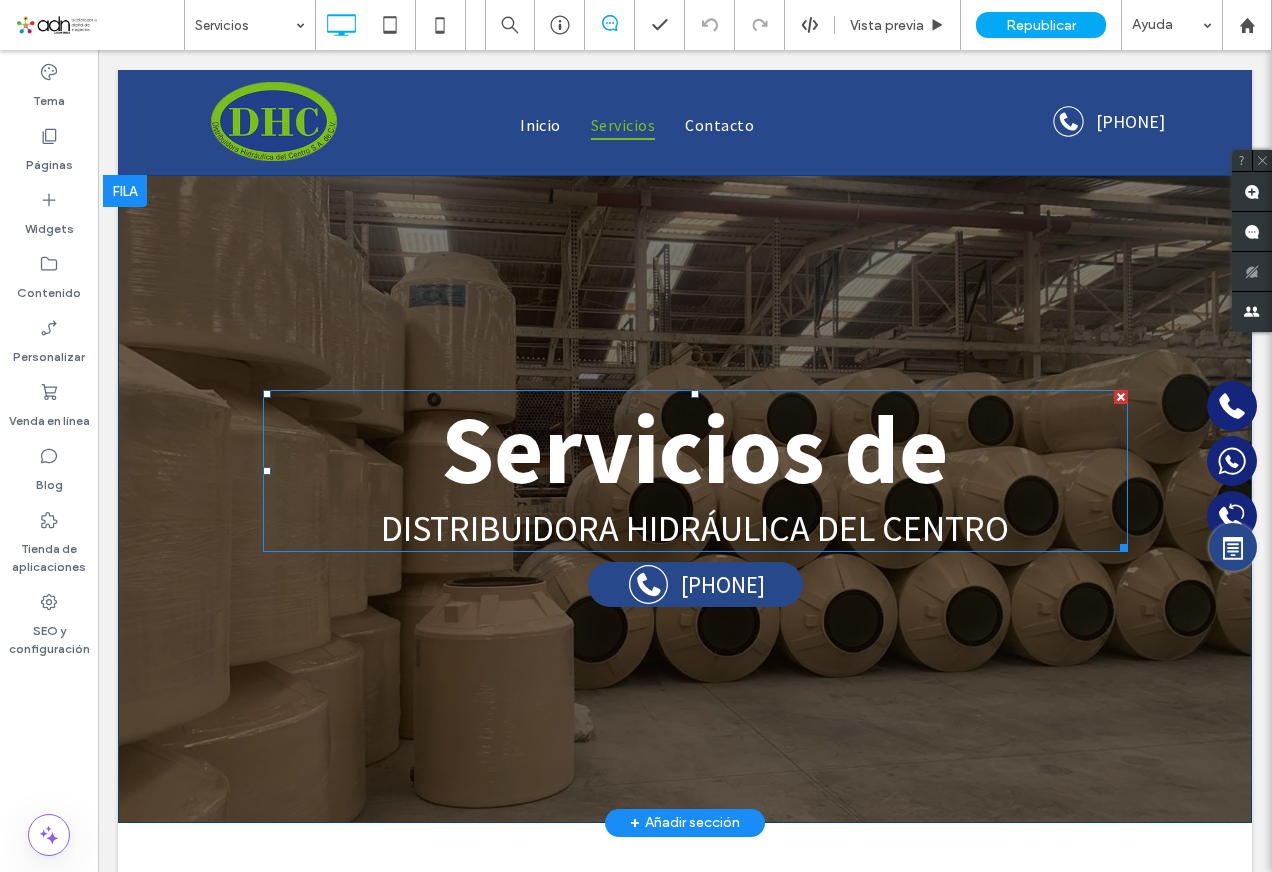 click on "Servicios de" at bounding box center [695, 449] 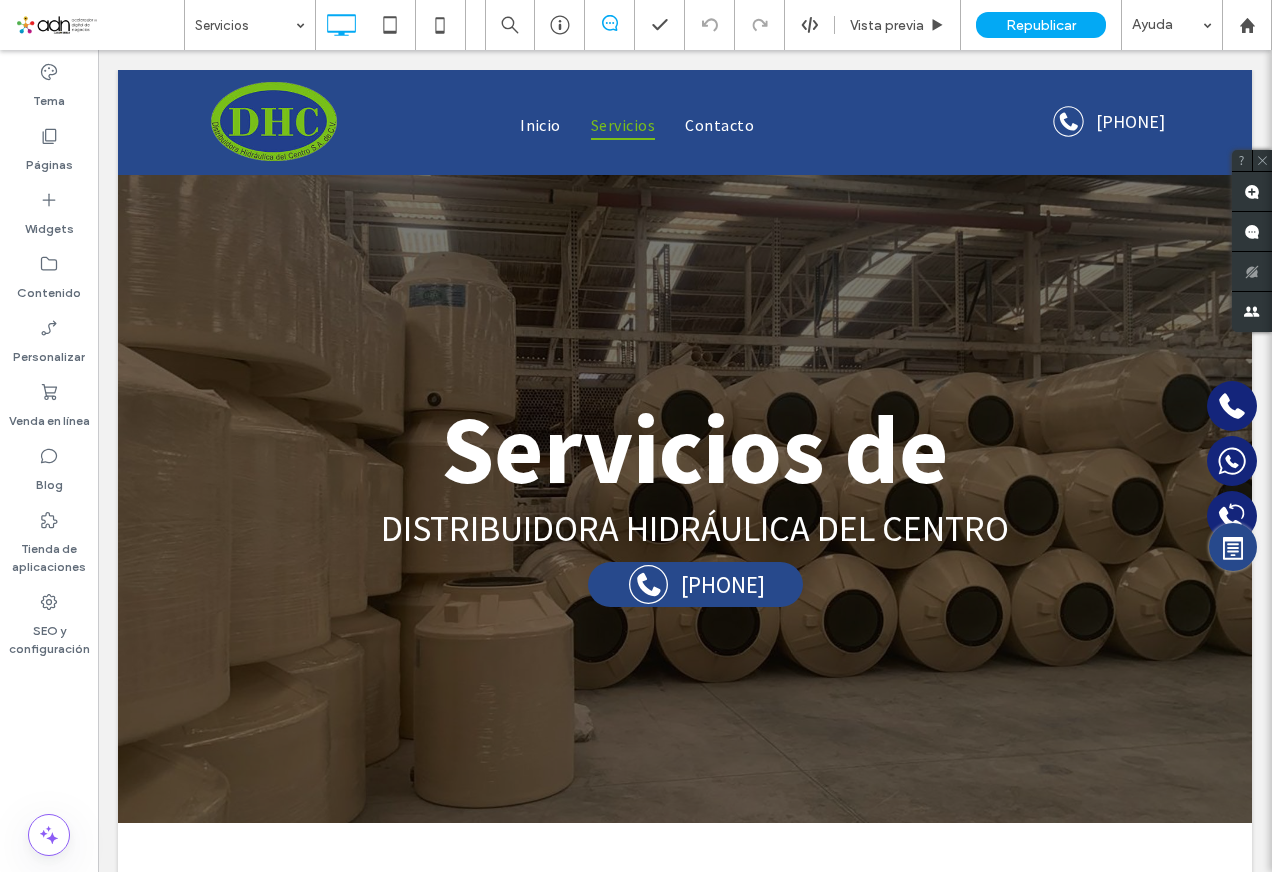 type on "**********" 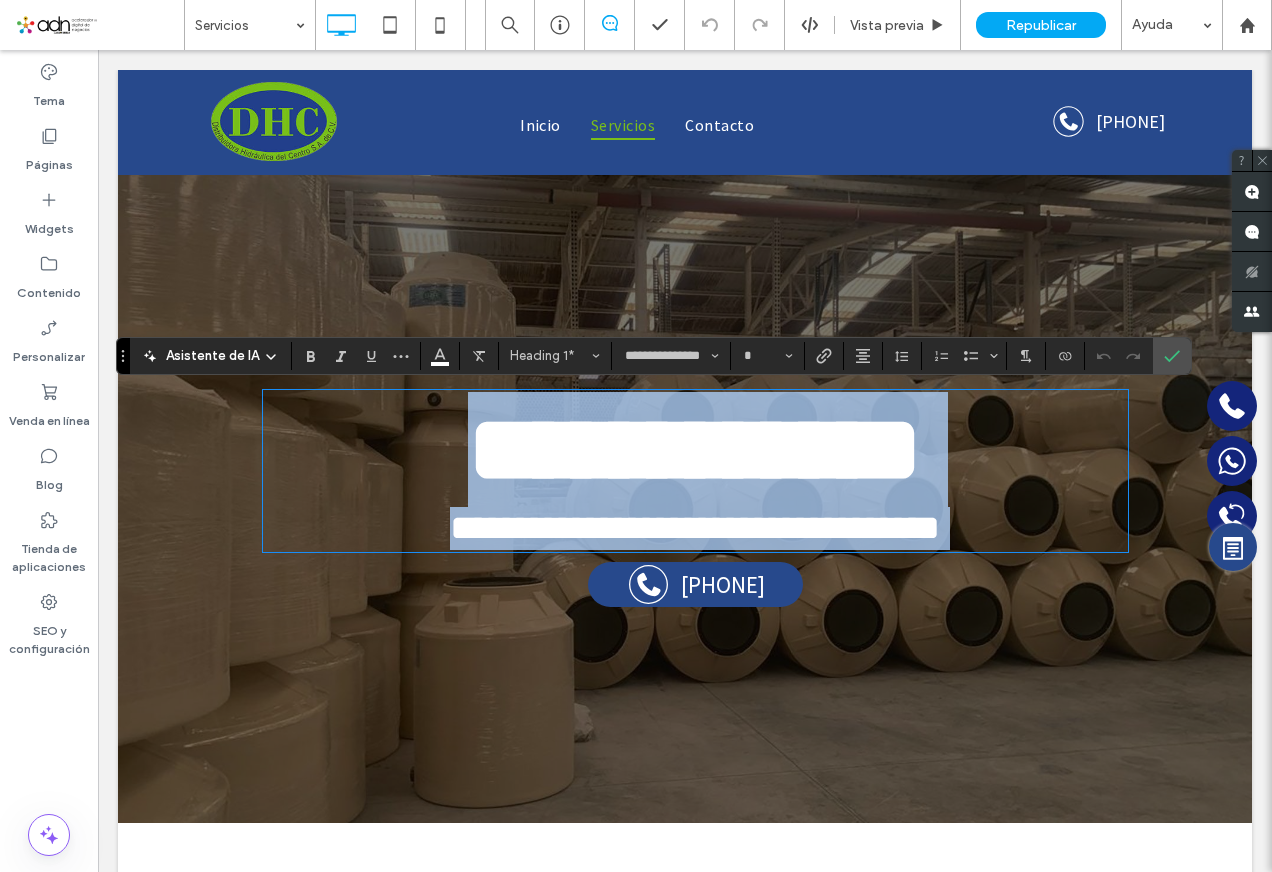 click on "**********" at bounding box center [695, 449] 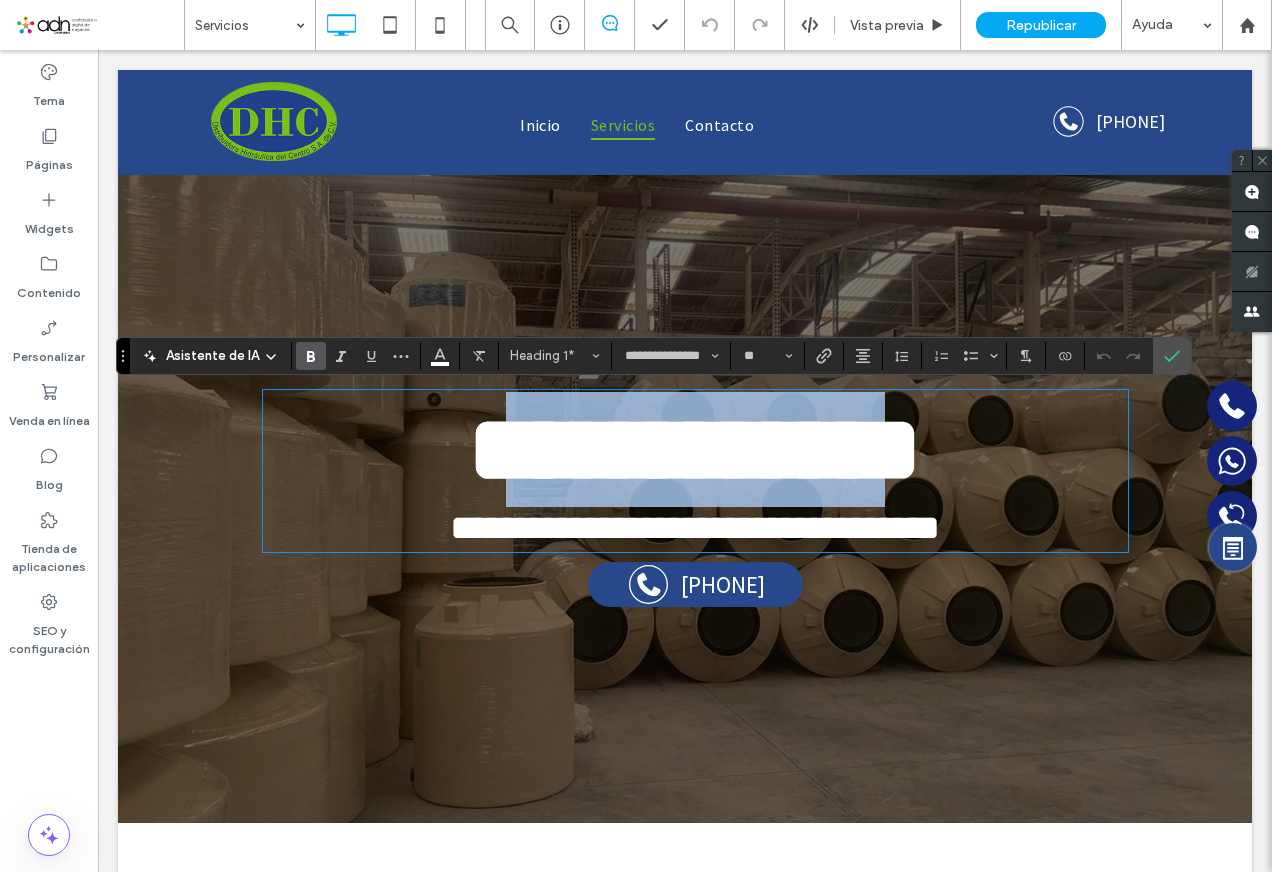drag, startPoint x: 480, startPoint y: 466, endPoint x: 875, endPoint y: 460, distance: 395.04556 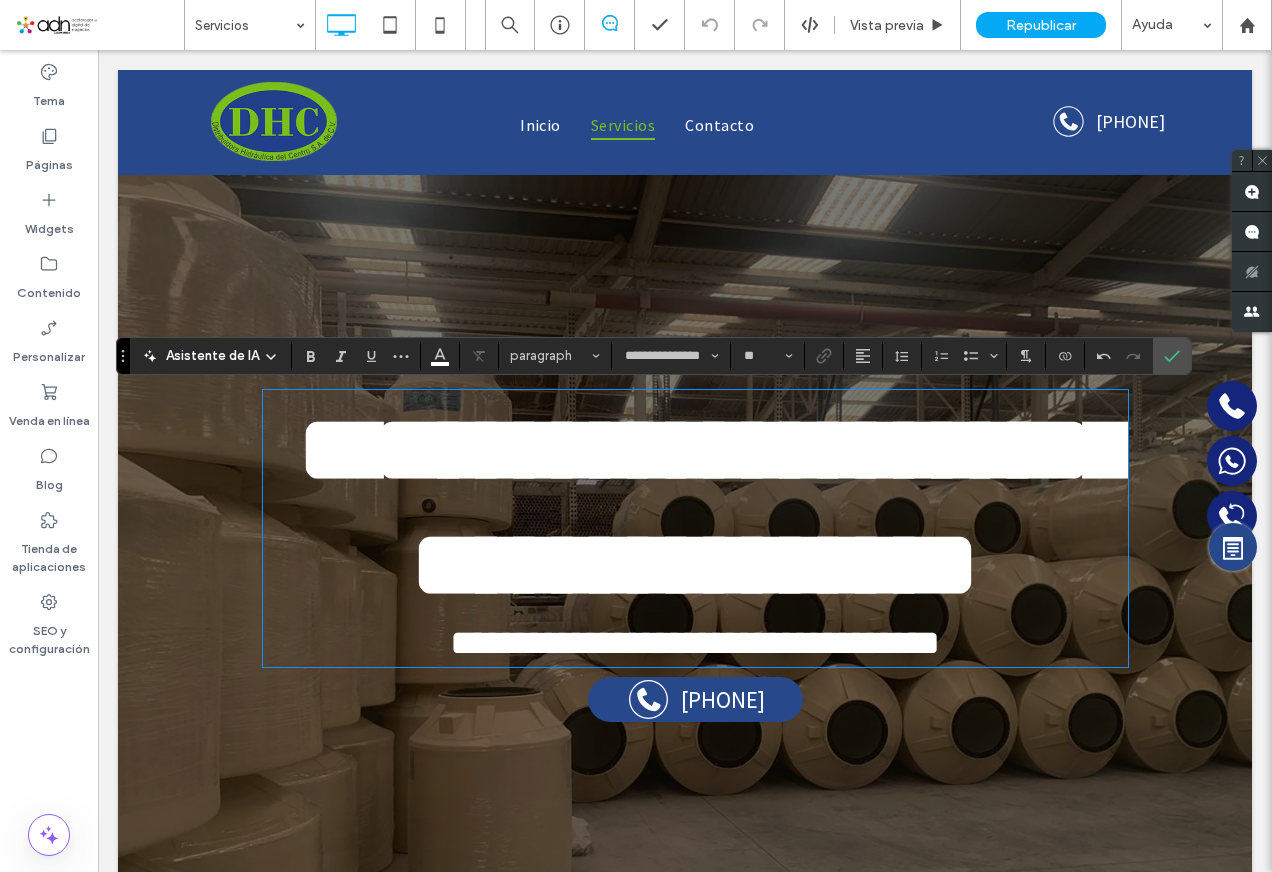 click on "*" at bounding box center [335, 449] 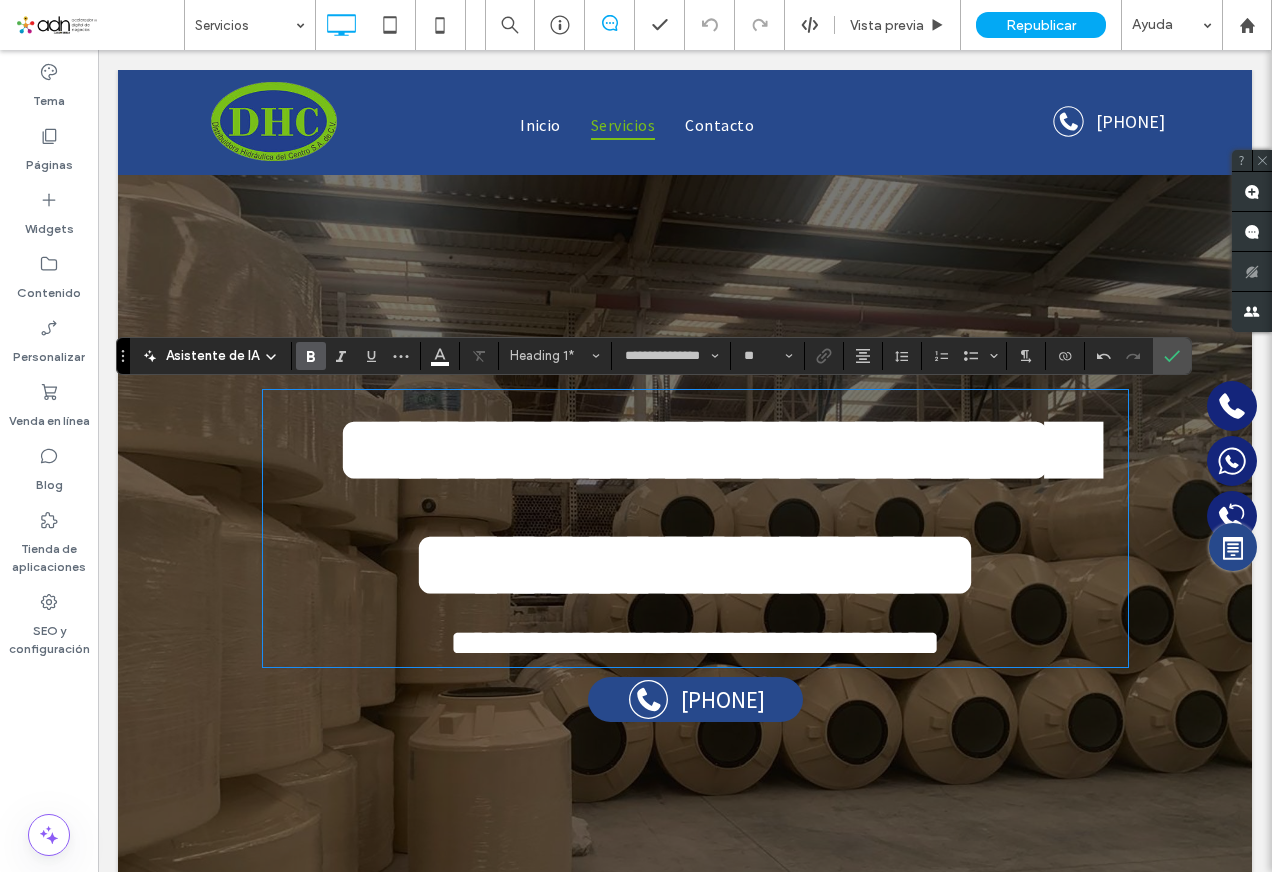 click on "**********" at bounding box center [695, 643] 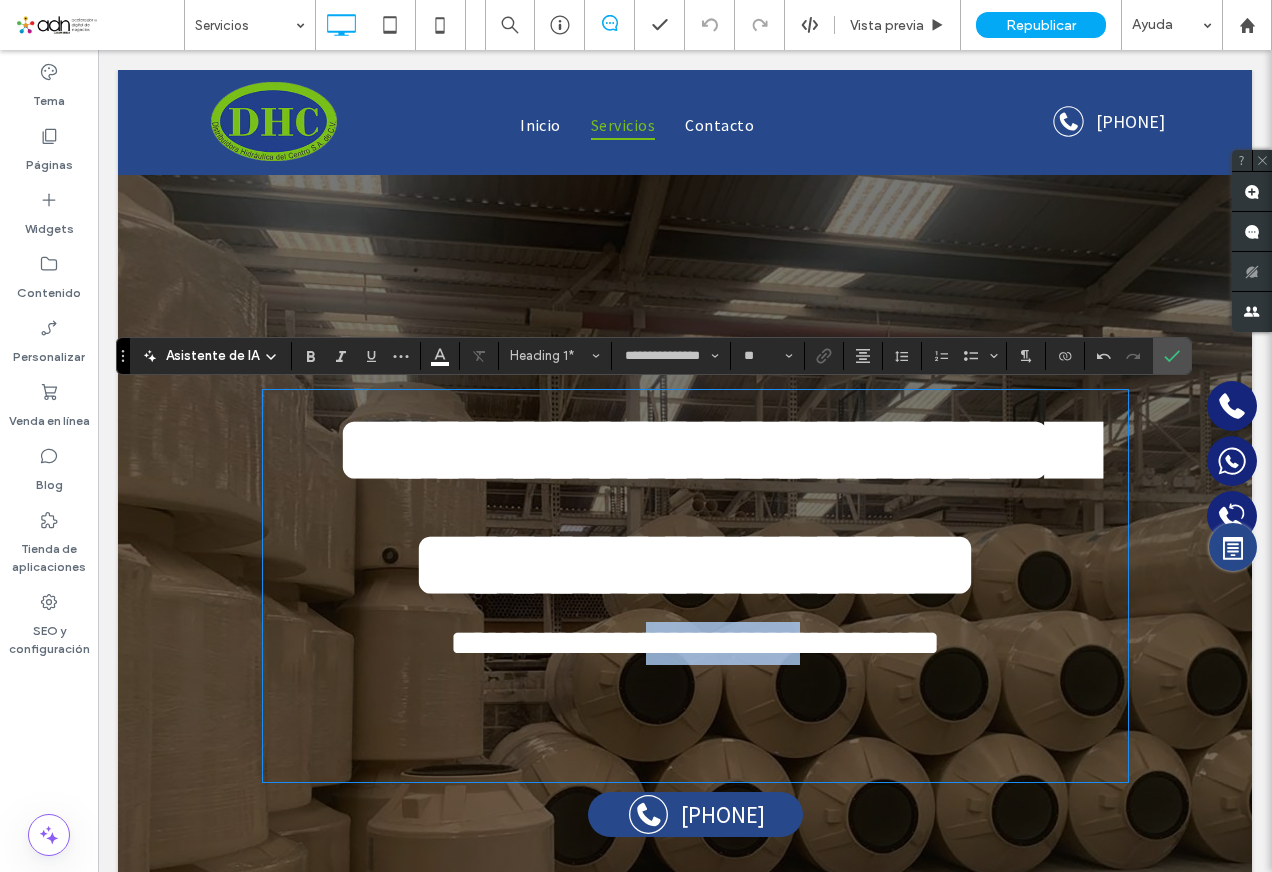 click on "**********" at bounding box center [695, 643] 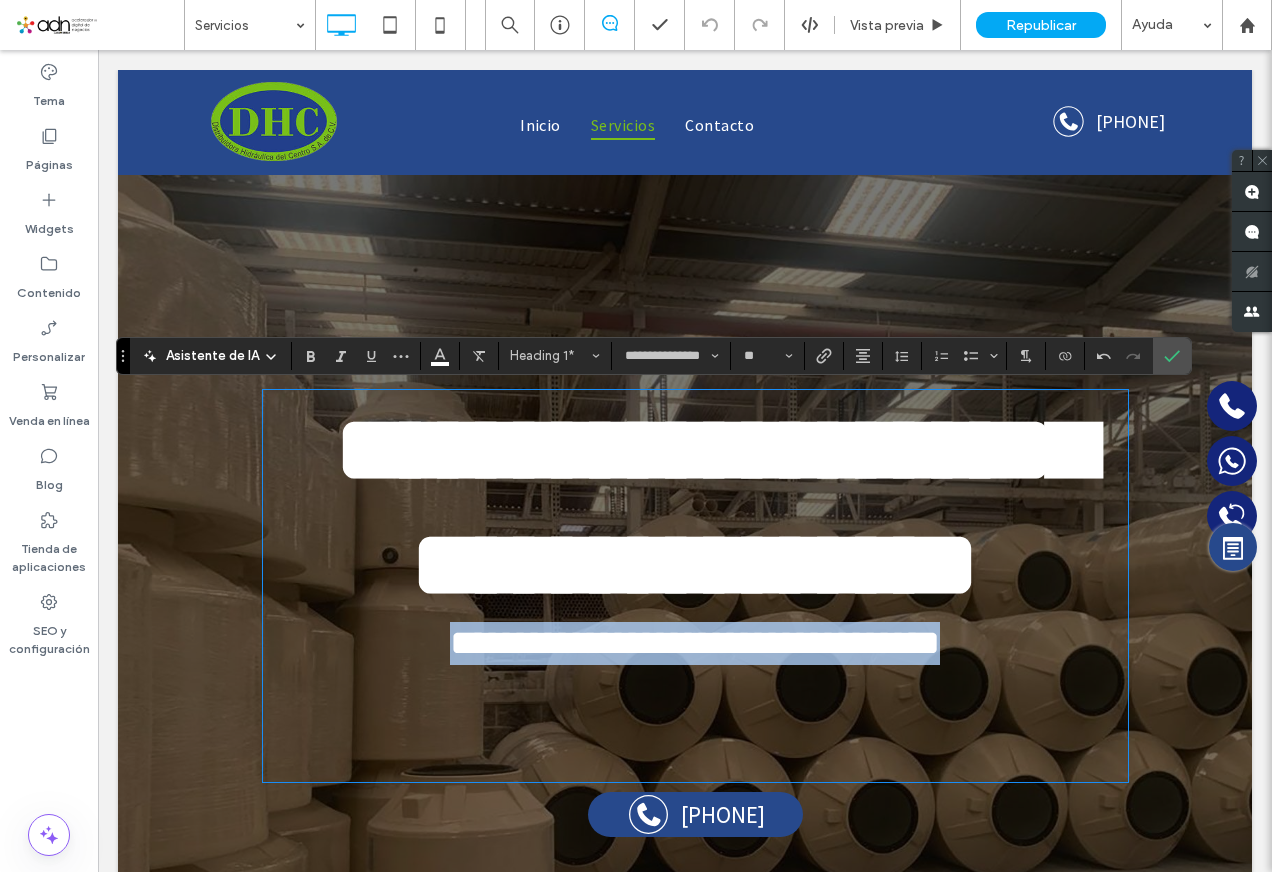 click on "**********" at bounding box center (695, 643) 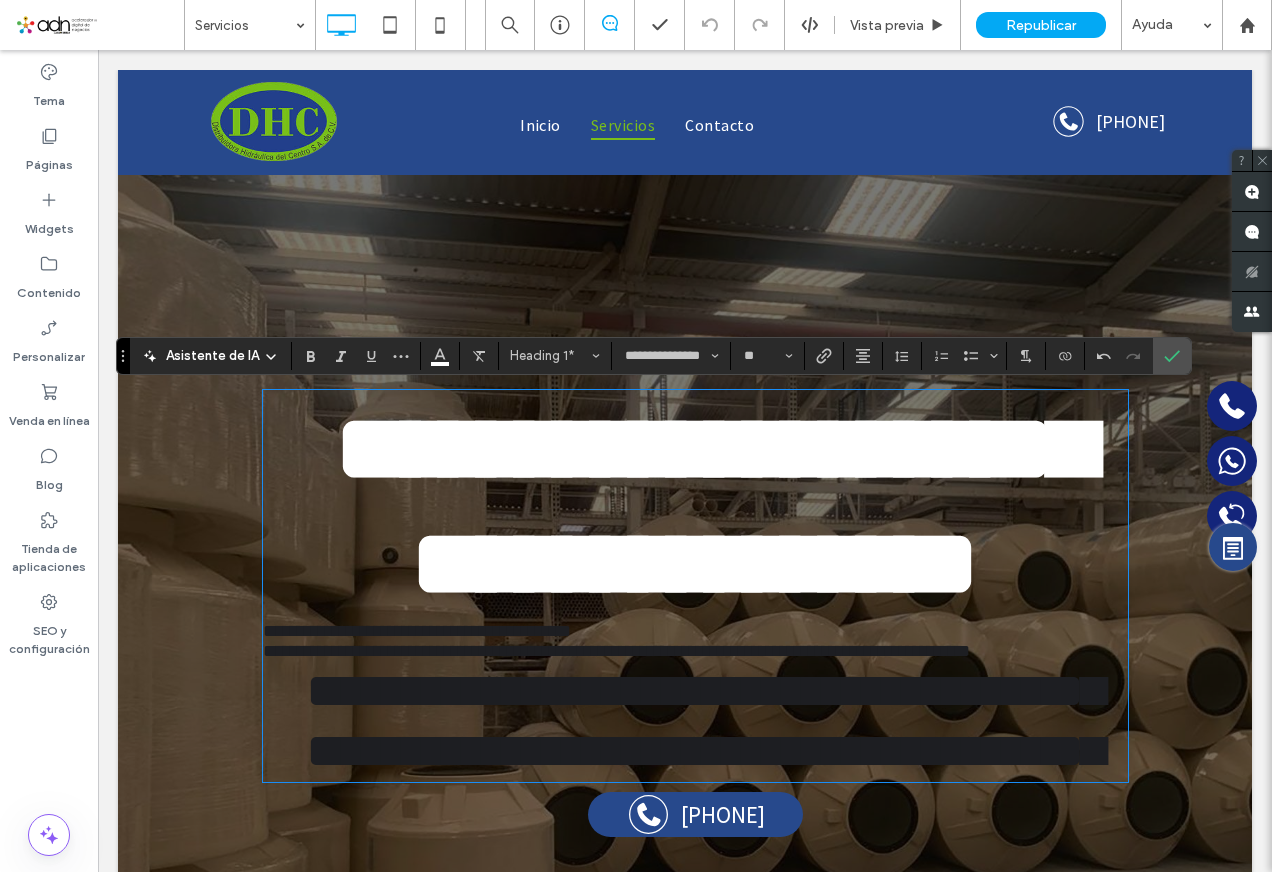 scroll, scrollTop: 457, scrollLeft: 0, axis: vertical 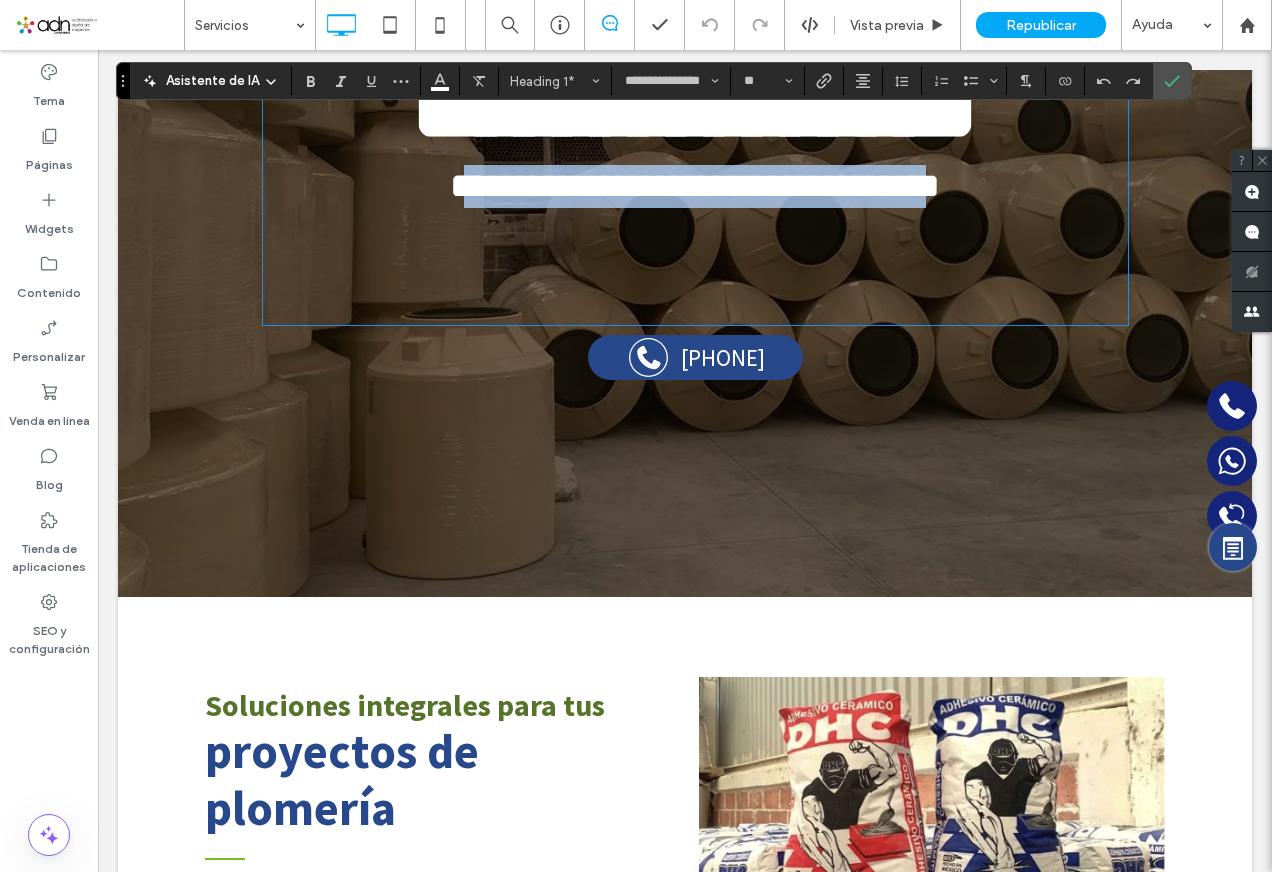 drag, startPoint x: 396, startPoint y: 300, endPoint x: 985, endPoint y: 310, distance: 589.0849 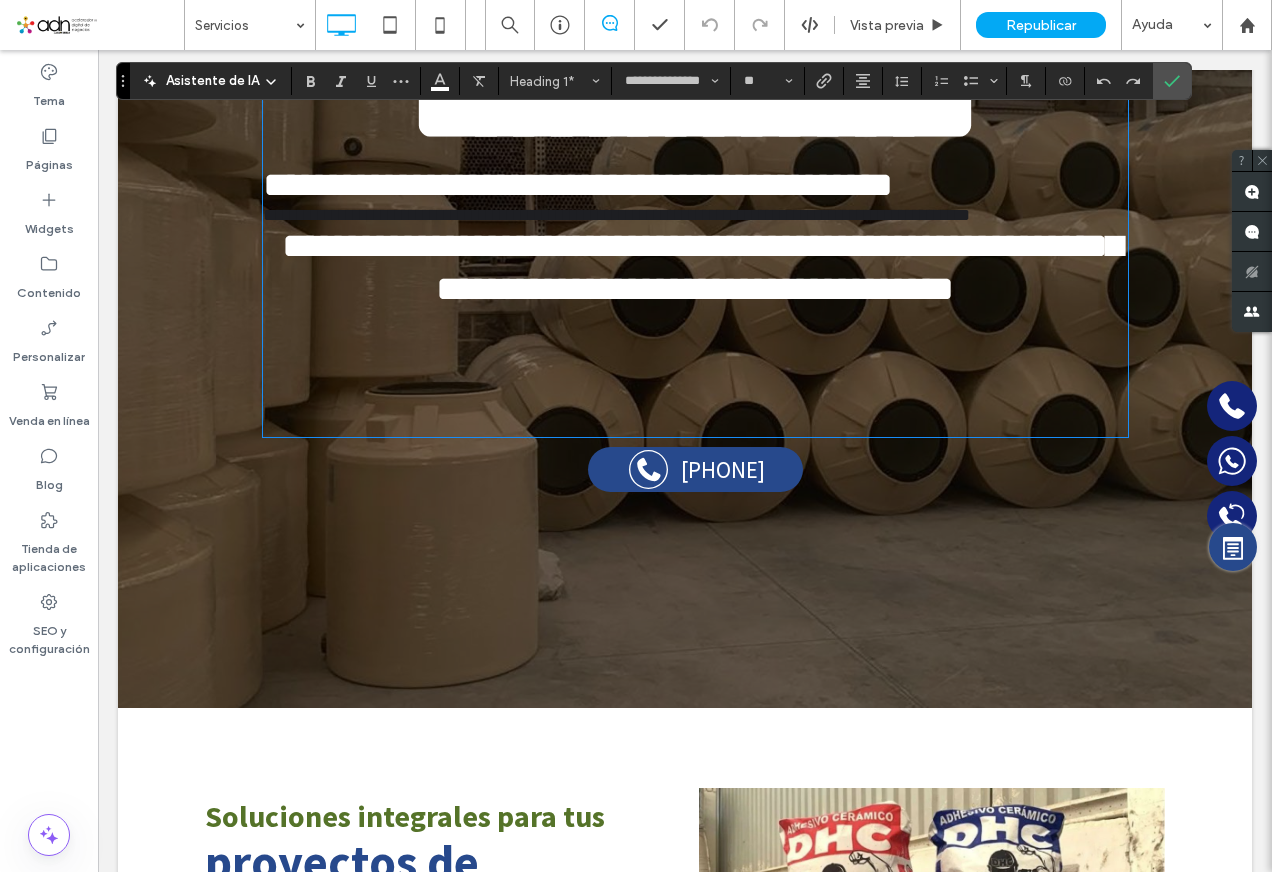 scroll, scrollTop: 1, scrollLeft: 0, axis: vertical 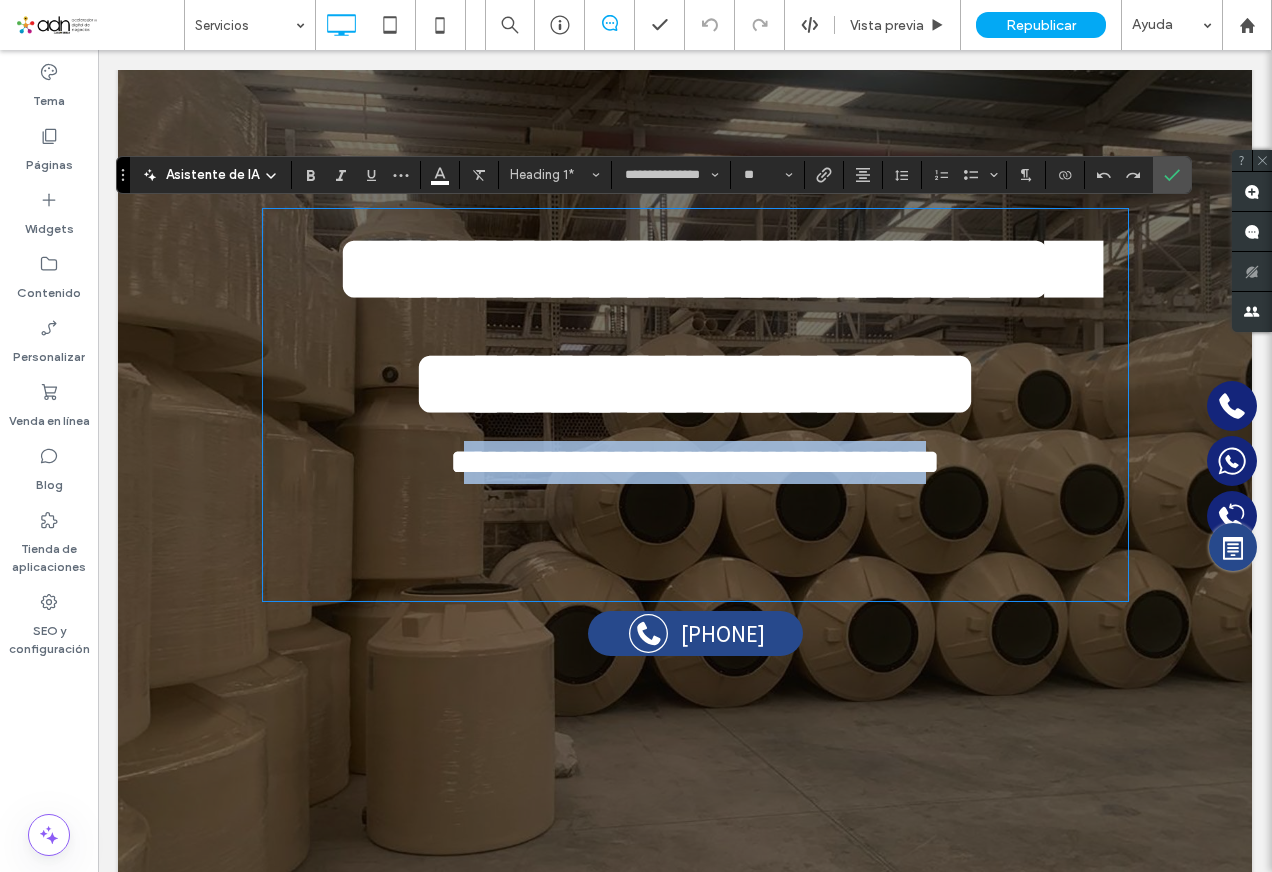 drag, startPoint x: 394, startPoint y: 575, endPoint x: 969, endPoint y: 575, distance: 575 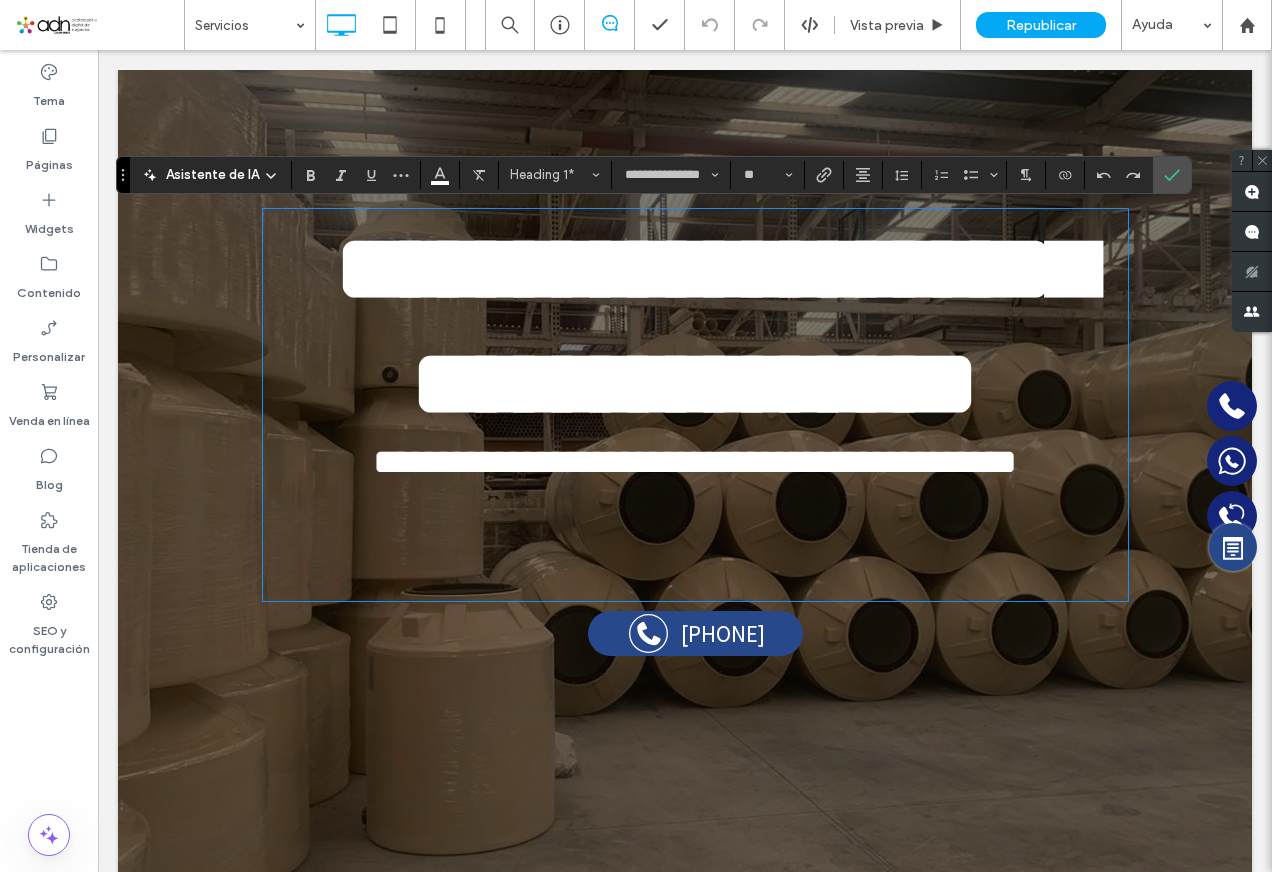 scroll, scrollTop: 1, scrollLeft: 0, axis: vertical 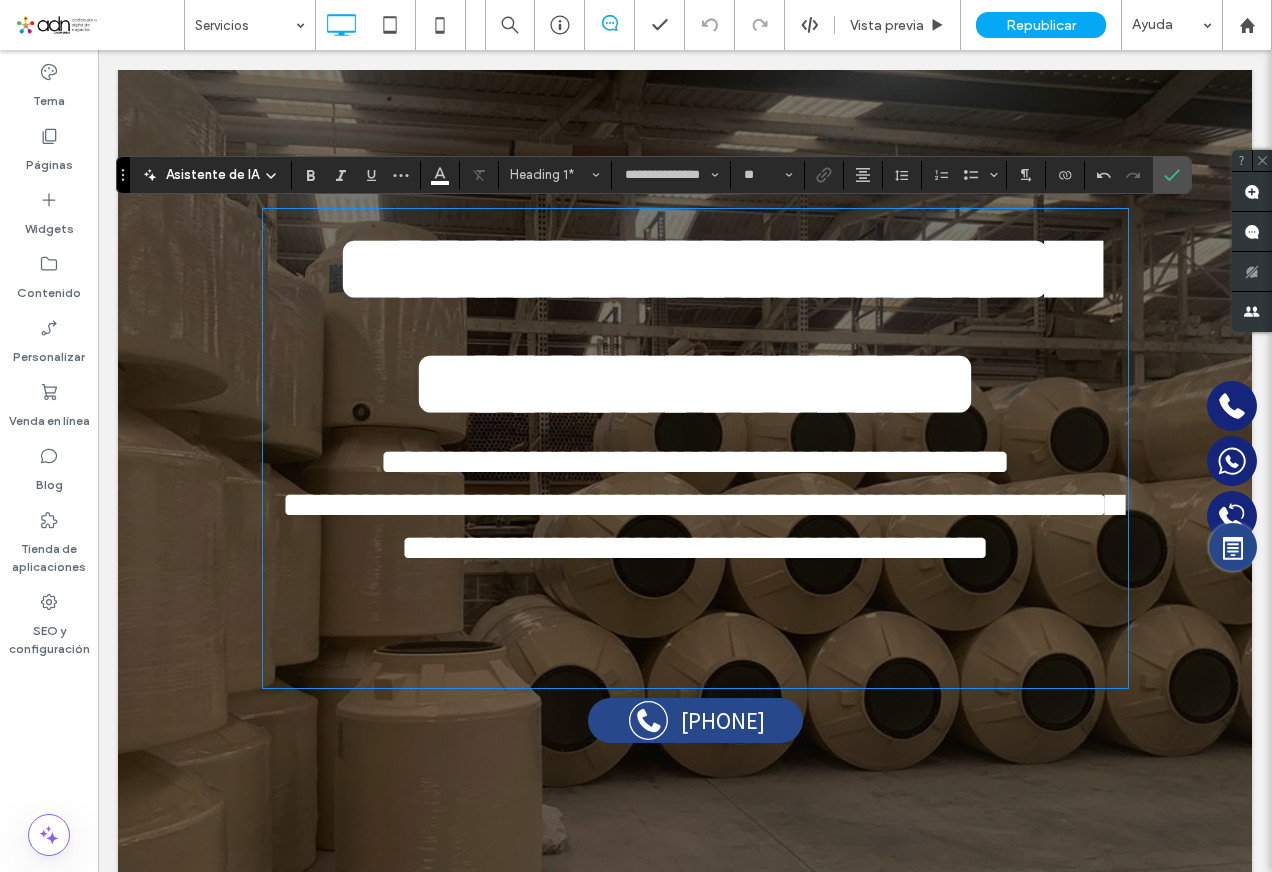 drag, startPoint x: 369, startPoint y: 572, endPoint x: 379, endPoint y: 579, distance: 12.206555 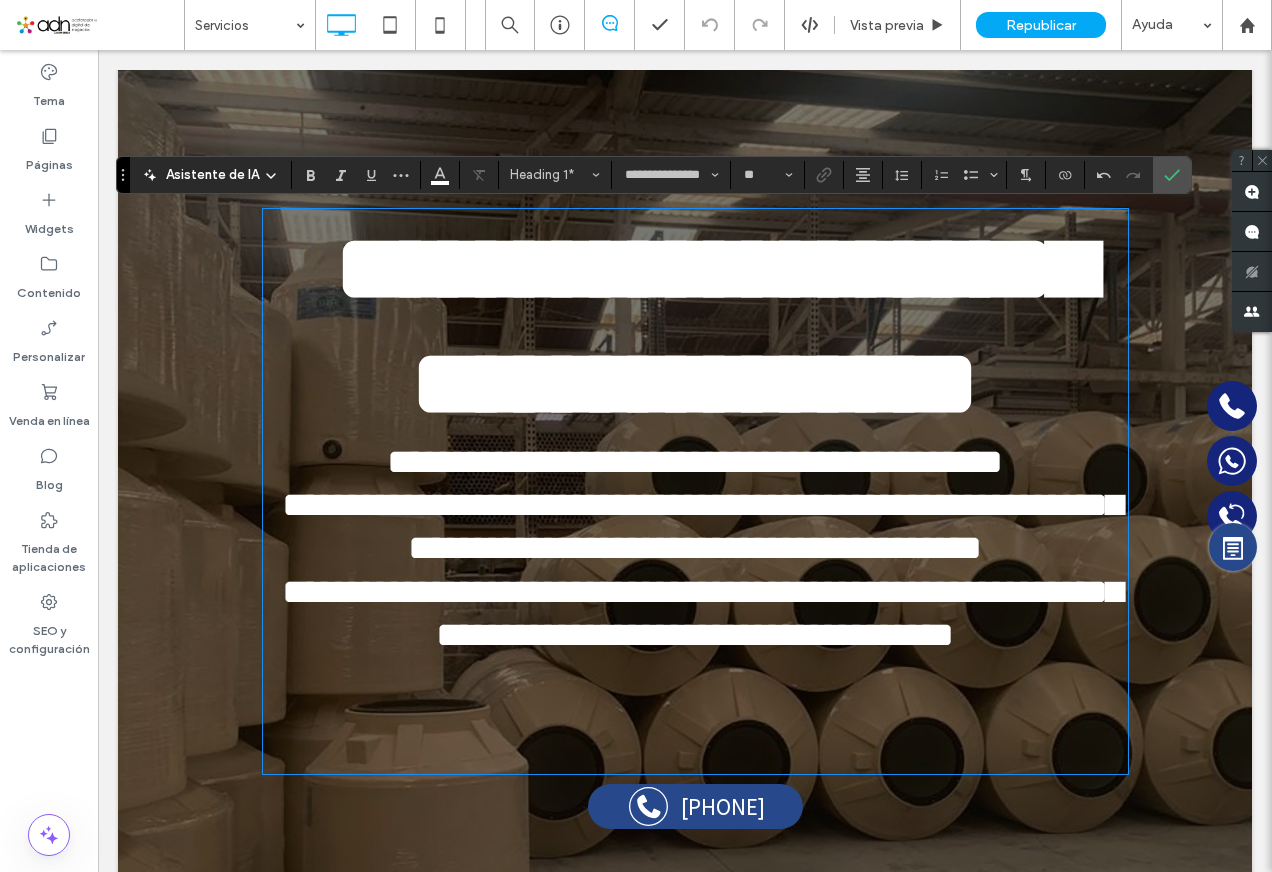 scroll, scrollTop: 1, scrollLeft: 0, axis: vertical 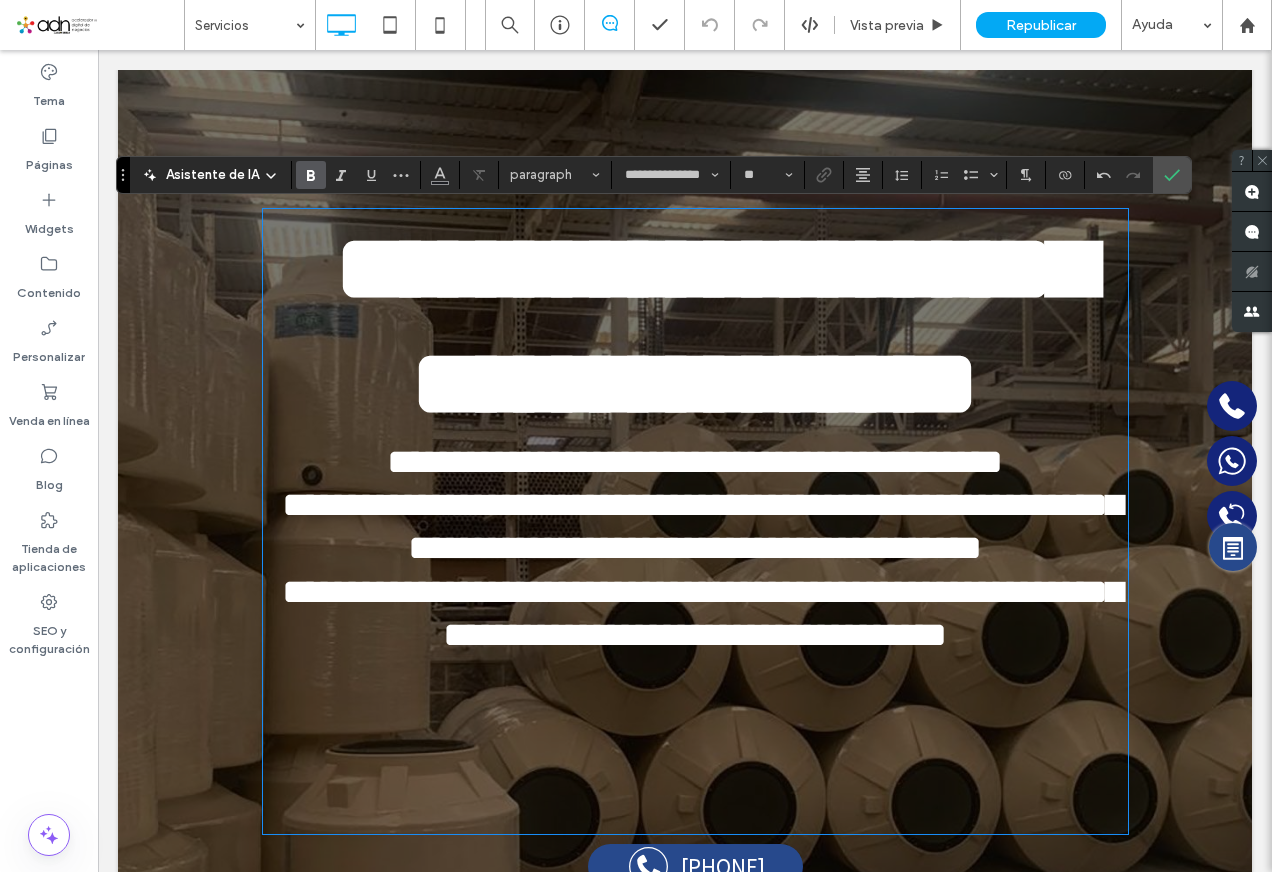 type on "**" 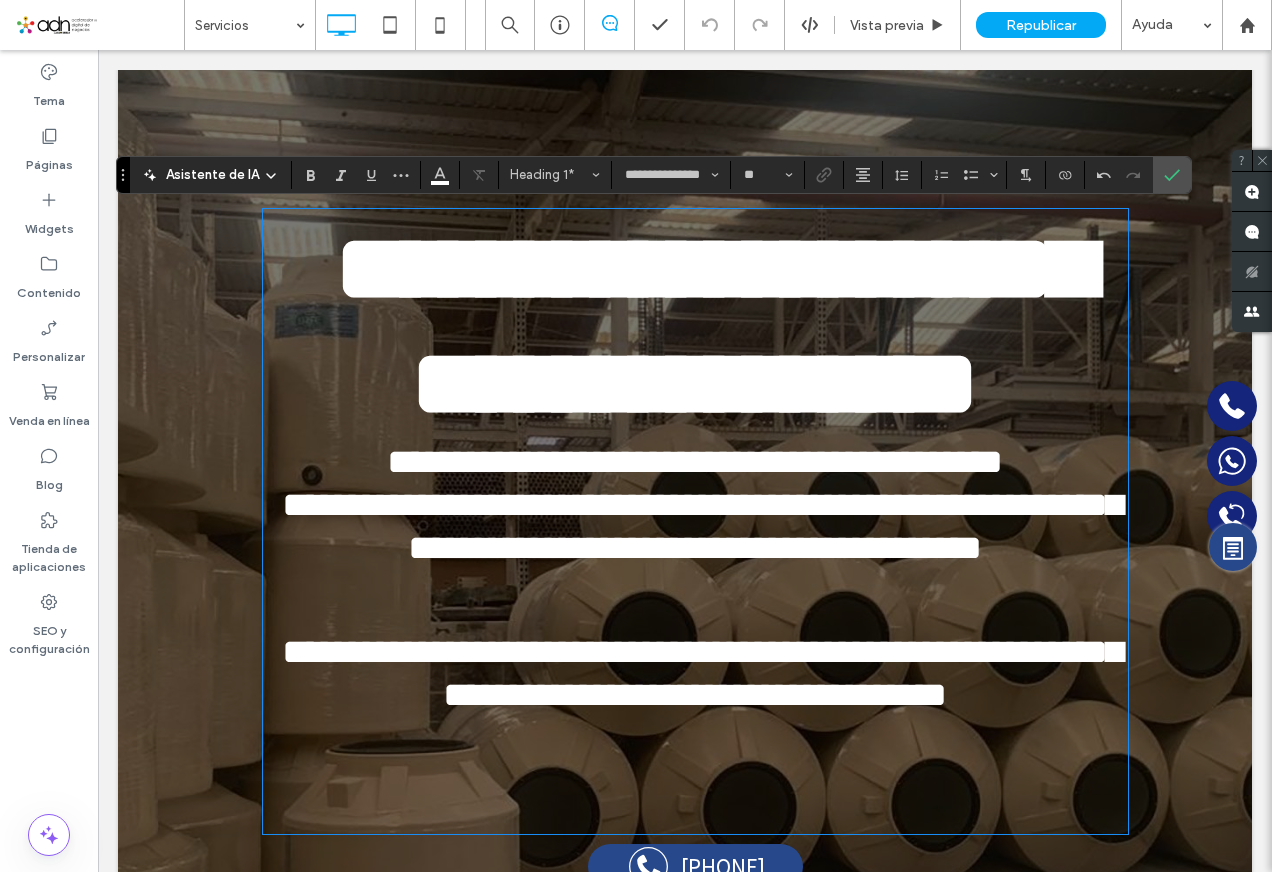 type 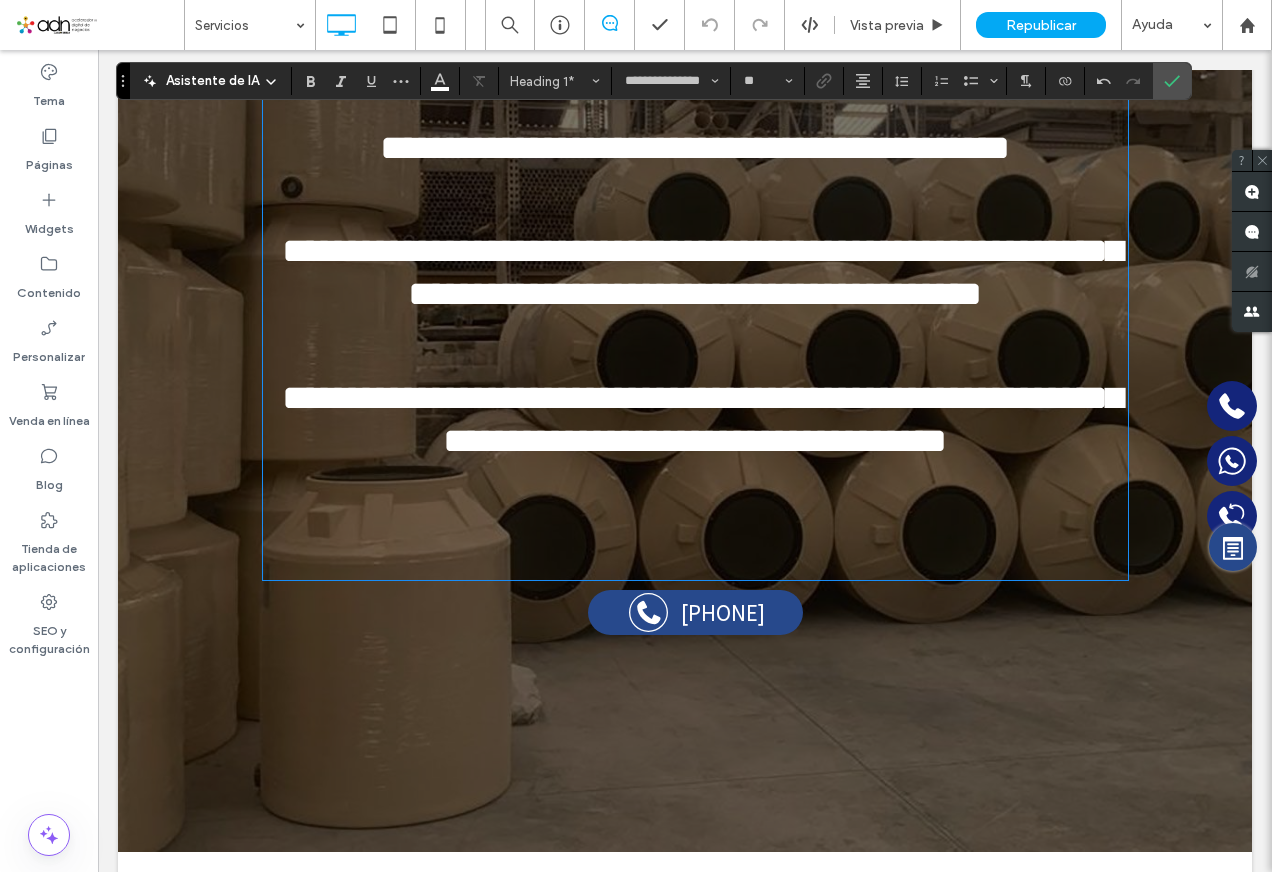 scroll, scrollTop: 281, scrollLeft: 0, axis: vertical 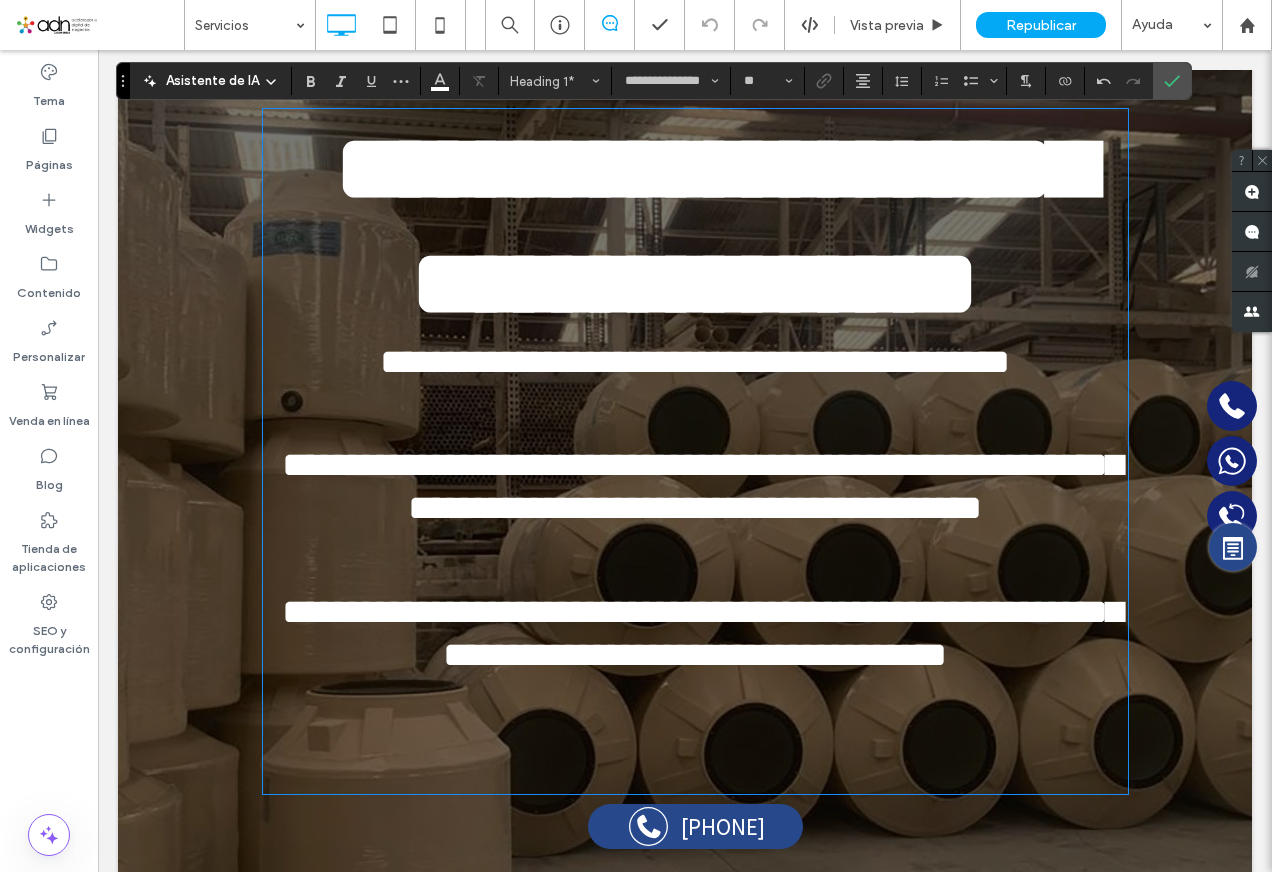 type on "**" 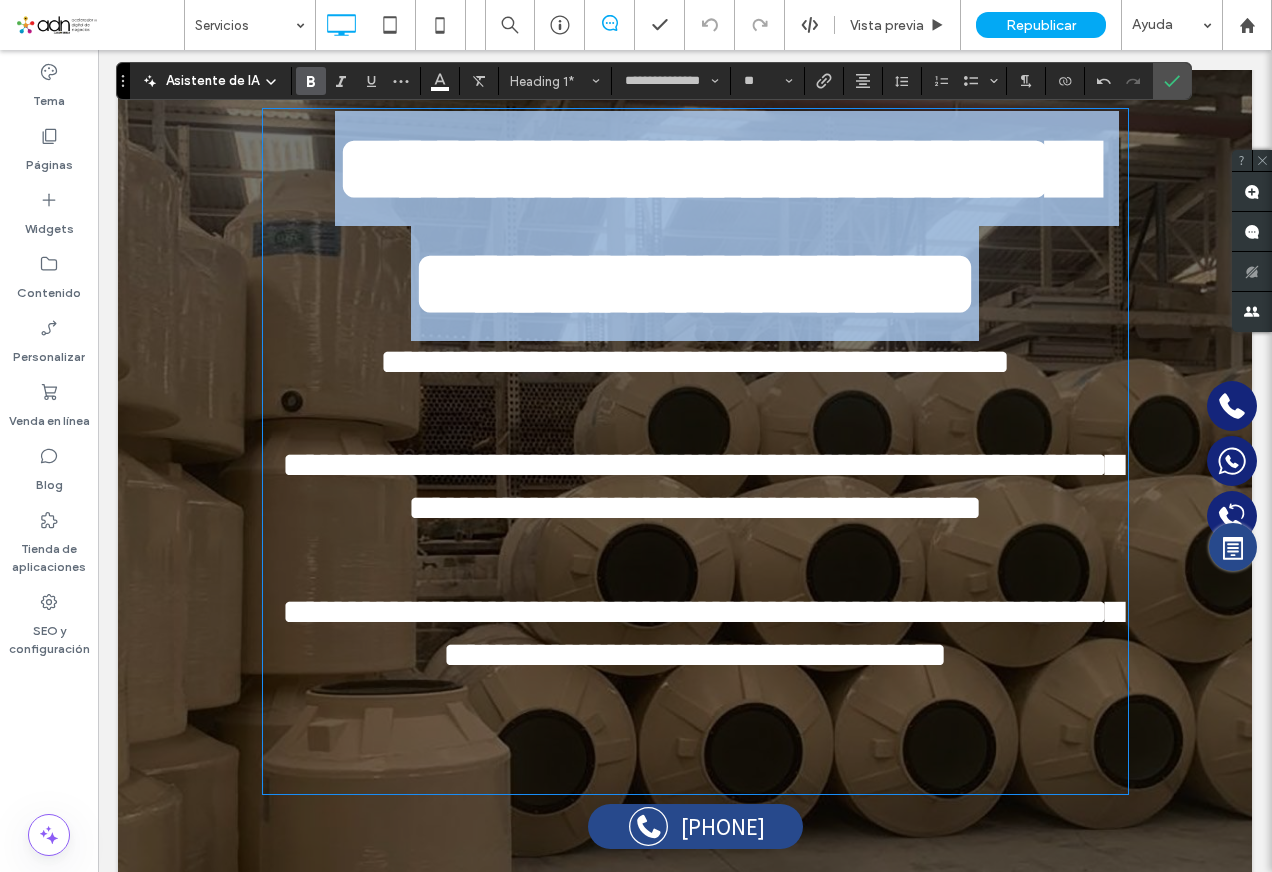 drag, startPoint x: 828, startPoint y: 401, endPoint x: 419, endPoint y: 201, distance: 455.28122 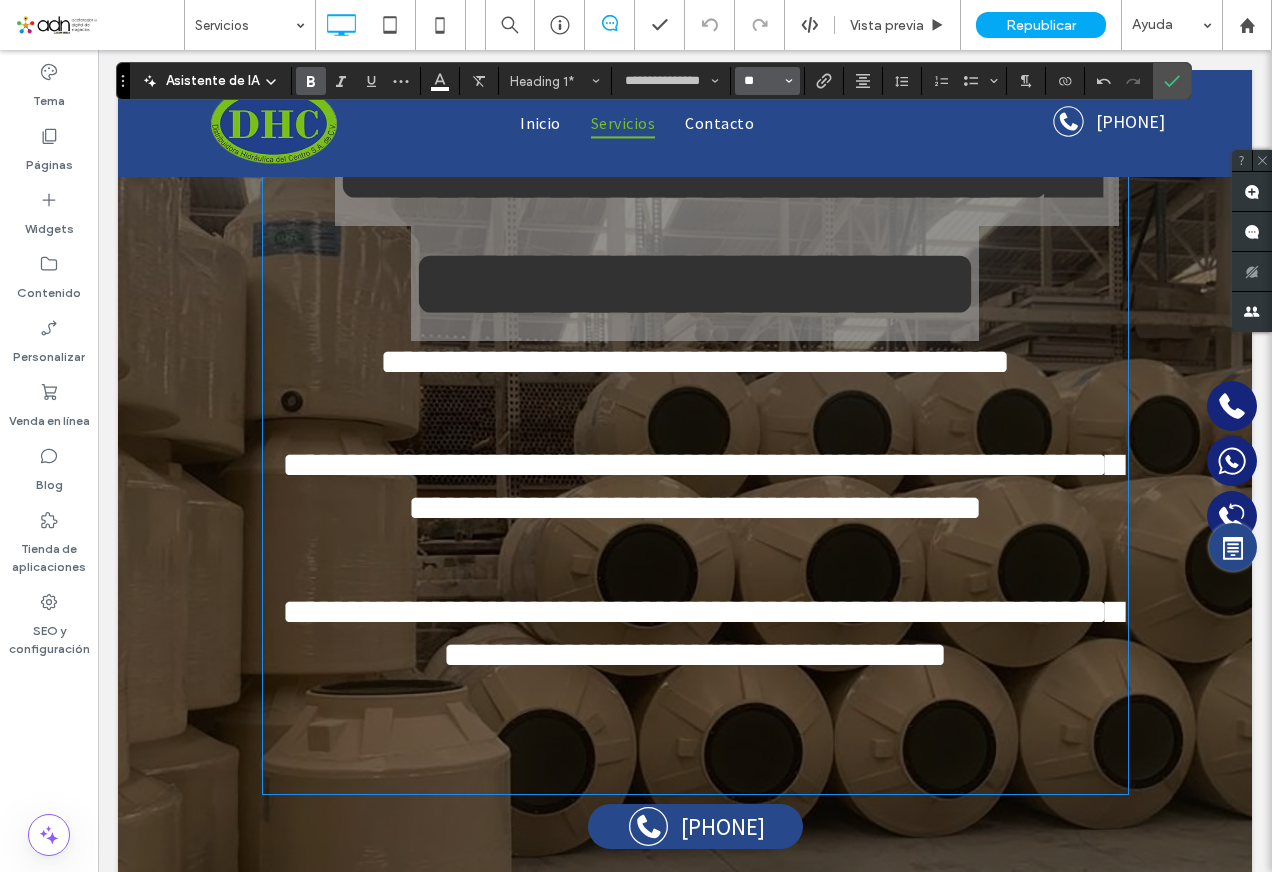 click on "**" at bounding box center (761, 81) 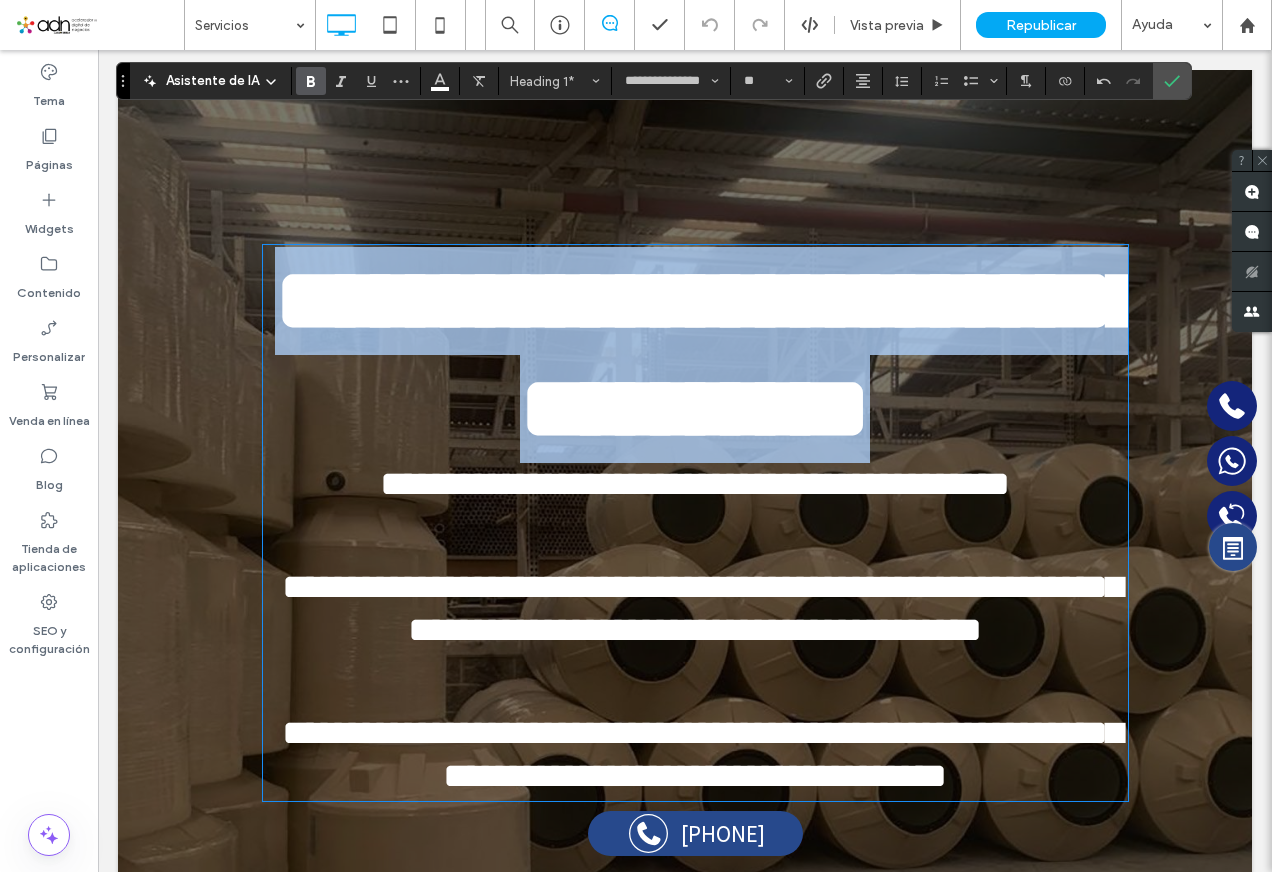 scroll, scrollTop: 0, scrollLeft: 0, axis: both 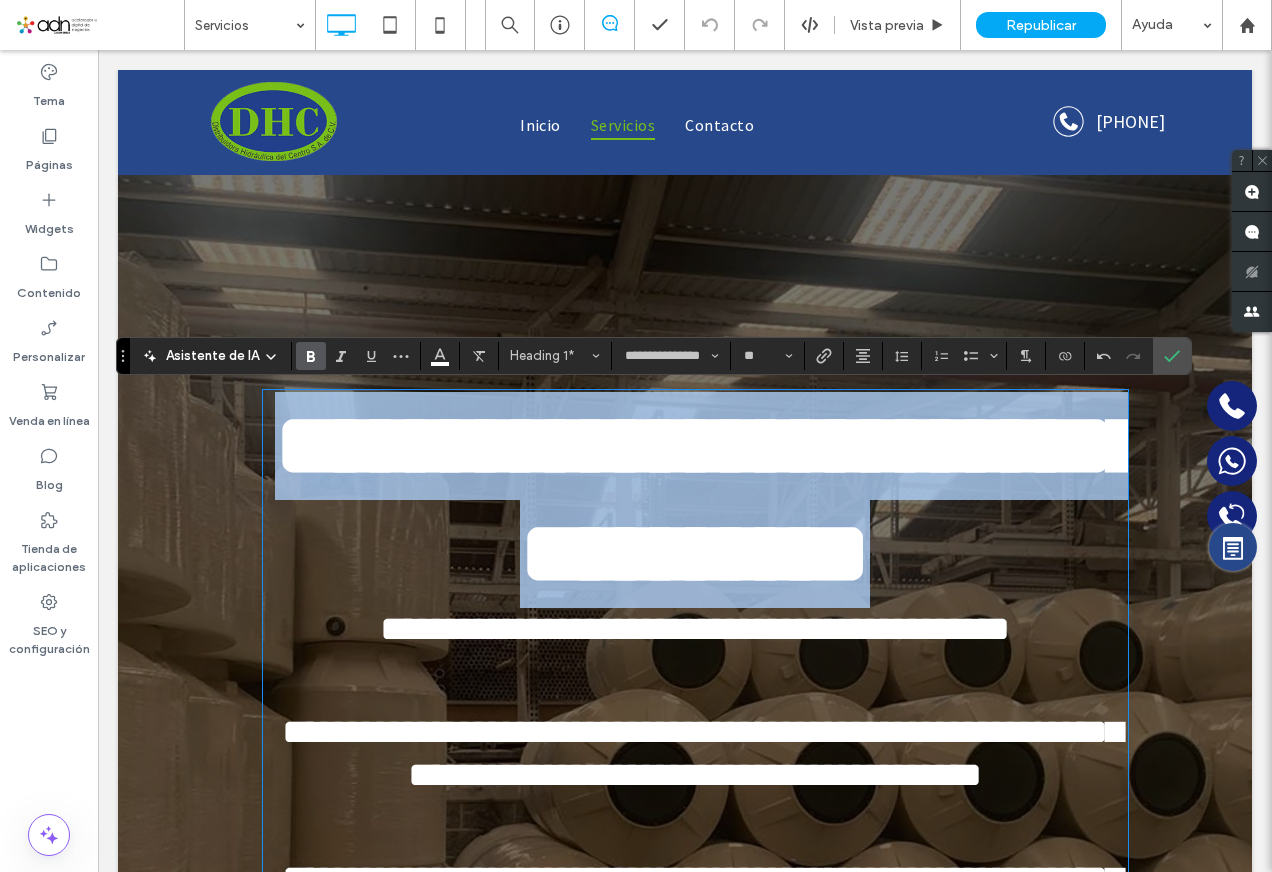 type on "**" 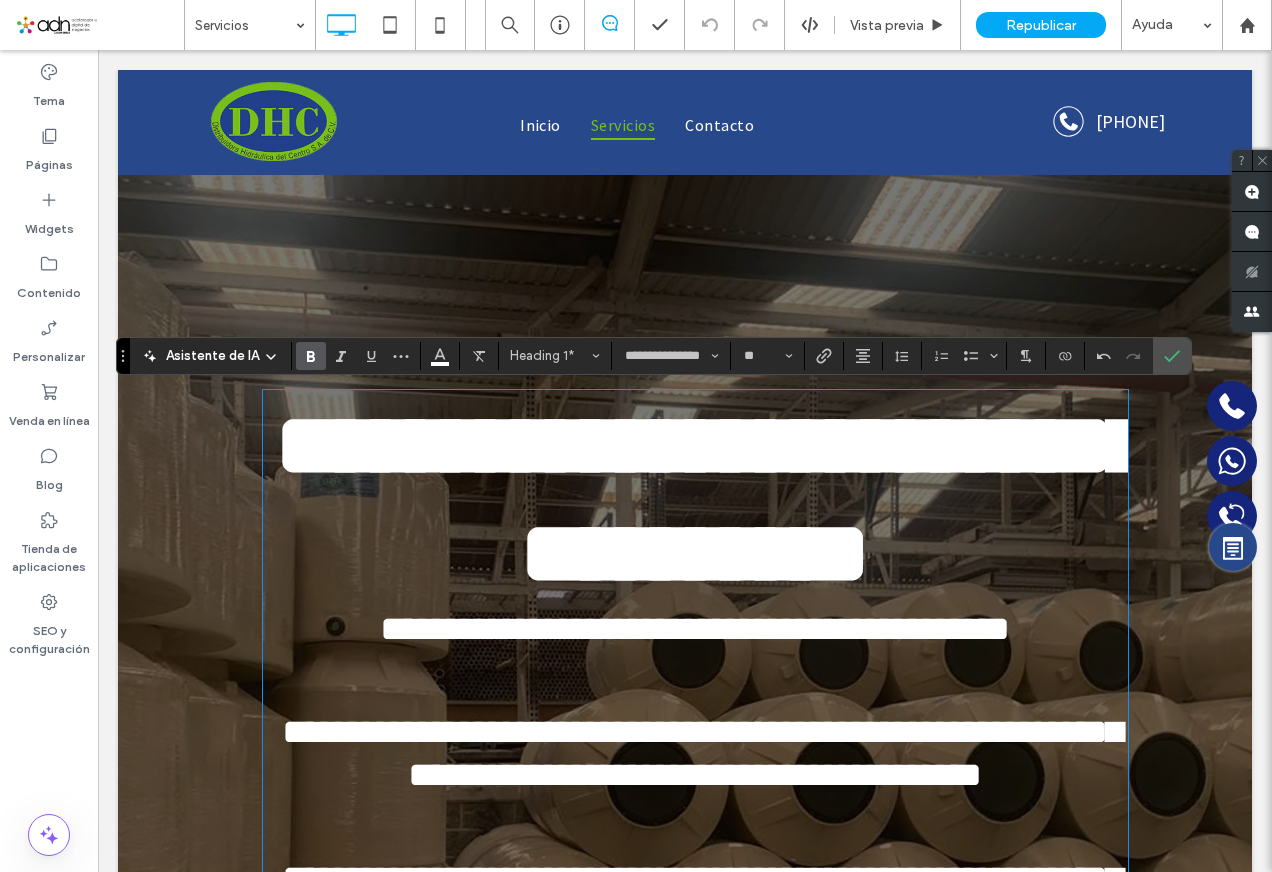 click on "**********" at bounding box center [478, 629] 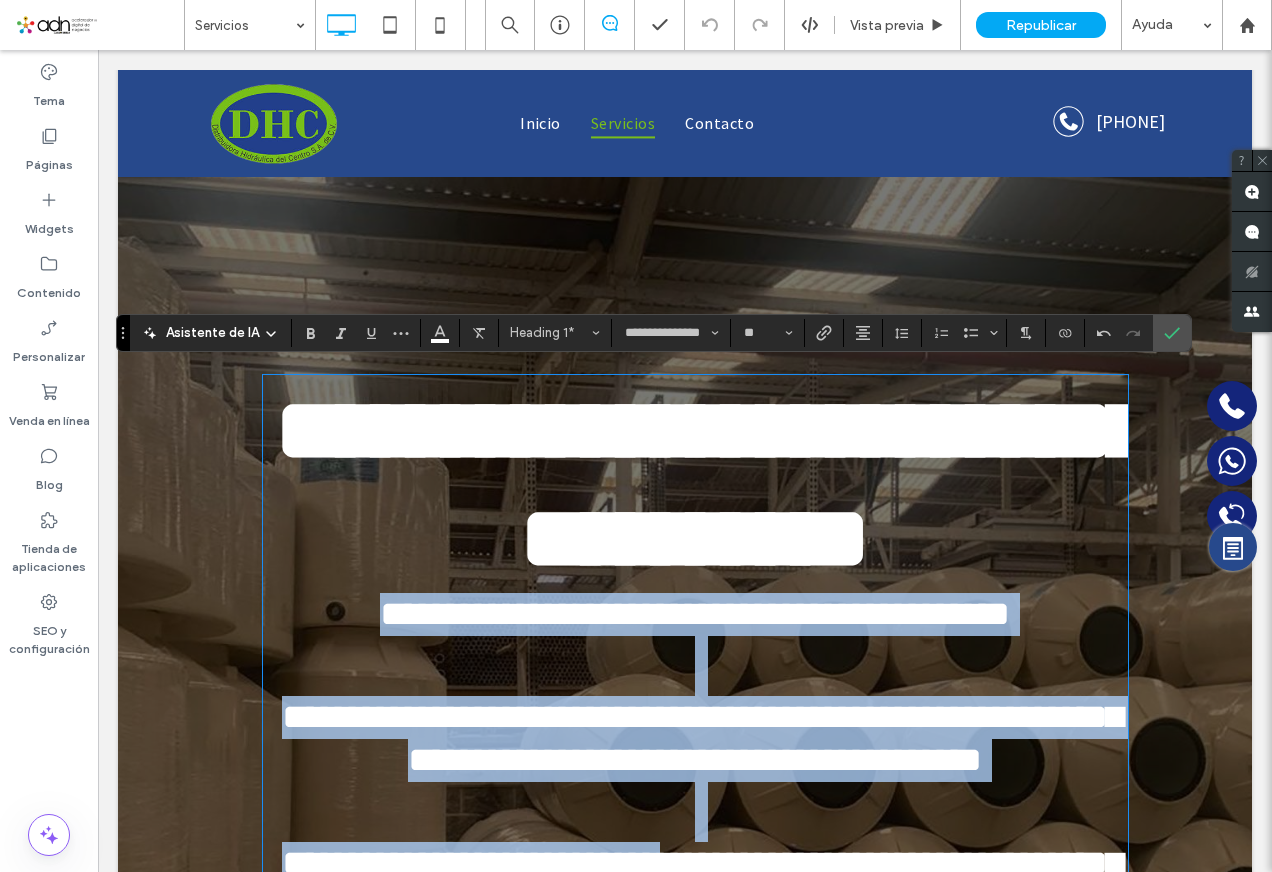 scroll, scrollTop: 239, scrollLeft: 0, axis: vertical 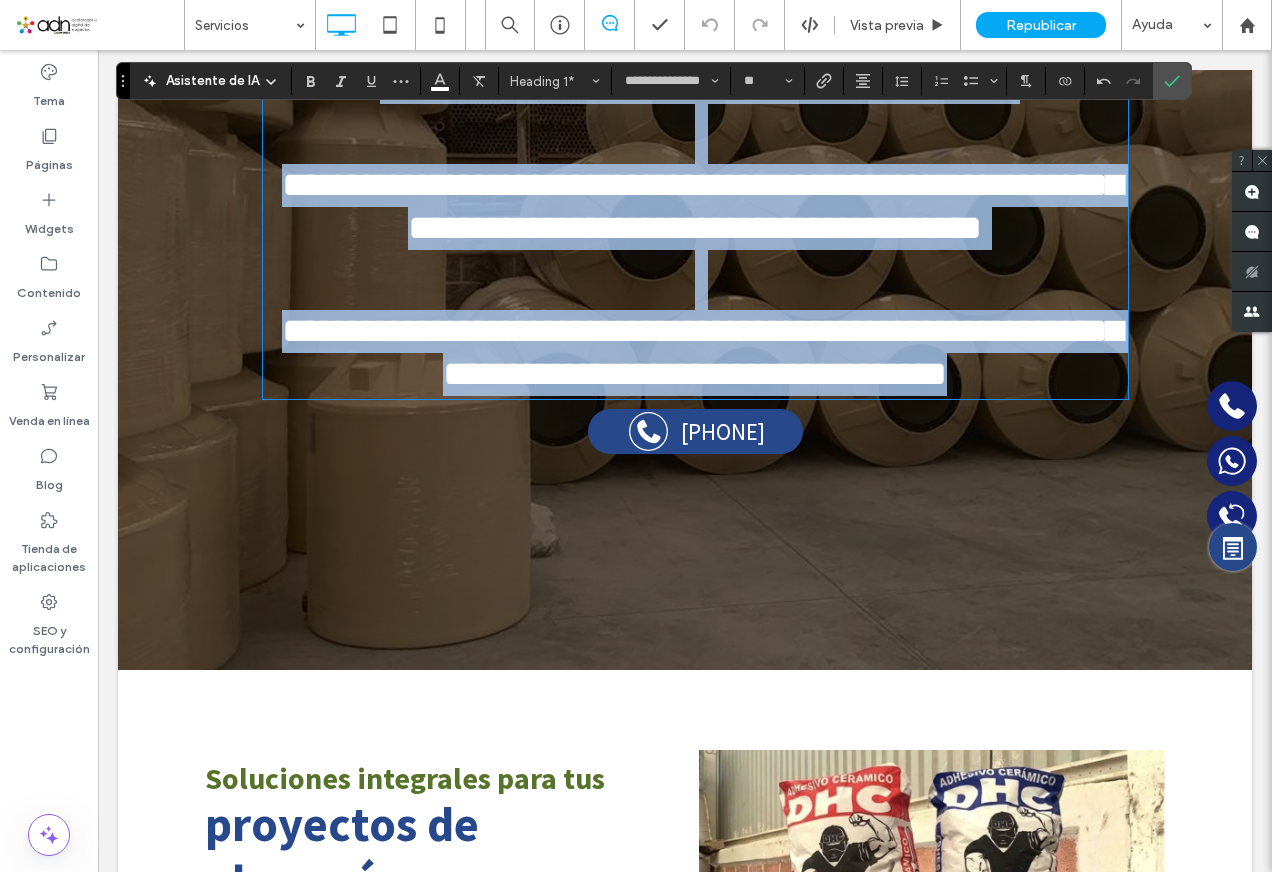 drag, startPoint x: 351, startPoint y: 630, endPoint x: 1057, endPoint y: 379, distance: 749.291 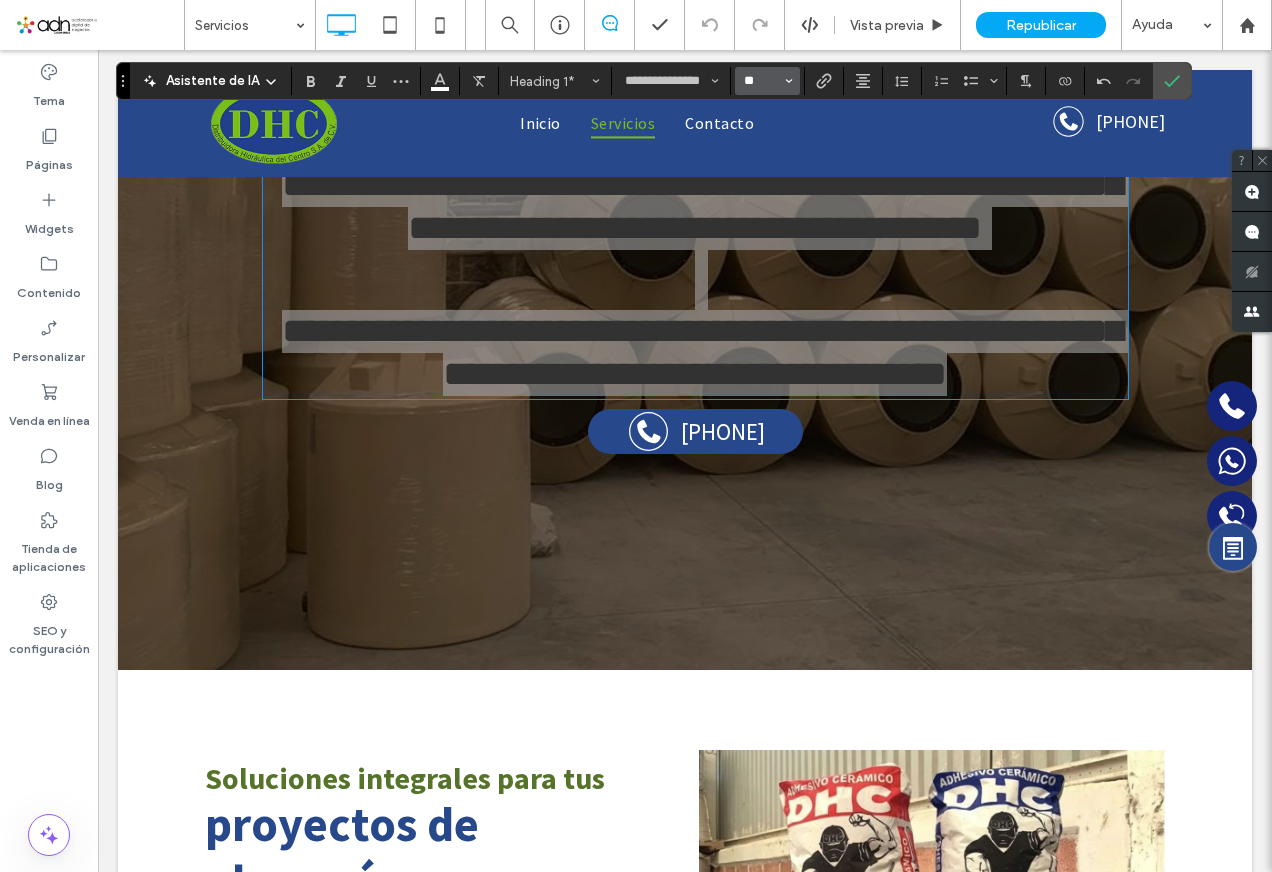 click on "**" at bounding box center [761, 81] 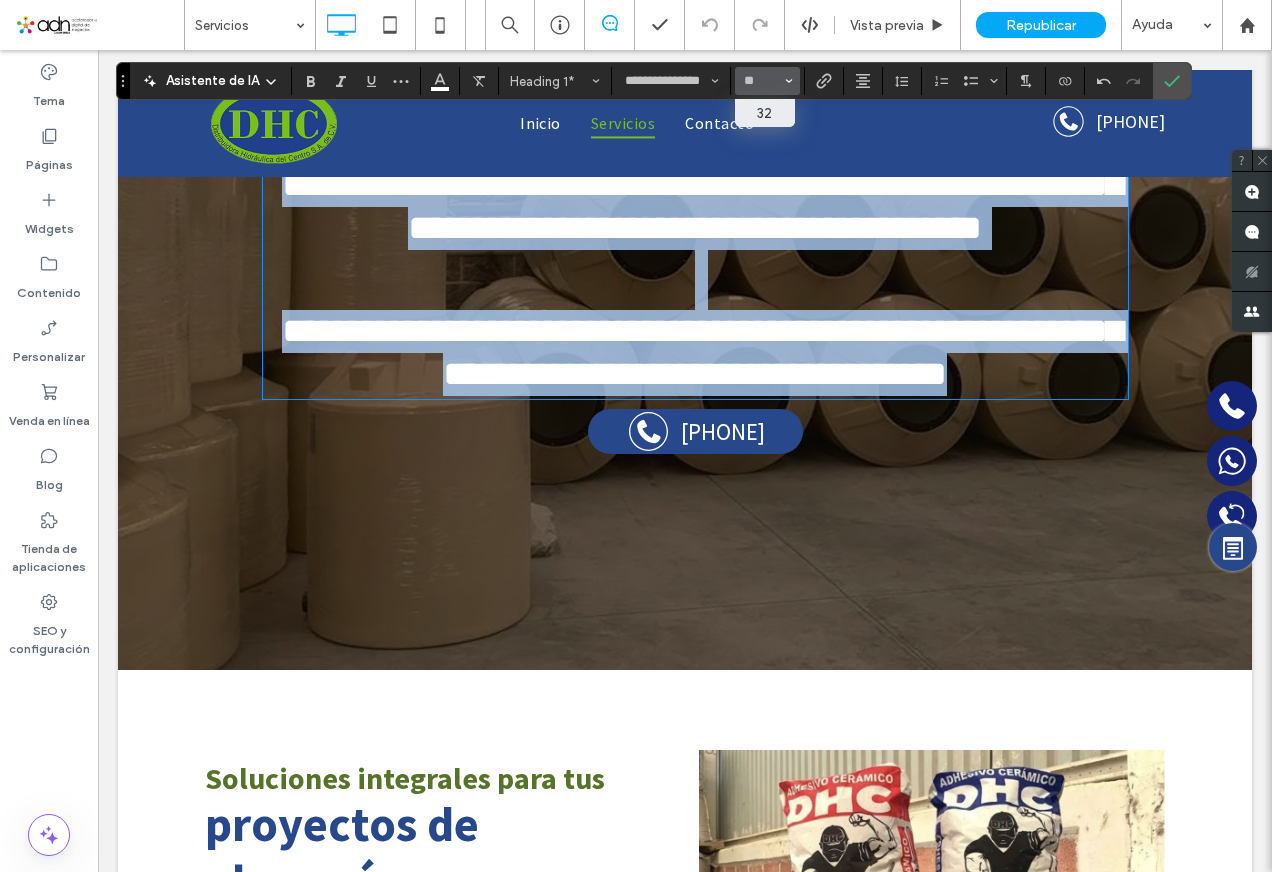 type on "**" 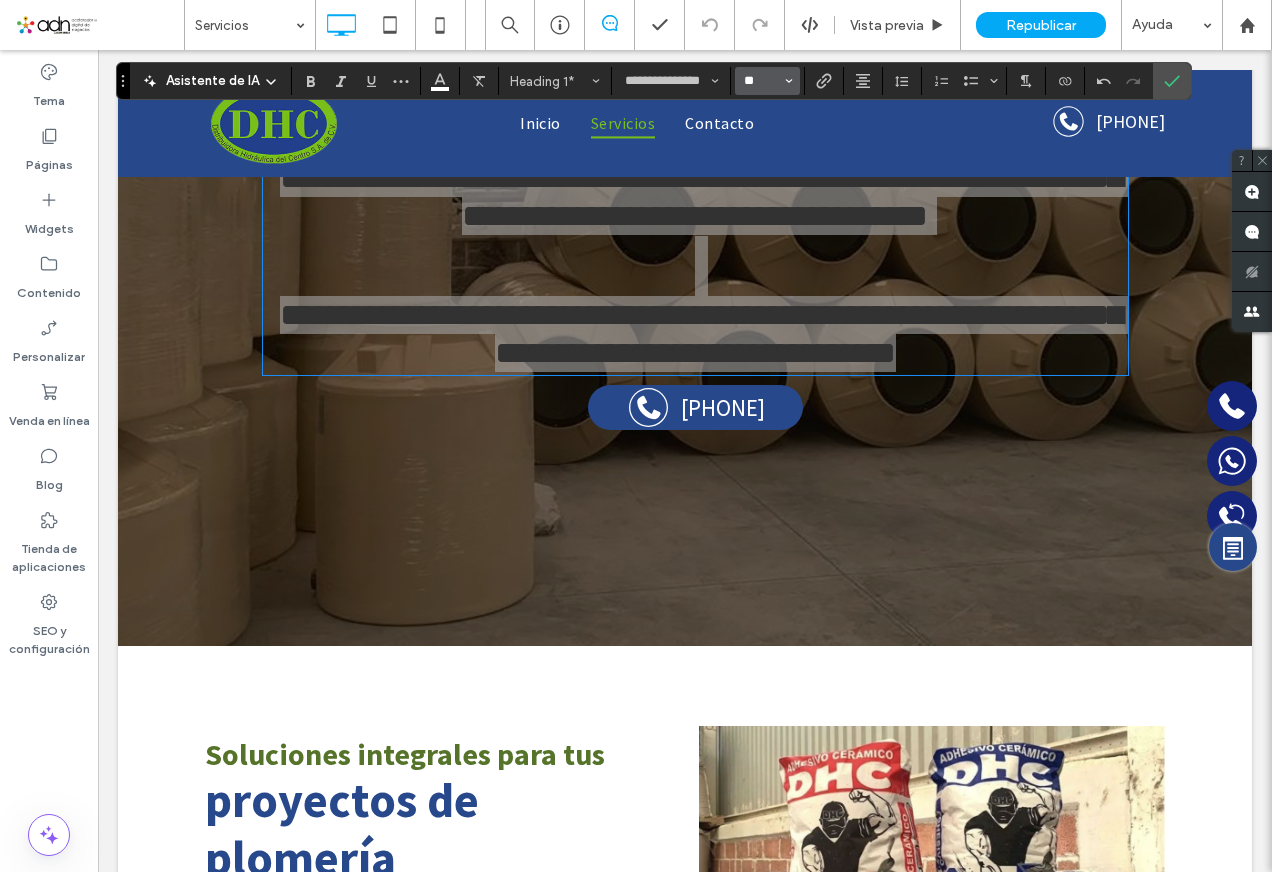 click on "**" at bounding box center [761, 81] 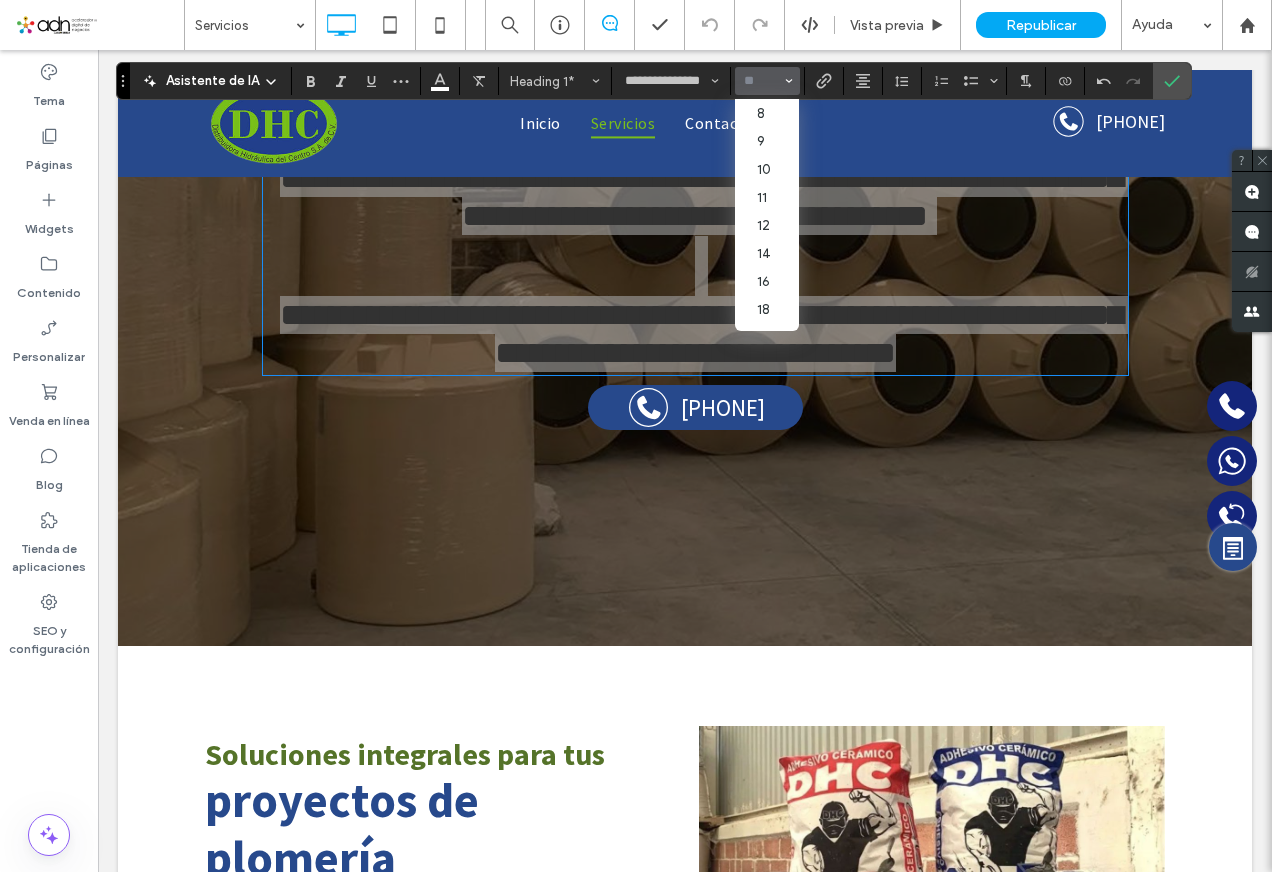 click at bounding box center (761, 81) 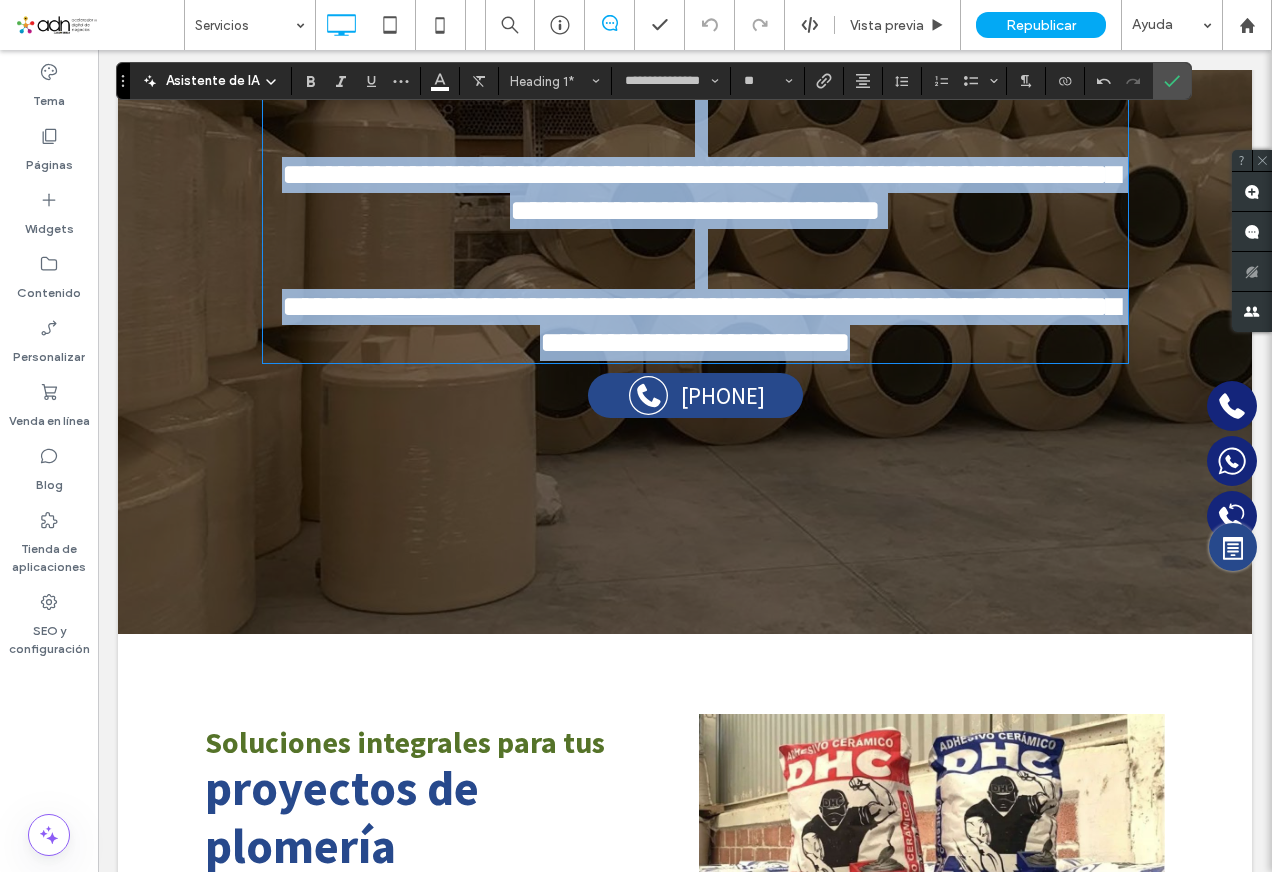 scroll, scrollTop: 47, scrollLeft: 0, axis: vertical 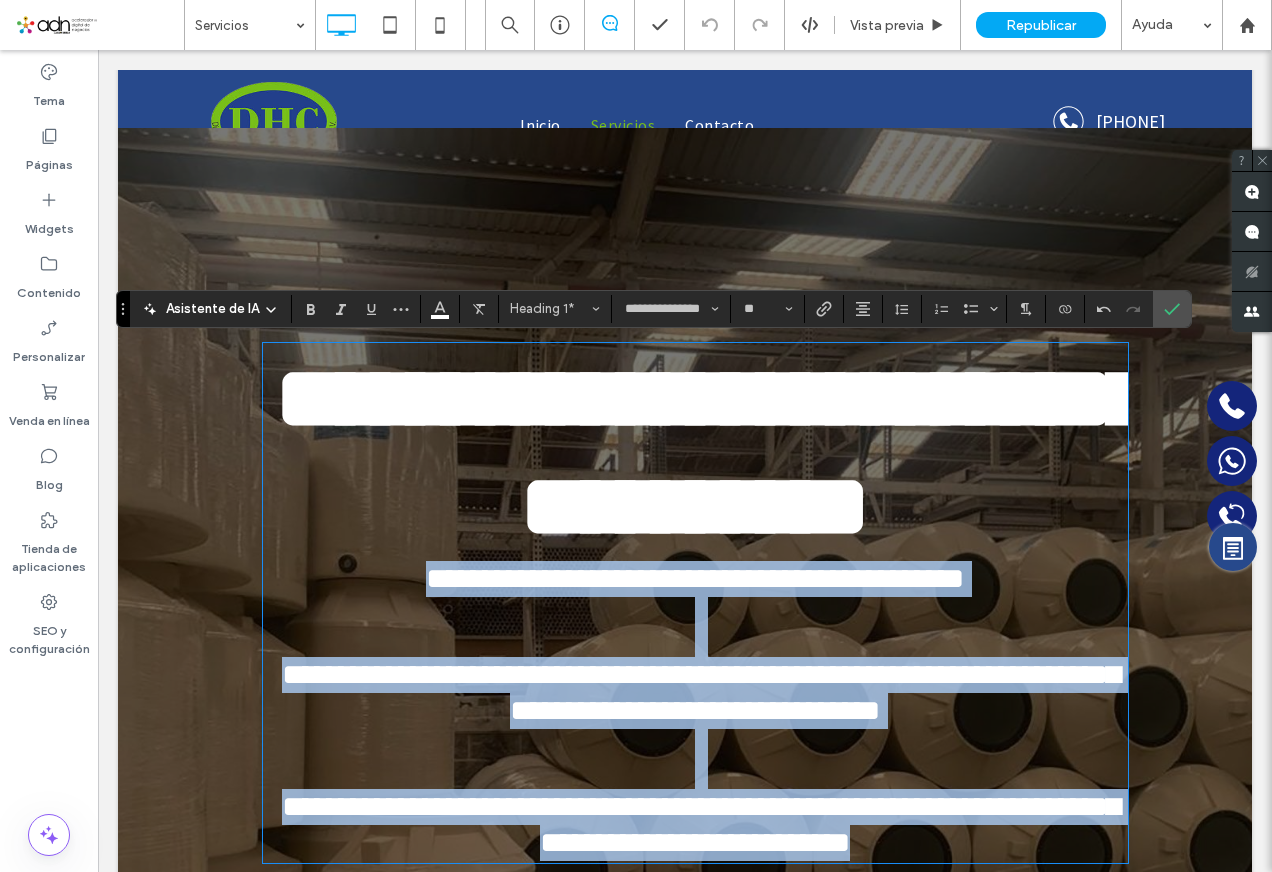 click on "**********" at bounding box center [778, 578] 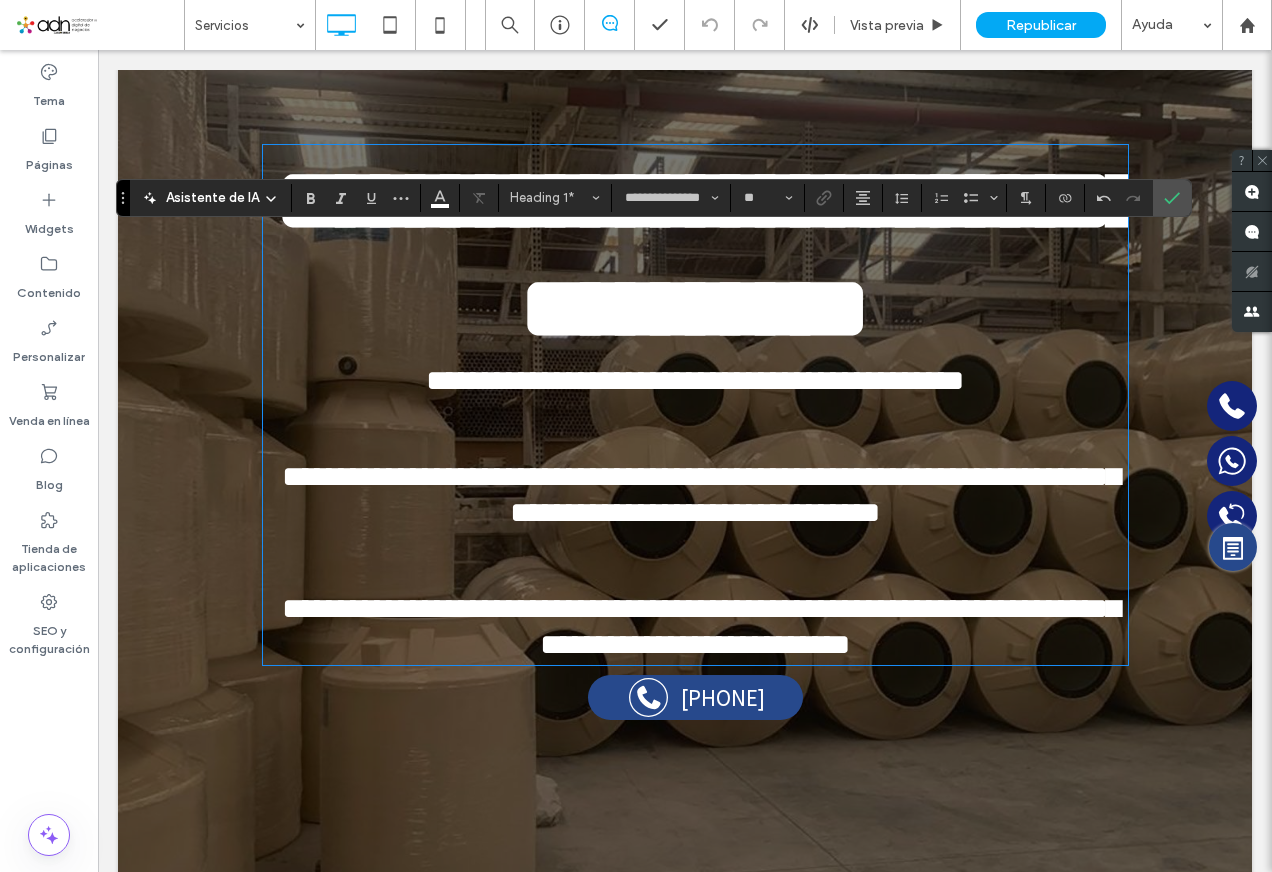 scroll, scrollTop: 247, scrollLeft: 0, axis: vertical 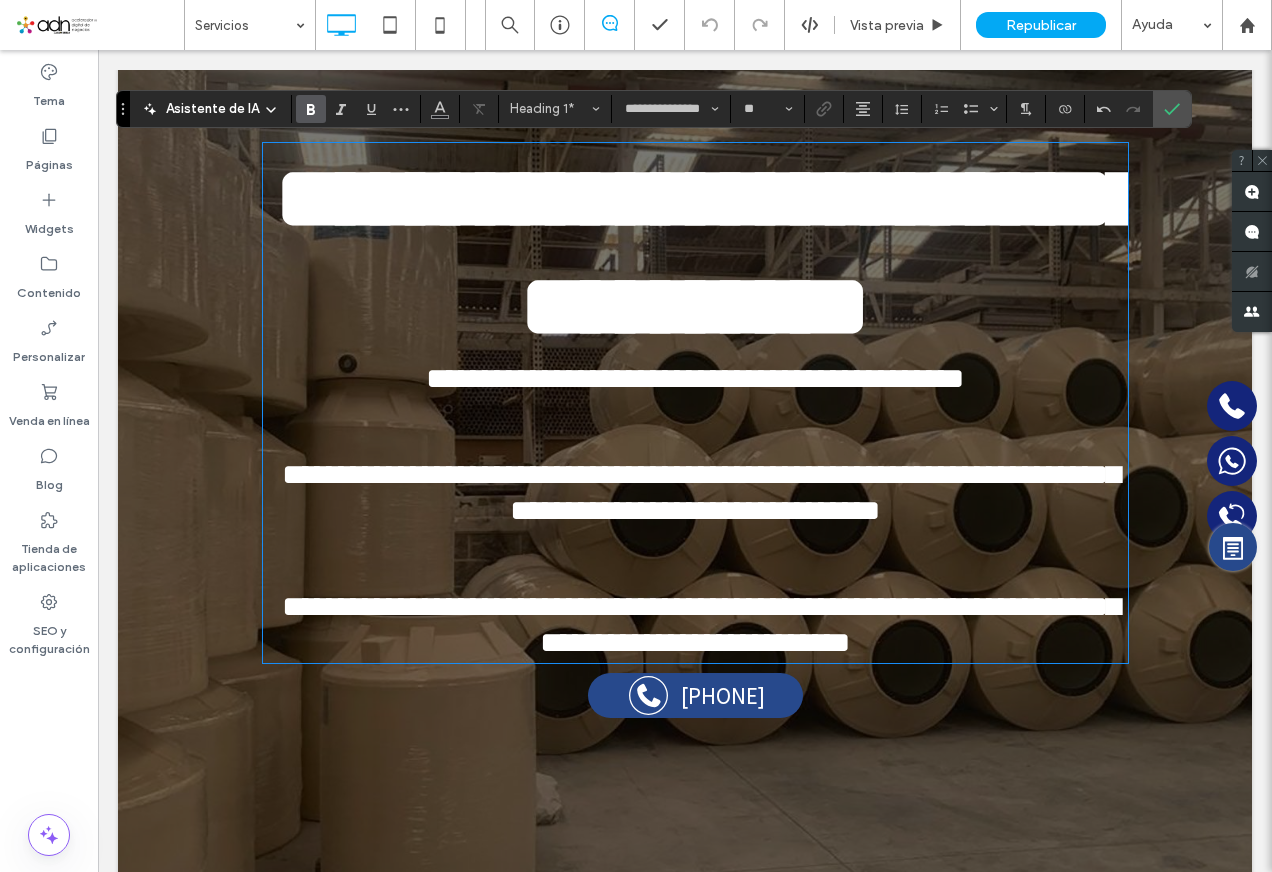drag, startPoint x: 927, startPoint y: 651, endPoint x: 409, endPoint y: 409, distance: 571.7412 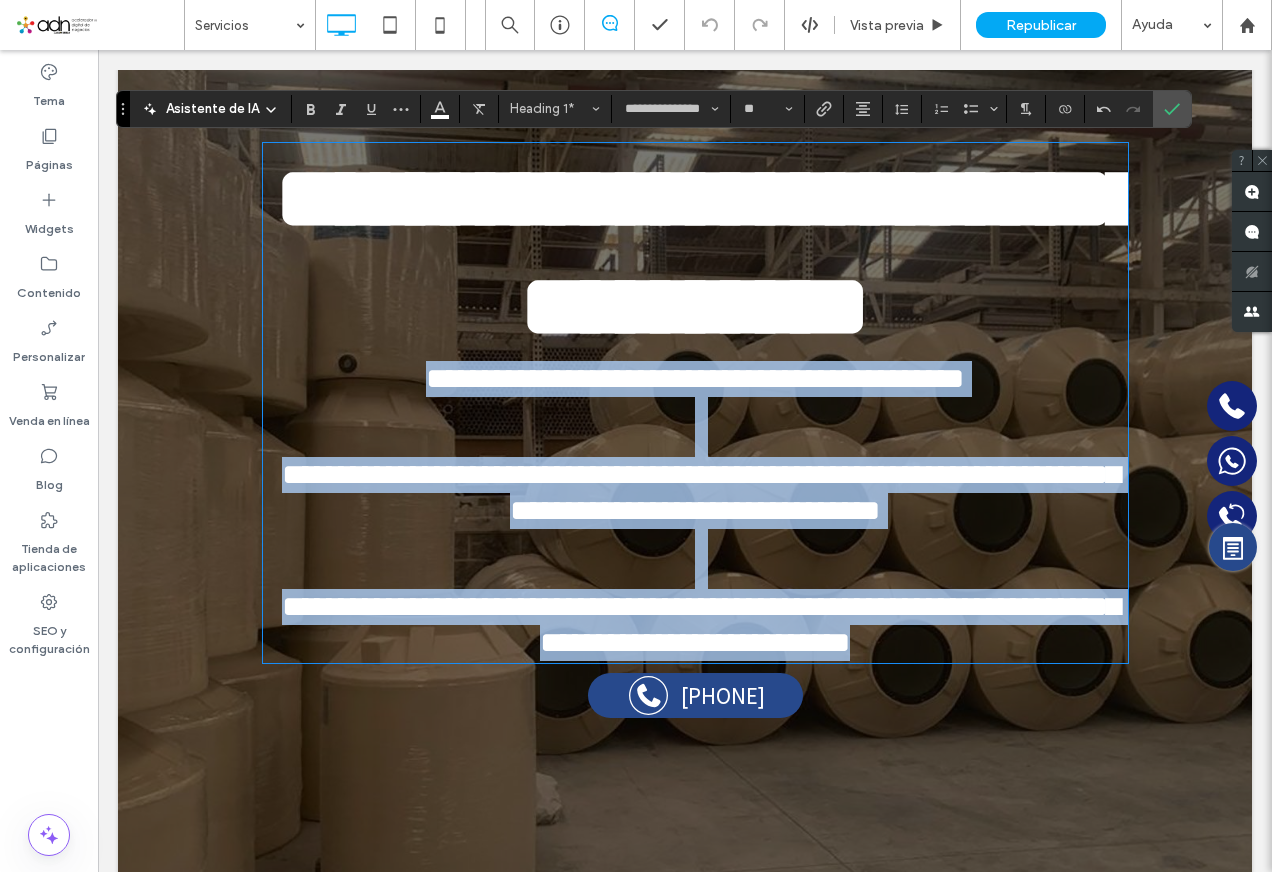 drag, startPoint x: 403, startPoint y: 386, endPoint x: 933, endPoint y: 646, distance: 590.33887 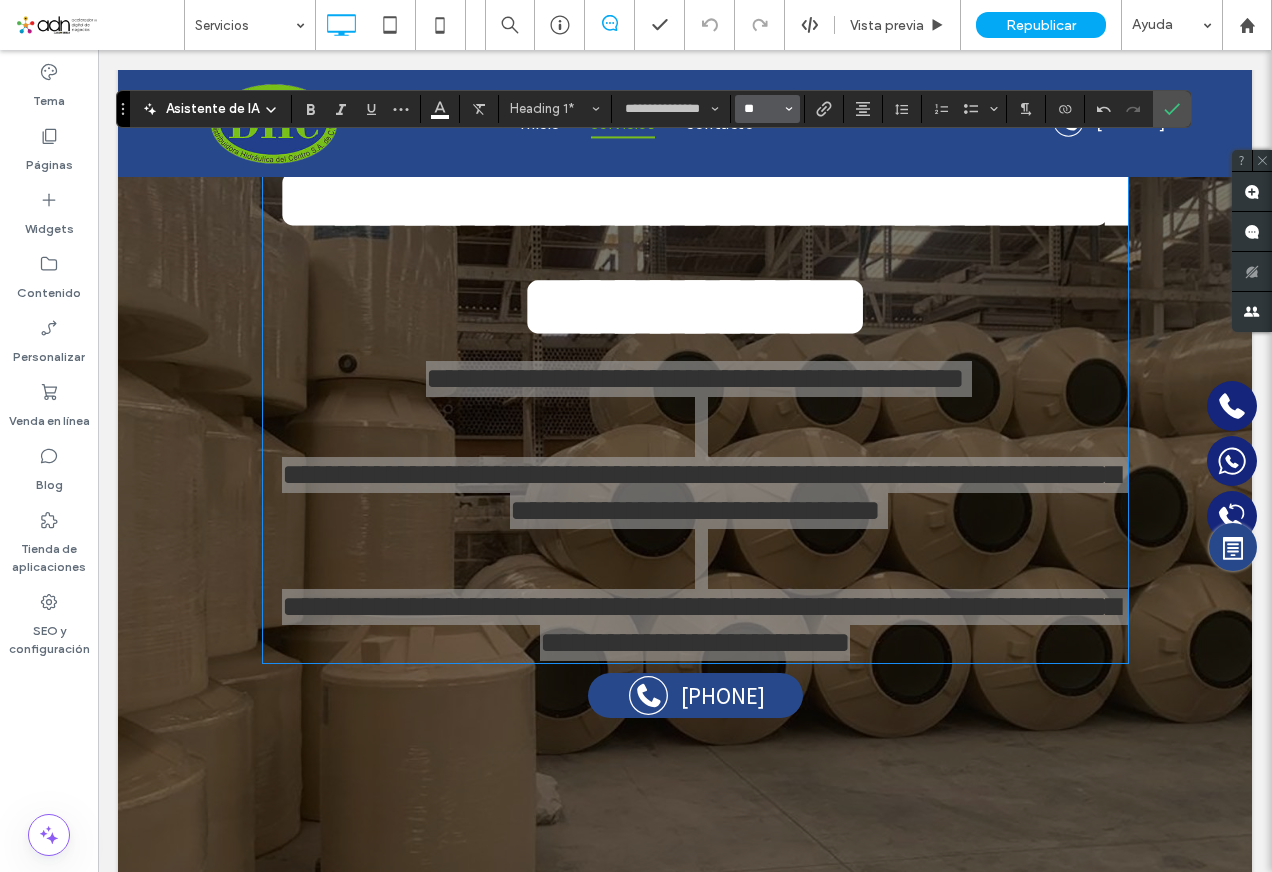 click on "**" at bounding box center (761, 109) 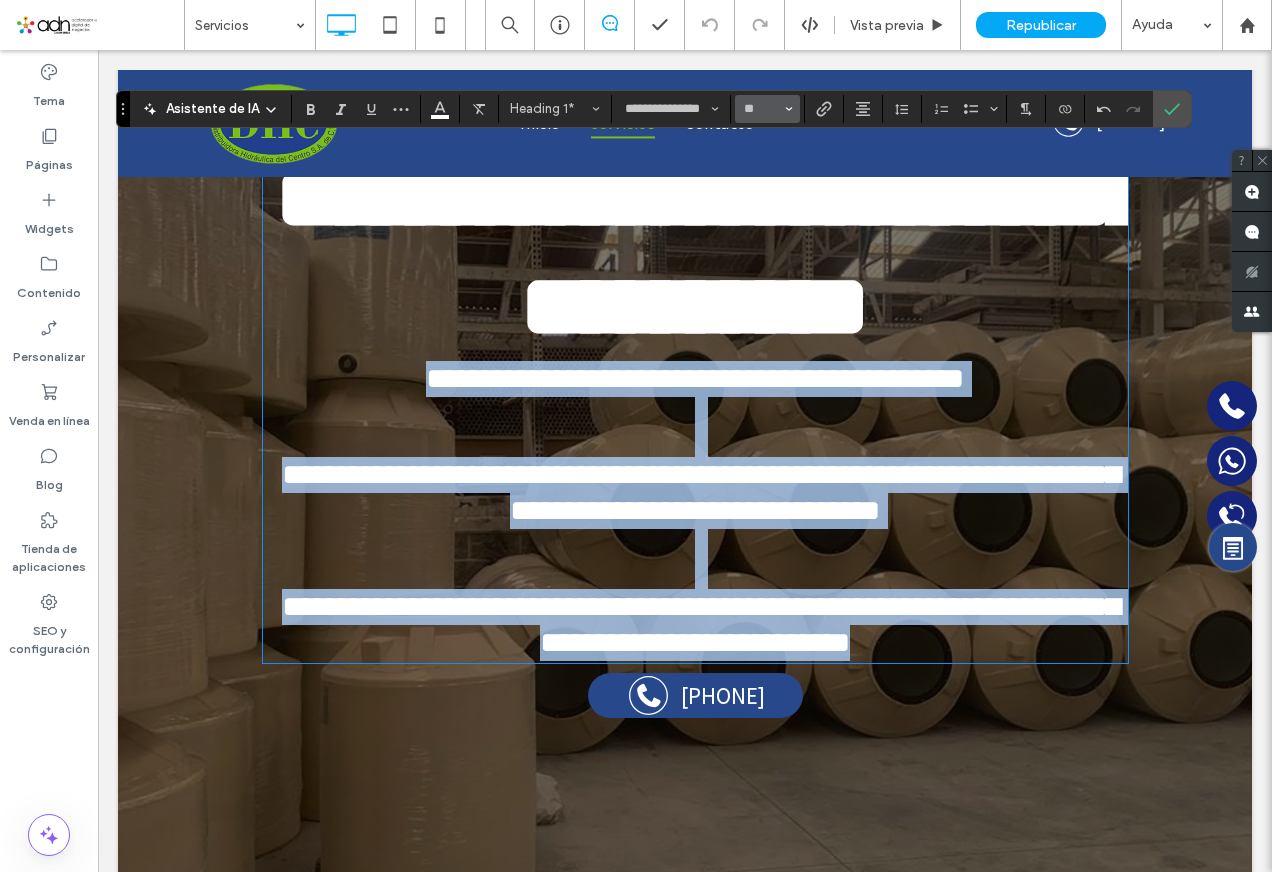 type on "**" 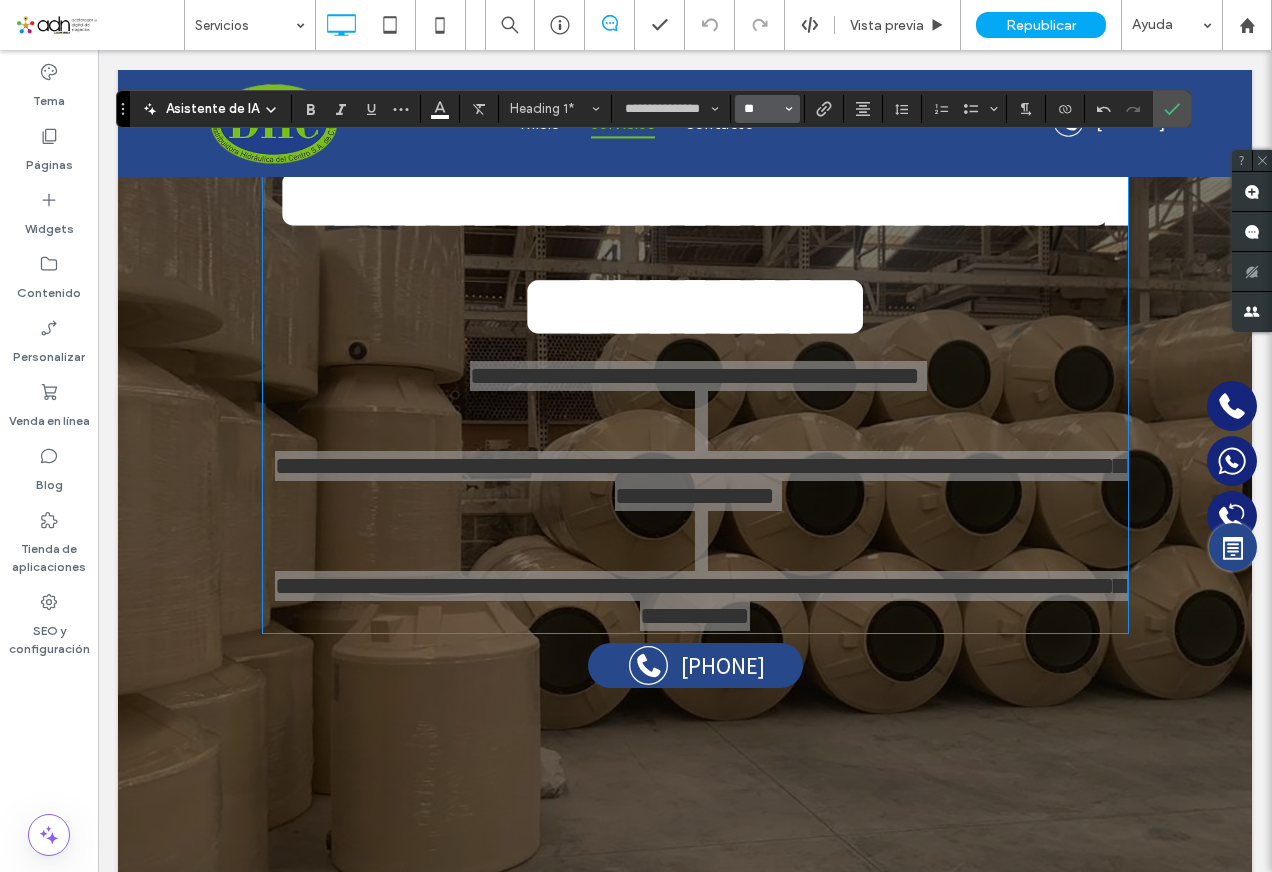 click on "**" at bounding box center [761, 109] 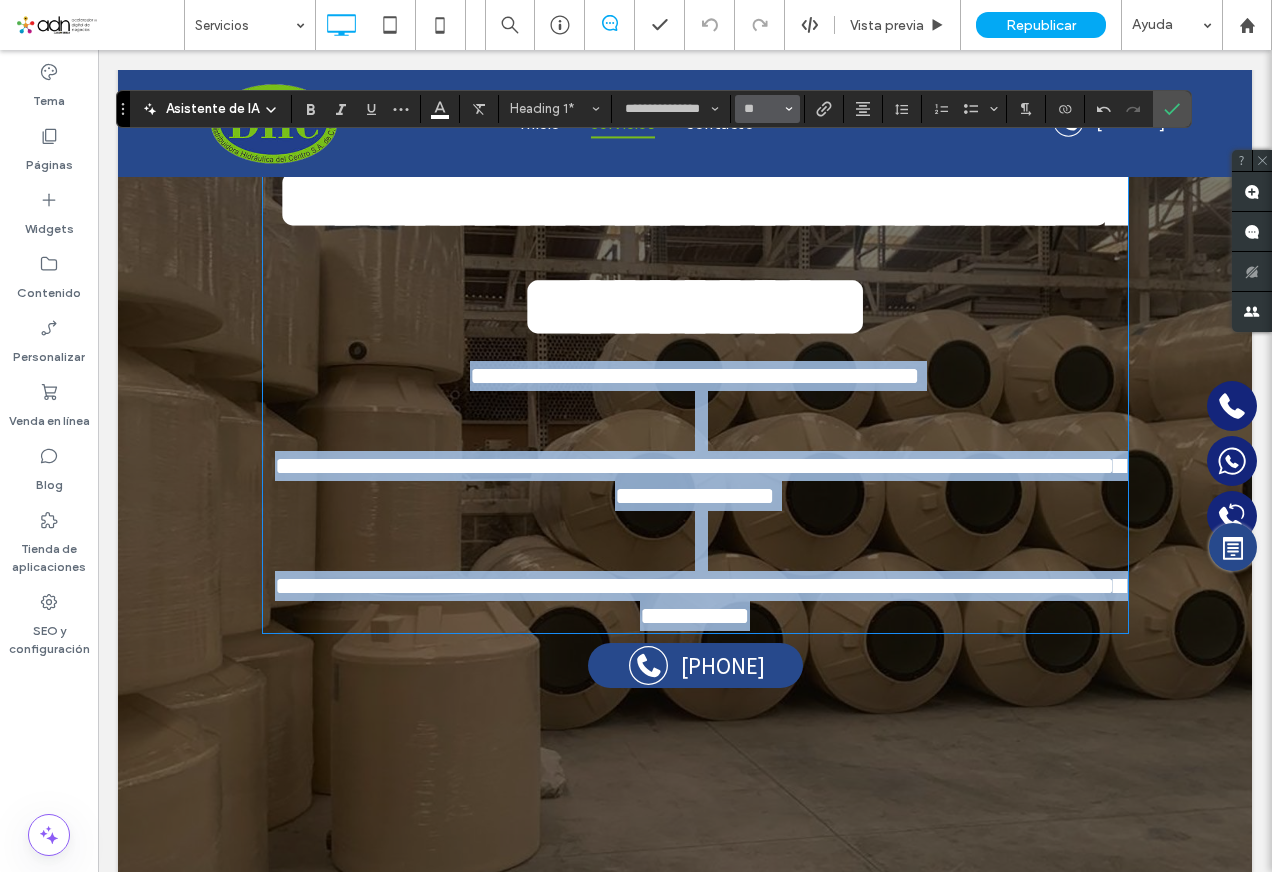 type on "**" 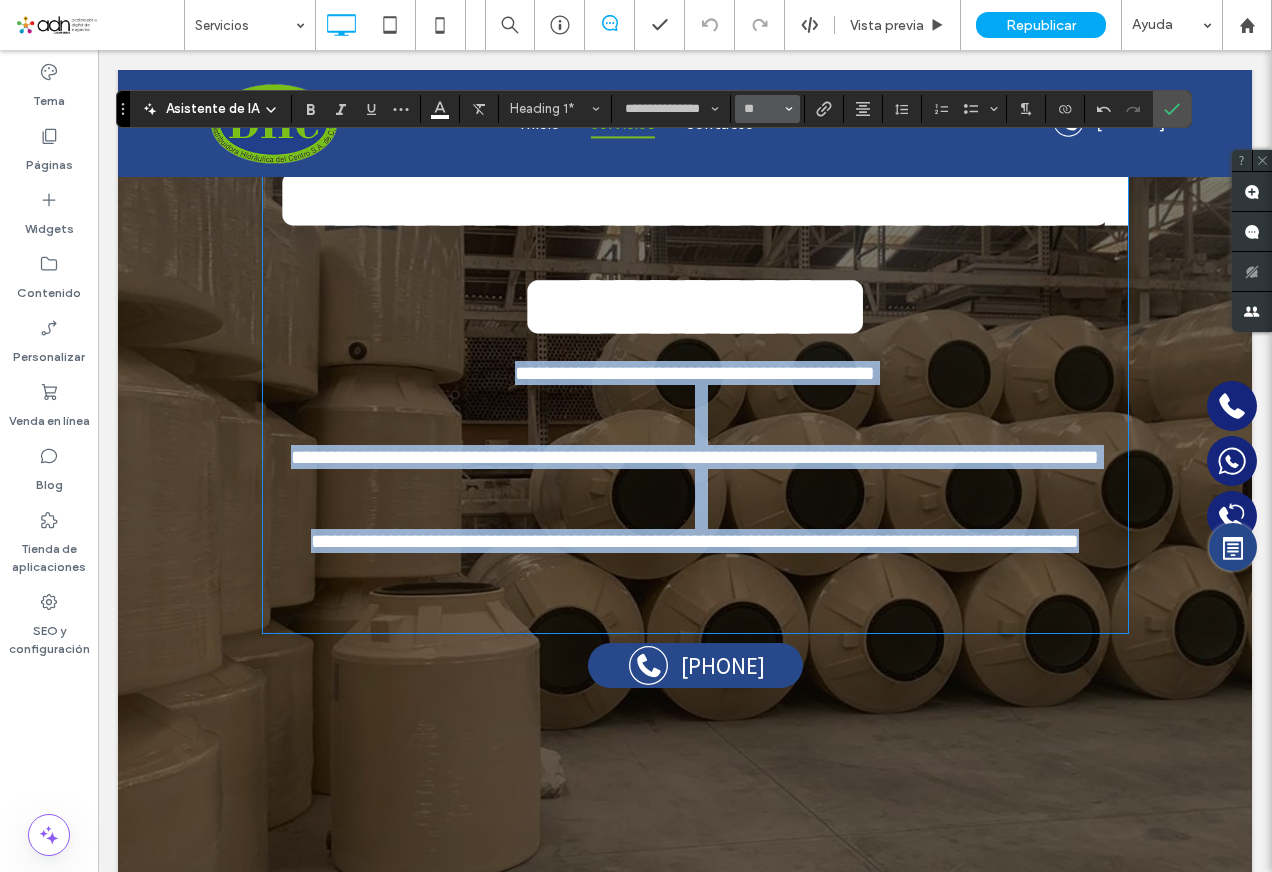 scroll, scrollTop: 0, scrollLeft: 0, axis: both 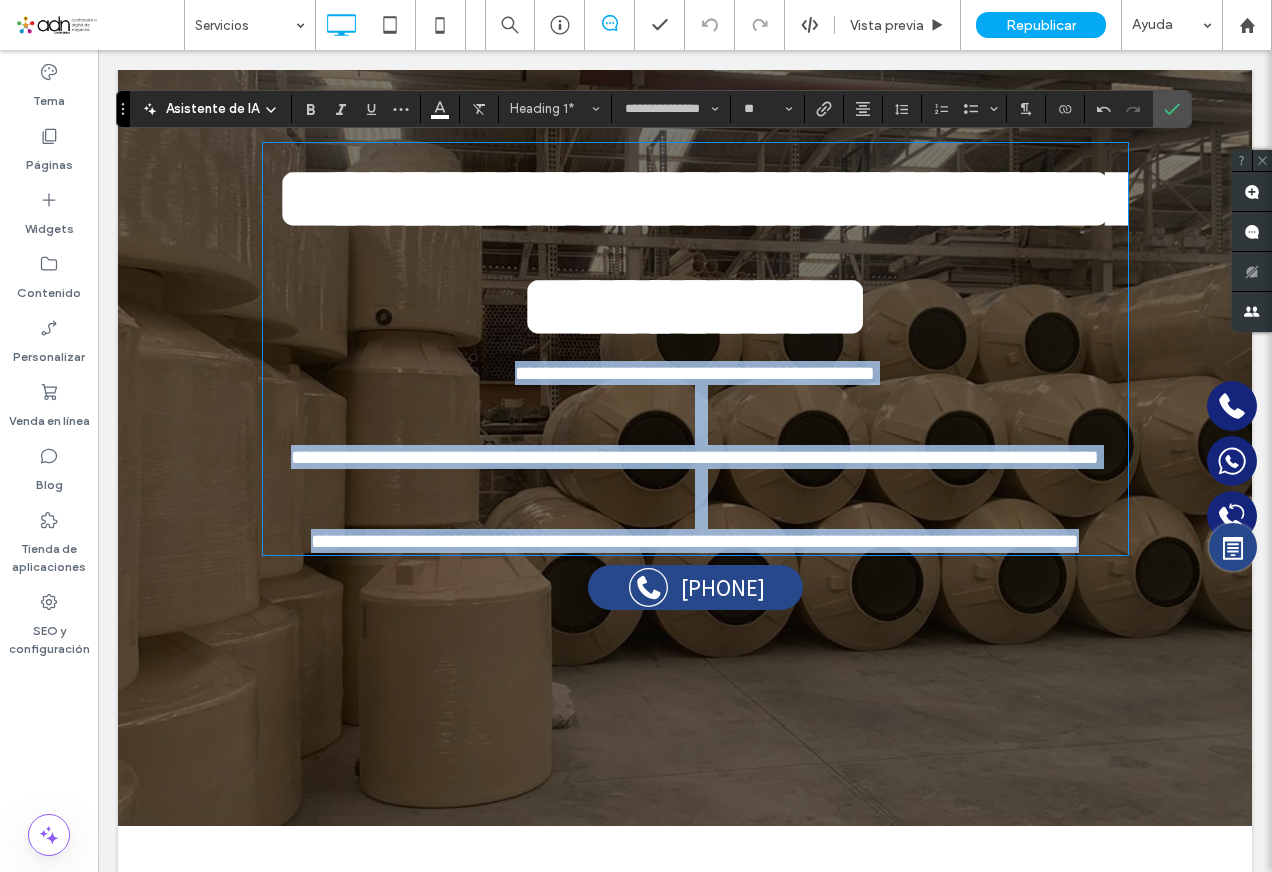 click on "**********" at bounding box center [695, 457] 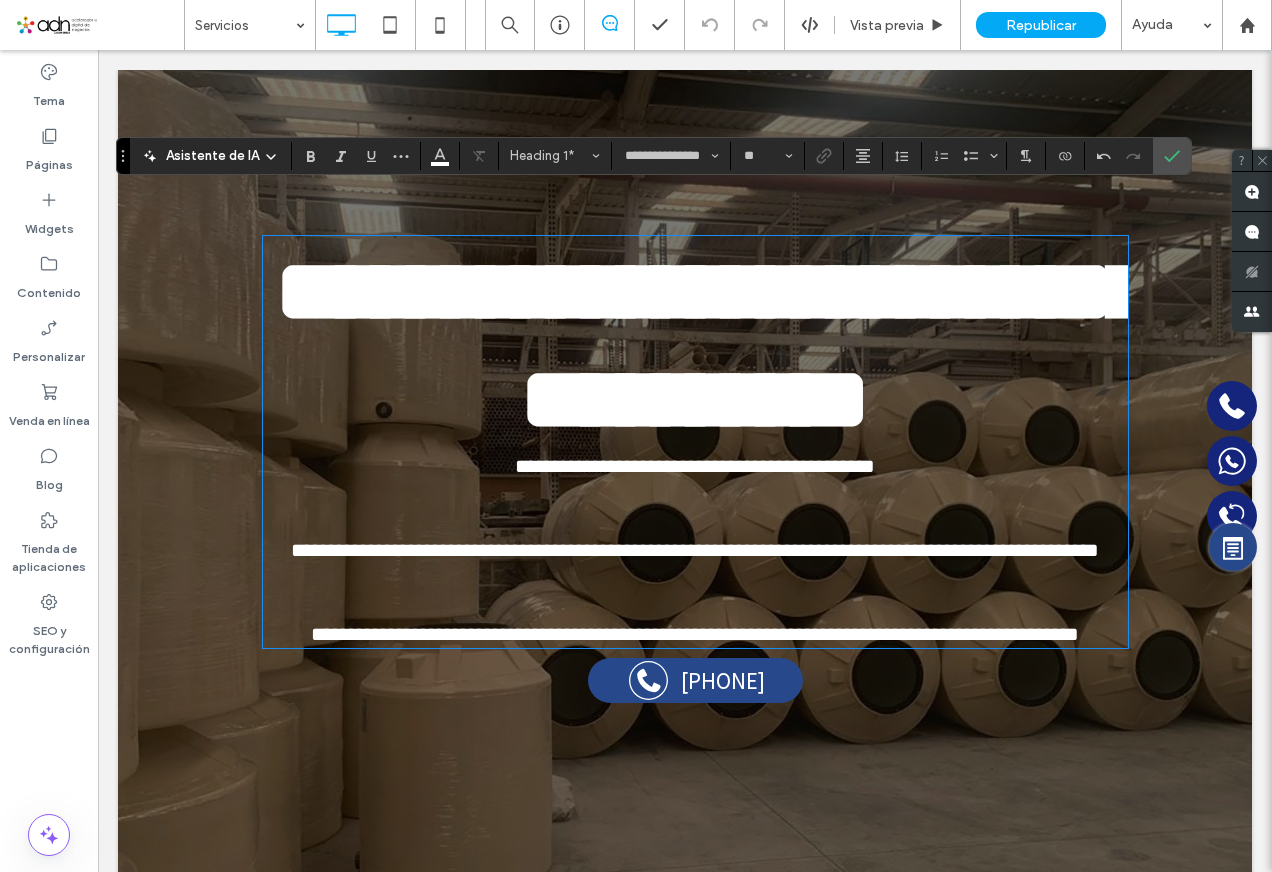 scroll, scrollTop: 200, scrollLeft: 0, axis: vertical 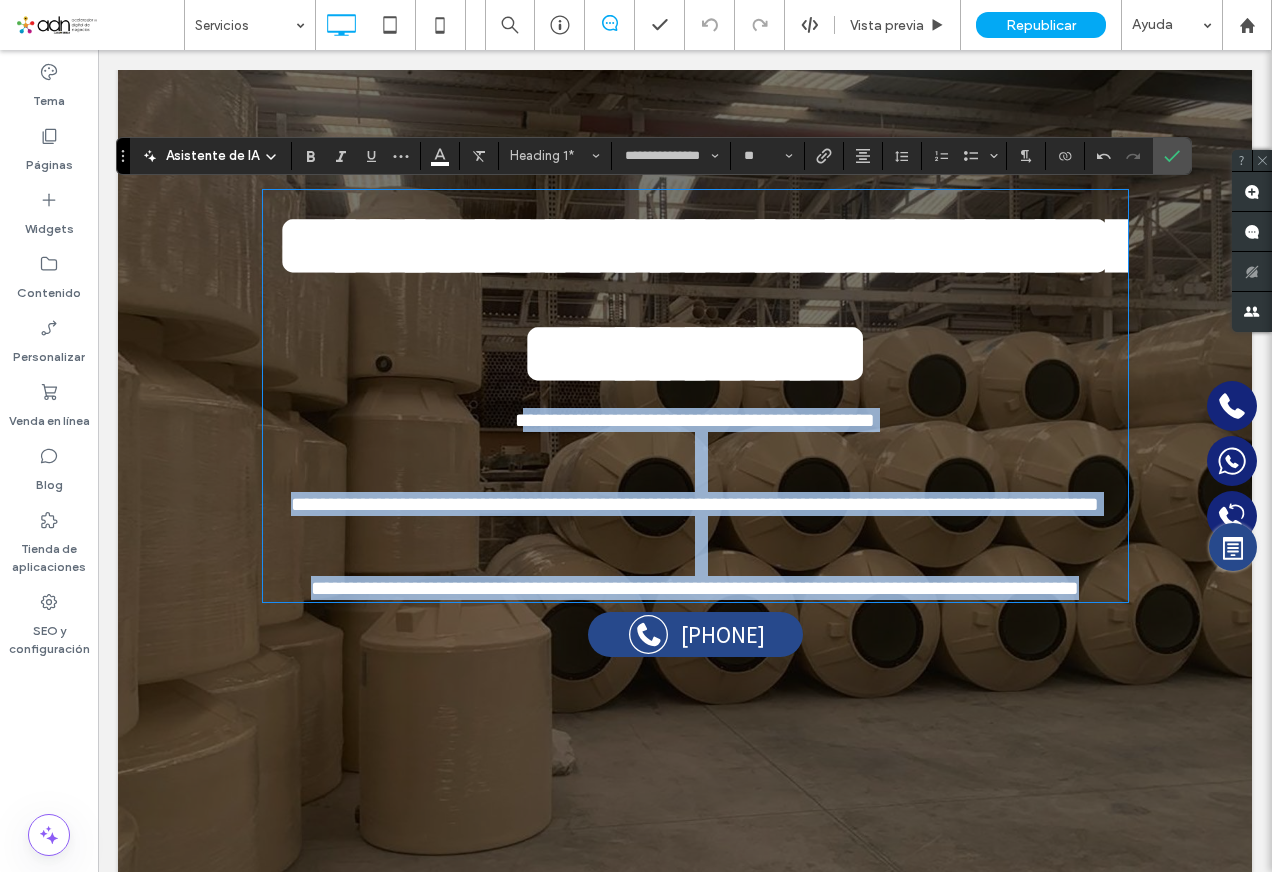 drag, startPoint x: 507, startPoint y: 422, endPoint x: 1115, endPoint y: 595, distance: 632.13367 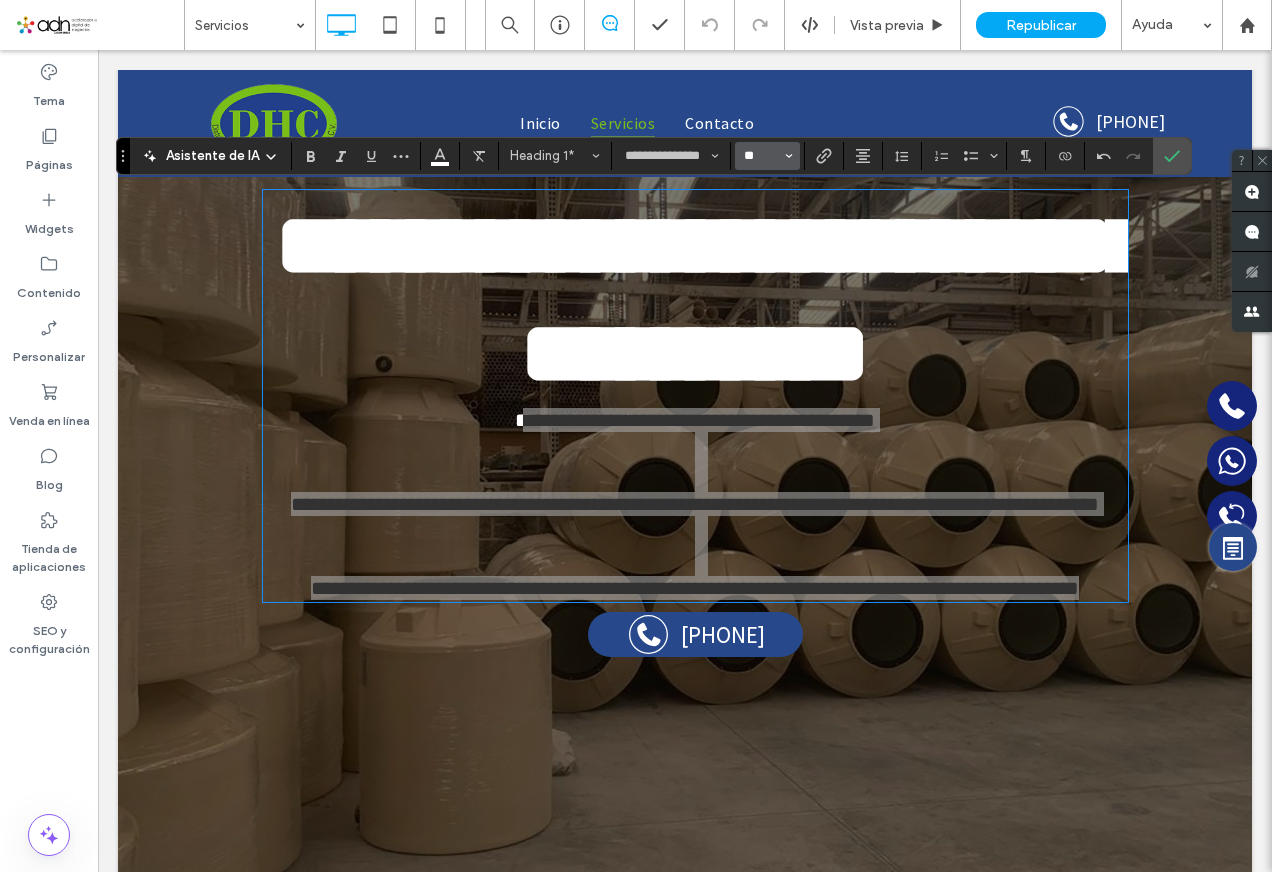 click on "**" at bounding box center (761, 156) 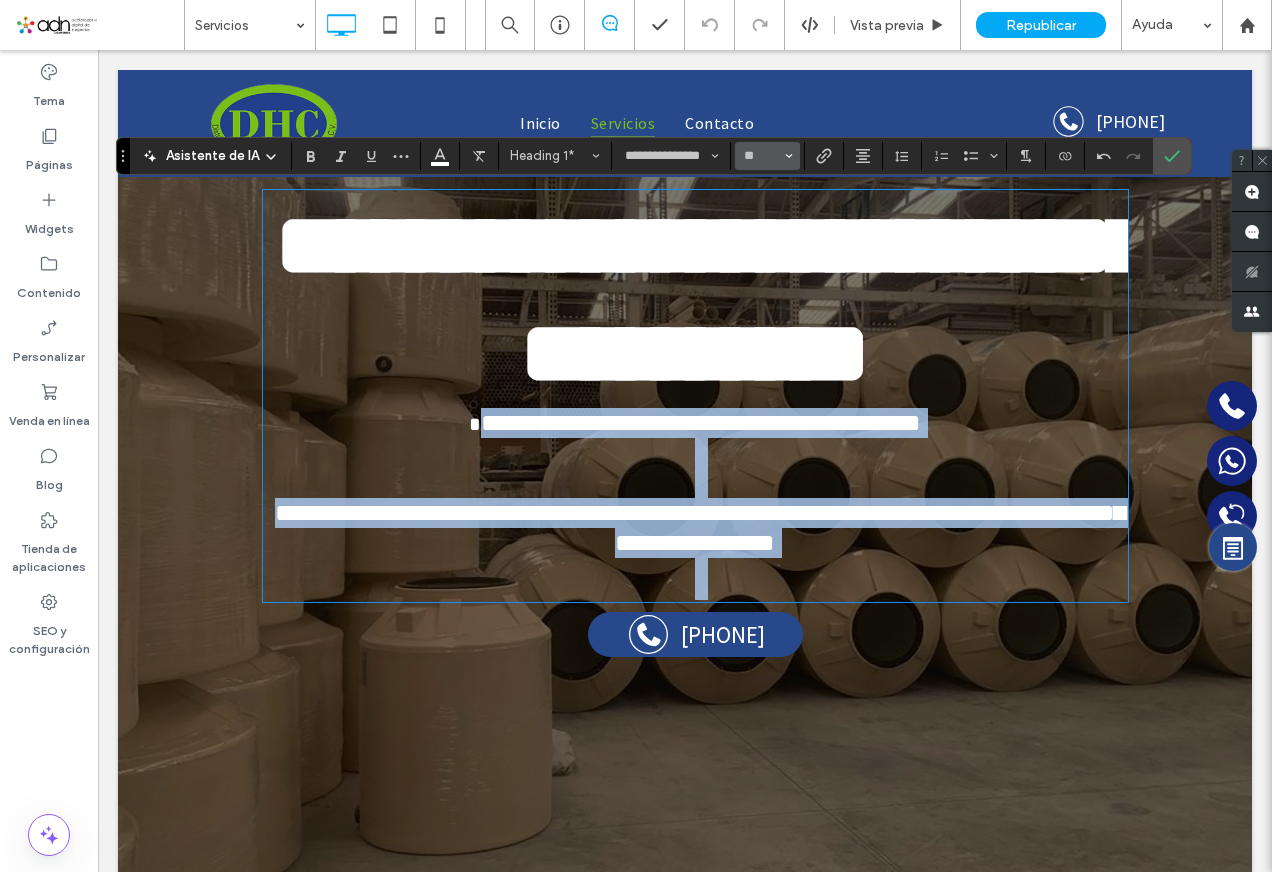 scroll, scrollTop: 1, scrollLeft: 0, axis: vertical 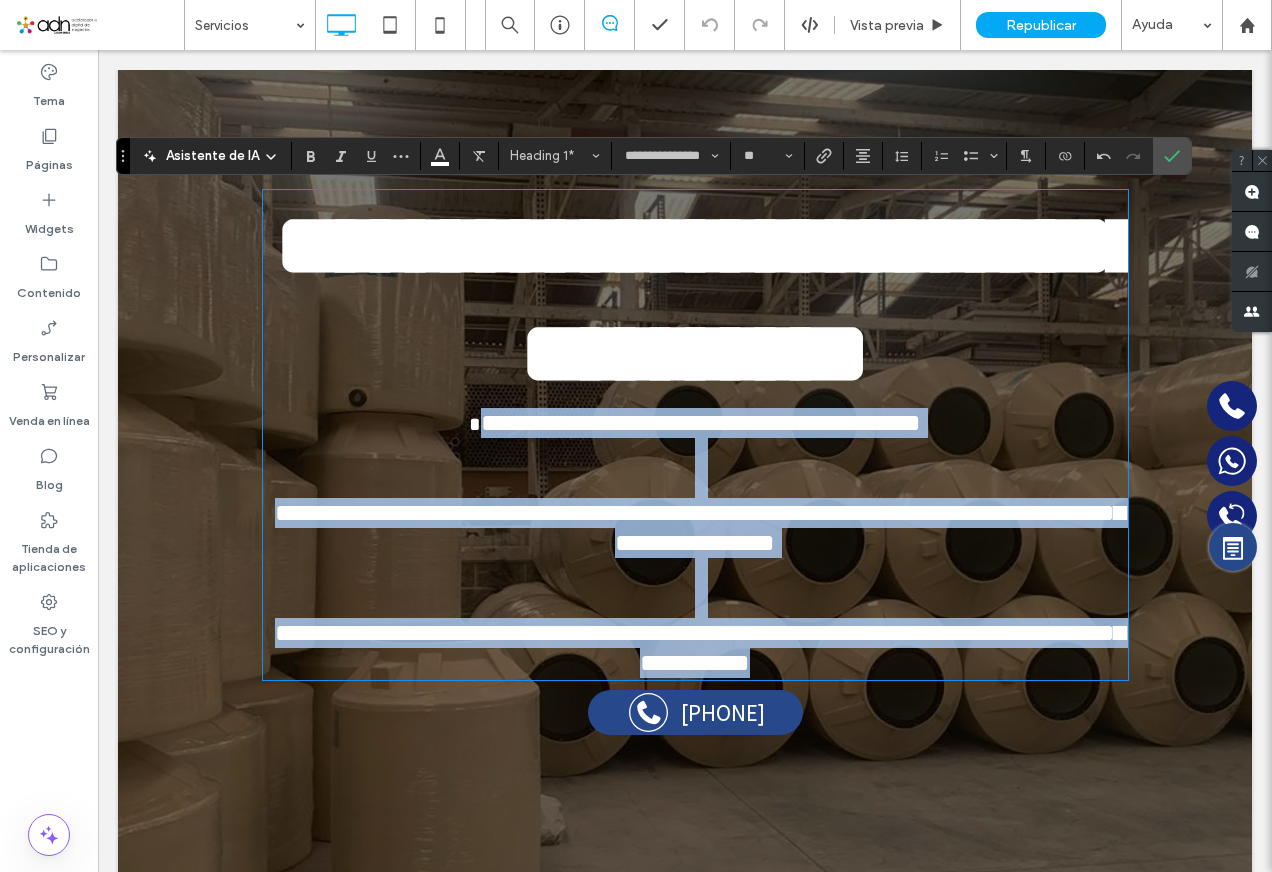 click on "**********" at bounding box center (546, 422) 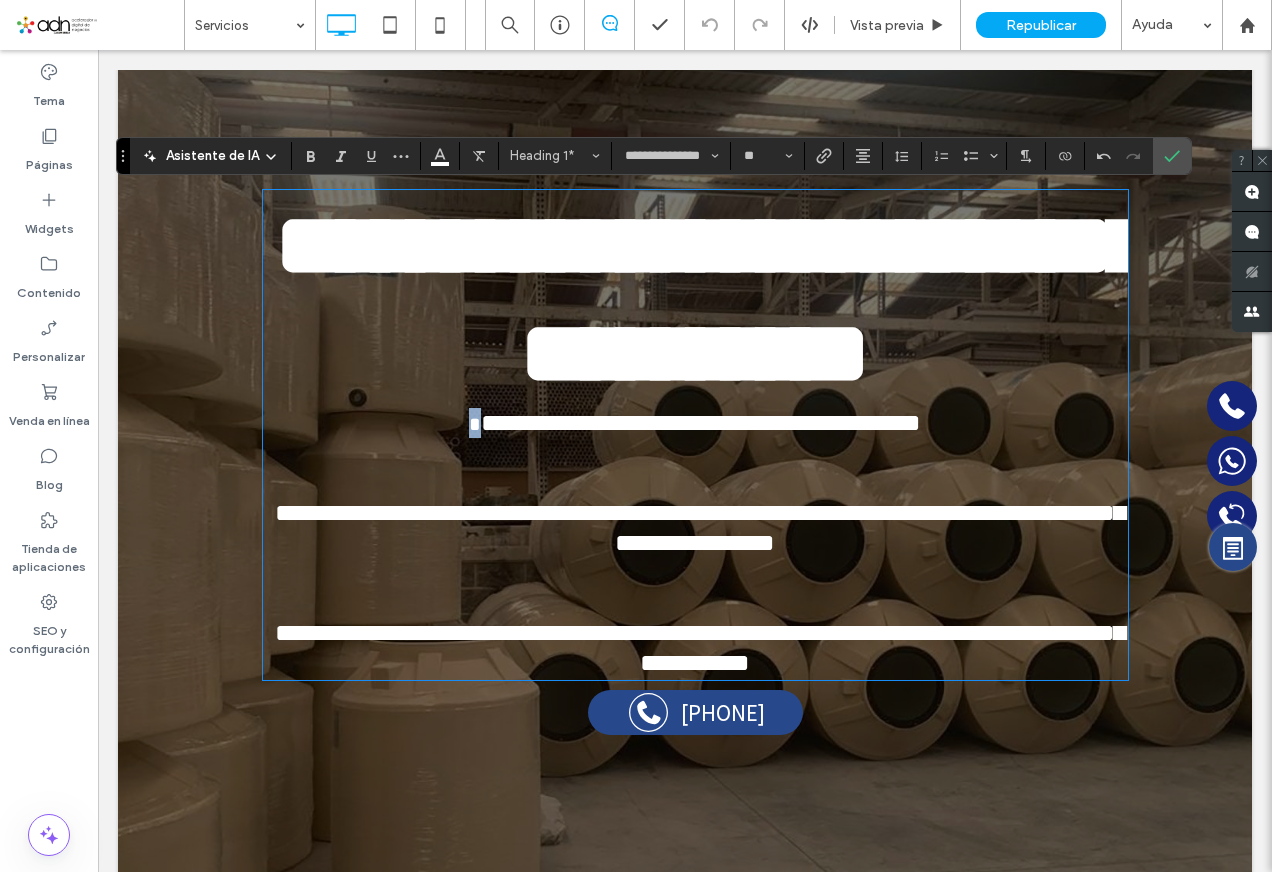 click on "**********" at bounding box center (695, 423) 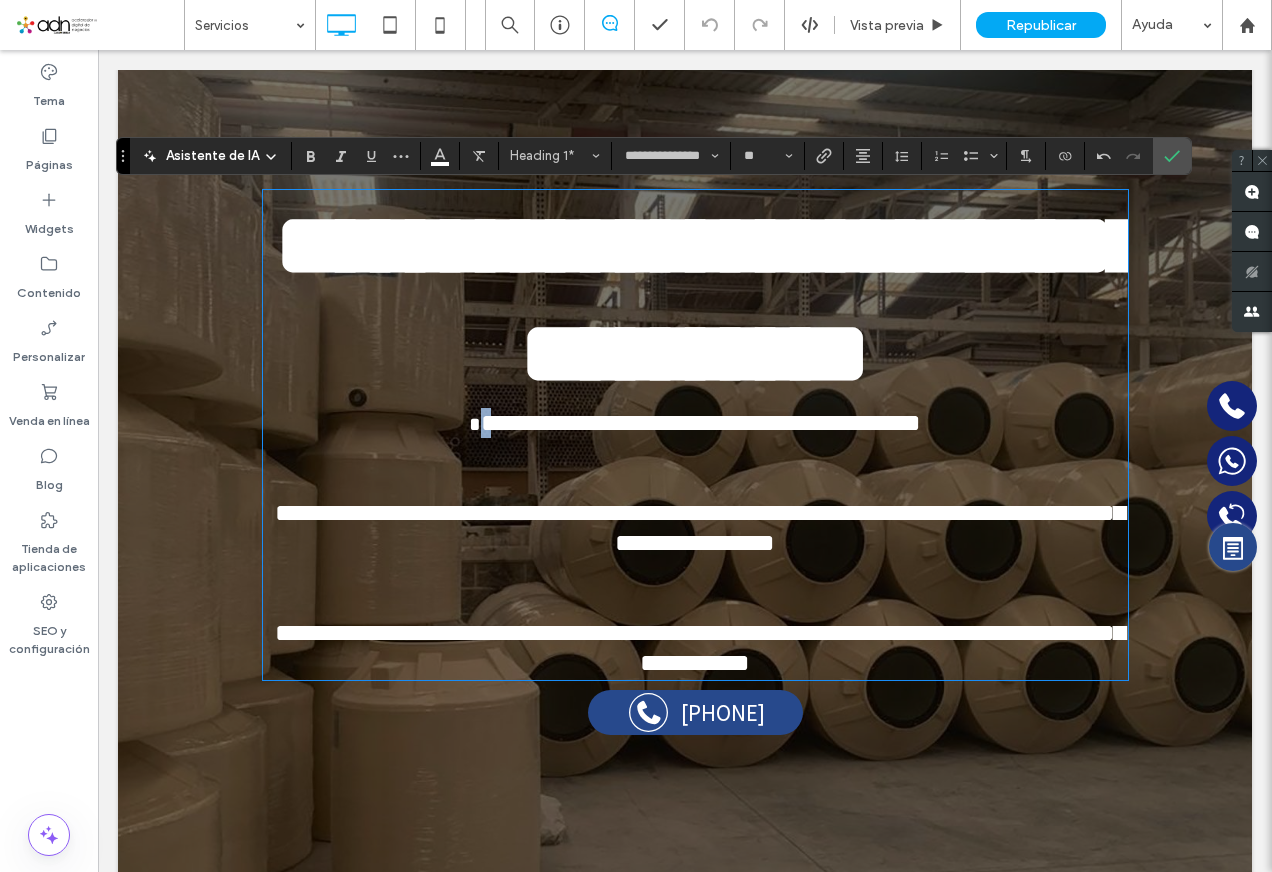 click on "**********" at bounding box center [546, 422] 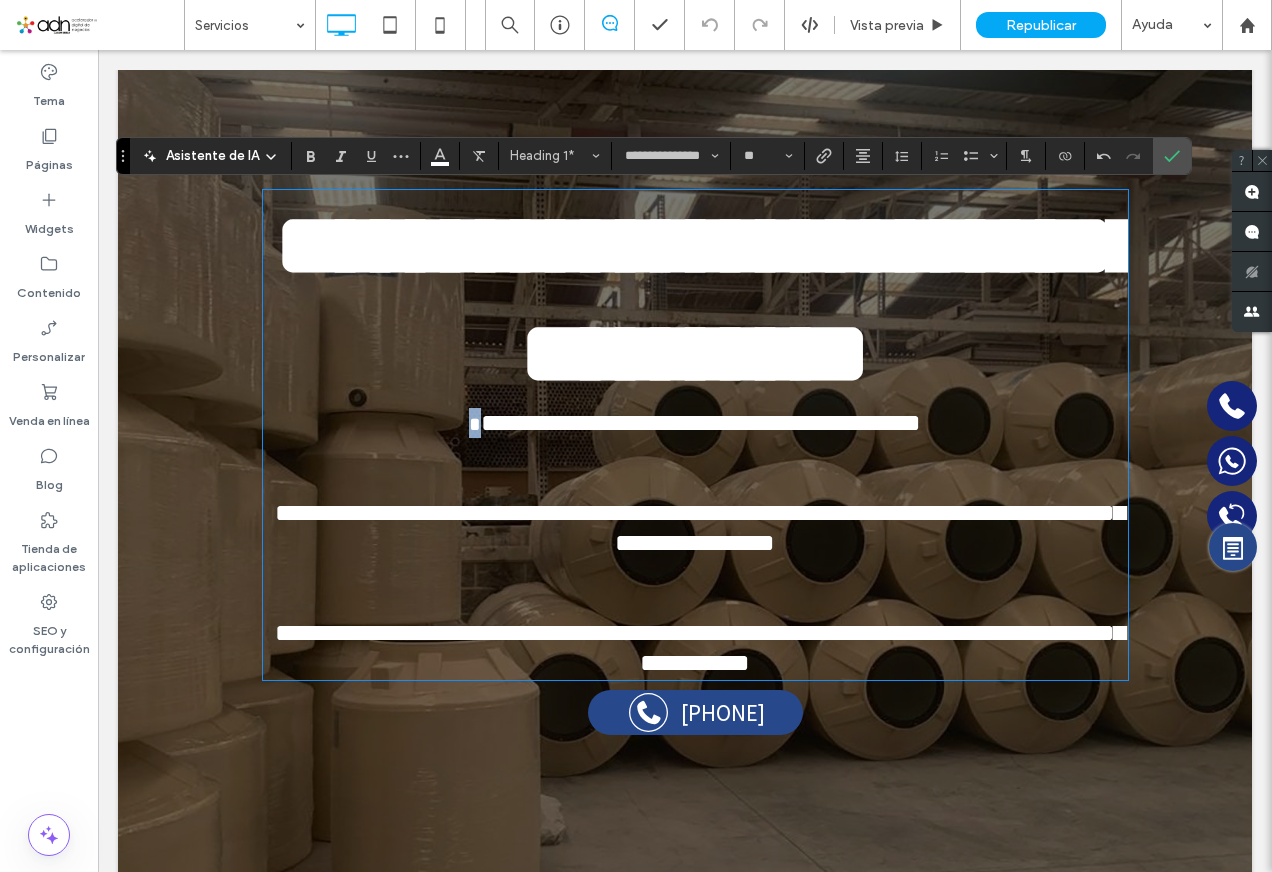 click on "*" at bounding box center (475, 424) 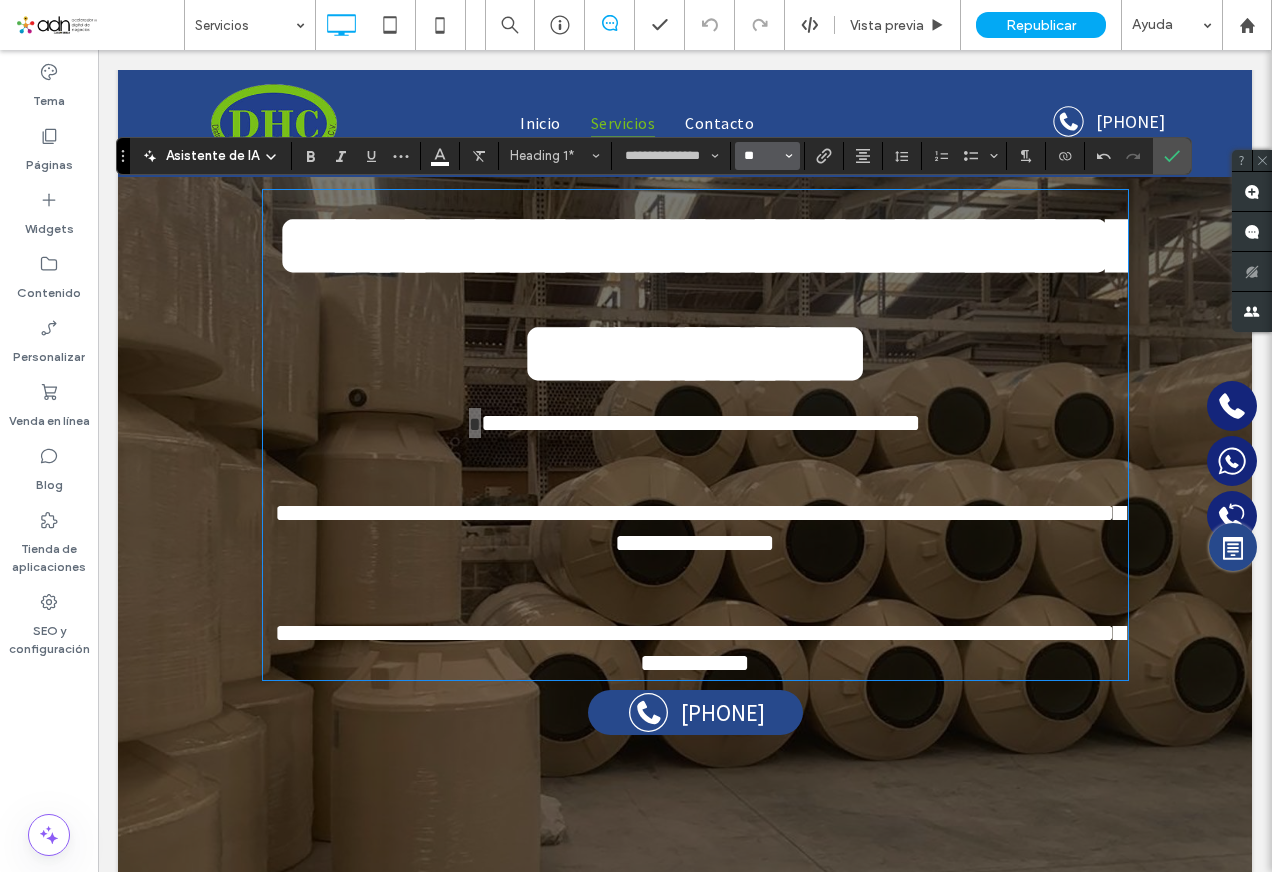 click on "**" at bounding box center [761, 156] 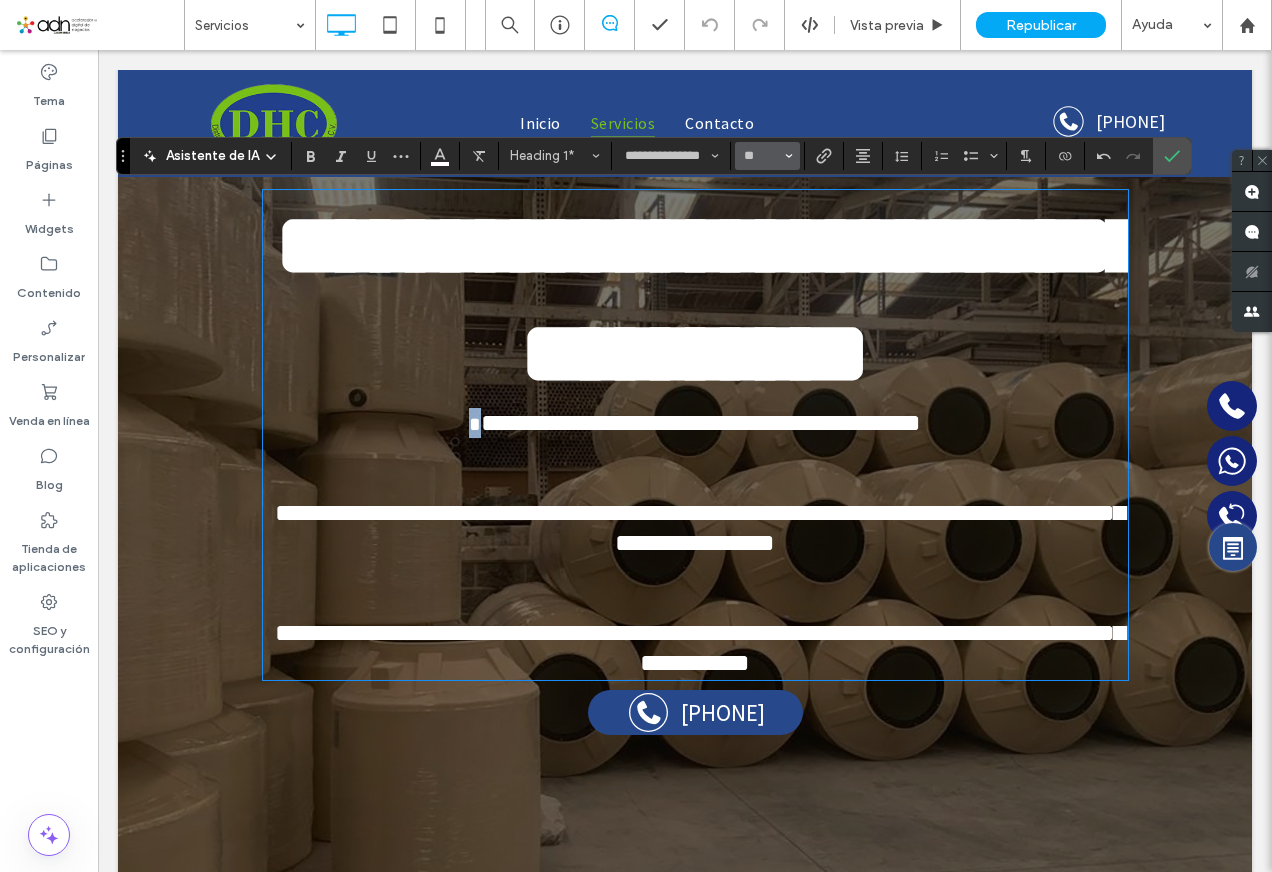 type on "**" 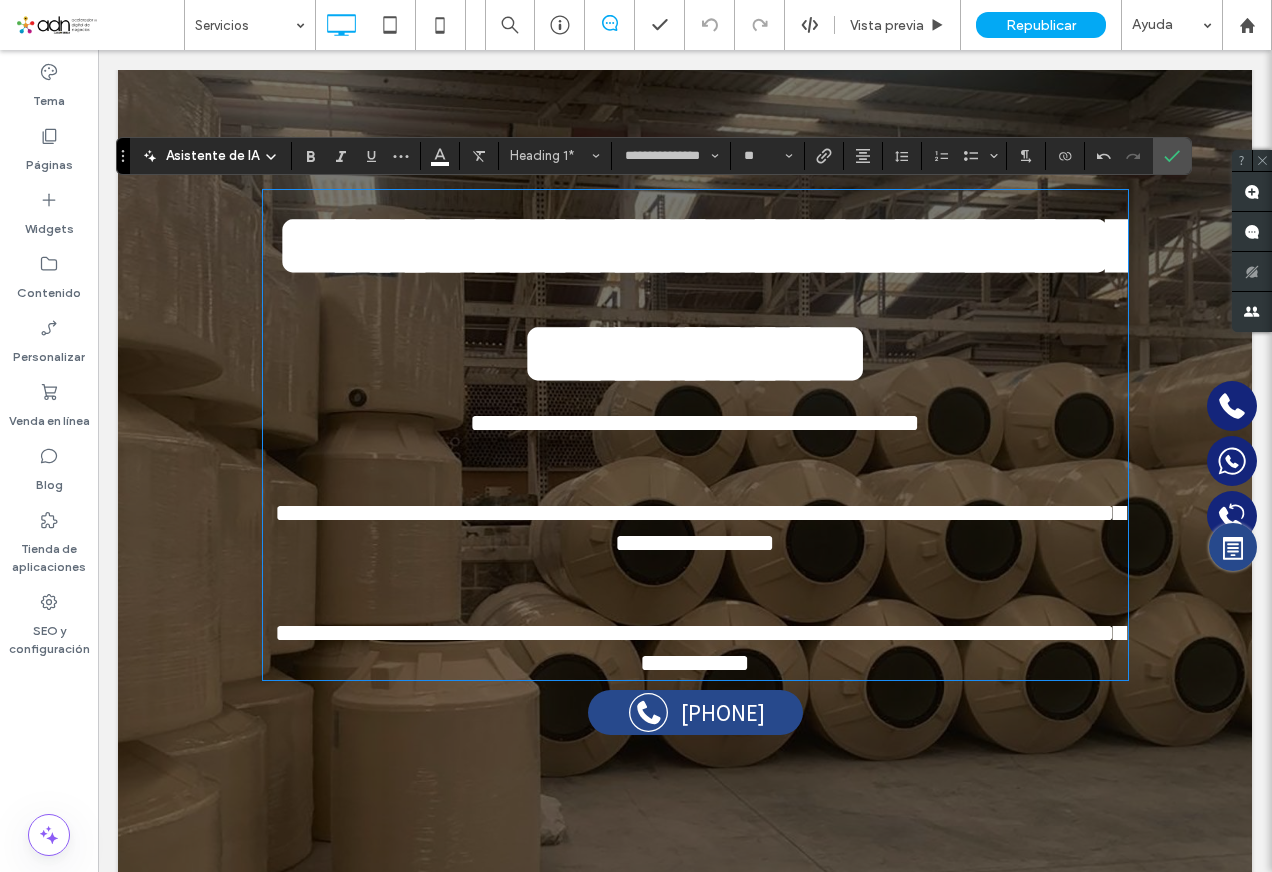 click on "**********" at bounding box center [695, 423] 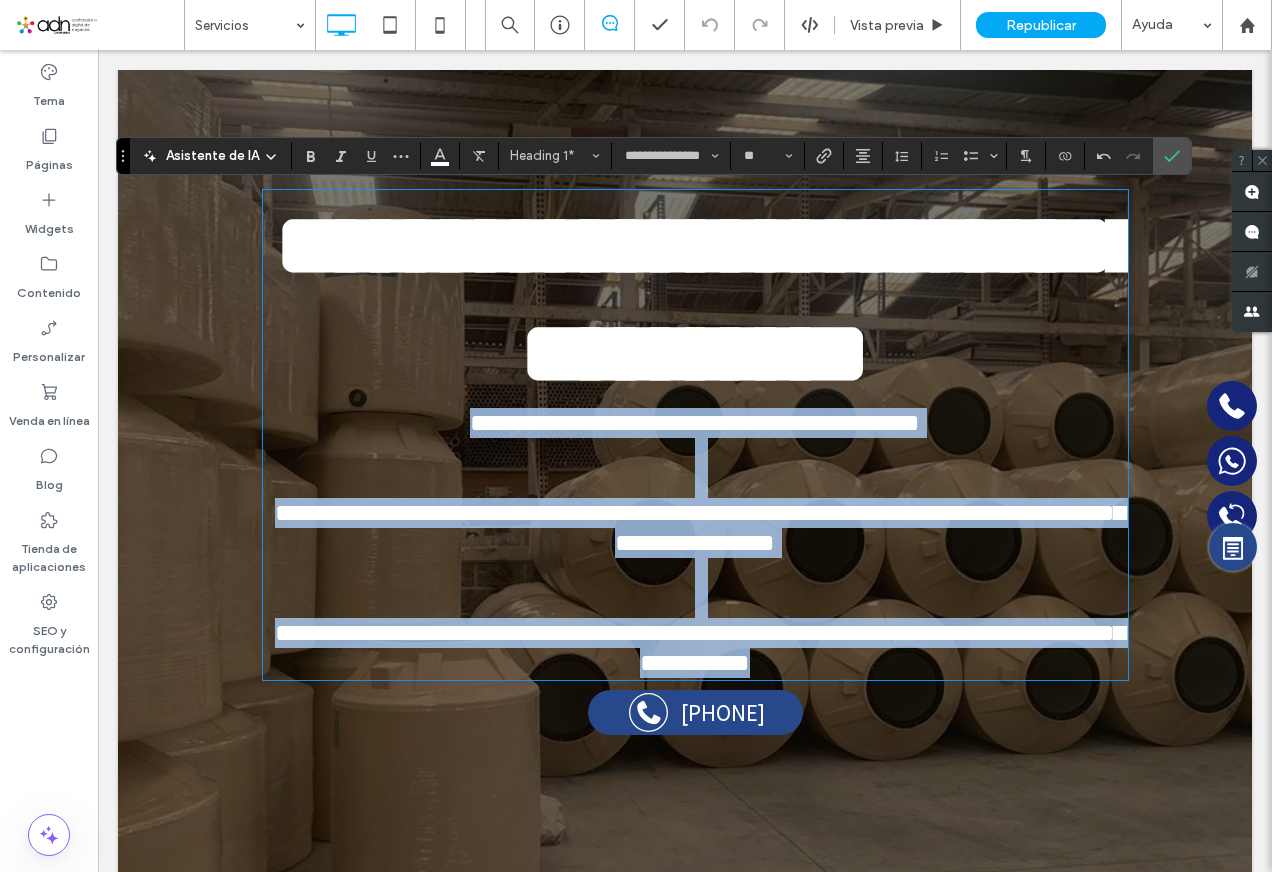 drag, startPoint x: 451, startPoint y: 430, endPoint x: 813, endPoint y: 663, distance: 430.5032 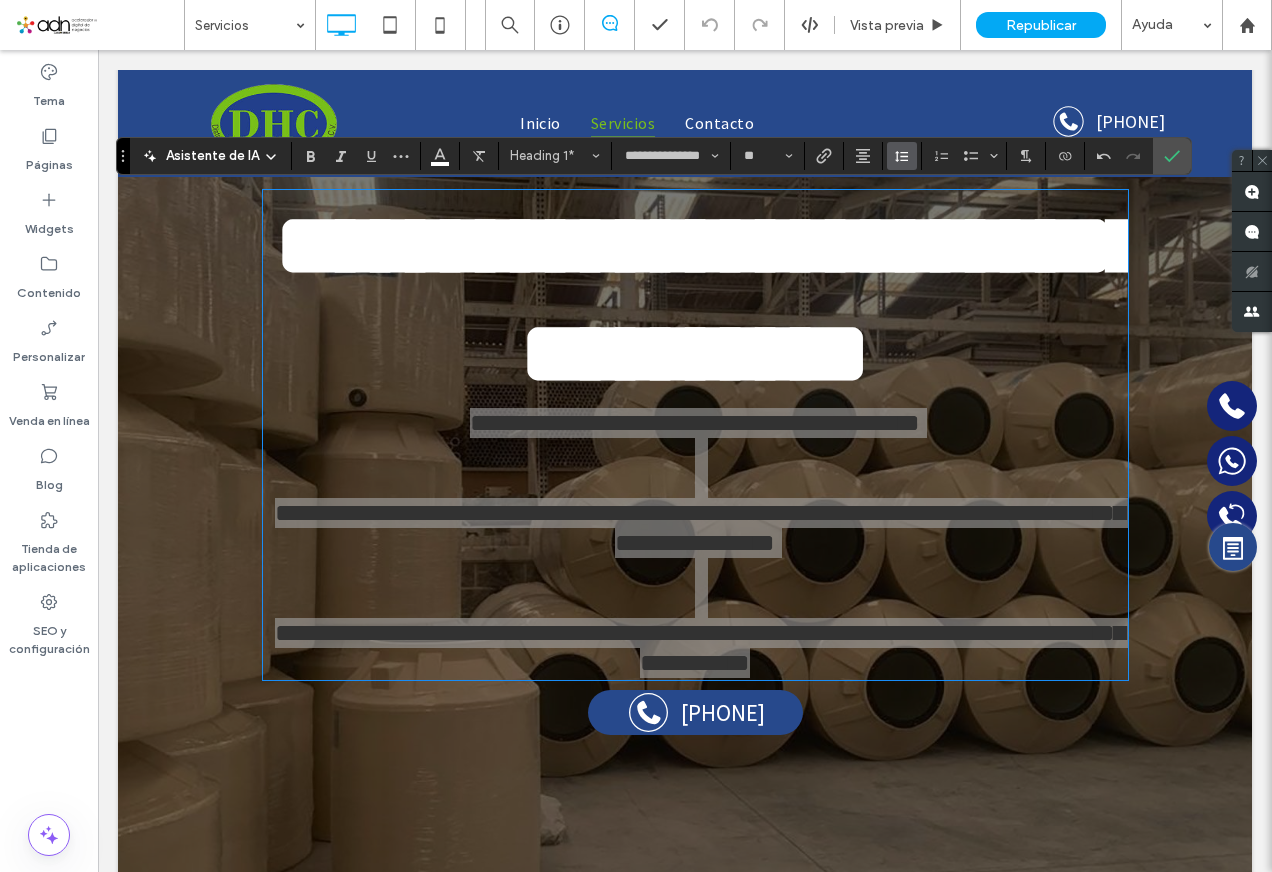 click 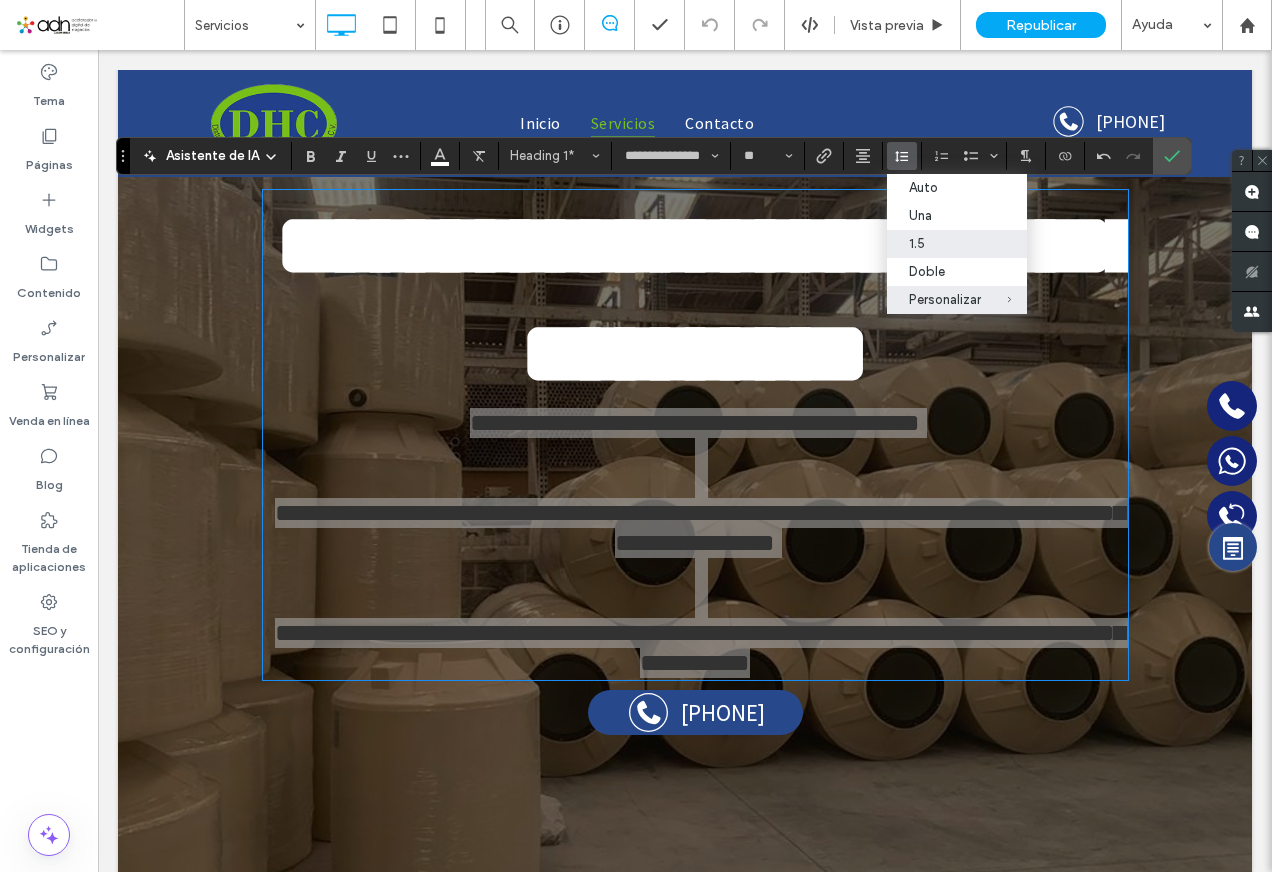 click on "1.5" at bounding box center [945, 243] 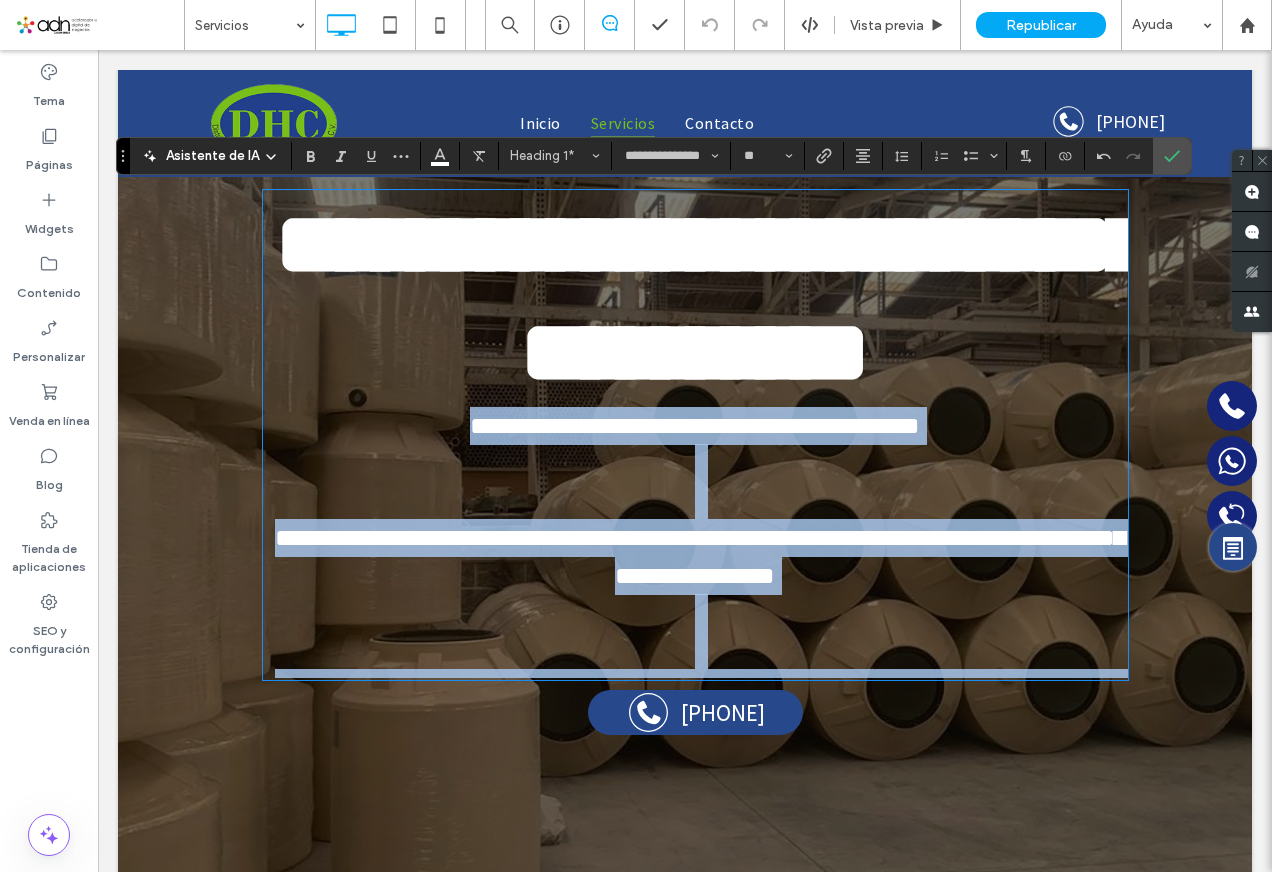 scroll, scrollTop: 0, scrollLeft: 0, axis: both 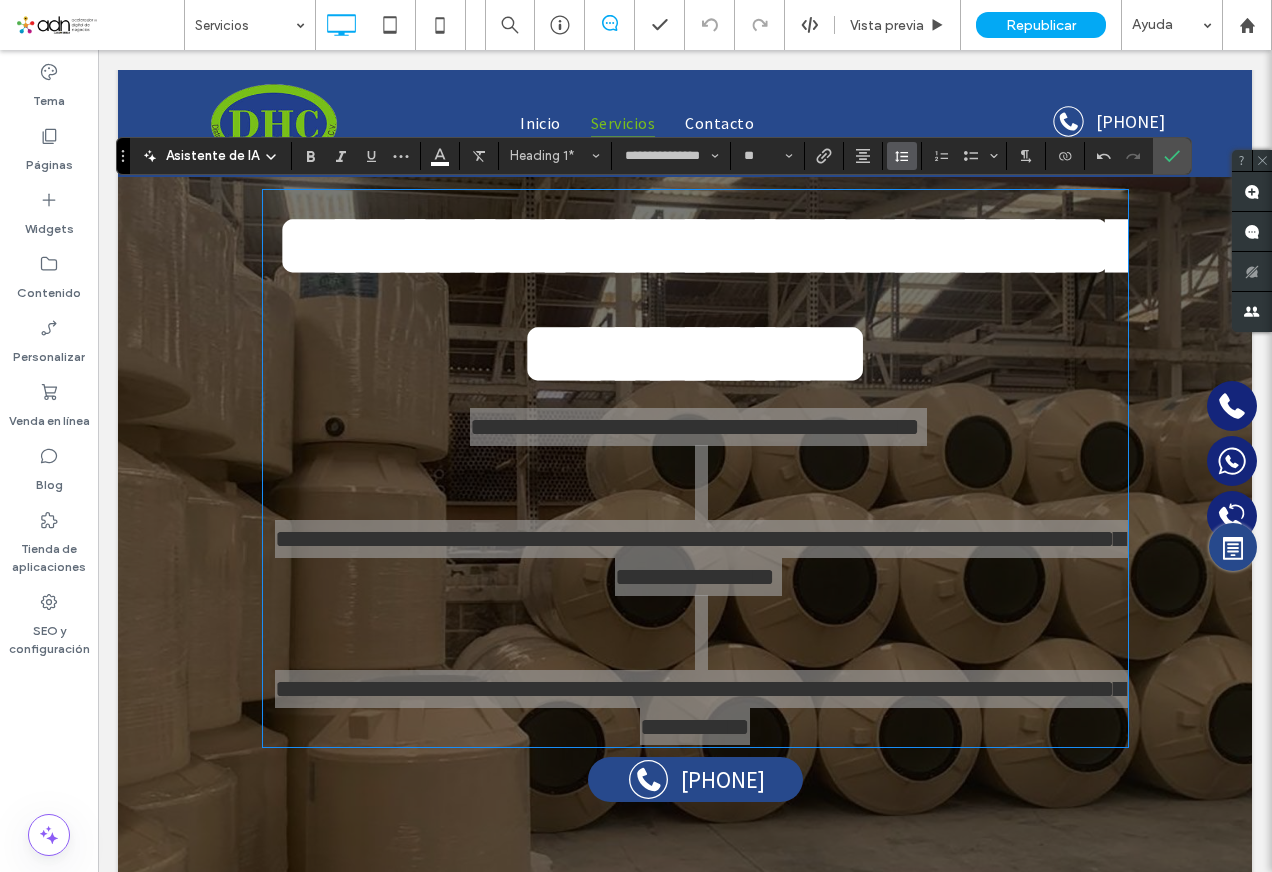 click 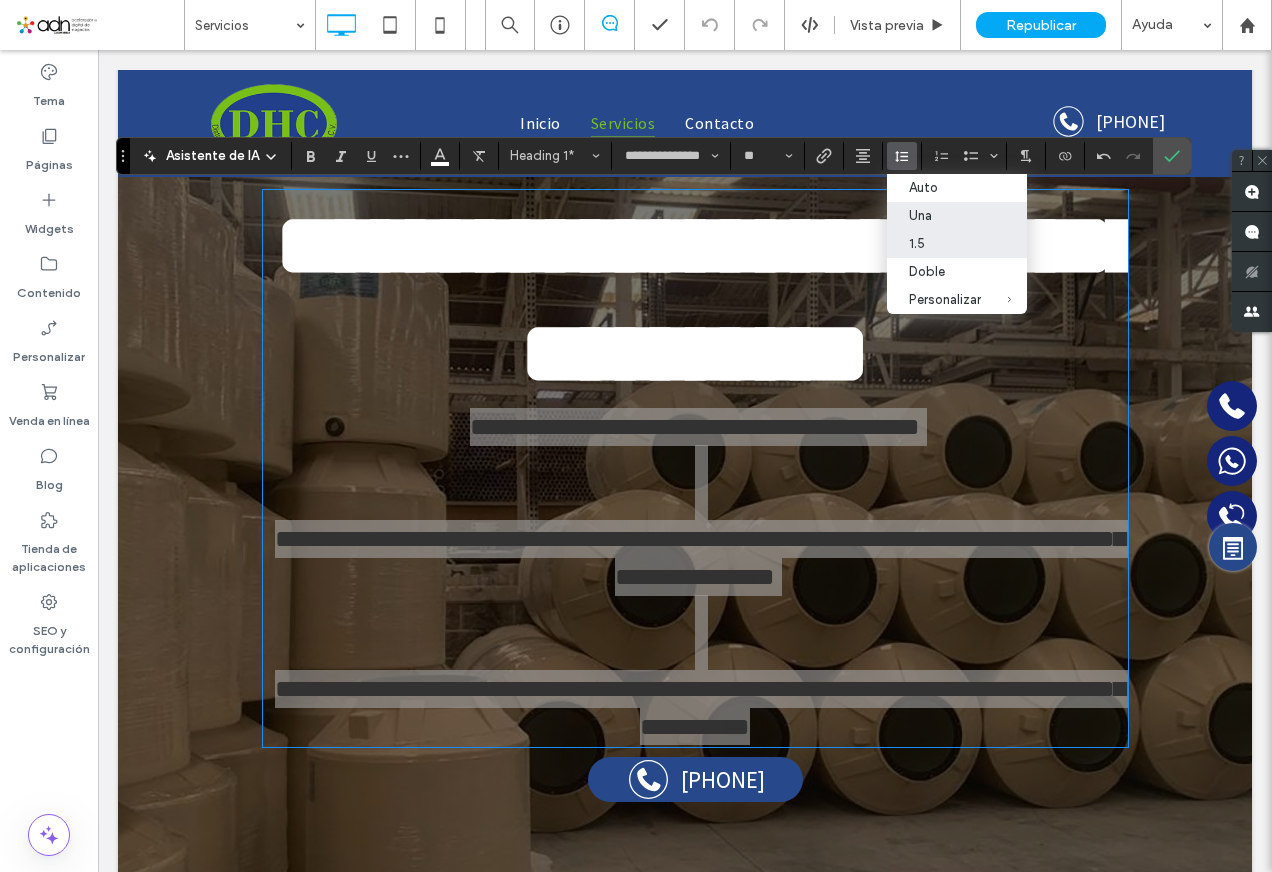 click on "Una" at bounding box center (945, 215) 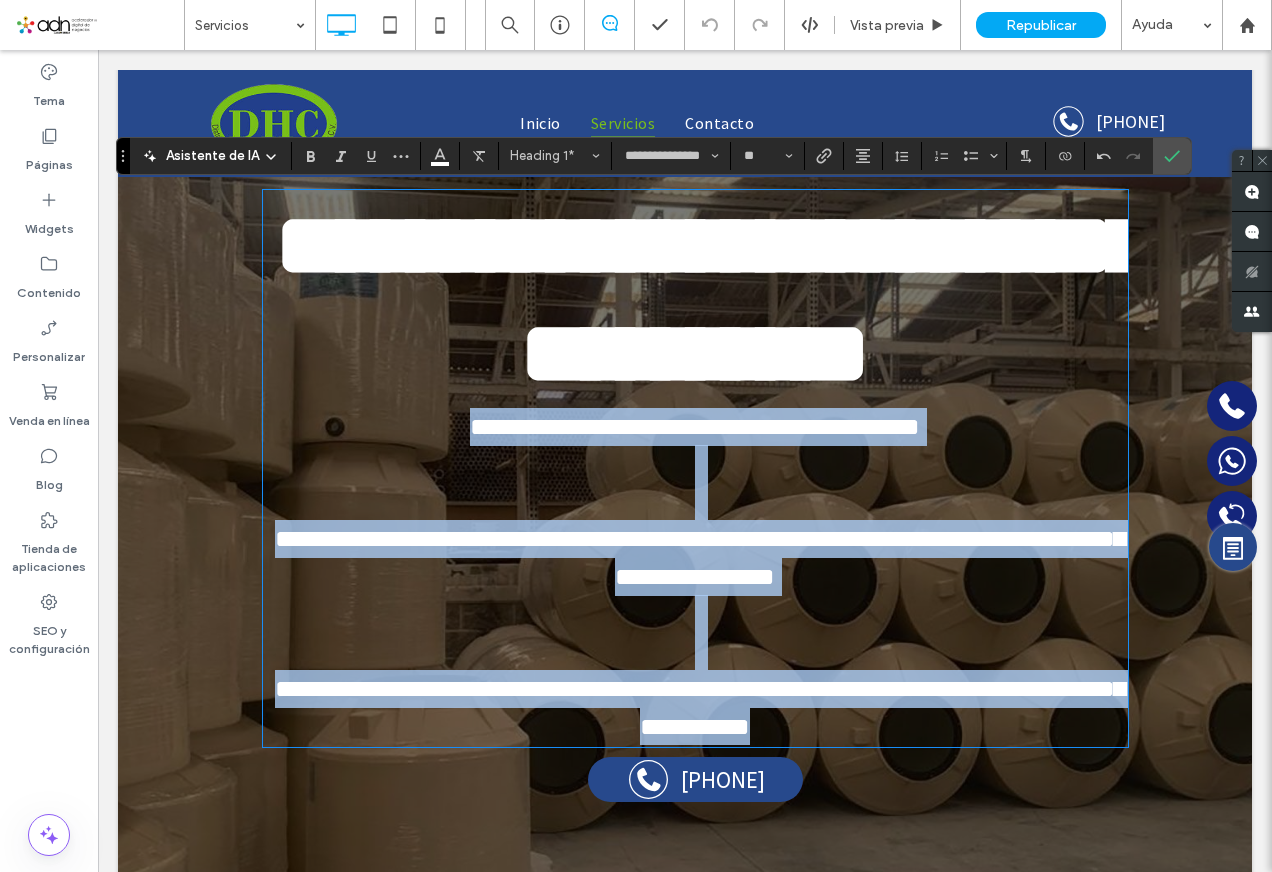 scroll, scrollTop: 3, scrollLeft: 0, axis: vertical 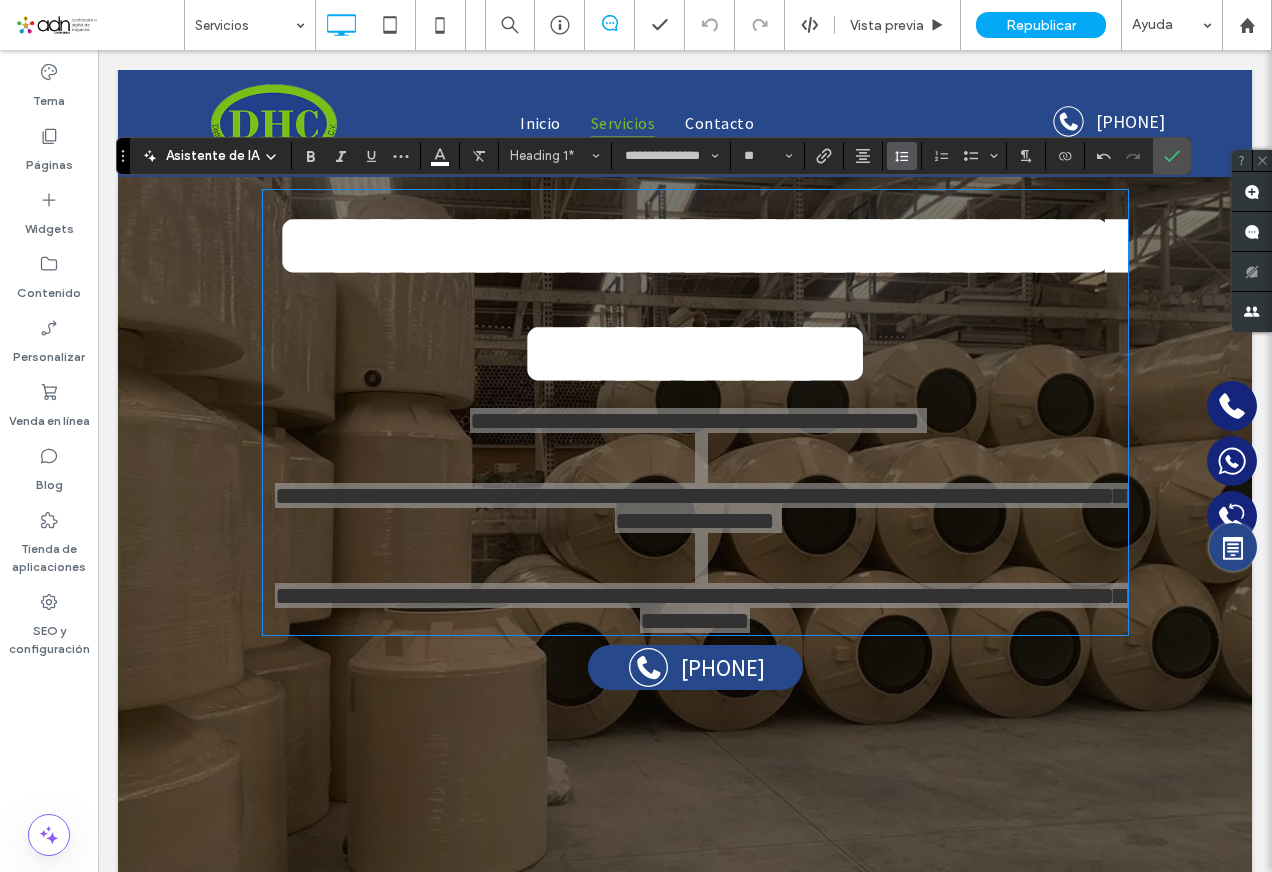 click at bounding box center (902, 156) 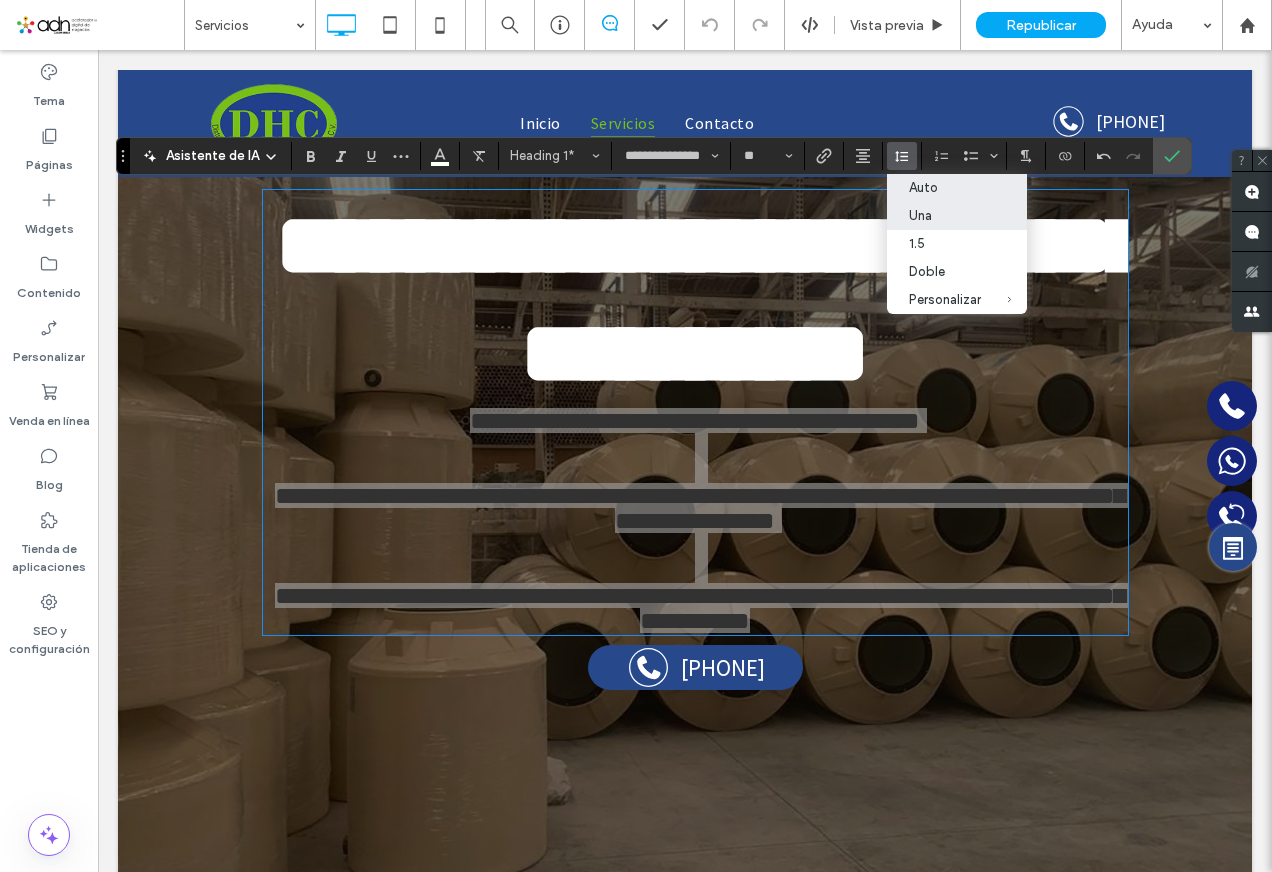 click at bounding box center (898, 188) 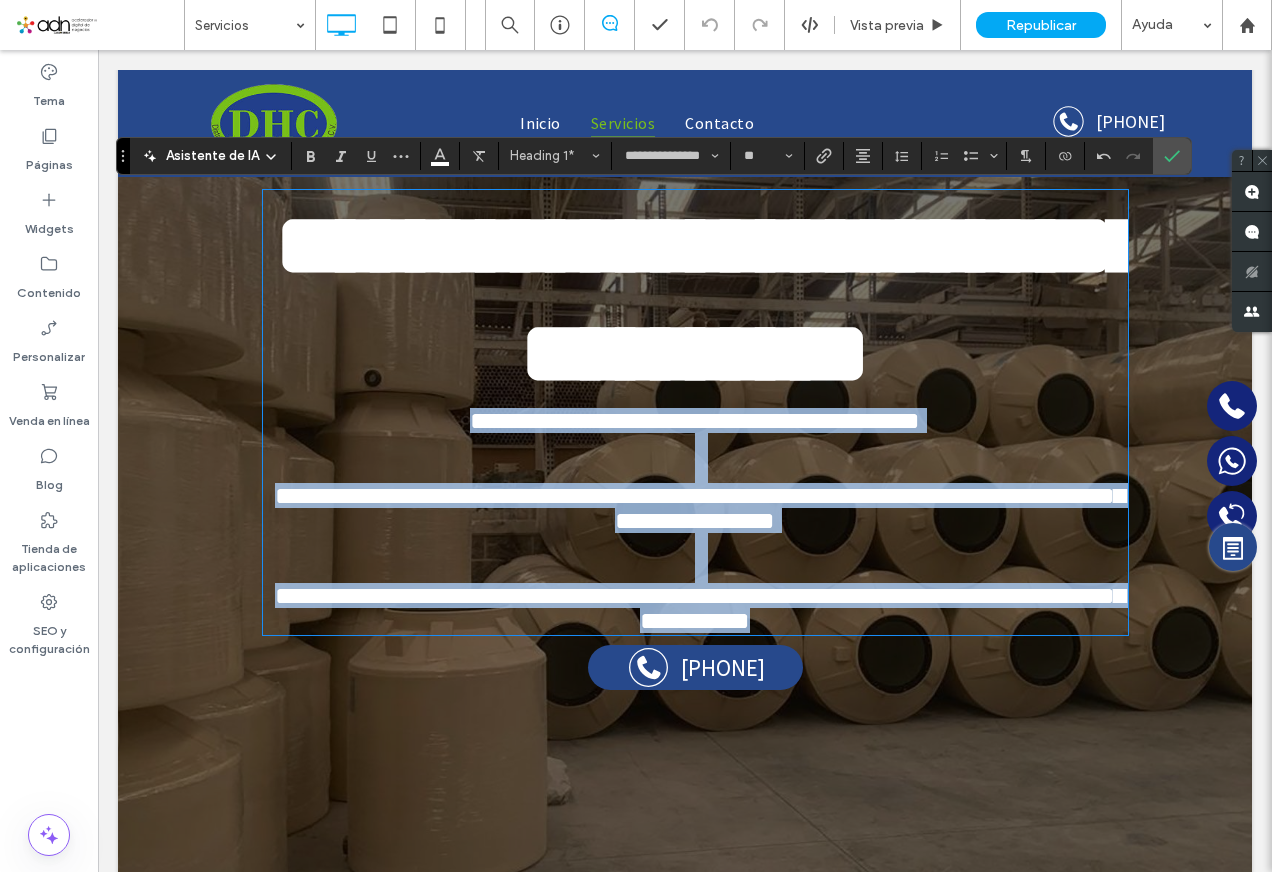 scroll, scrollTop: 0, scrollLeft: 0, axis: both 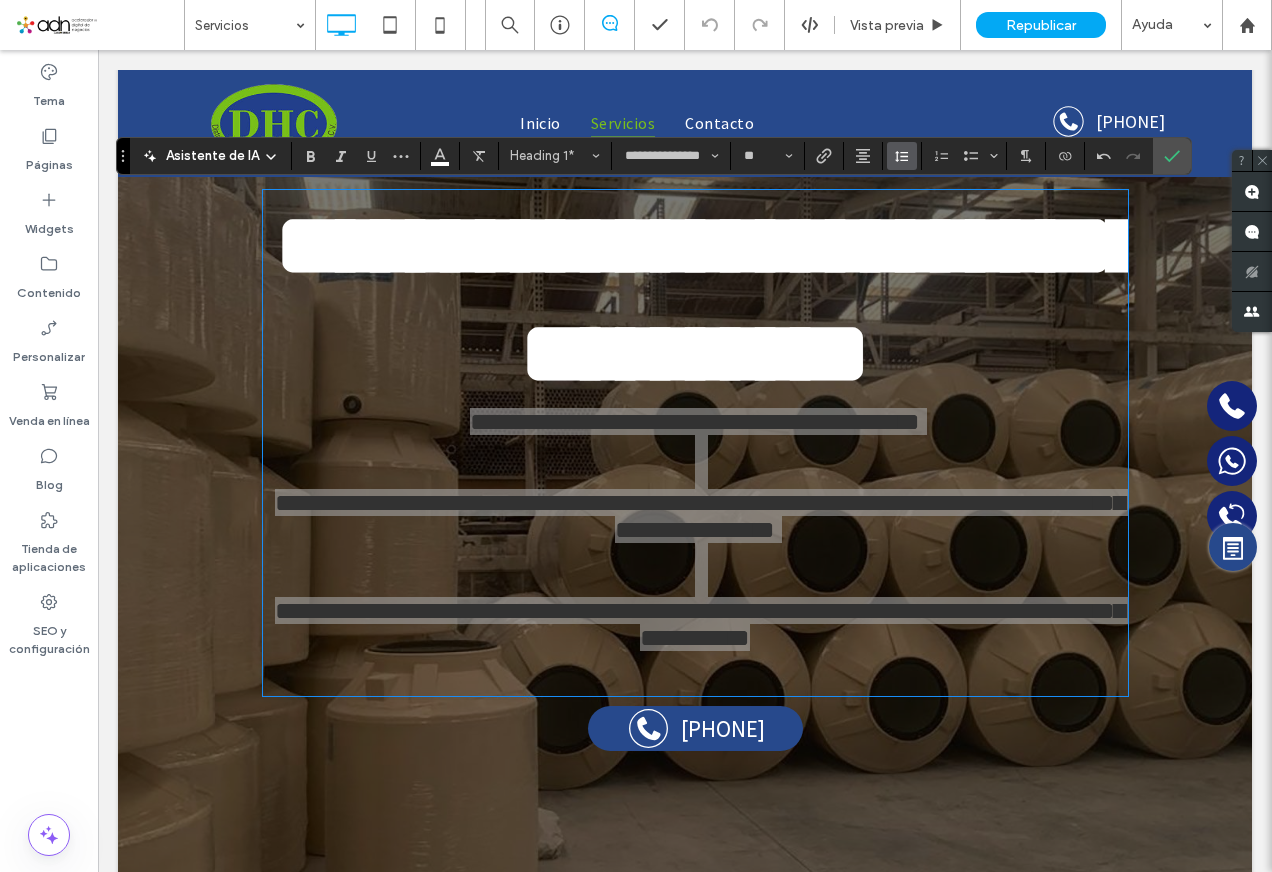click 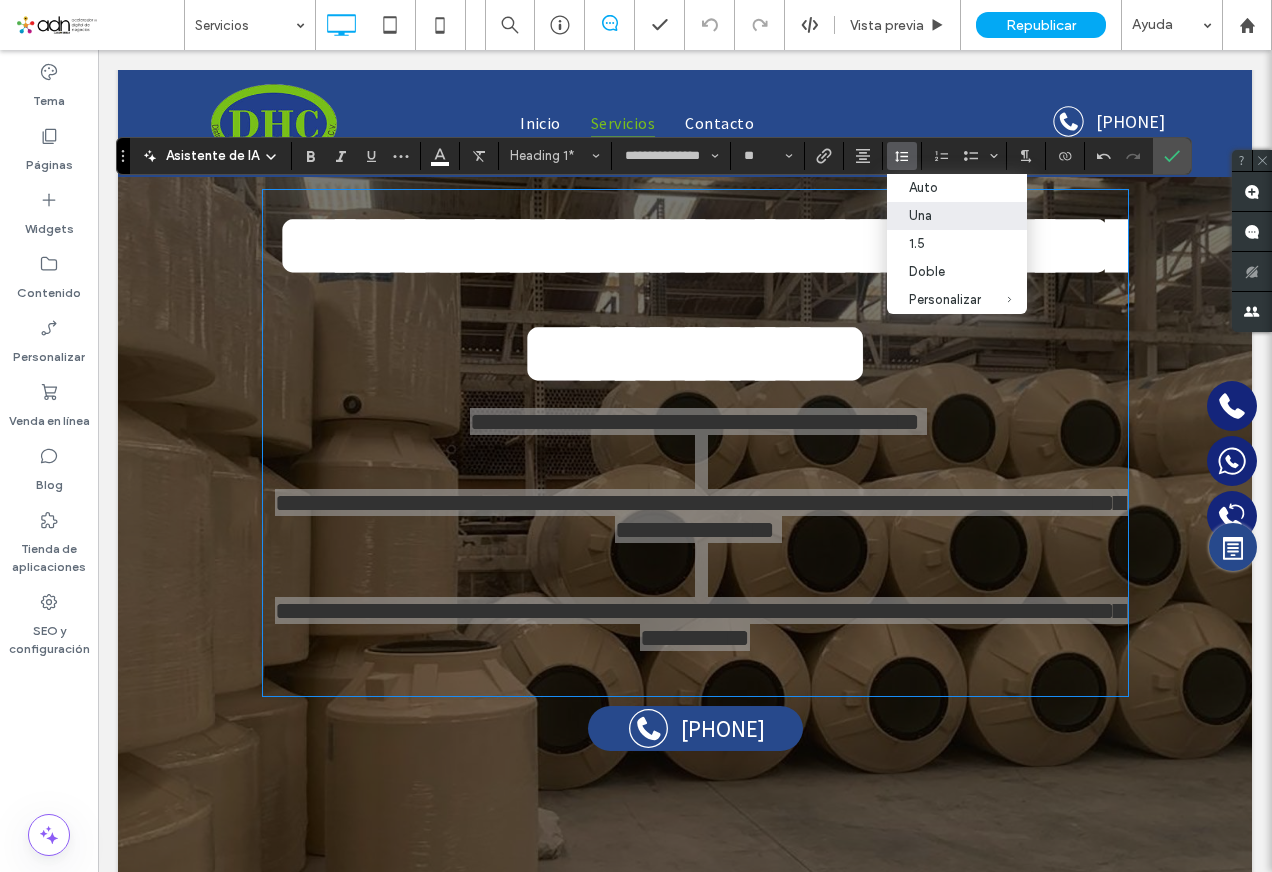 click on "Una" at bounding box center [945, 215] 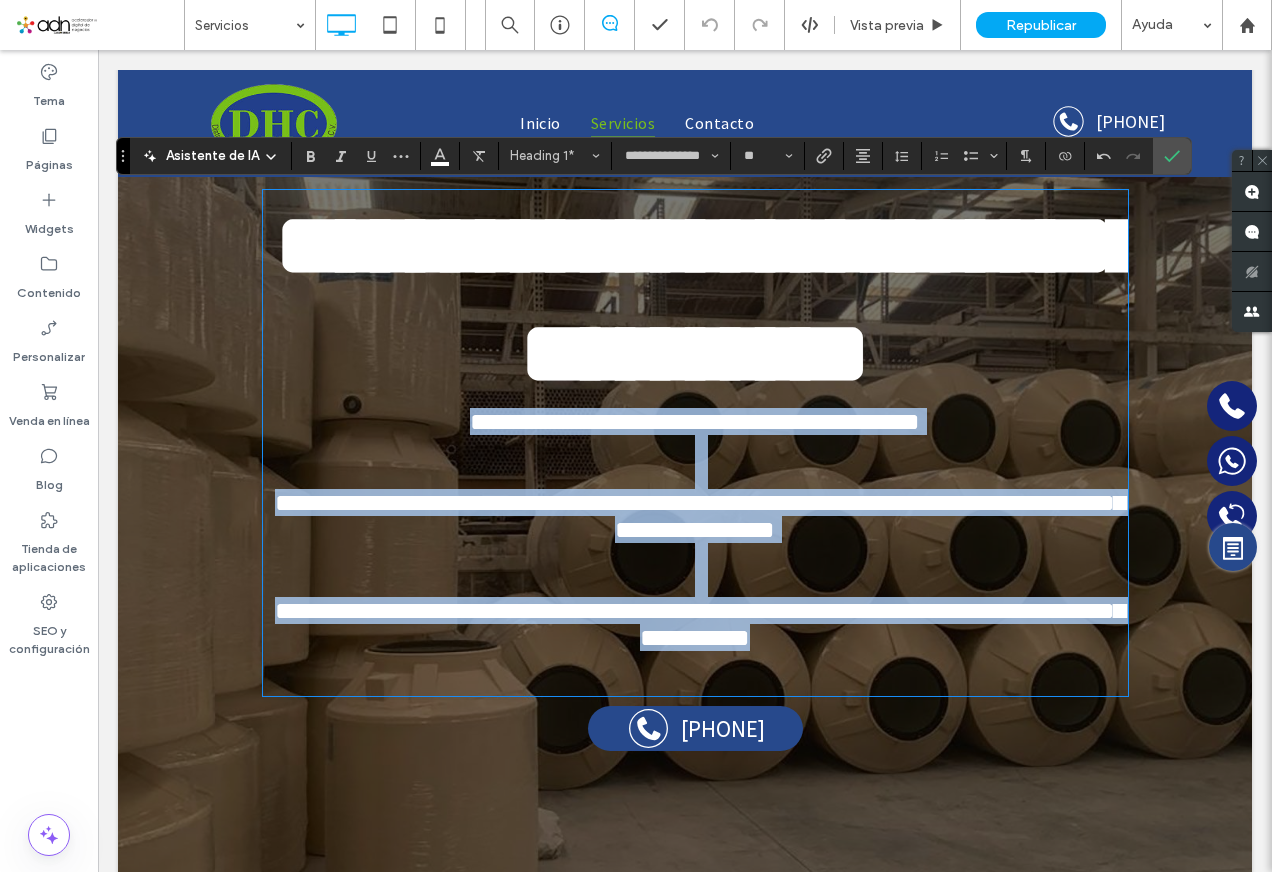 scroll, scrollTop: 3, scrollLeft: 0, axis: vertical 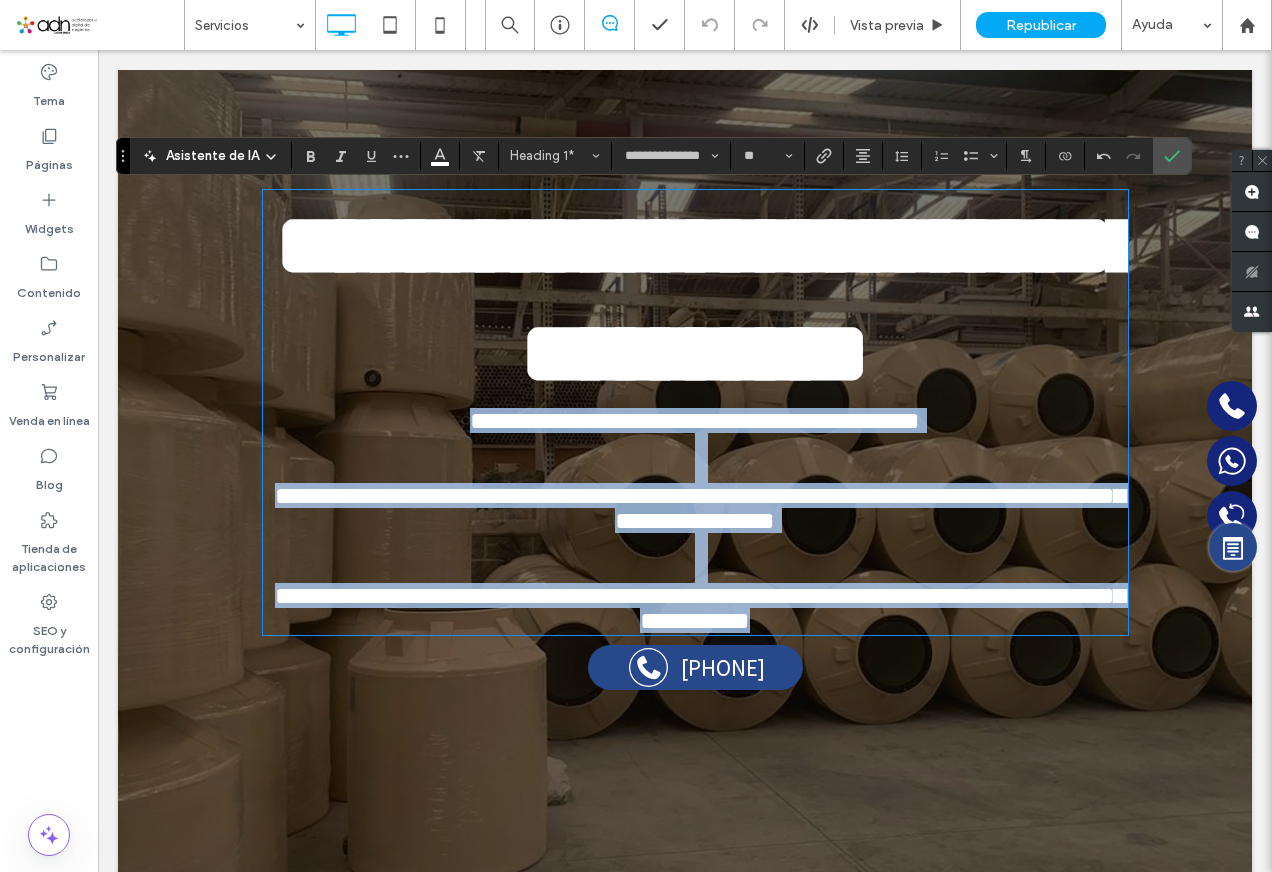 click on "**********" at bounding box center [765, 420] 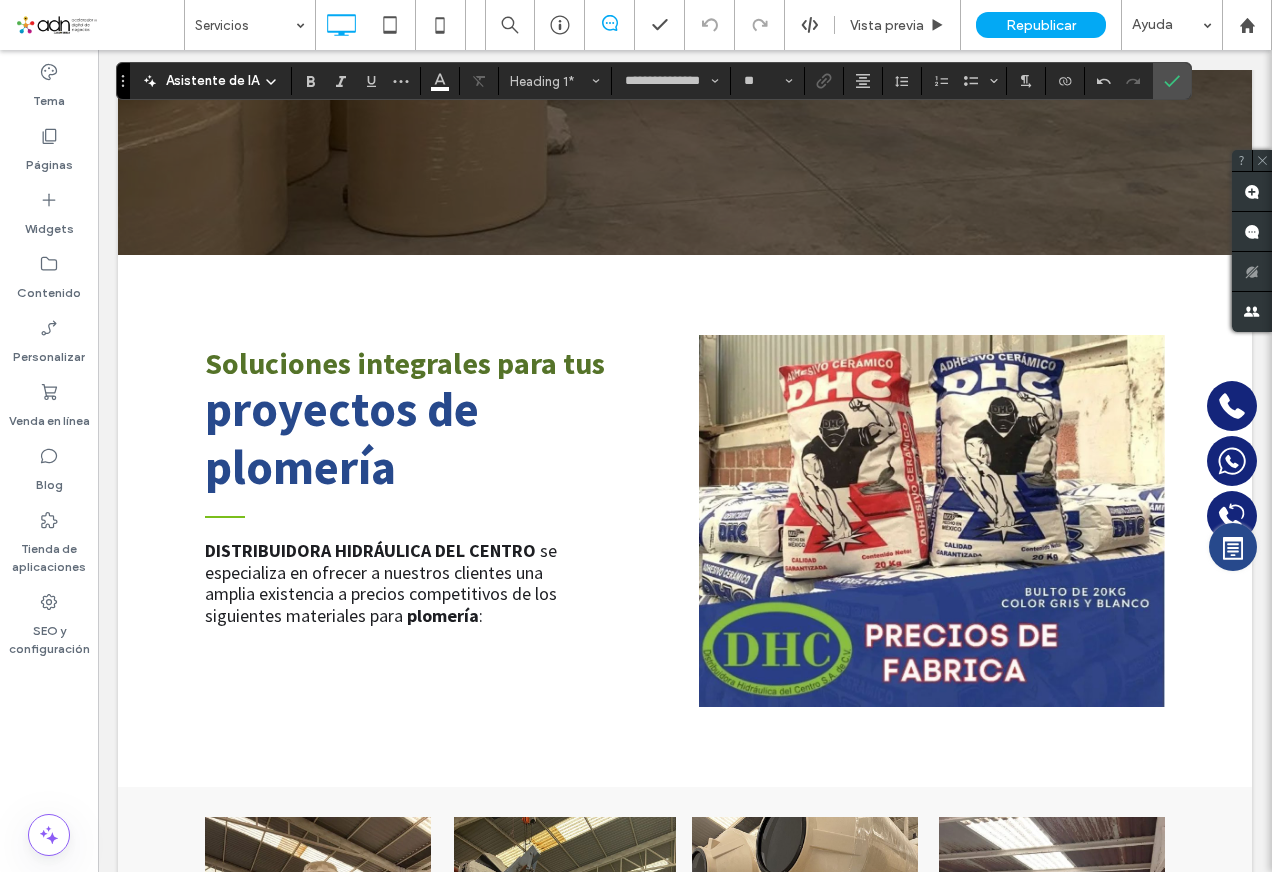 scroll, scrollTop: 900, scrollLeft: 0, axis: vertical 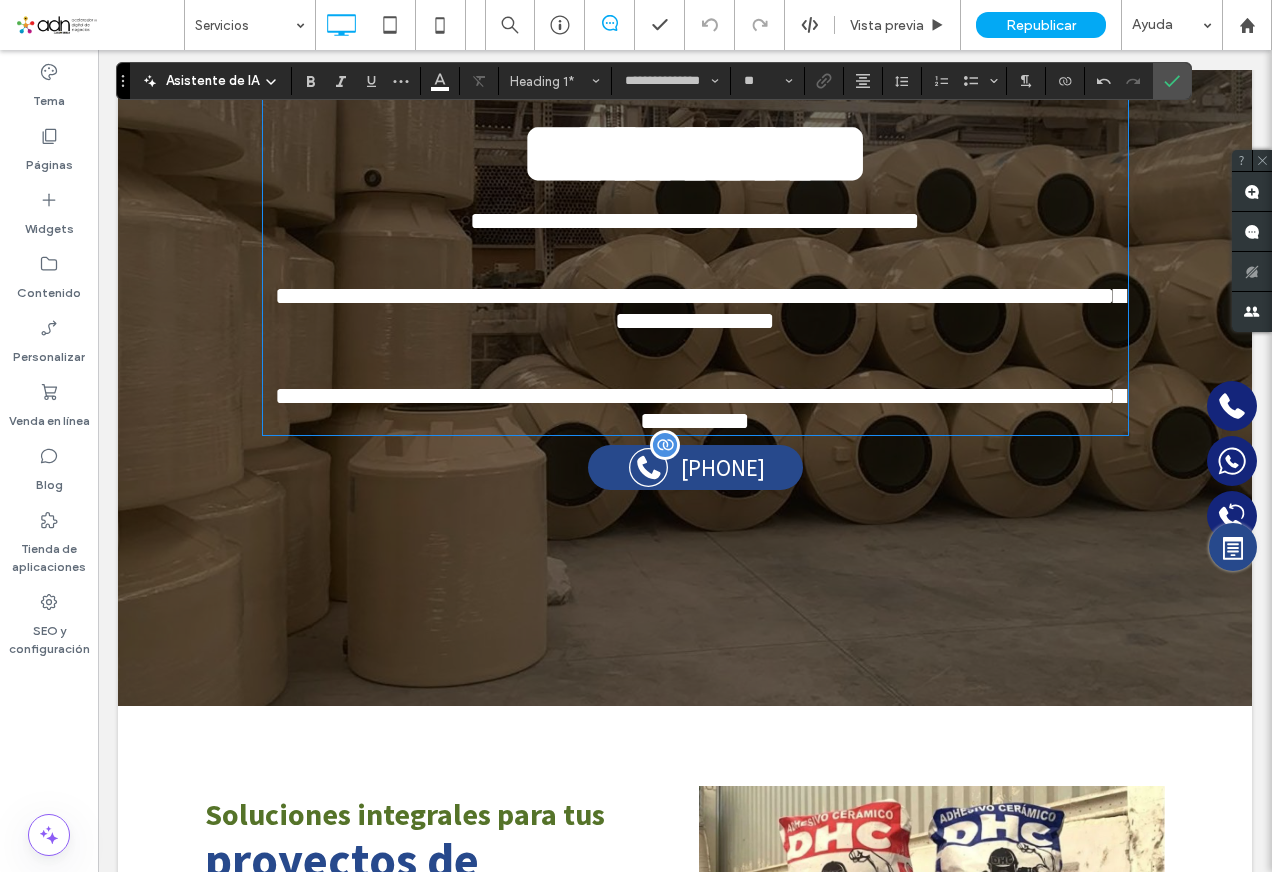 click on "442-457-1656" at bounding box center [723, 467] 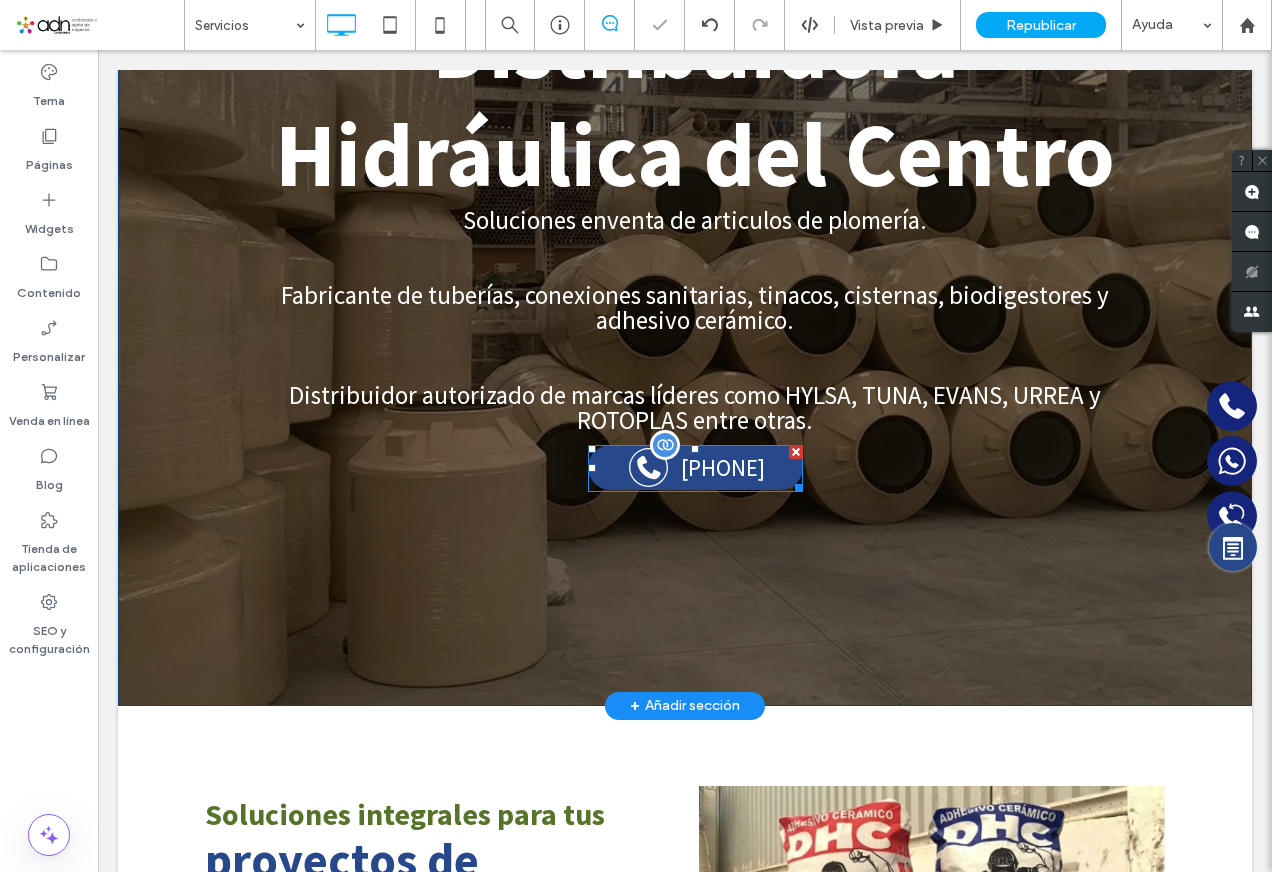 click at bounding box center [695, 468] 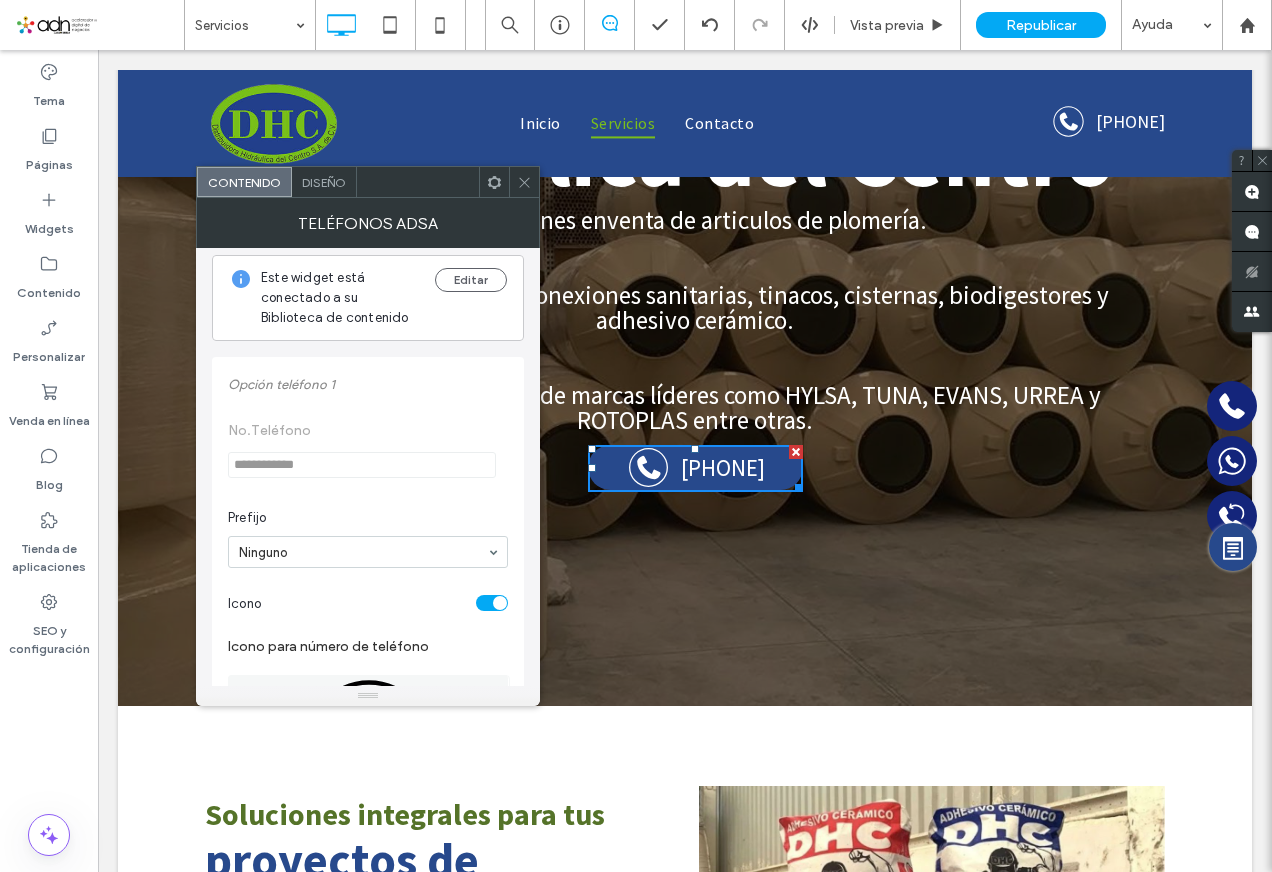 scroll, scrollTop: 0, scrollLeft: 0, axis: both 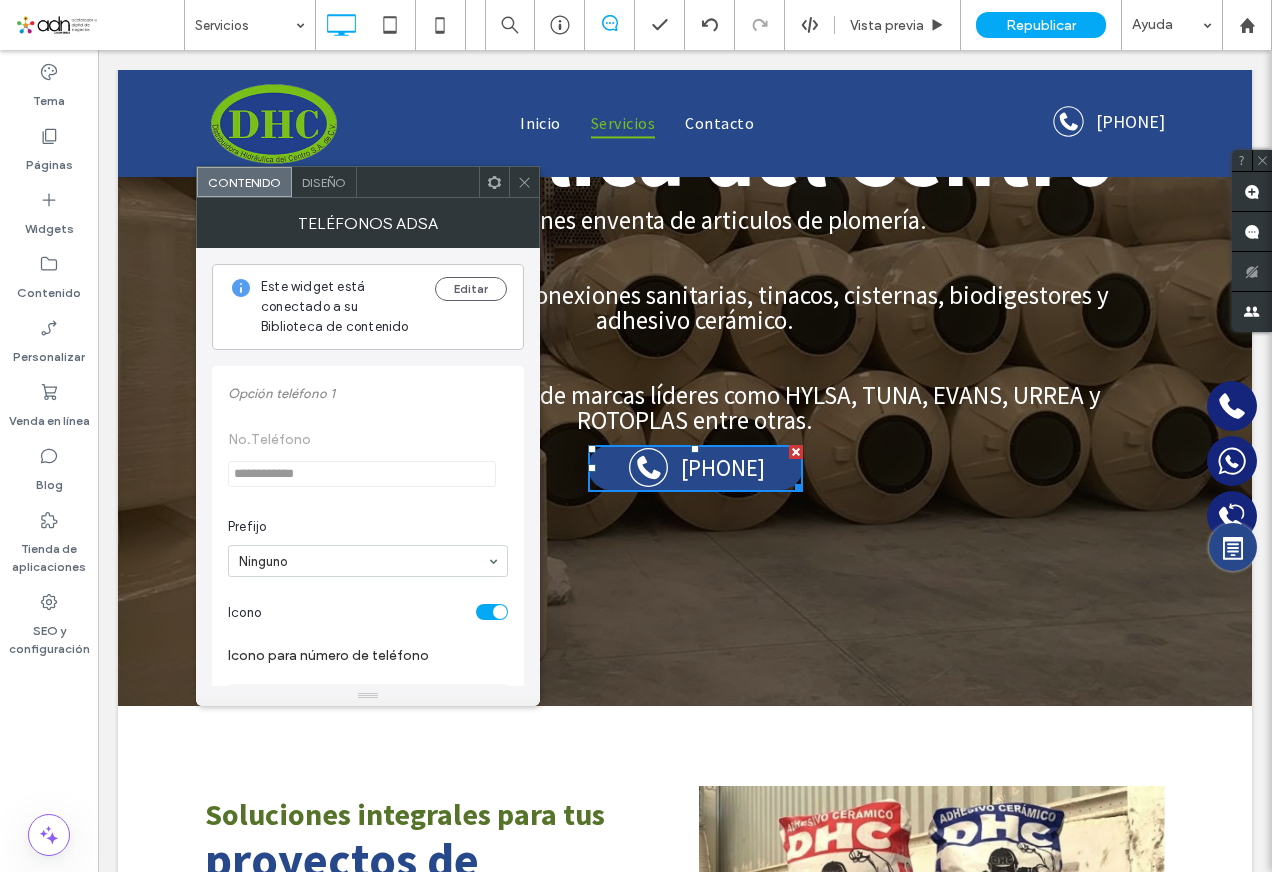 click on "Contenido Diseño" at bounding box center [368, 182] 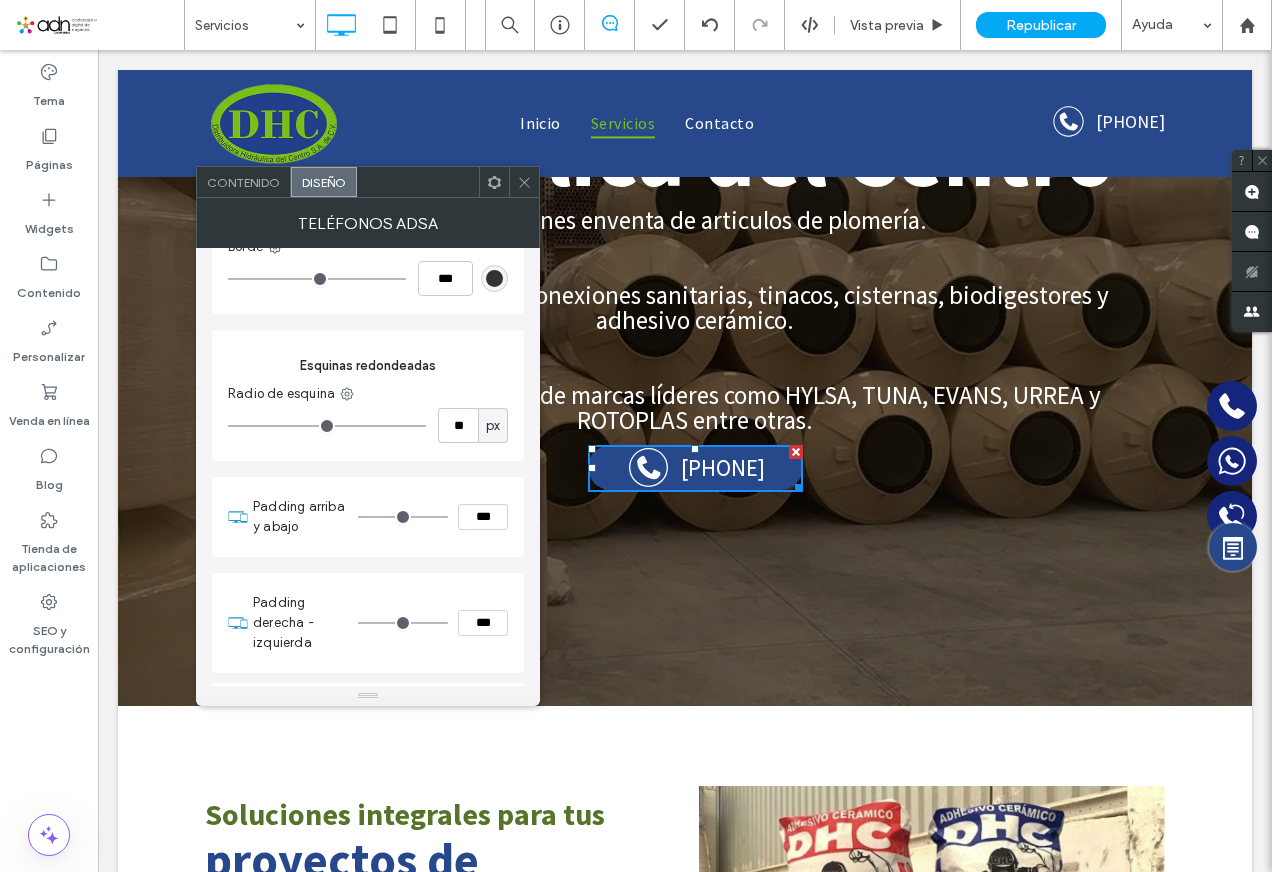 scroll, scrollTop: 1679, scrollLeft: 0, axis: vertical 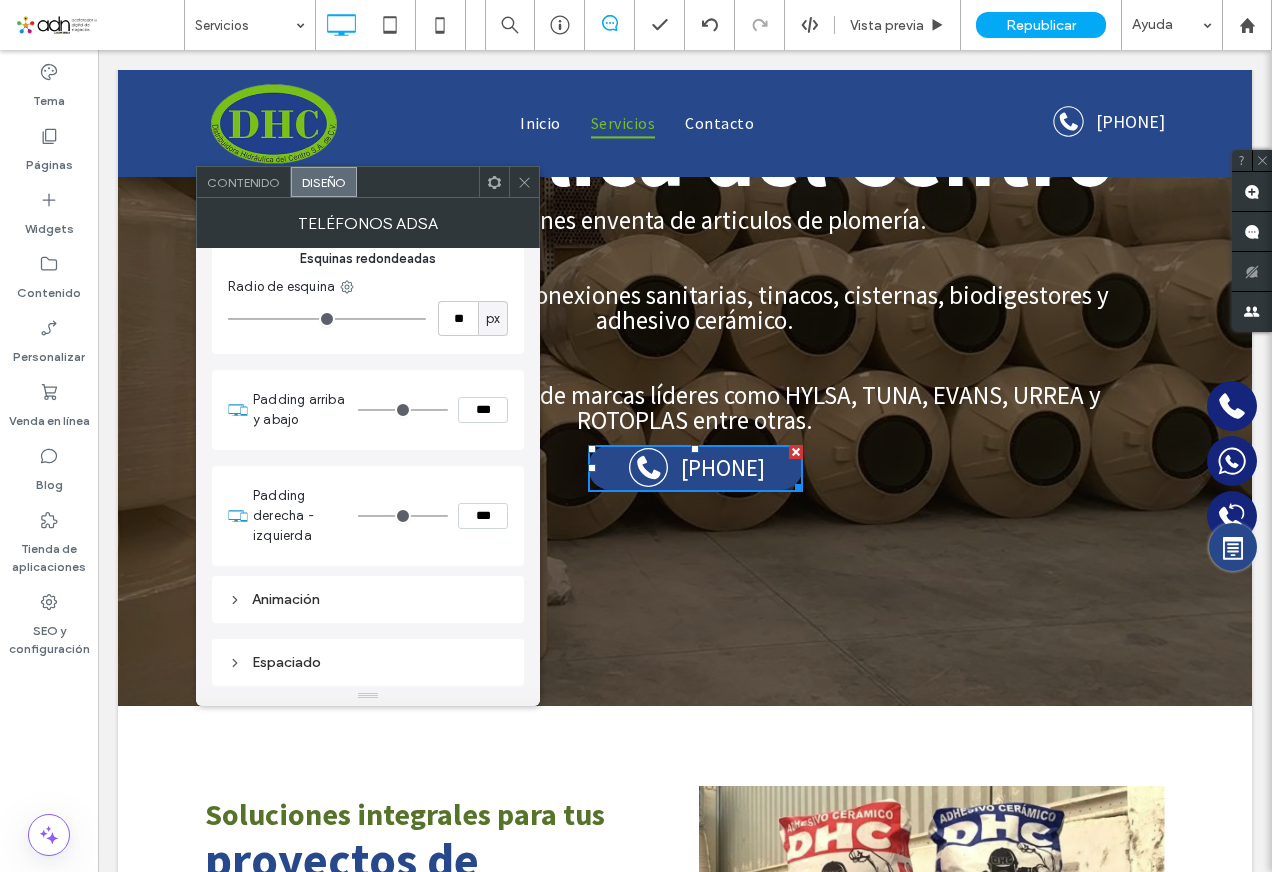 click on "Teléfonos Adsa" at bounding box center [368, 223] 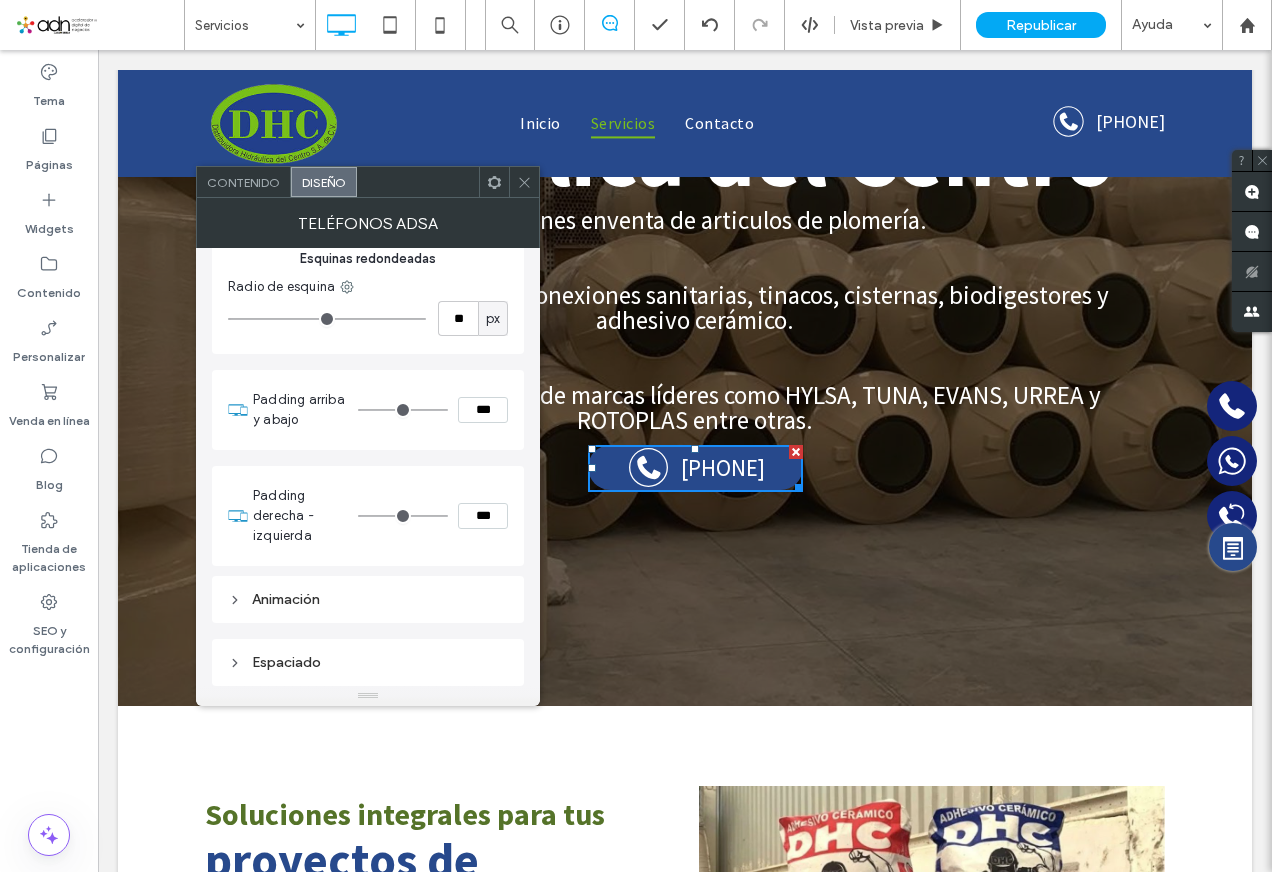 click at bounding box center [524, 182] 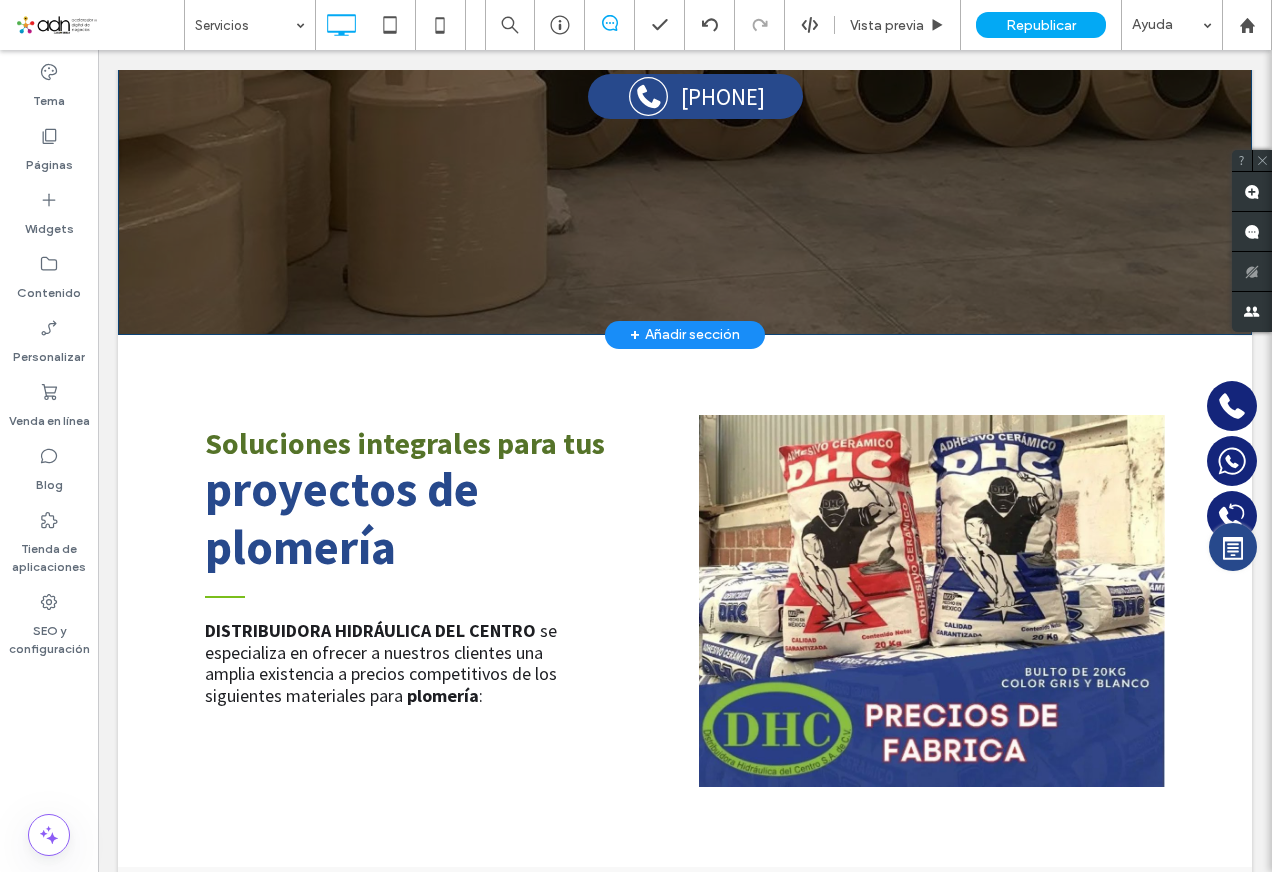 scroll, scrollTop: 800, scrollLeft: 0, axis: vertical 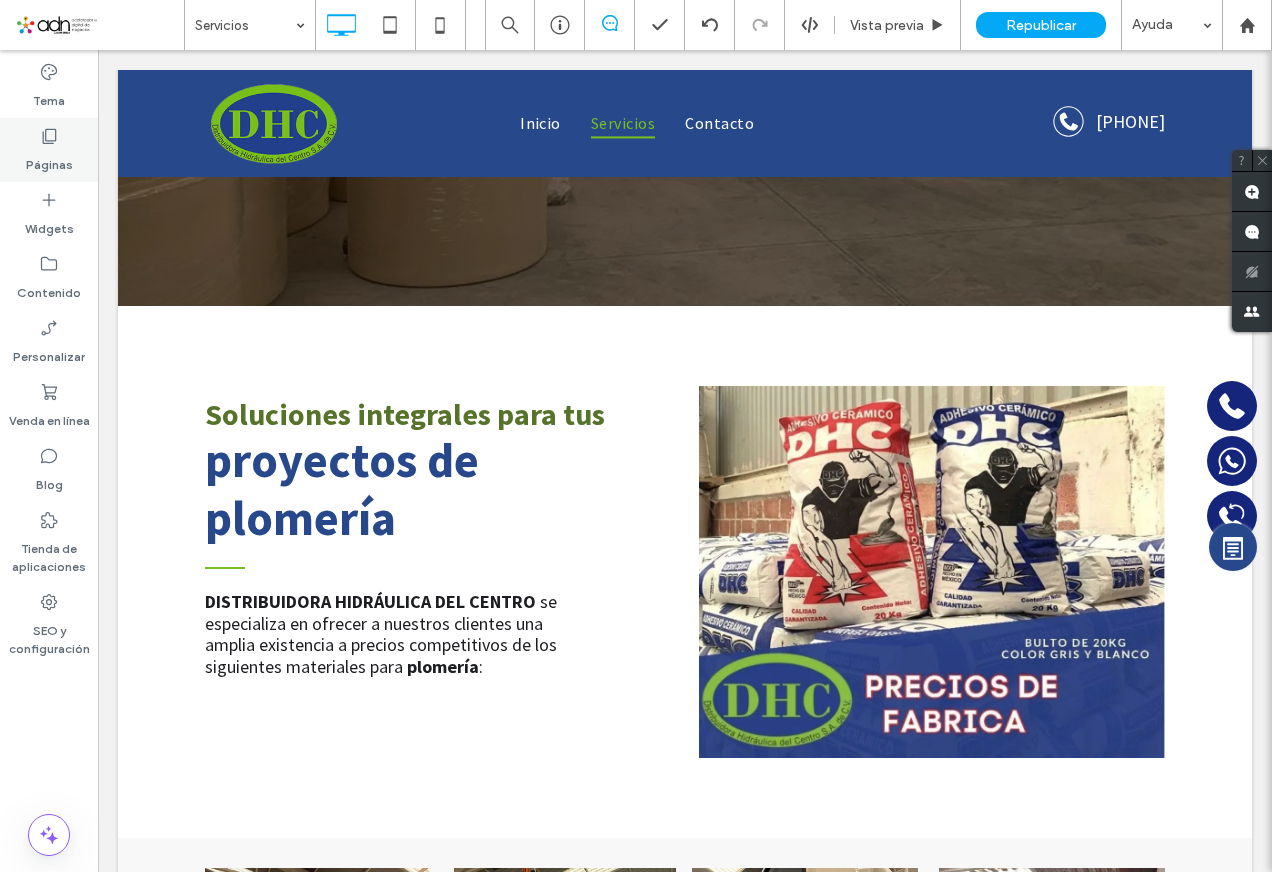 click 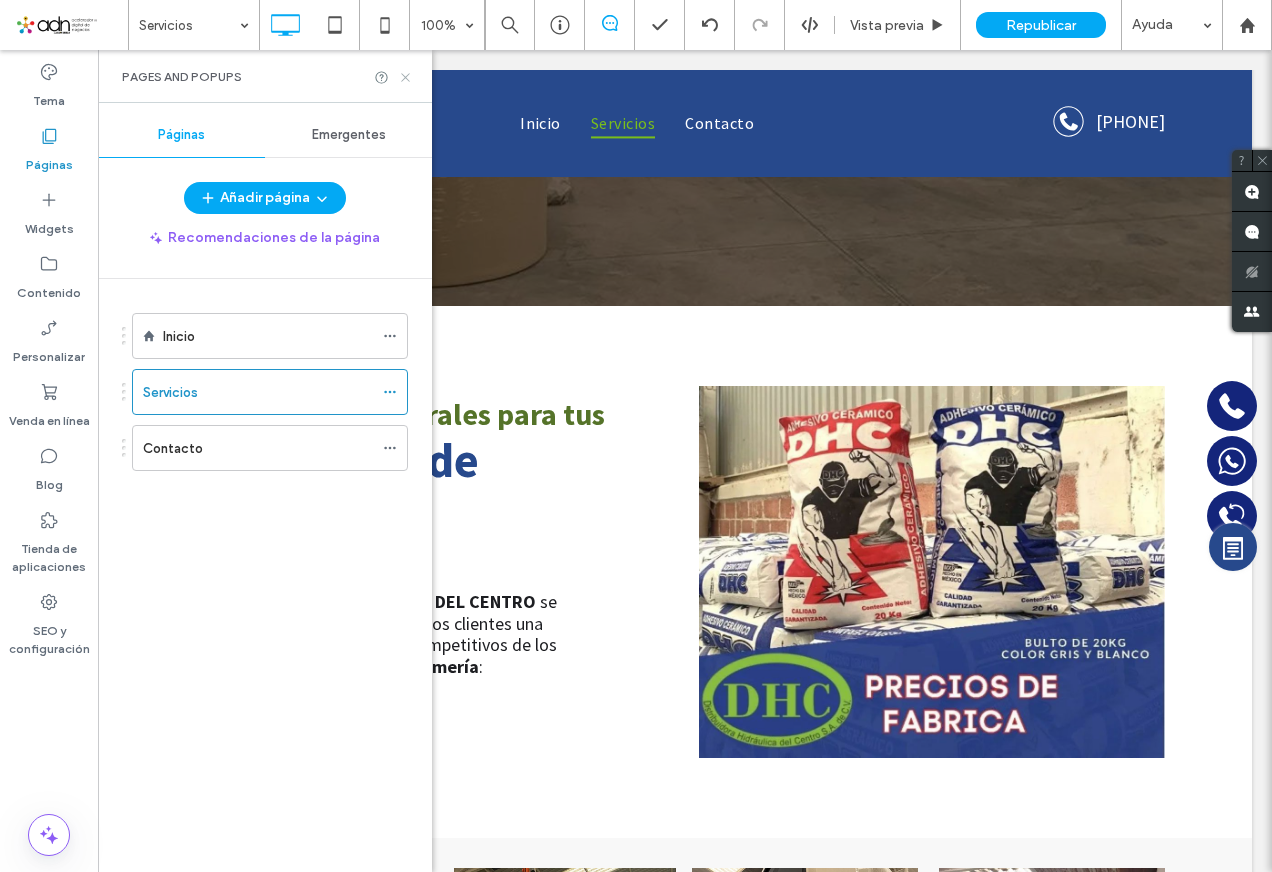 click 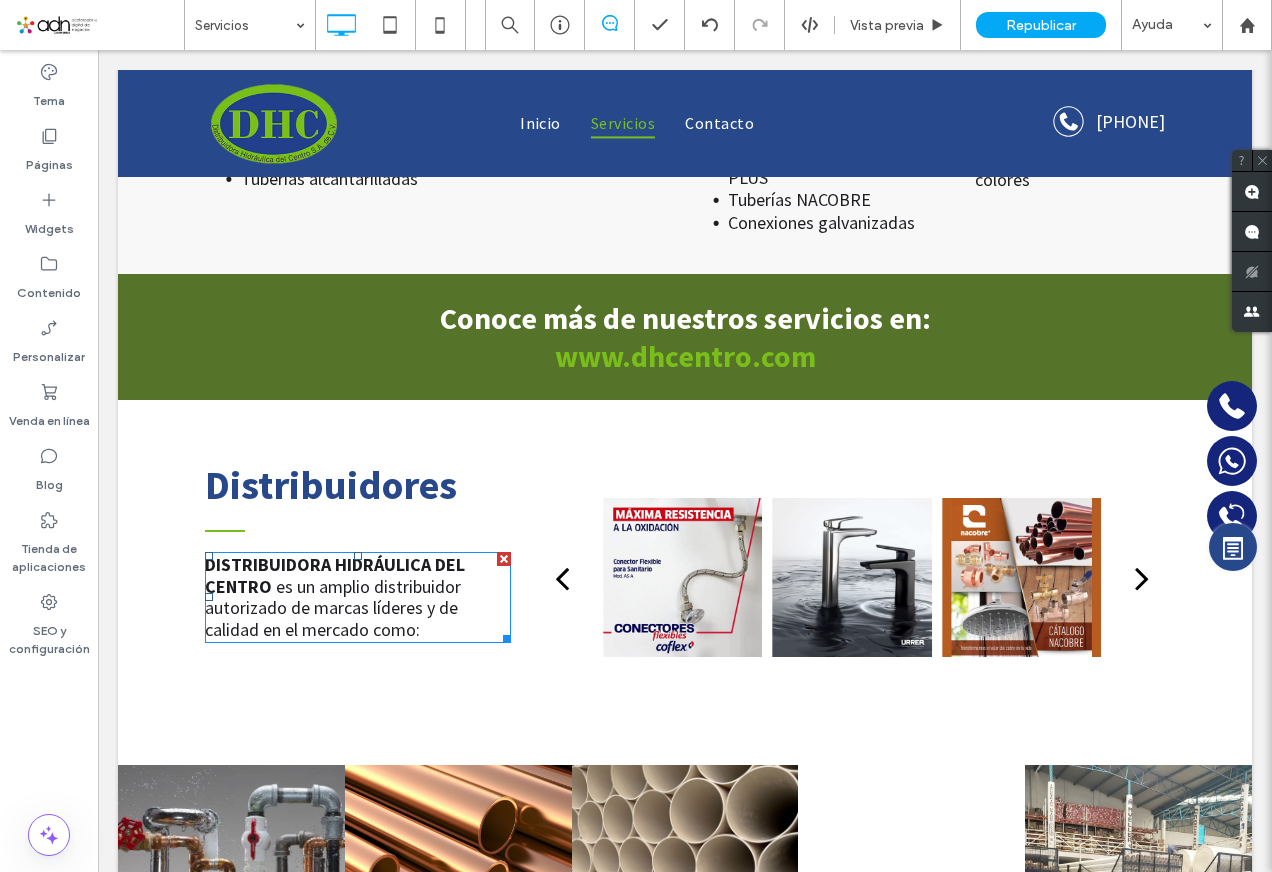 scroll, scrollTop: 2044, scrollLeft: 0, axis: vertical 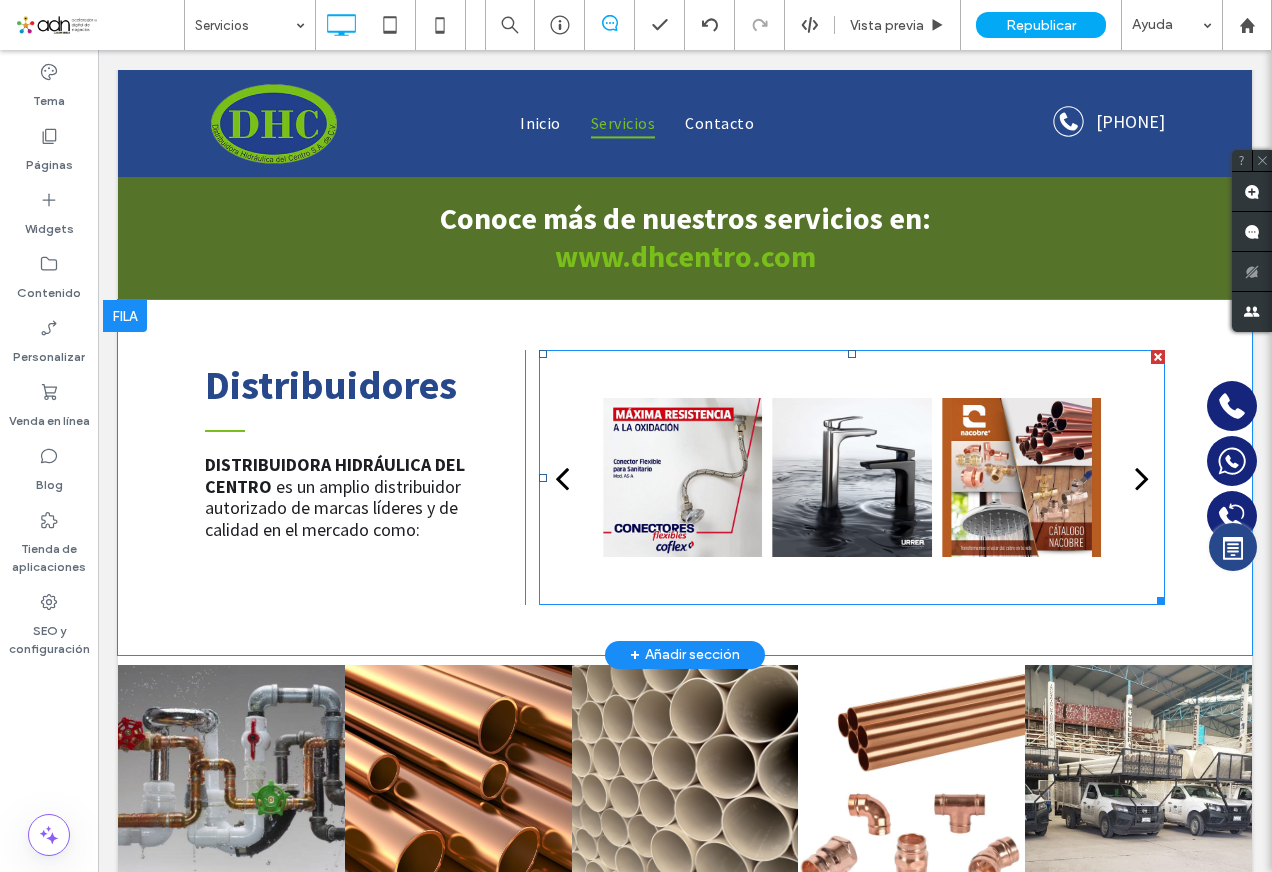 click at bounding box center [1142, 478] 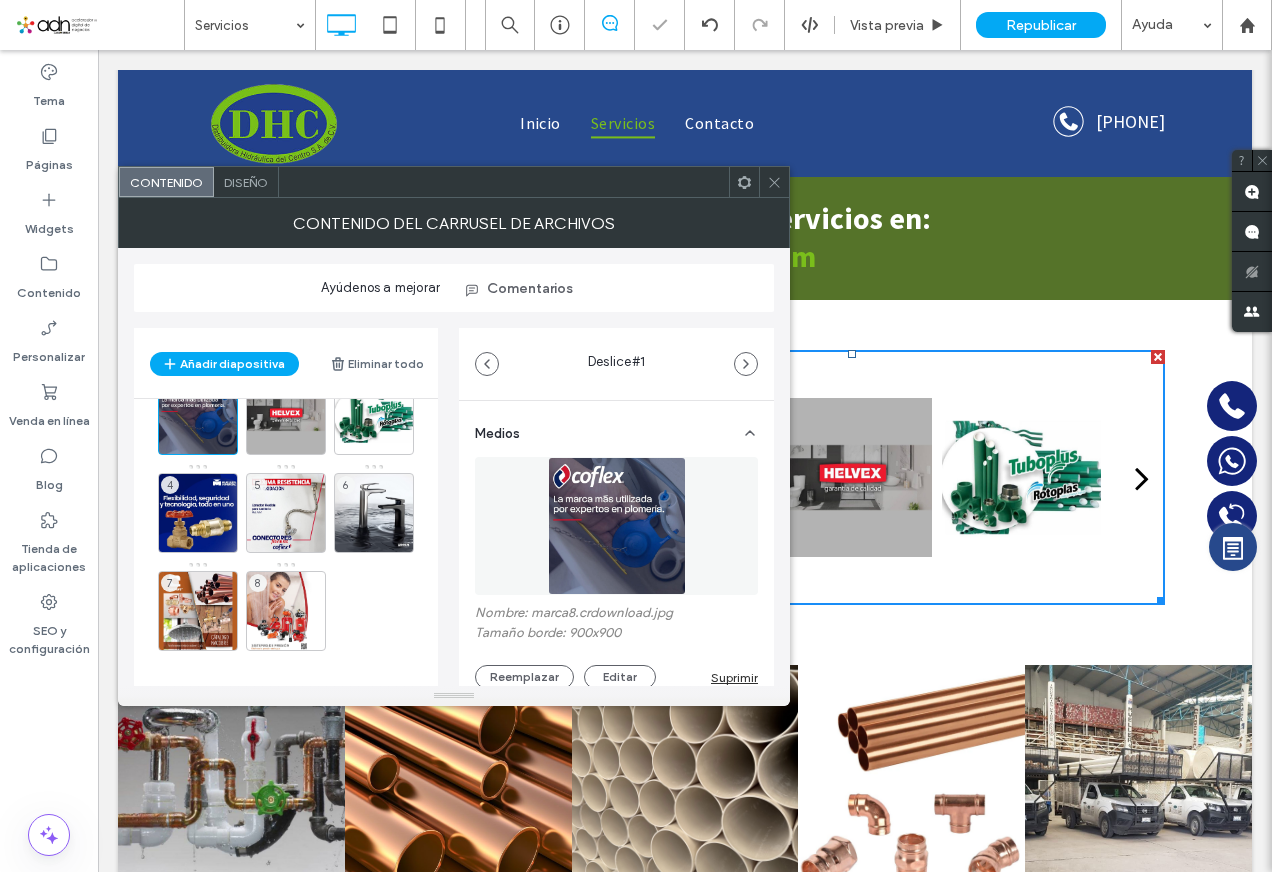 scroll, scrollTop: 0, scrollLeft: 0, axis: both 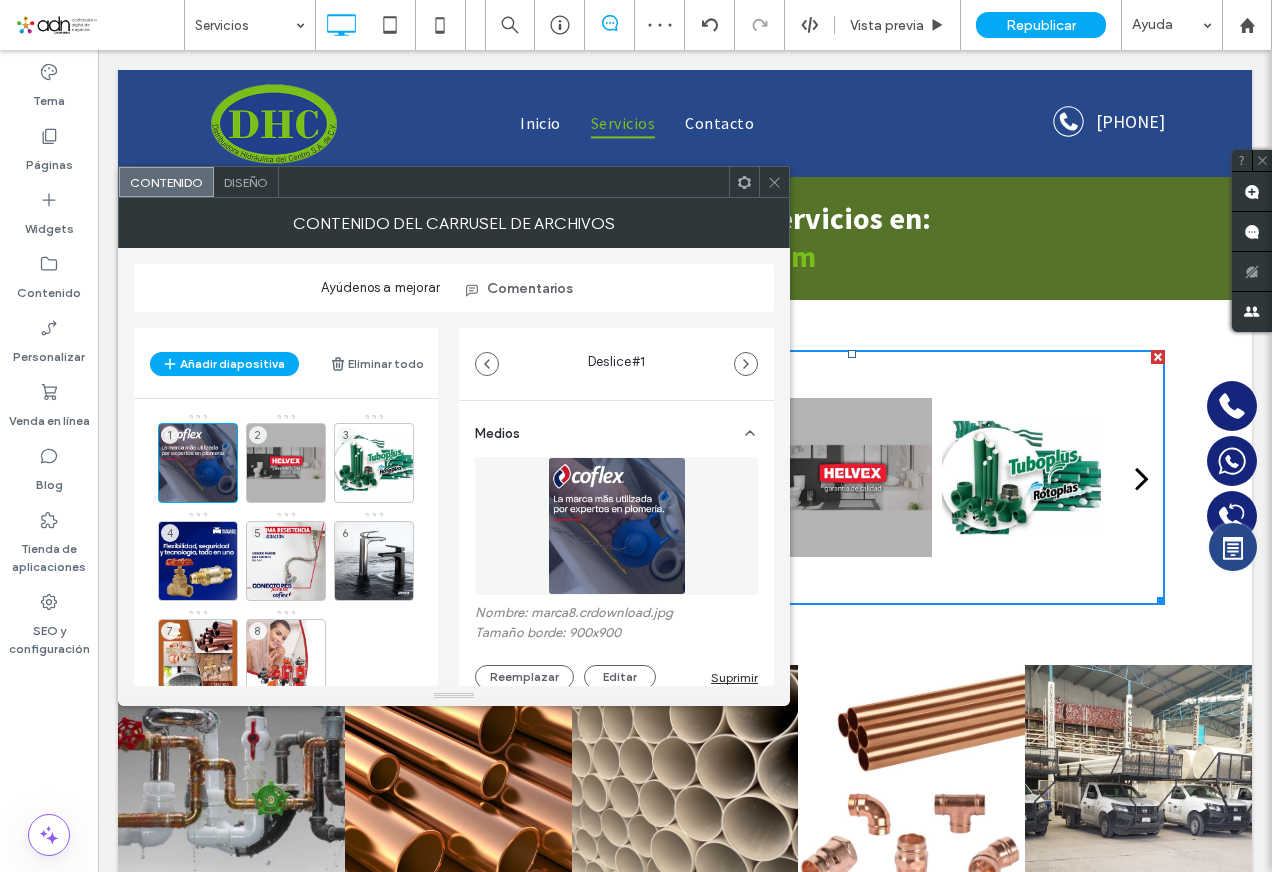 click 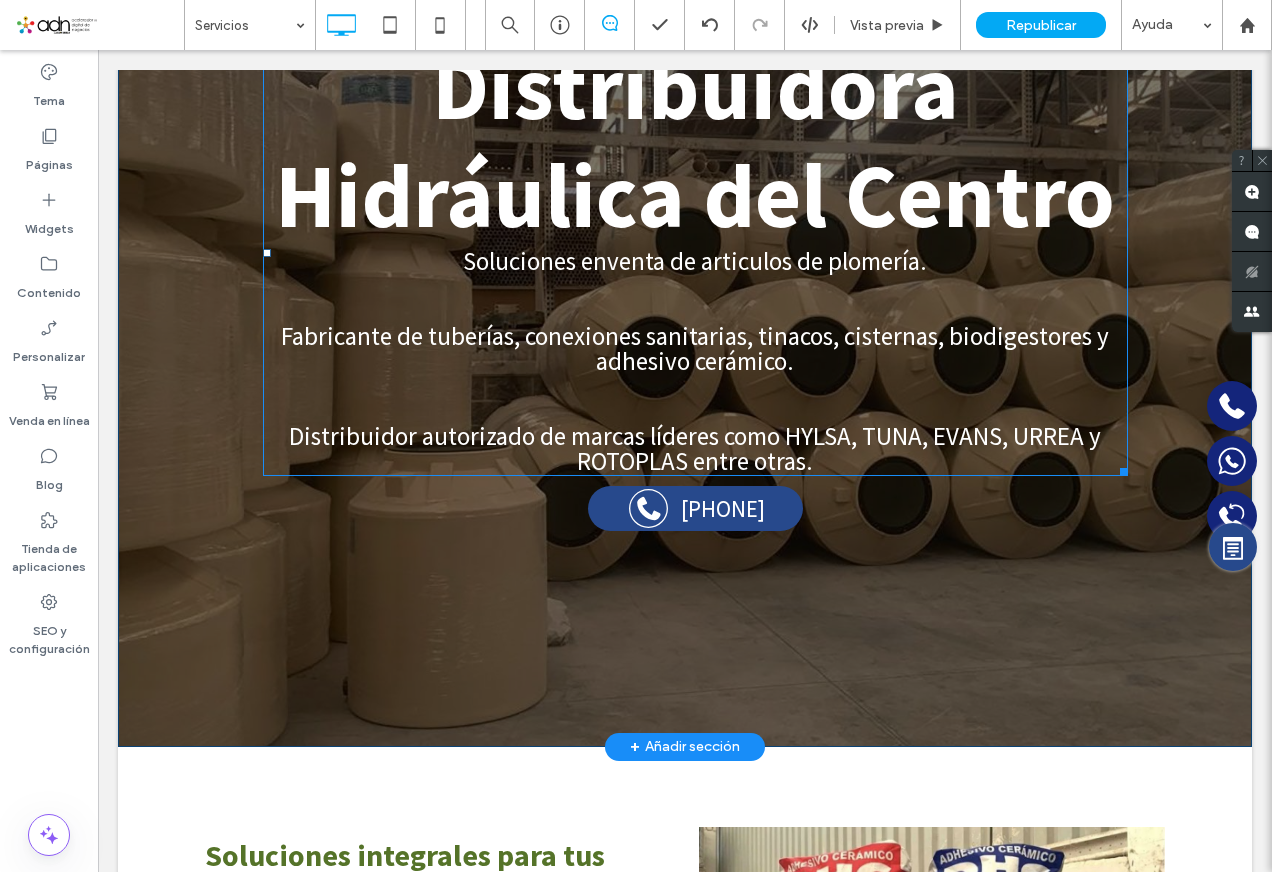 scroll, scrollTop: 500, scrollLeft: 0, axis: vertical 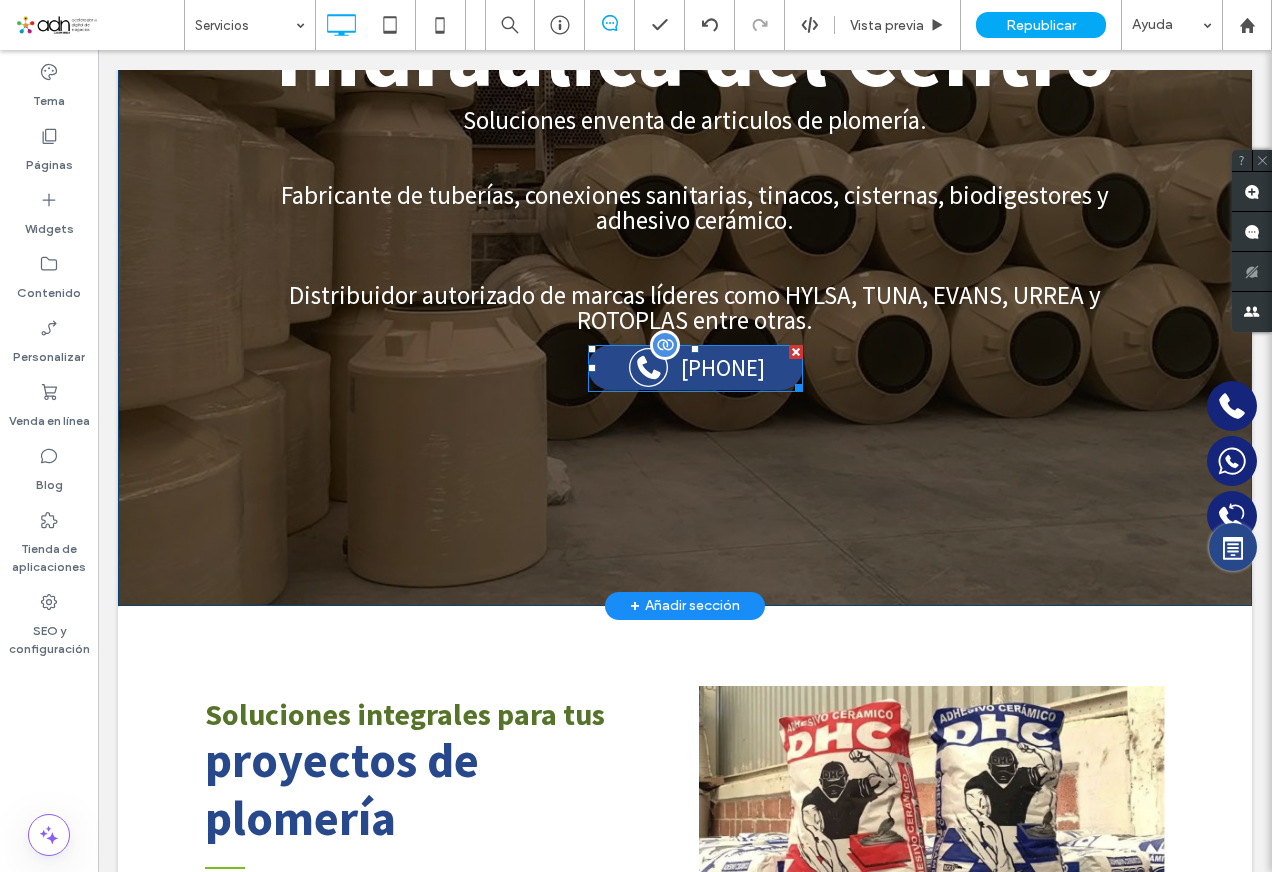 click at bounding box center (695, 368) 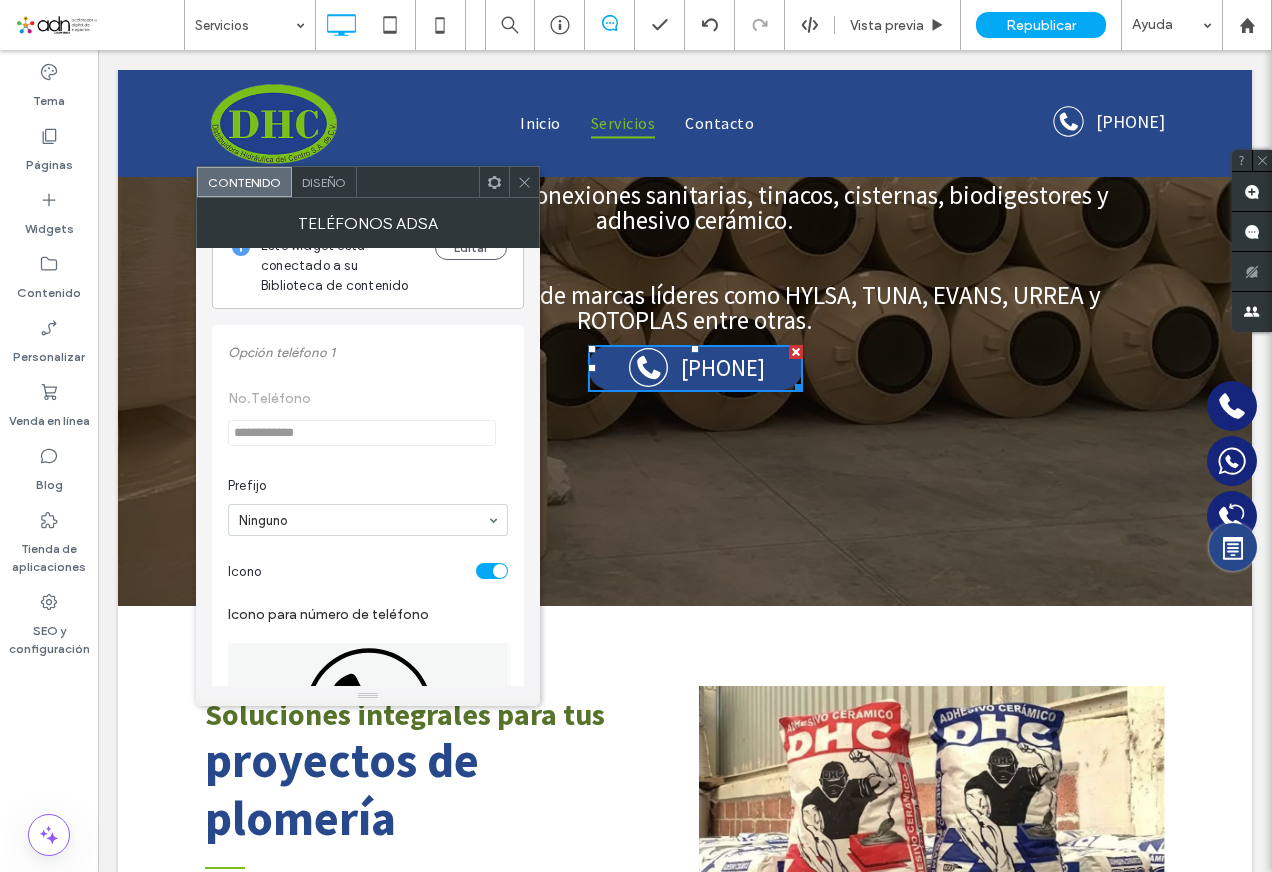 scroll, scrollTop: 0, scrollLeft: 0, axis: both 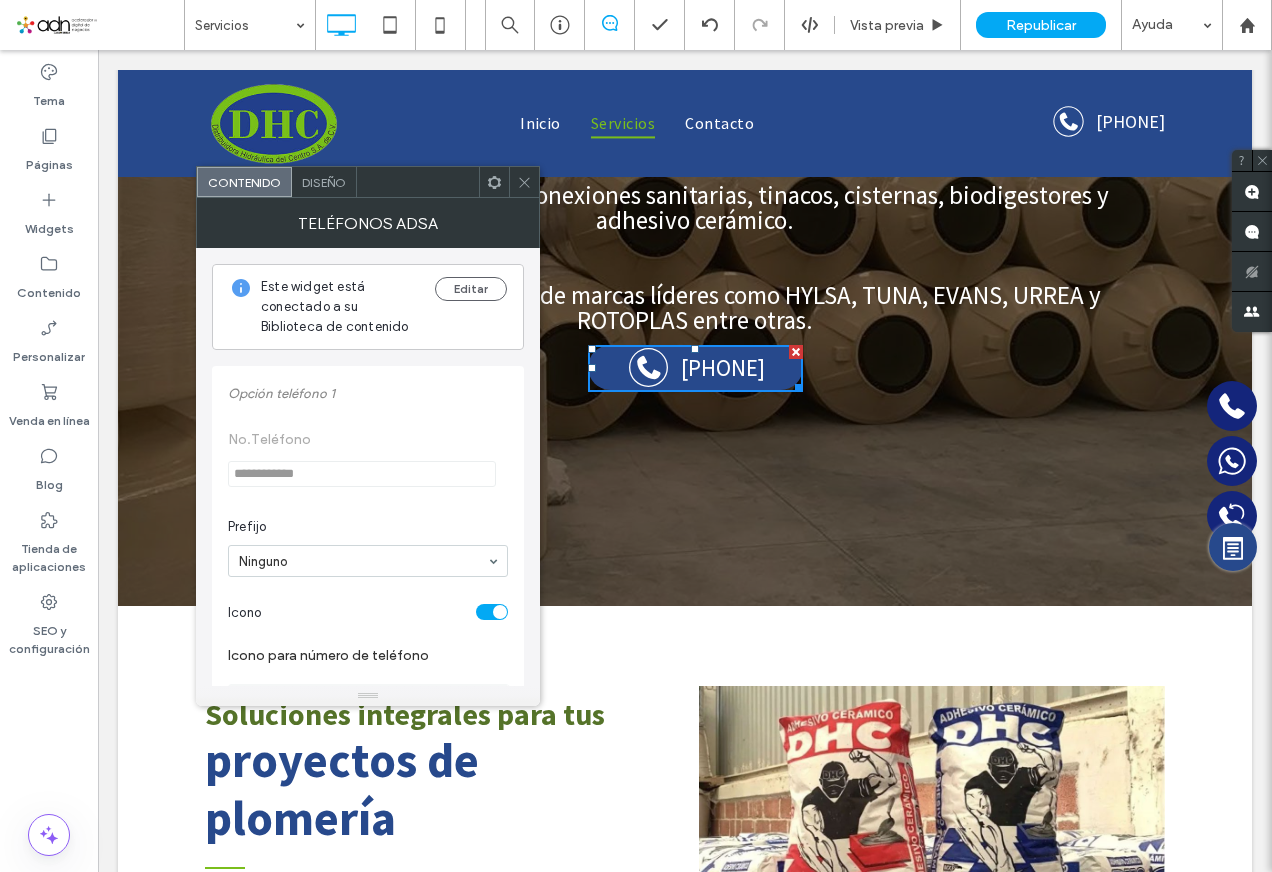 click 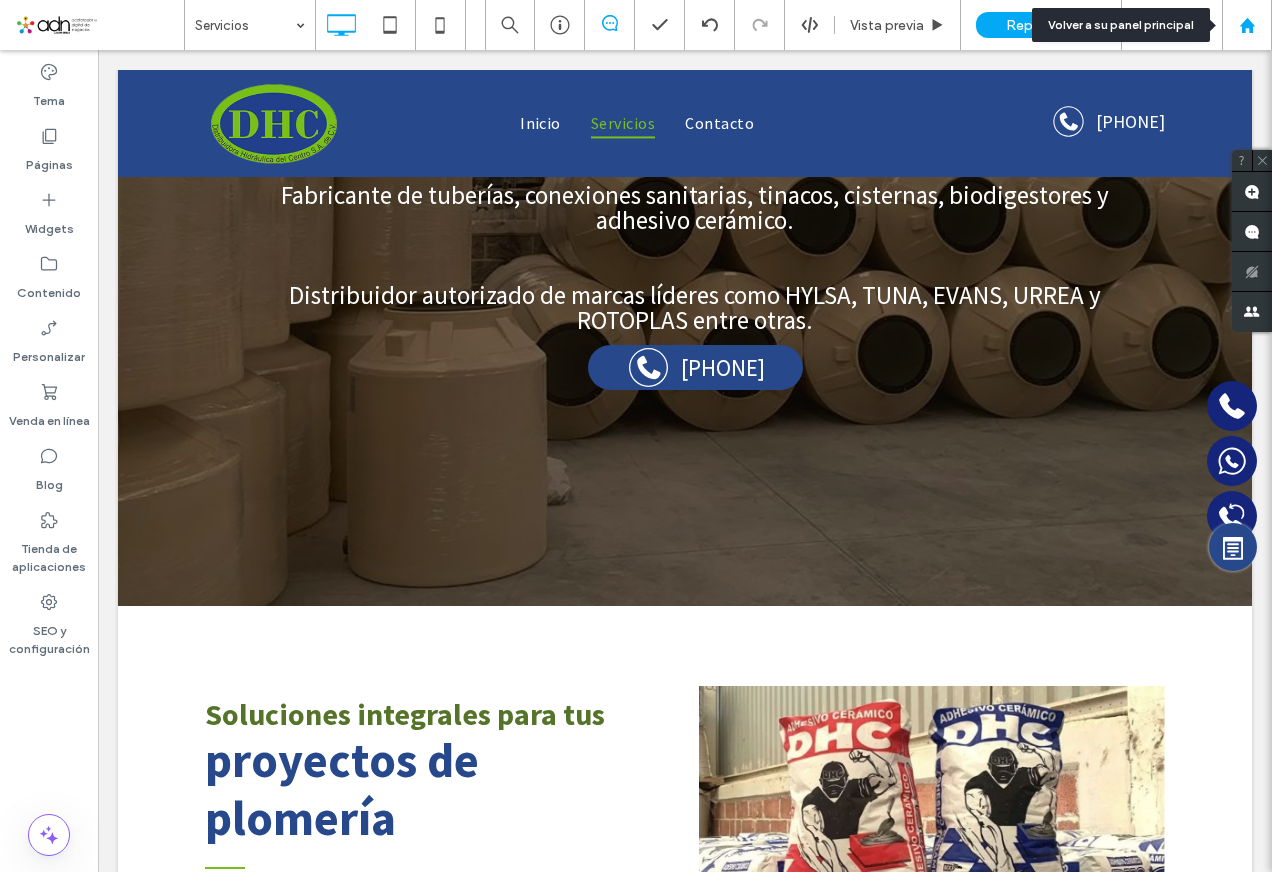 click at bounding box center [1247, 25] 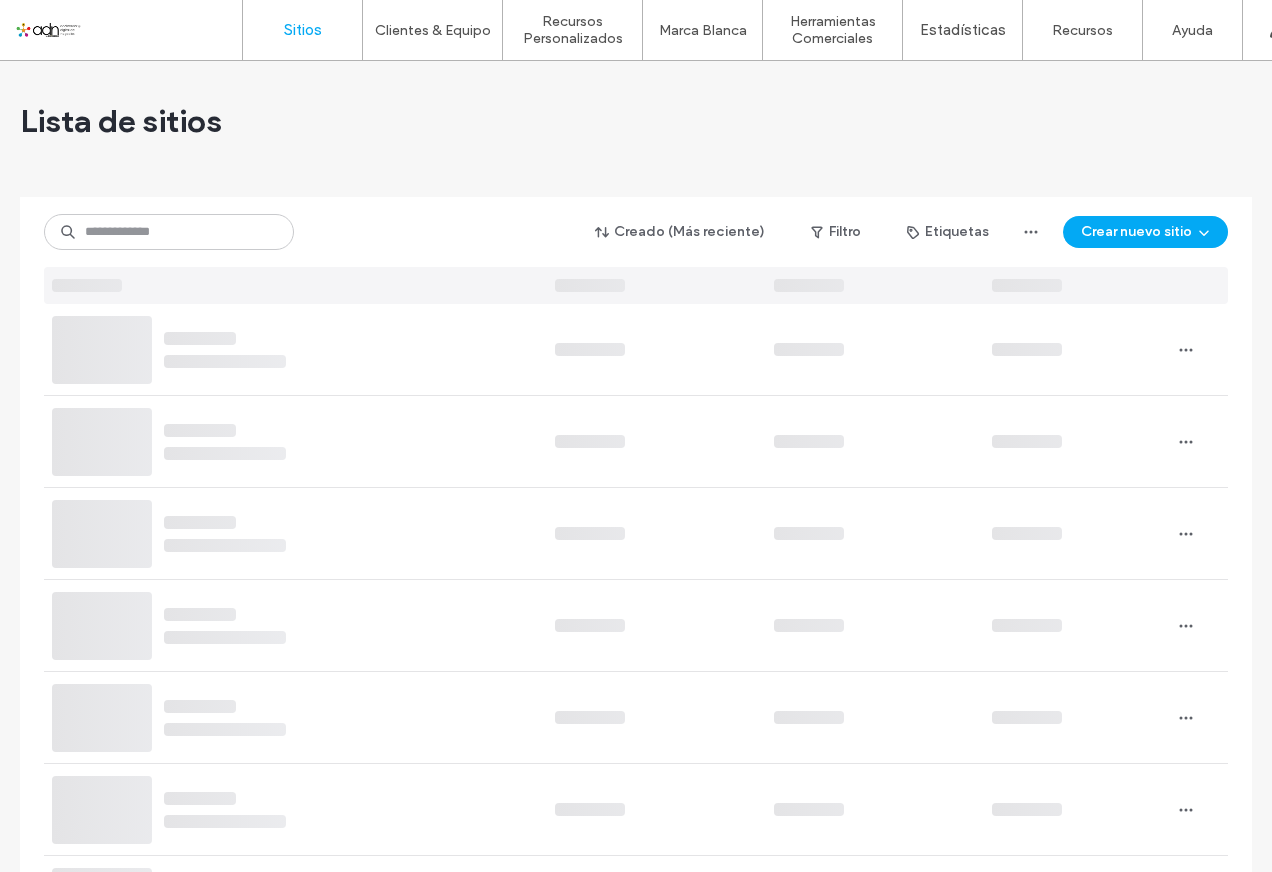 scroll, scrollTop: 0, scrollLeft: 0, axis: both 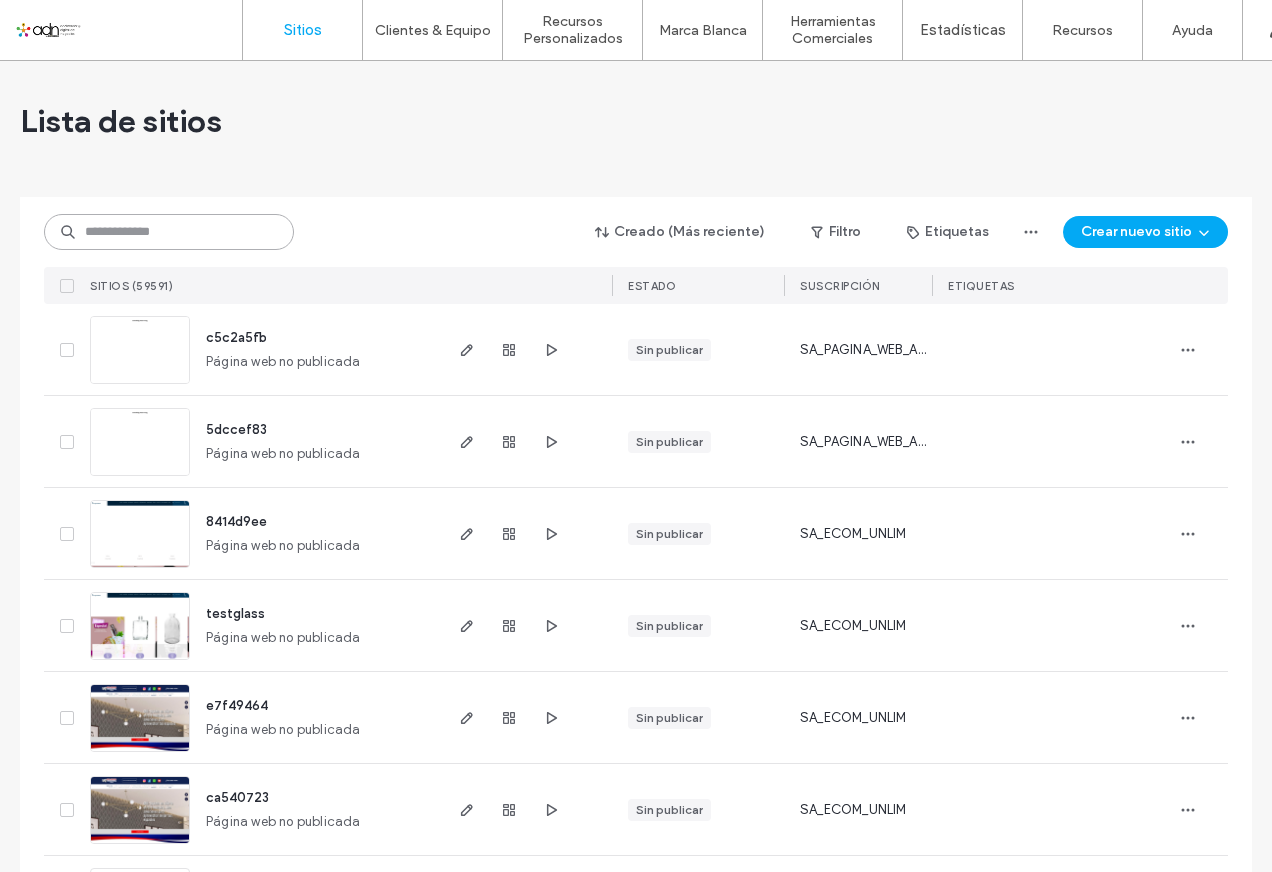 click at bounding box center (169, 232) 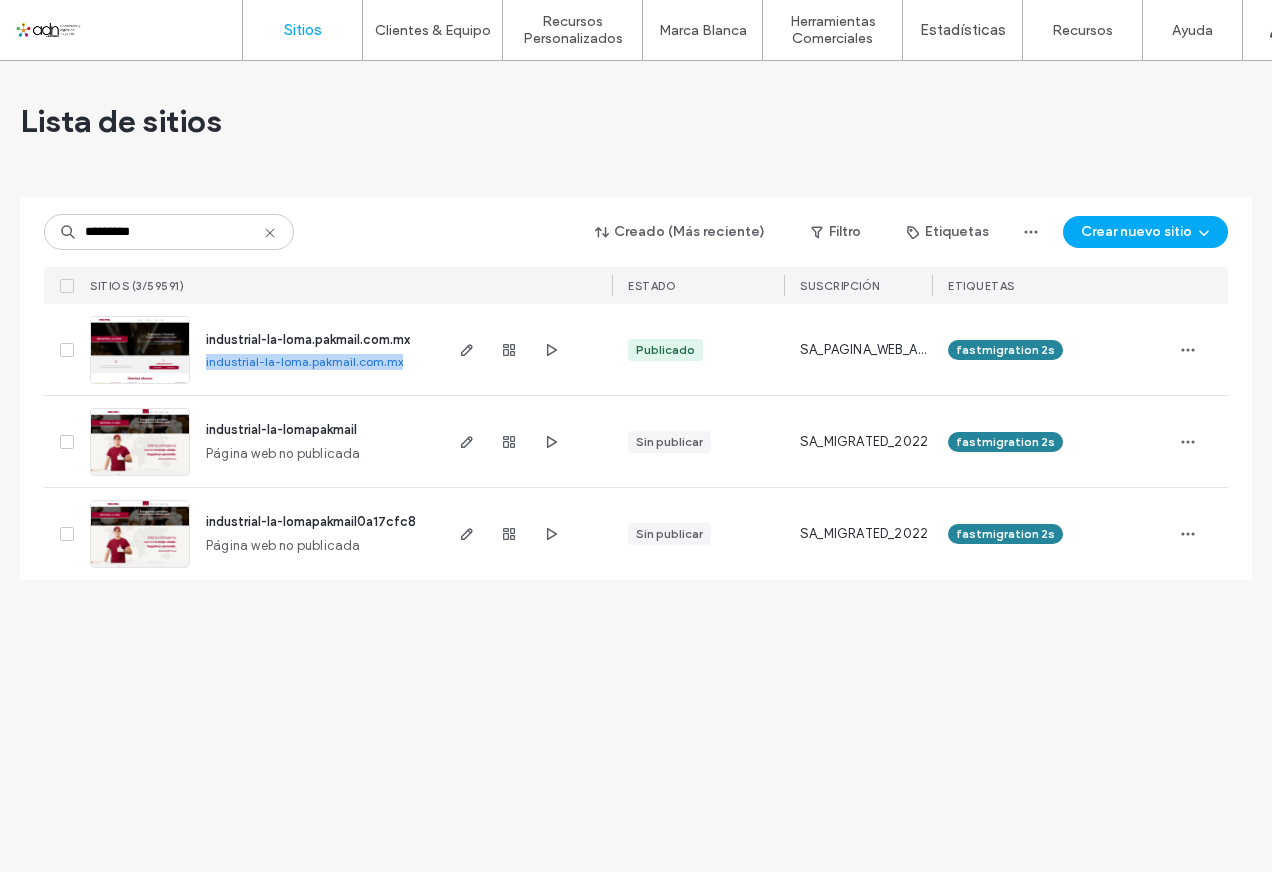 drag, startPoint x: 204, startPoint y: 363, endPoint x: 412, endPoint y: 363, distance: 208 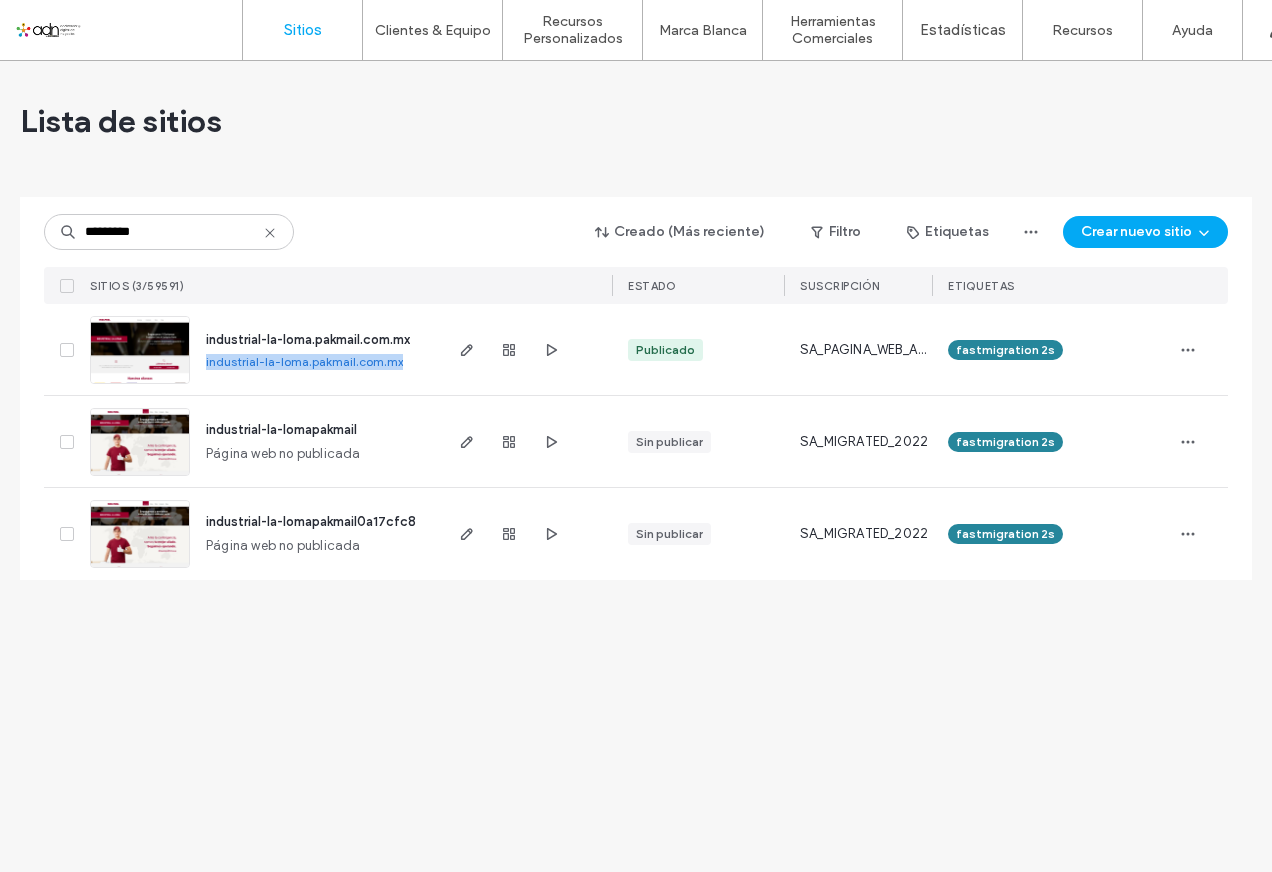 drag, startPoint x: 412, startPoint y: 363, endPoint x: 361, endPoint y: 359, distance: 51.156624 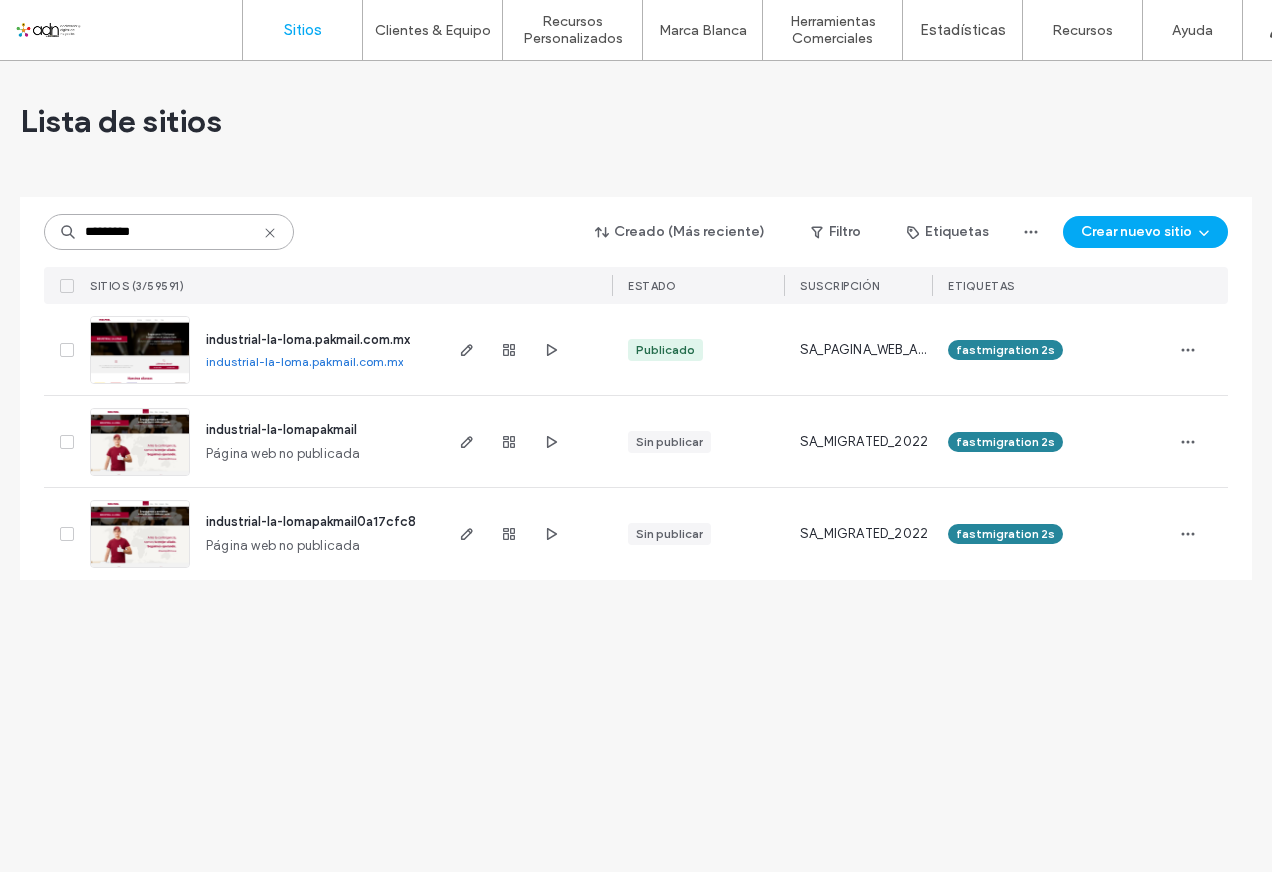 click on "*********" at bounding box center [169, 232] 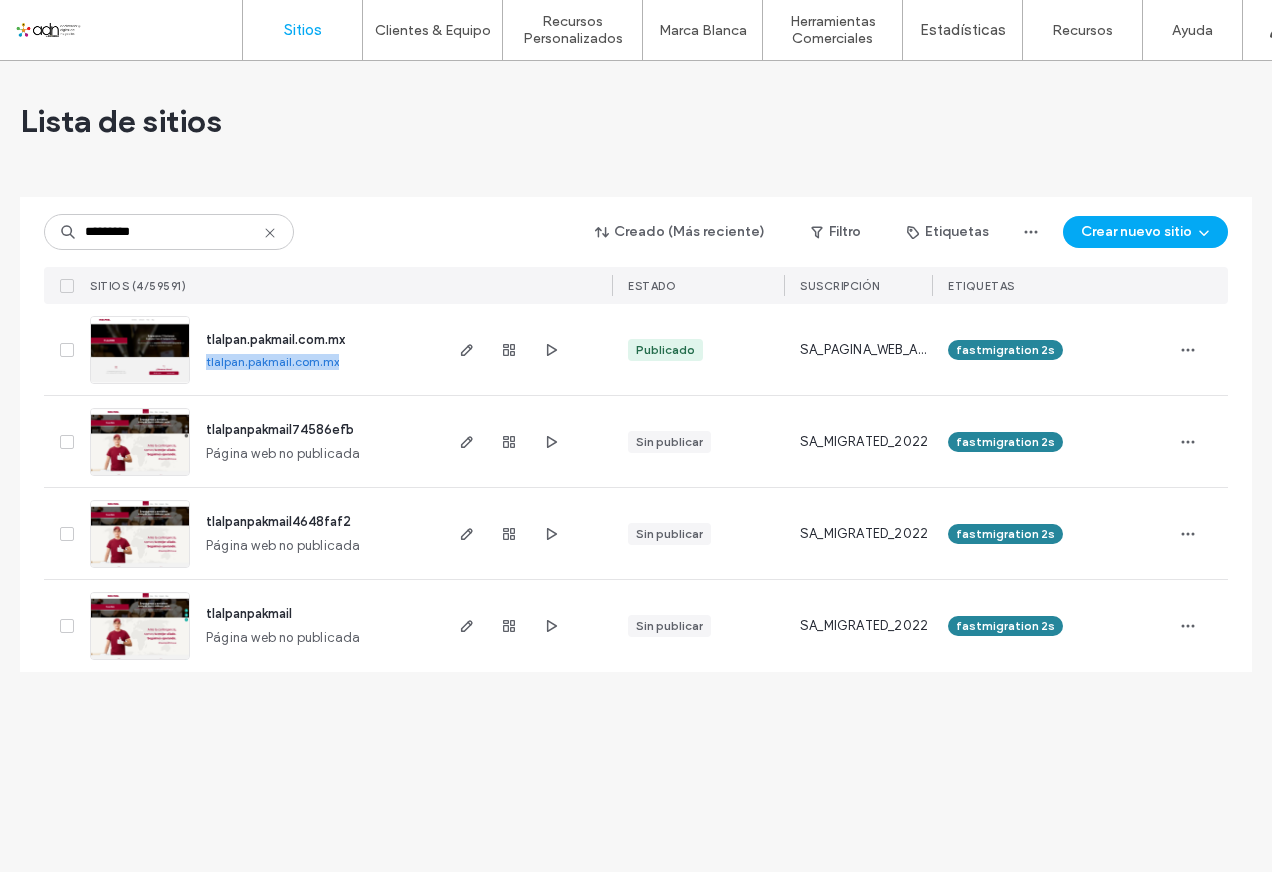 drag, startPoint x: 204, startPoint y: 361, endPoint x: 344, endPoint y: 365, distance: 140.05713 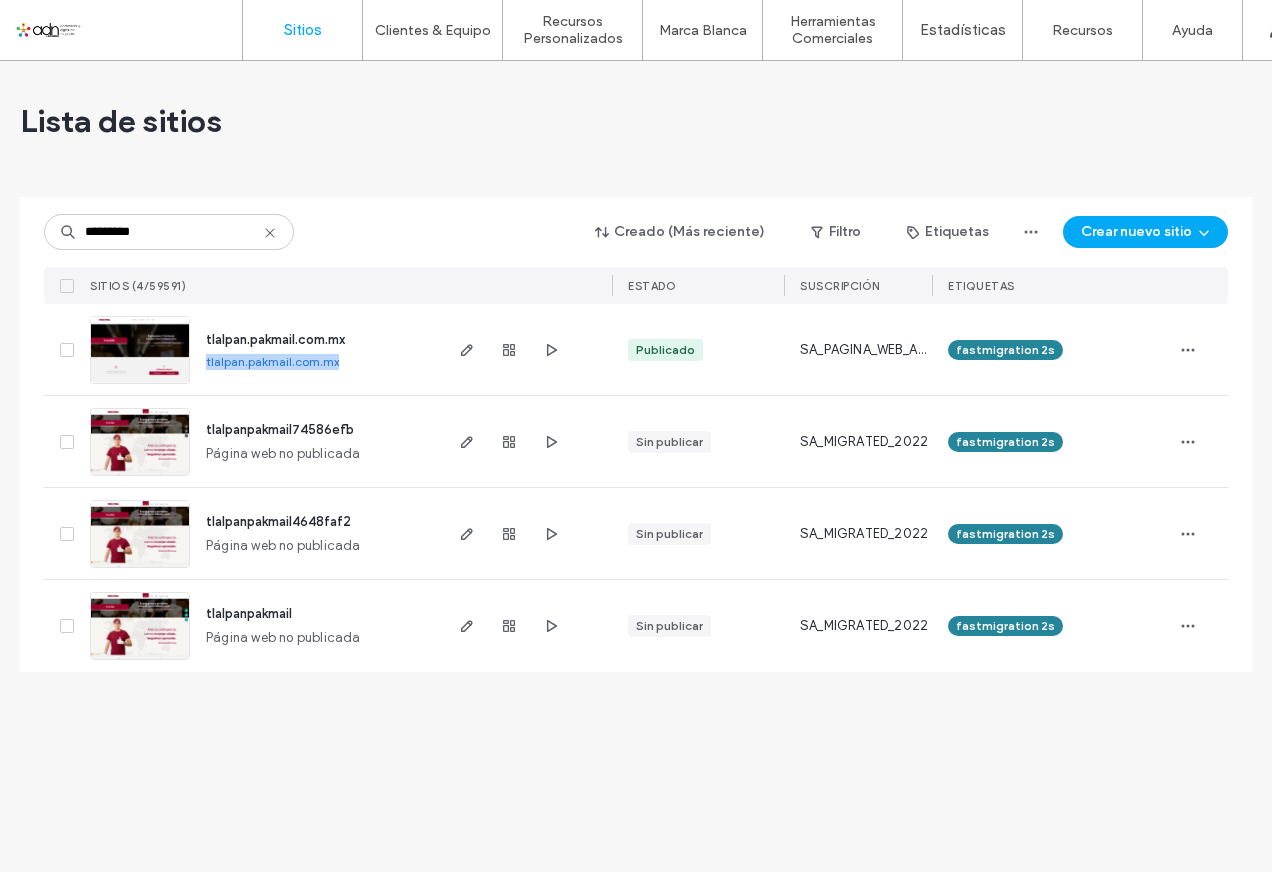 drag, startPoint x: 344, startPoint y: 365, endPoint x: 287, endPoint y: 364, distance: 57.00877 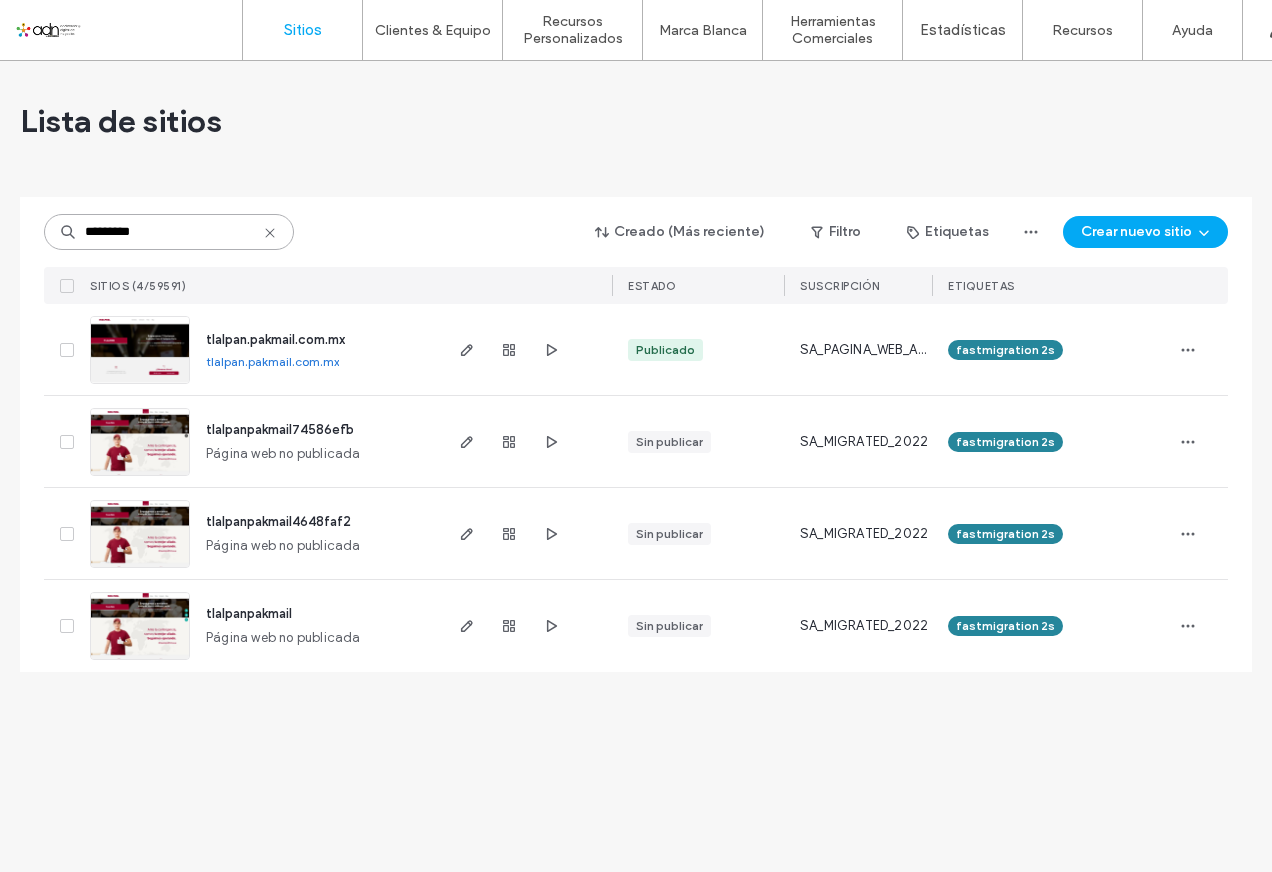 click on "*********" at bounding box center [169, 232] 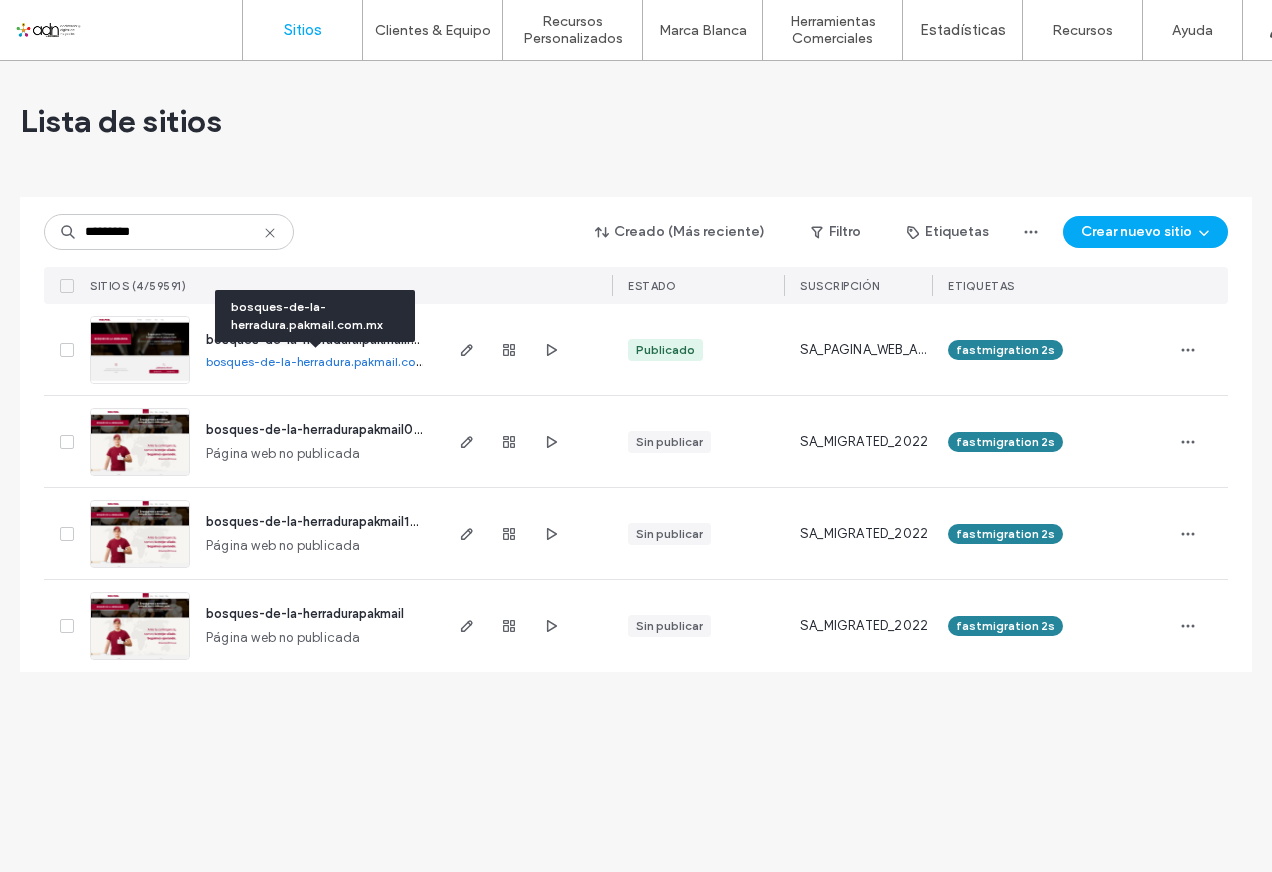 click on "bosques-de-la-herradura.pakmail.com.mx" at bounding box center (325, 361) 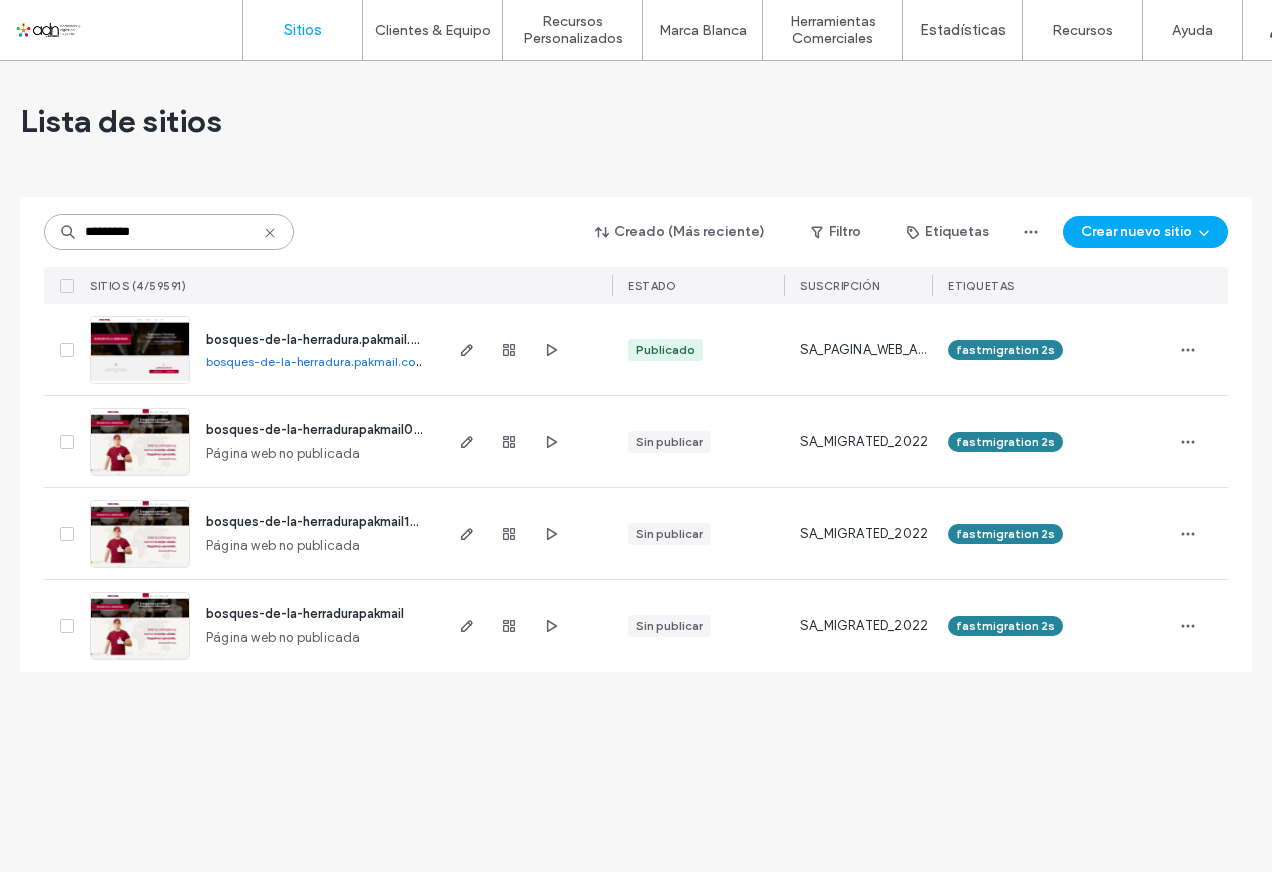 click on "*********" at bounding box center (169, 232) 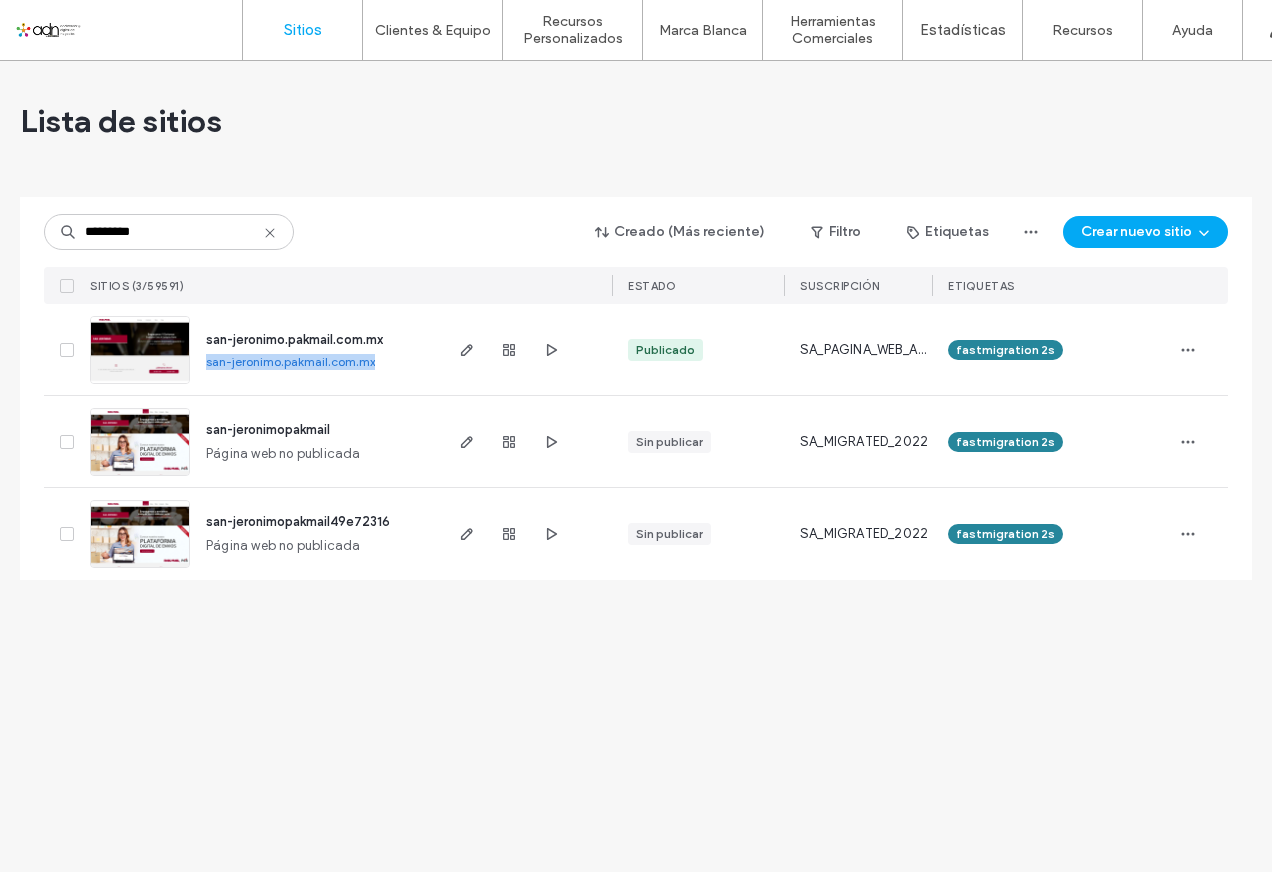 drag, startPoint x: 202, startPoint y: 362, endPoint x: 373, endPoint y: 365, distance: 171.0263 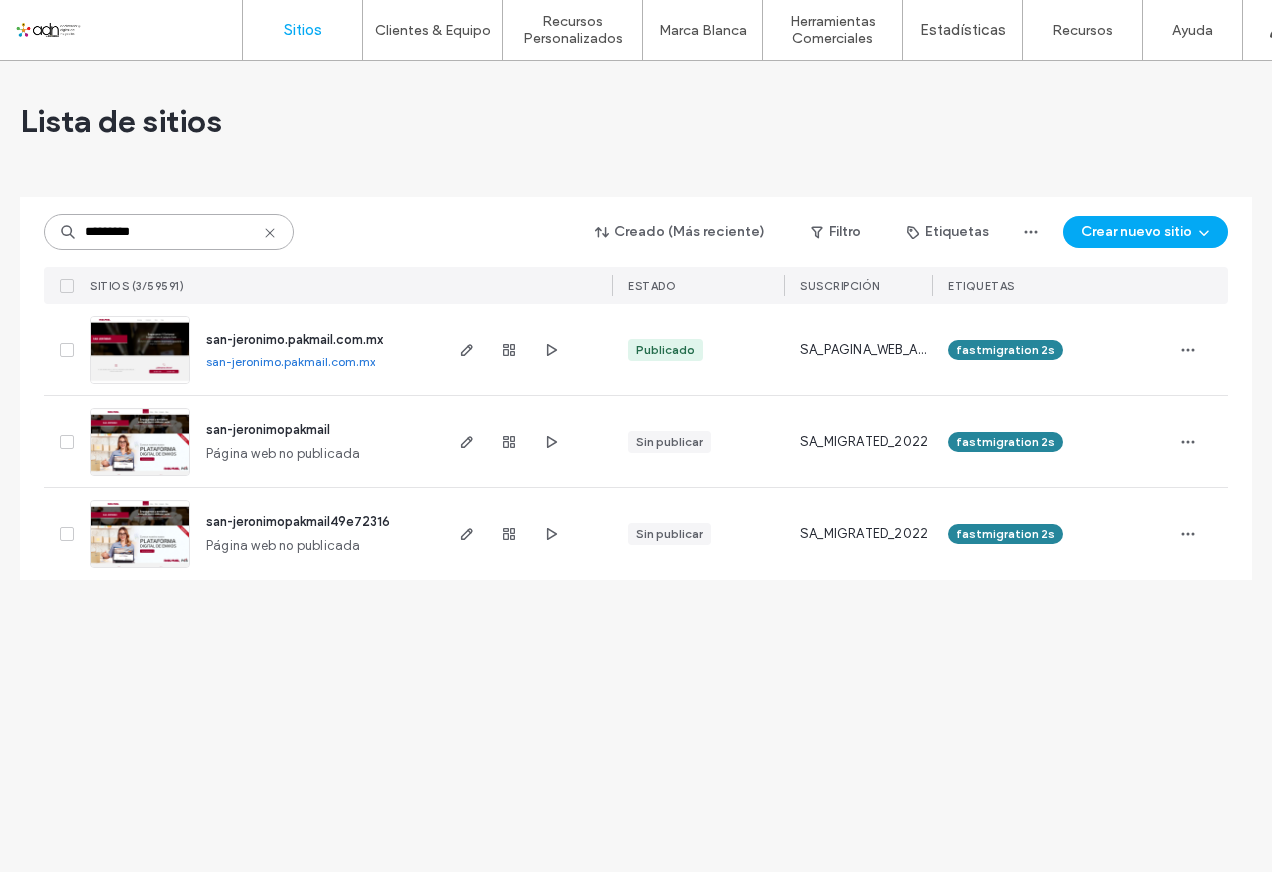 click on "*********" at bounding box center [169, 232] 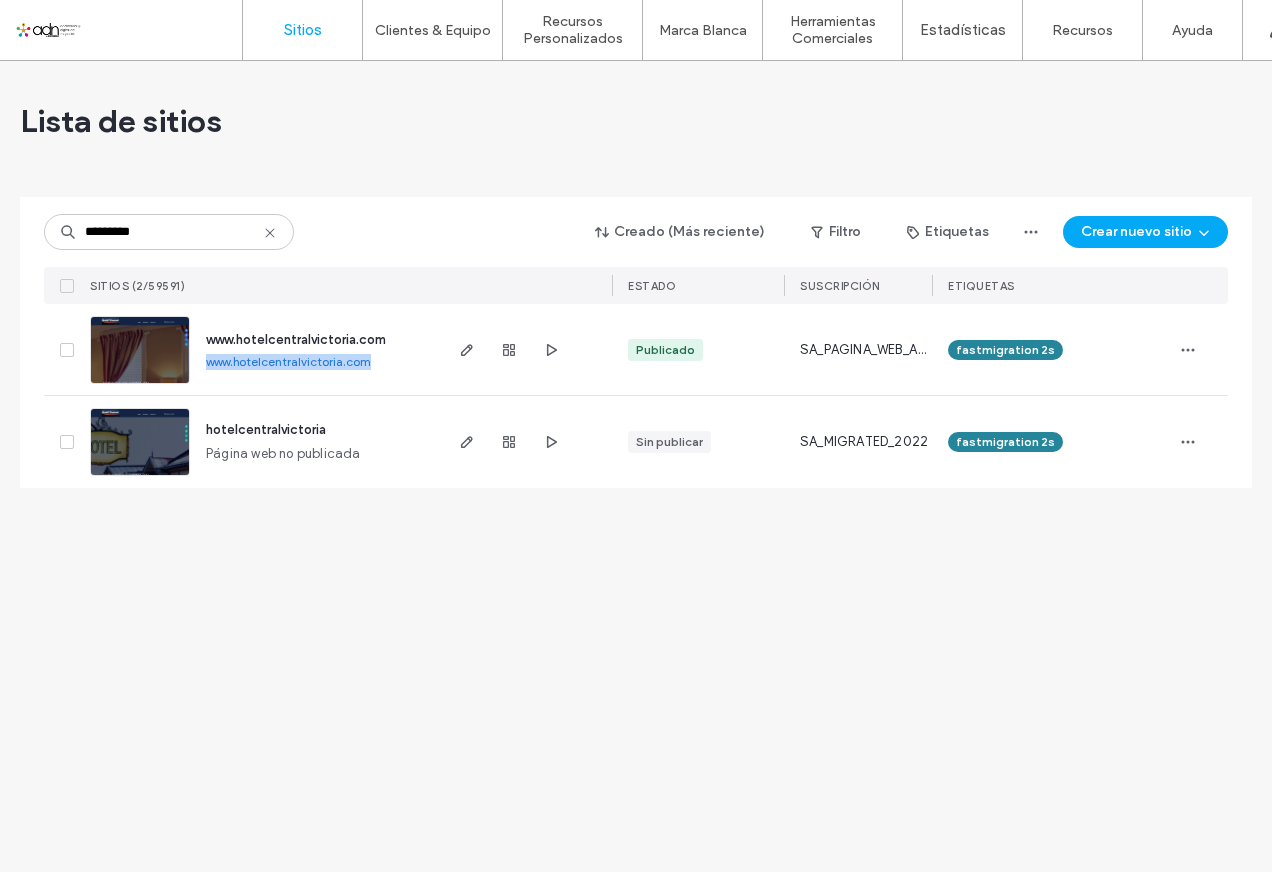 drag, startPoint x: 204, startPoint y: 366, endPoint x: 371, endPoint y: 357, distance: 167.24234 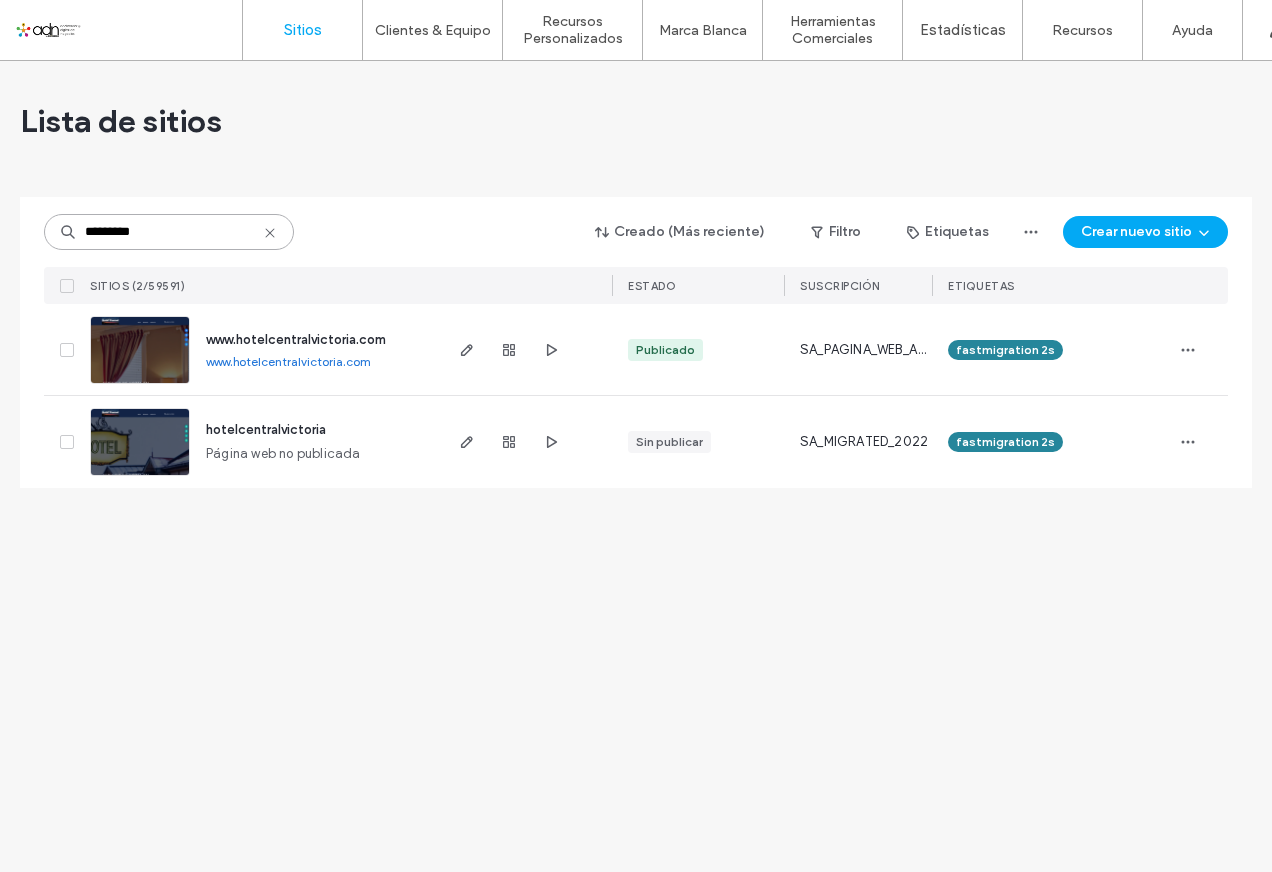 click on "*********" at bounding box center [169, 232] 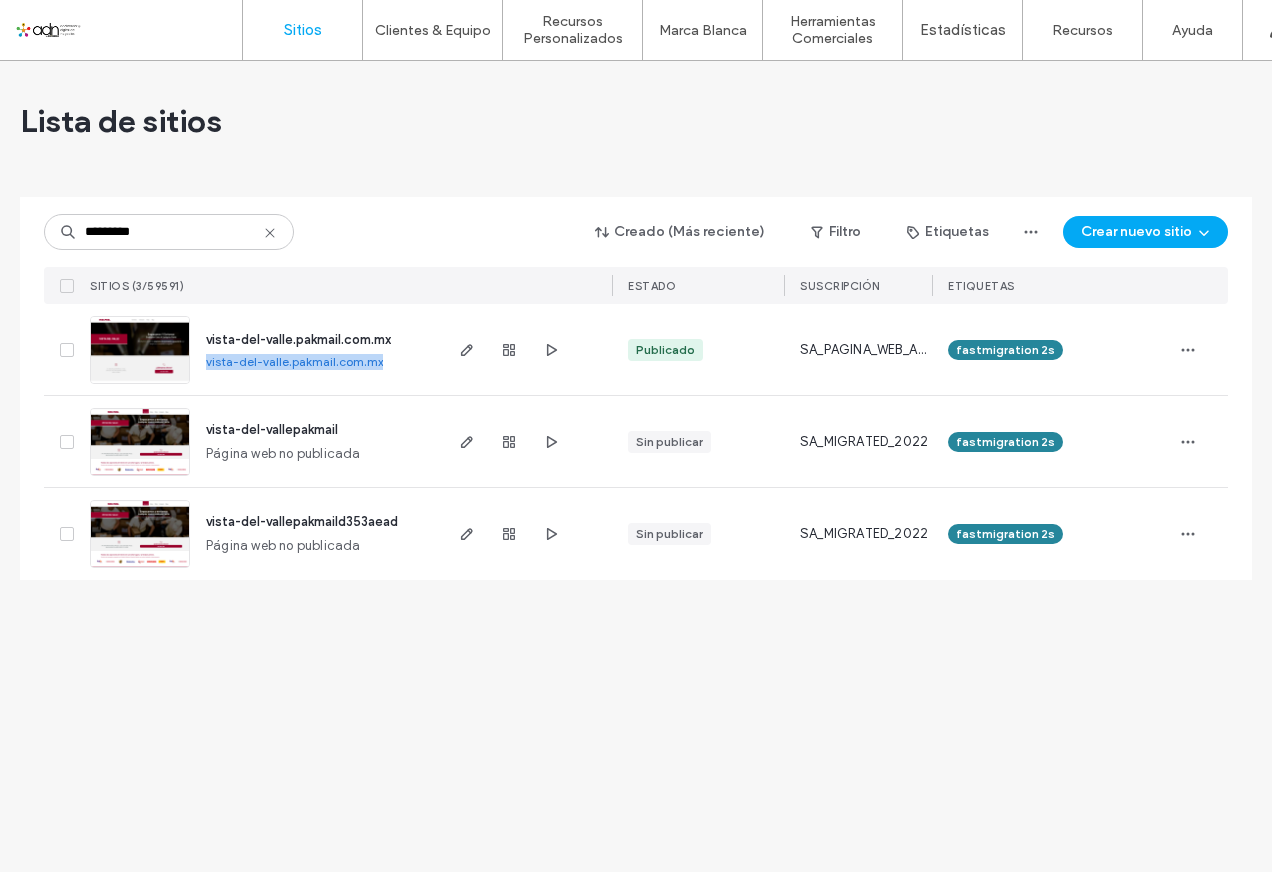 drag, startPoint x: 201, startPoint y: 362, endPoint x: 380, endPoint y: 365, distance: 179.02513 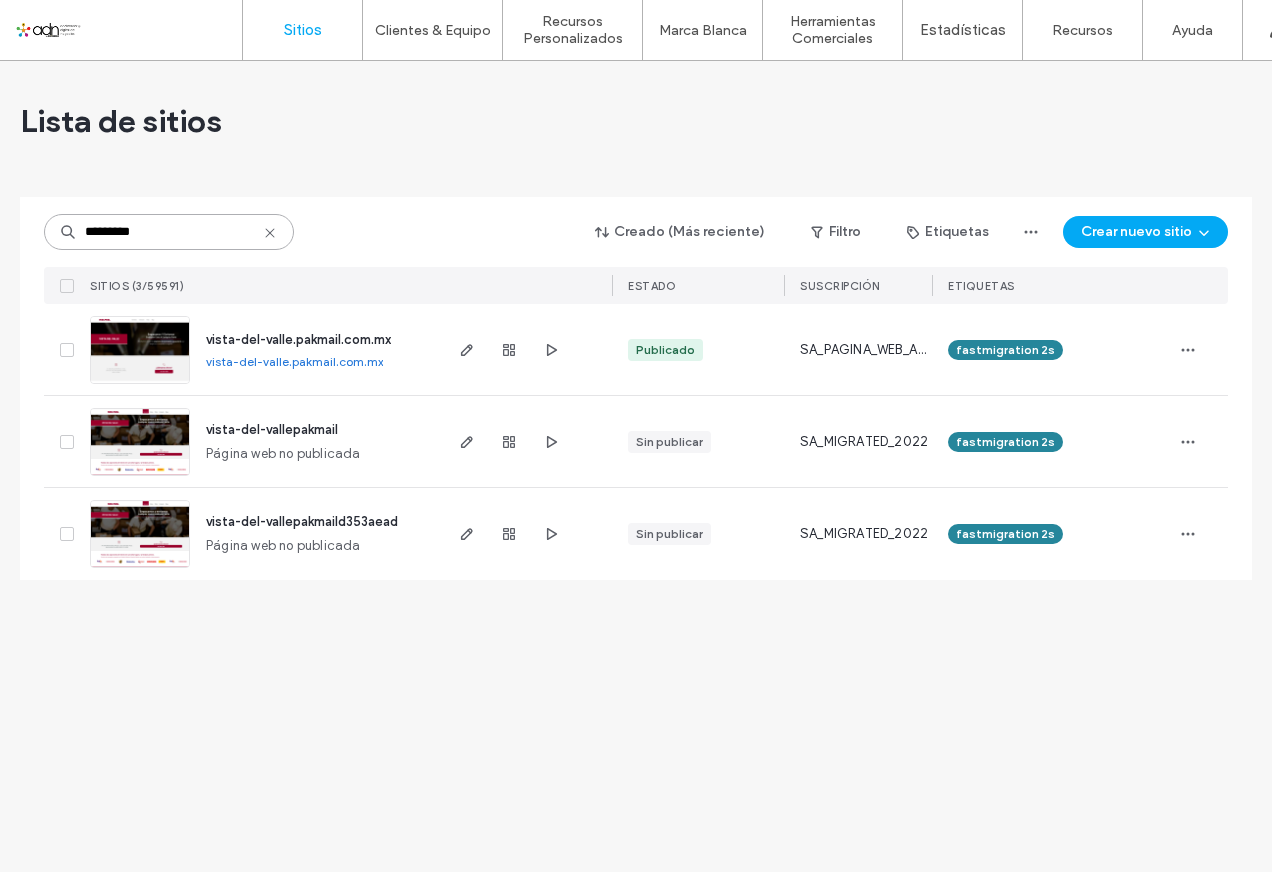 click on "*********" at bounding box center (169, 232) 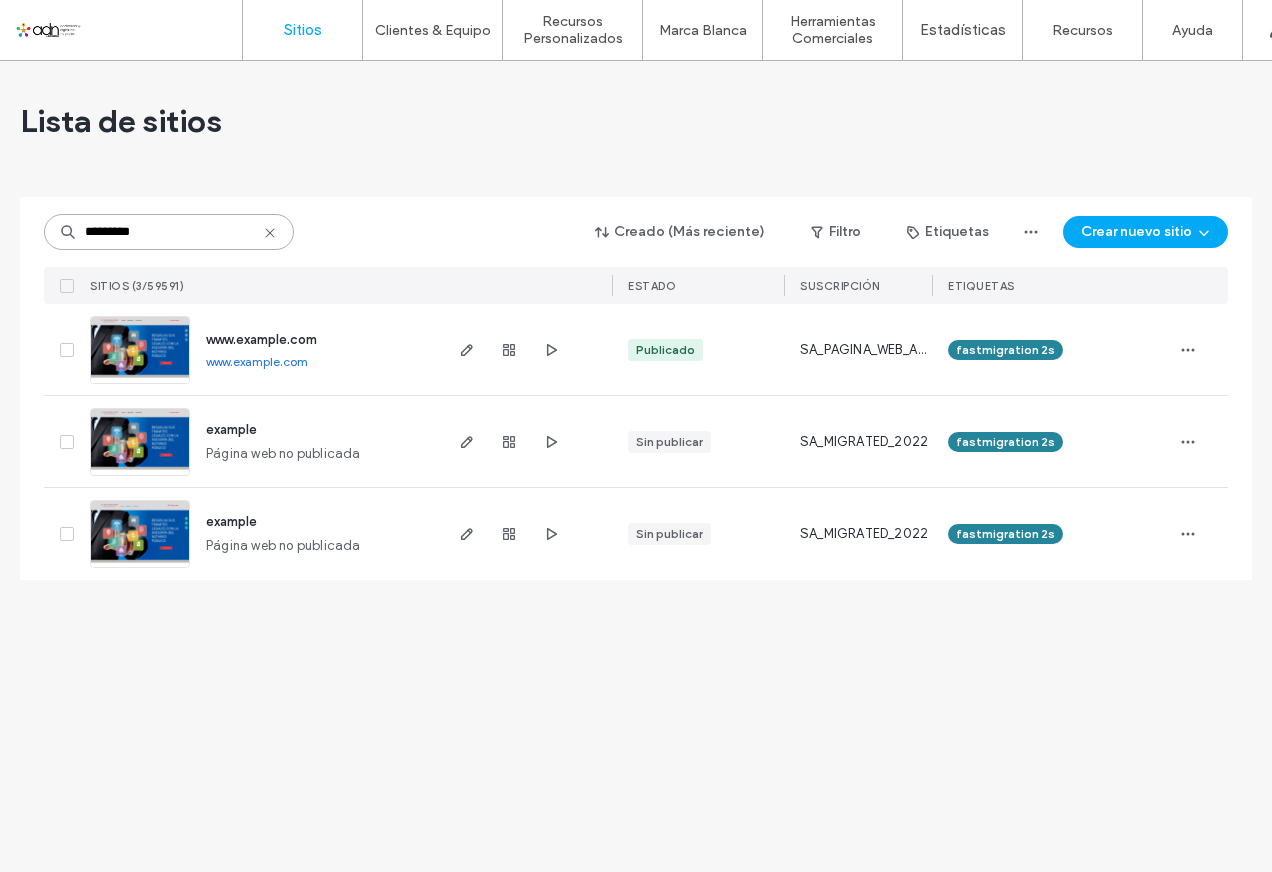 type on "*********" 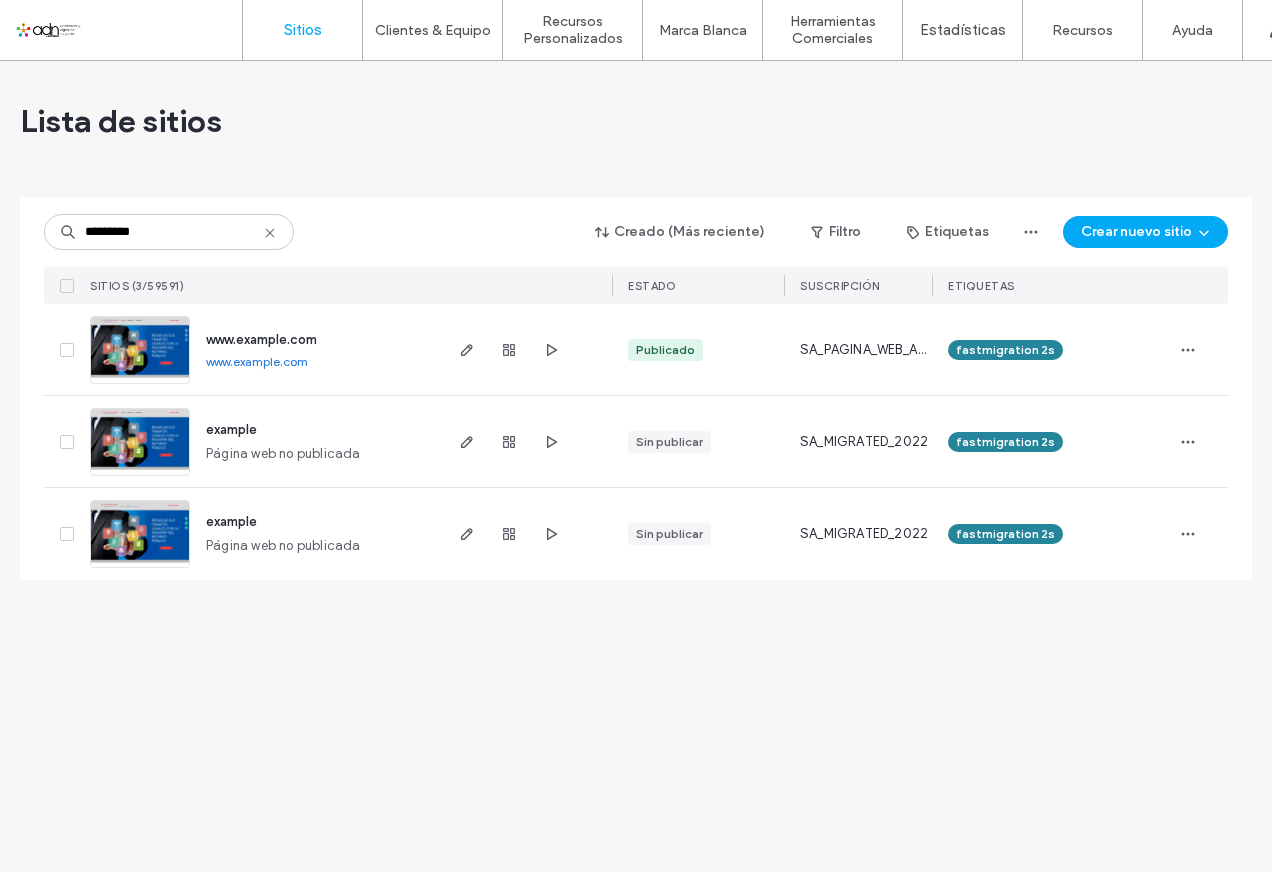 drag, startPoint x: 203, startPoint y: 363, endPoint x: 361, endPoint y: 374, distance: 158.38245 